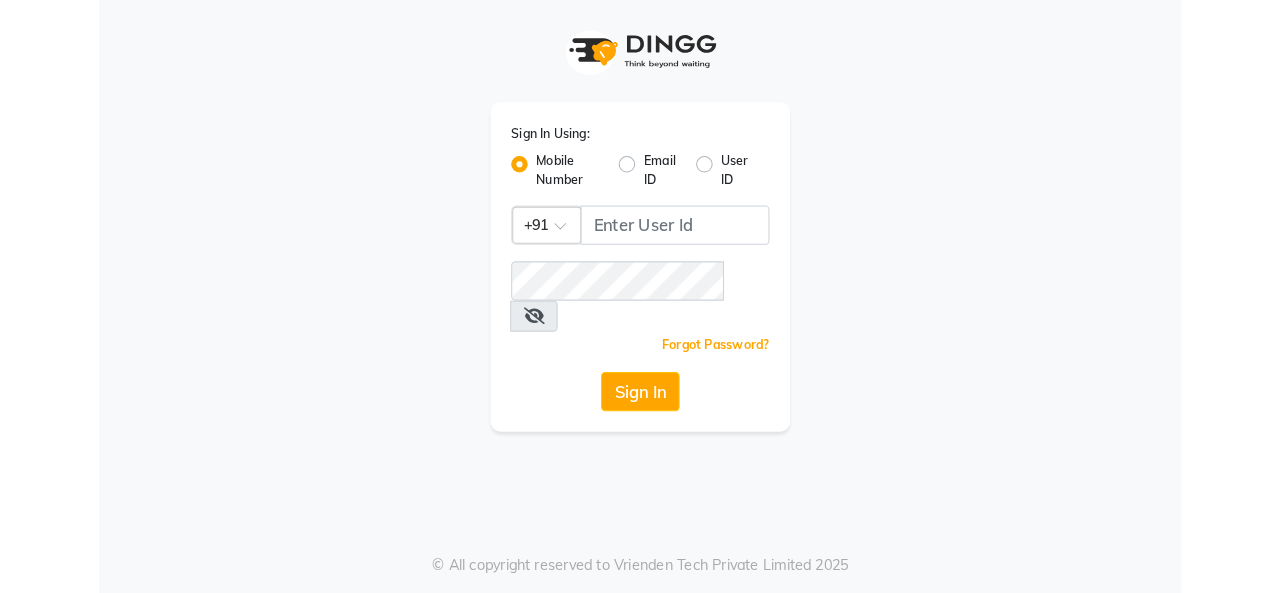 scroll, scrollTop: 0, scrollLeft: 0, axis: both 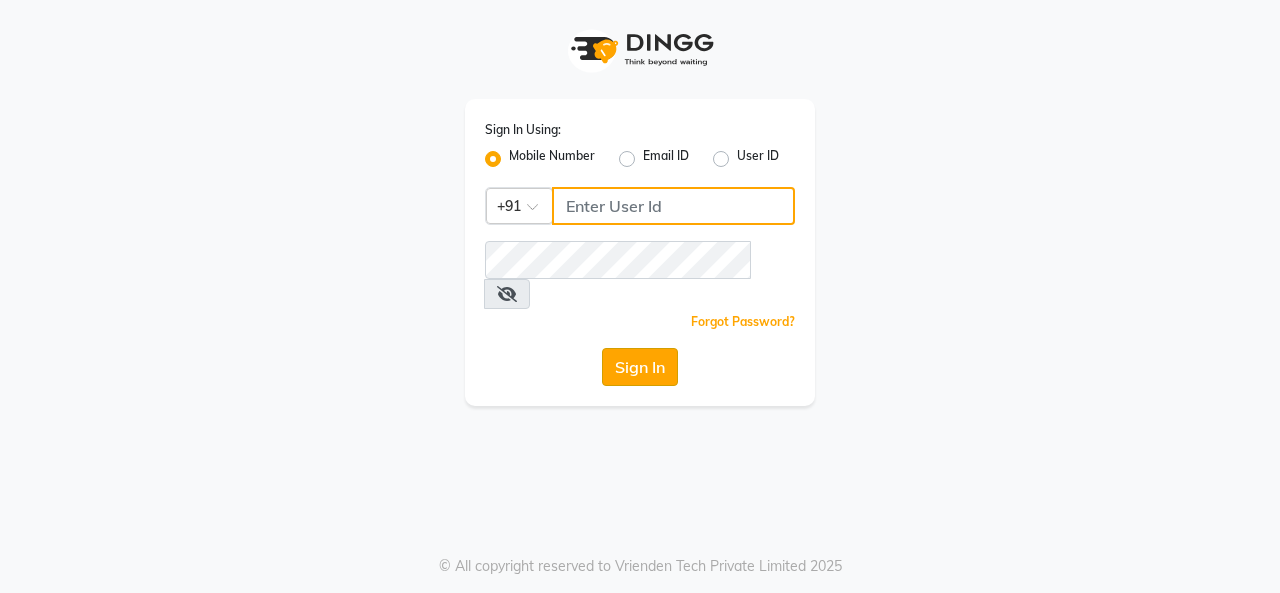type on "8463824428" 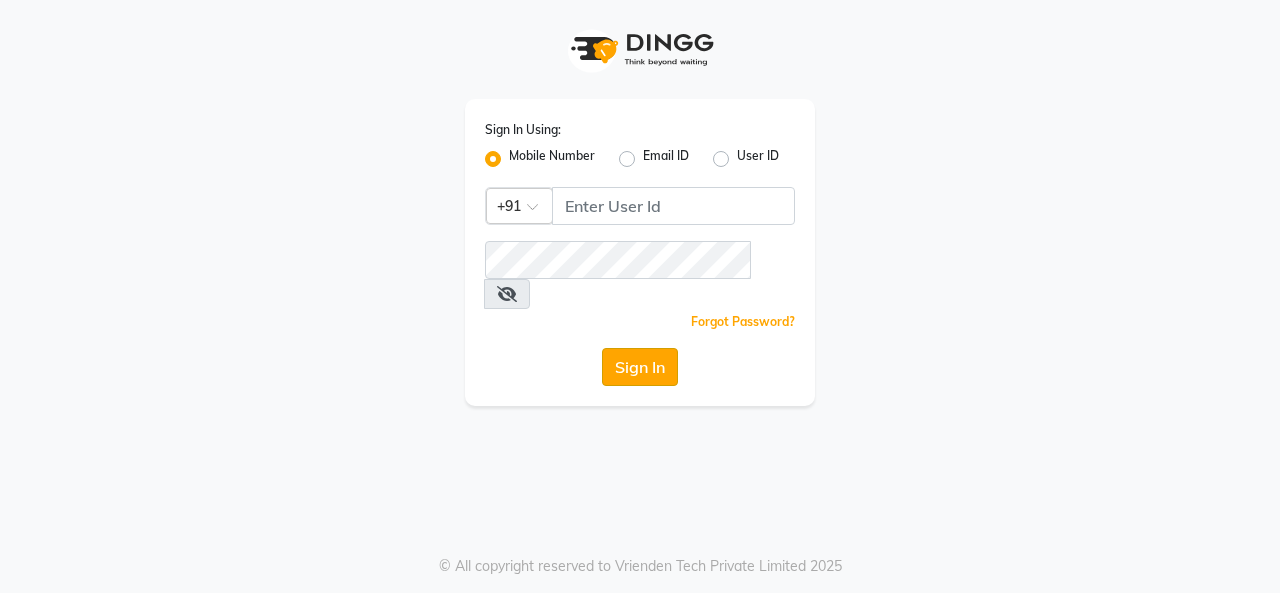 click on "Sign In" 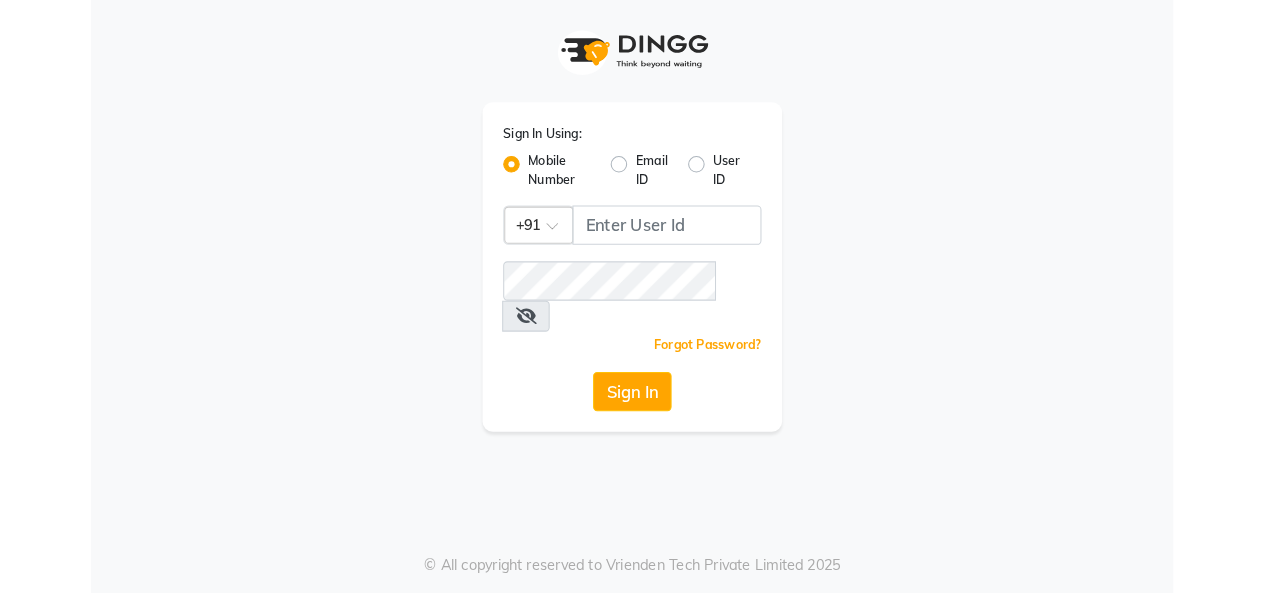 scroll, scrollTop: 0, scrollLeft: 0, axis: both 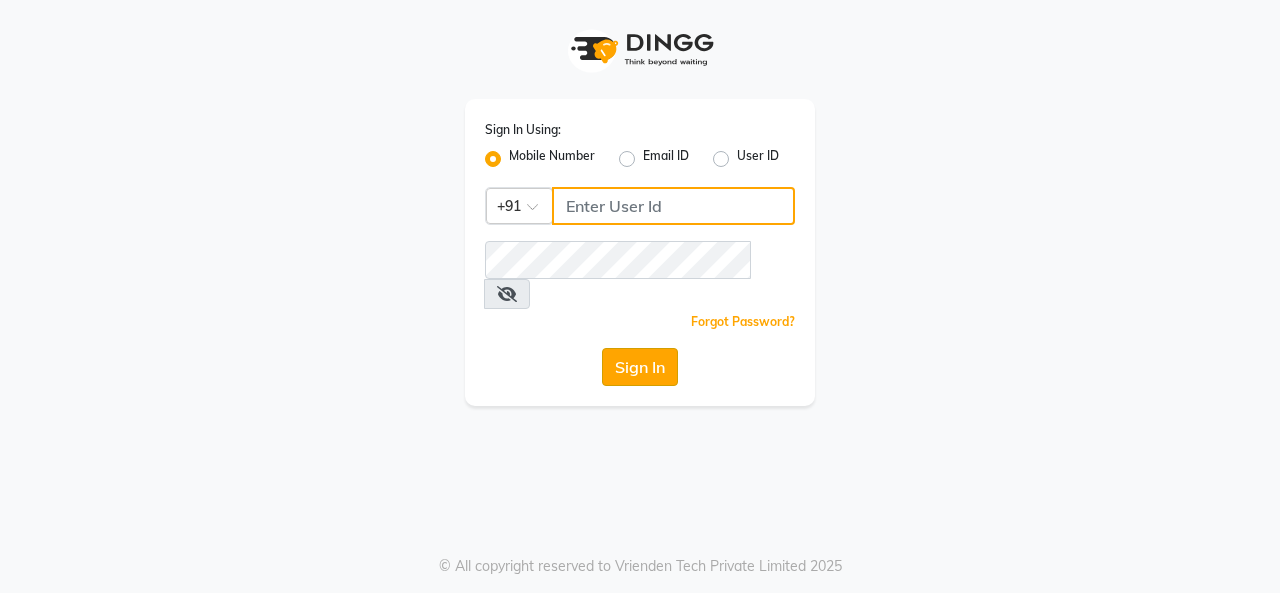 type on "[PHONE]" 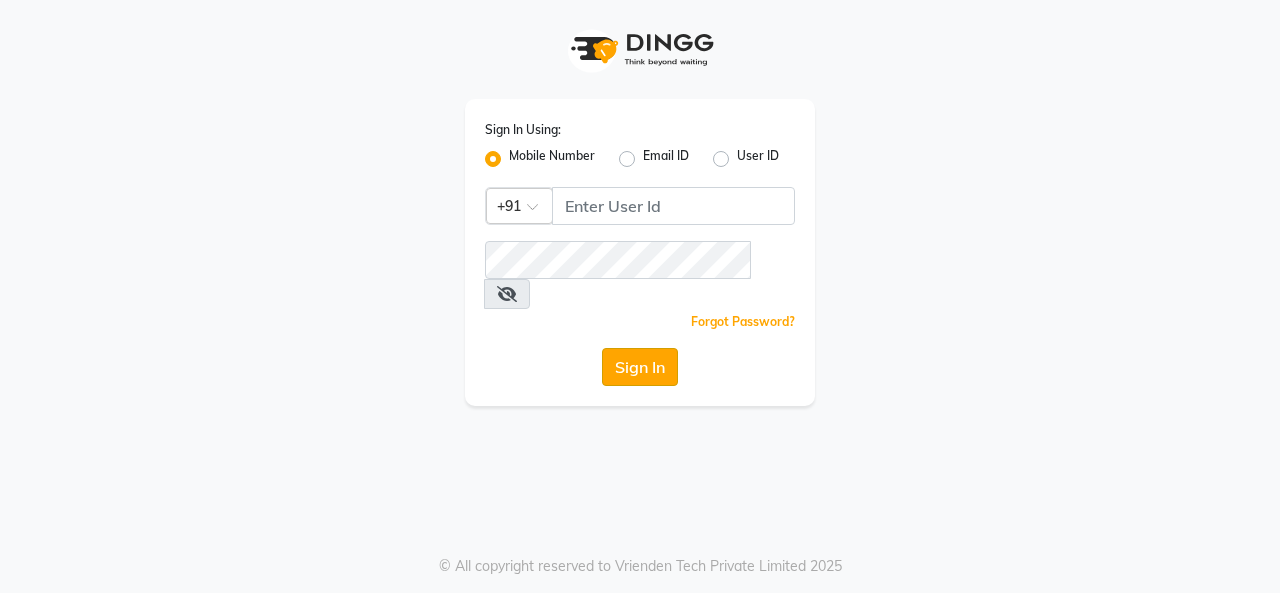 click on "Sign In" 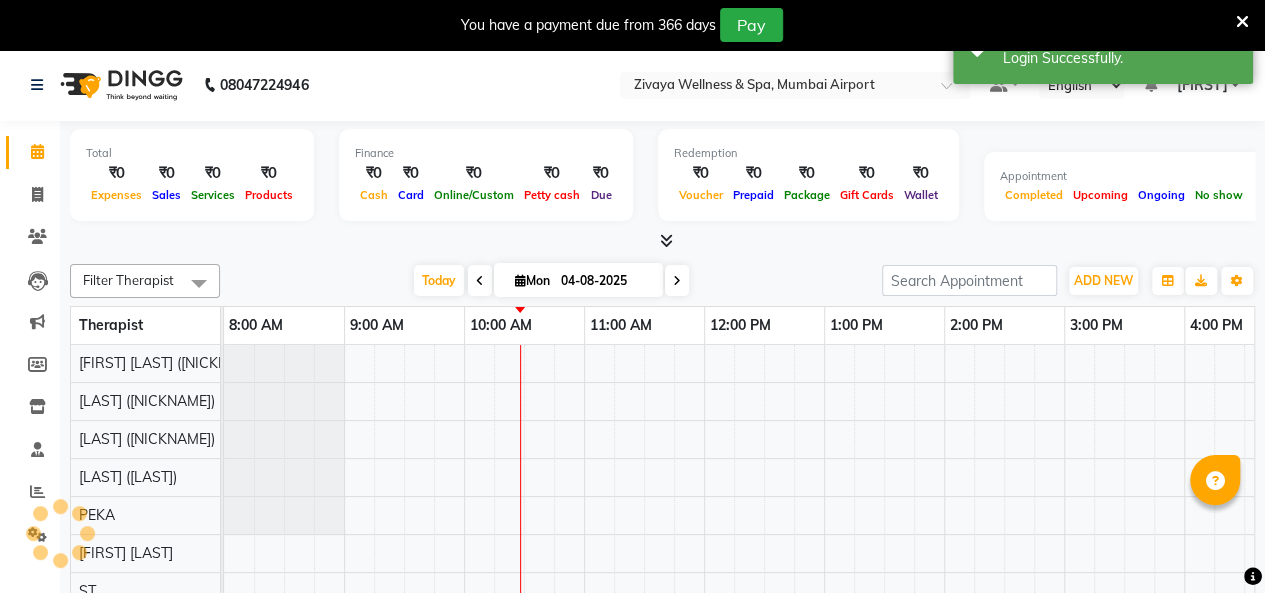 scroll, scrollTop: 0, scrollLeft: 0, axis: both 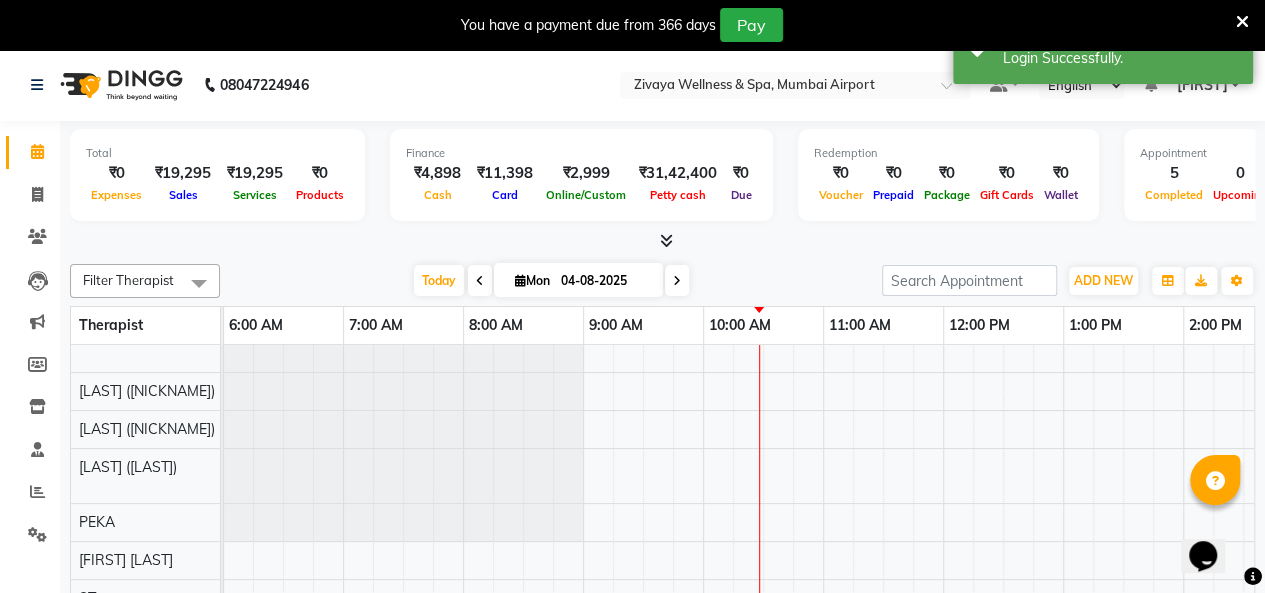 click at bounding box center [60, 533] 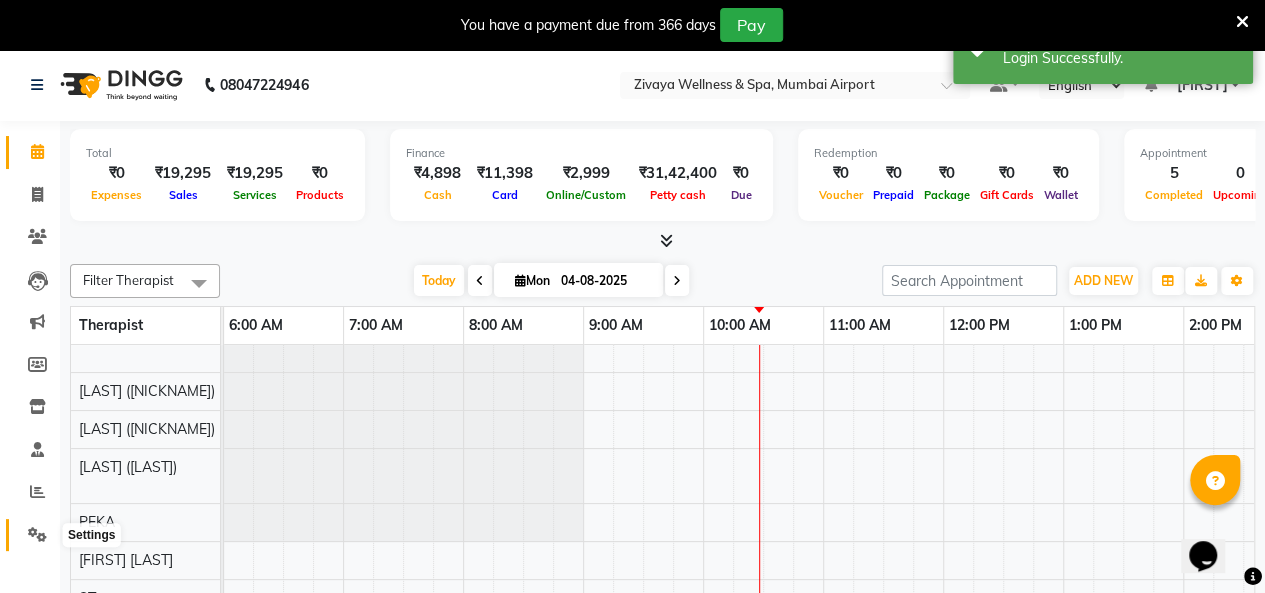 click 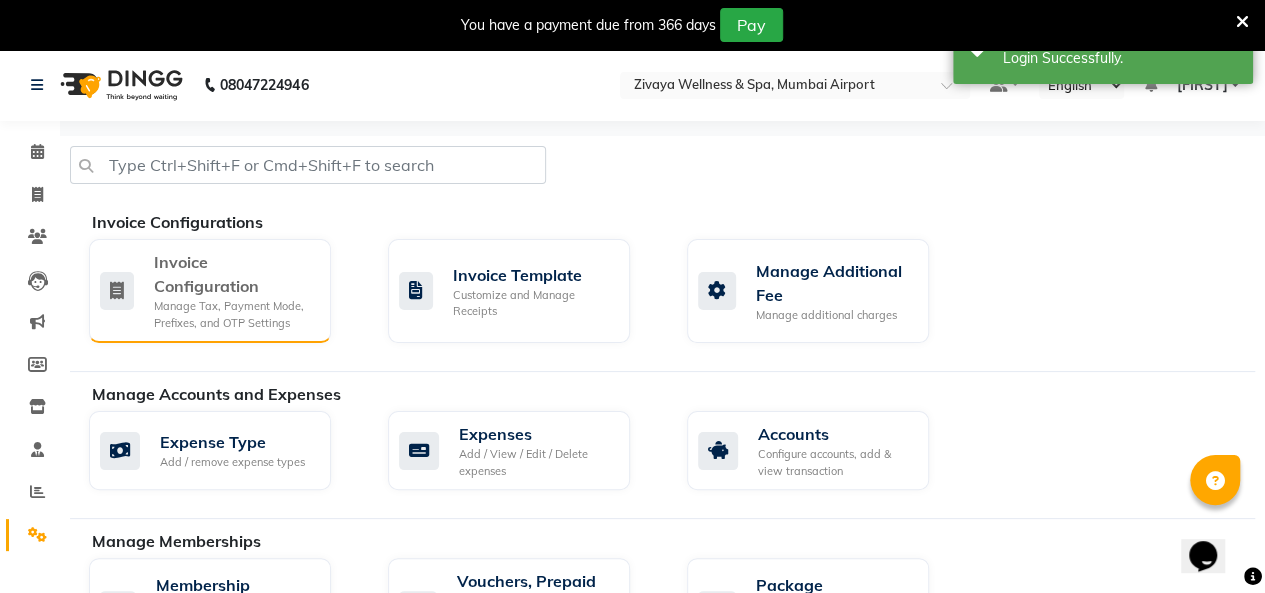 click on "Invoice Configuration Manage Tax, Payment Mode, Prefixes, and OTP Settings" 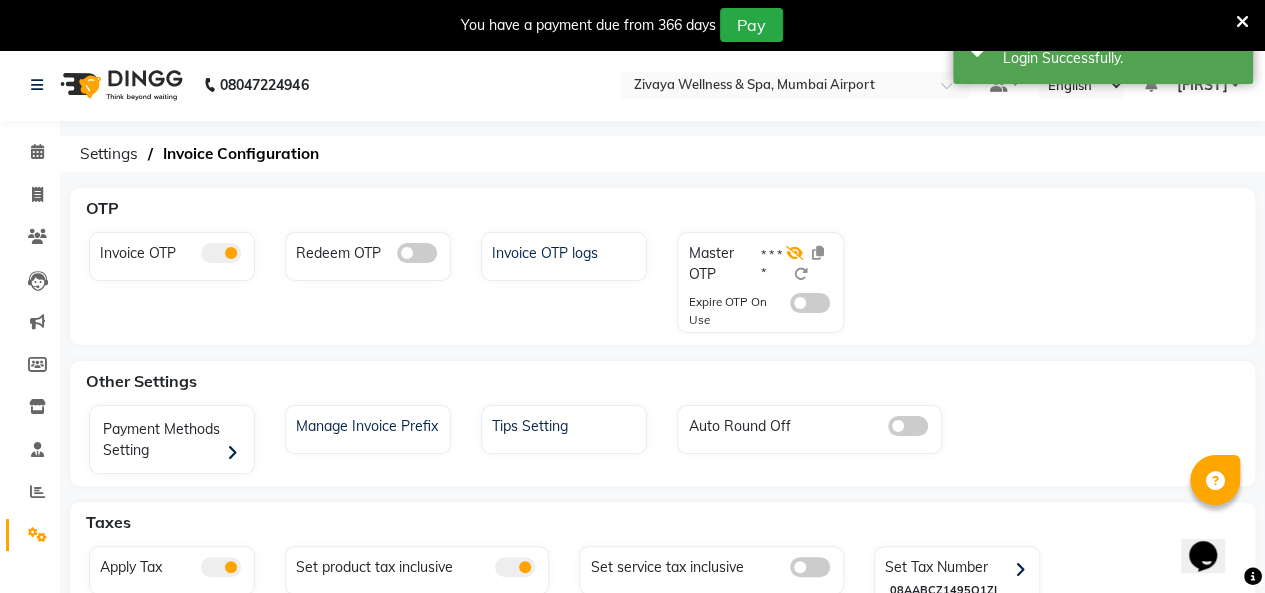 click 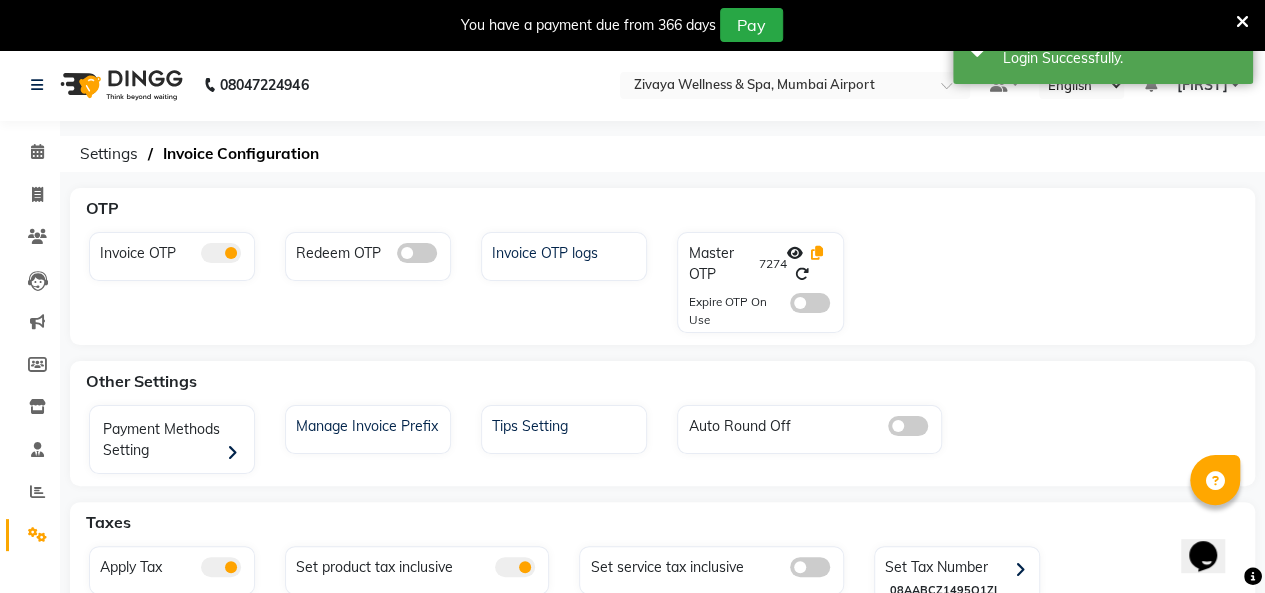 click 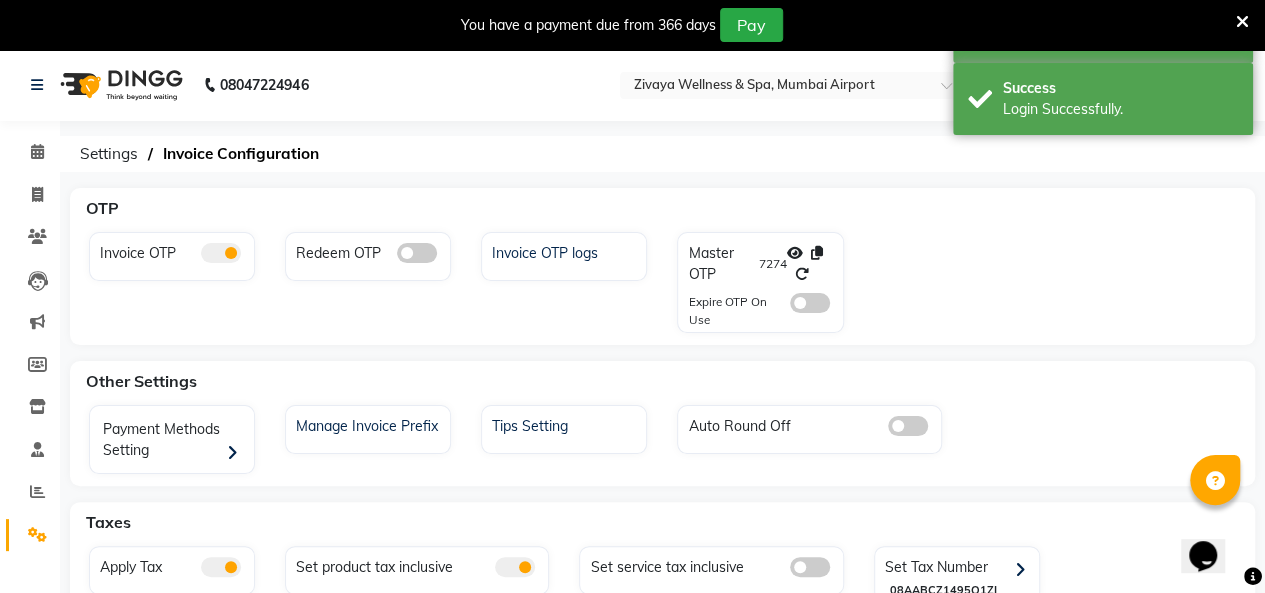 click 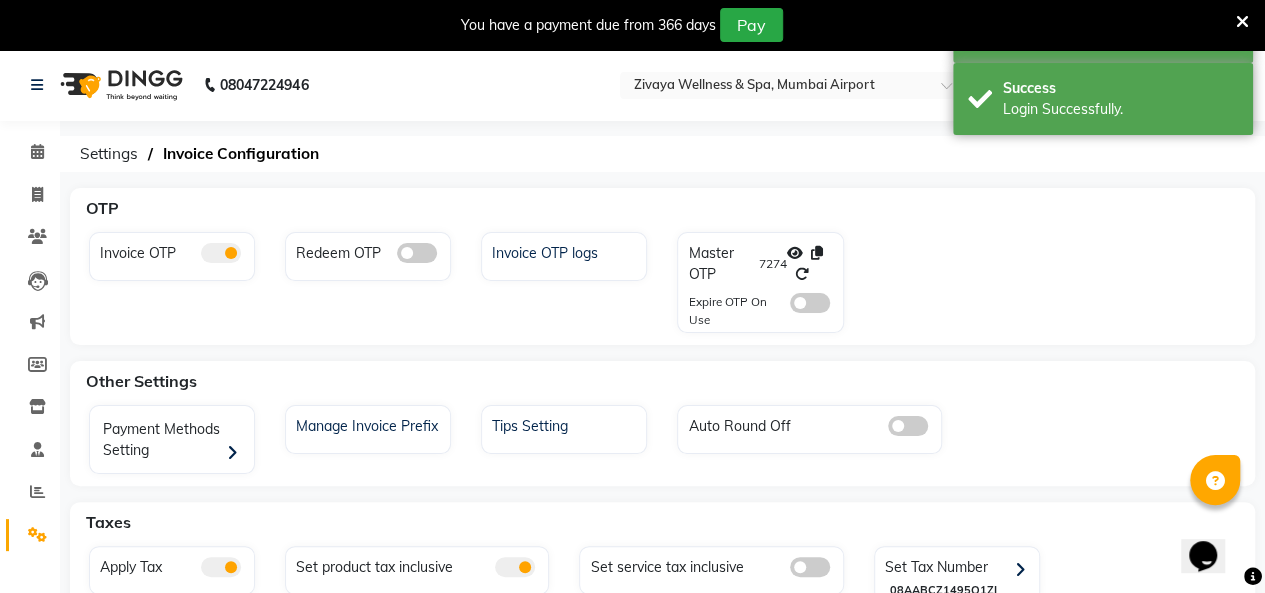 click 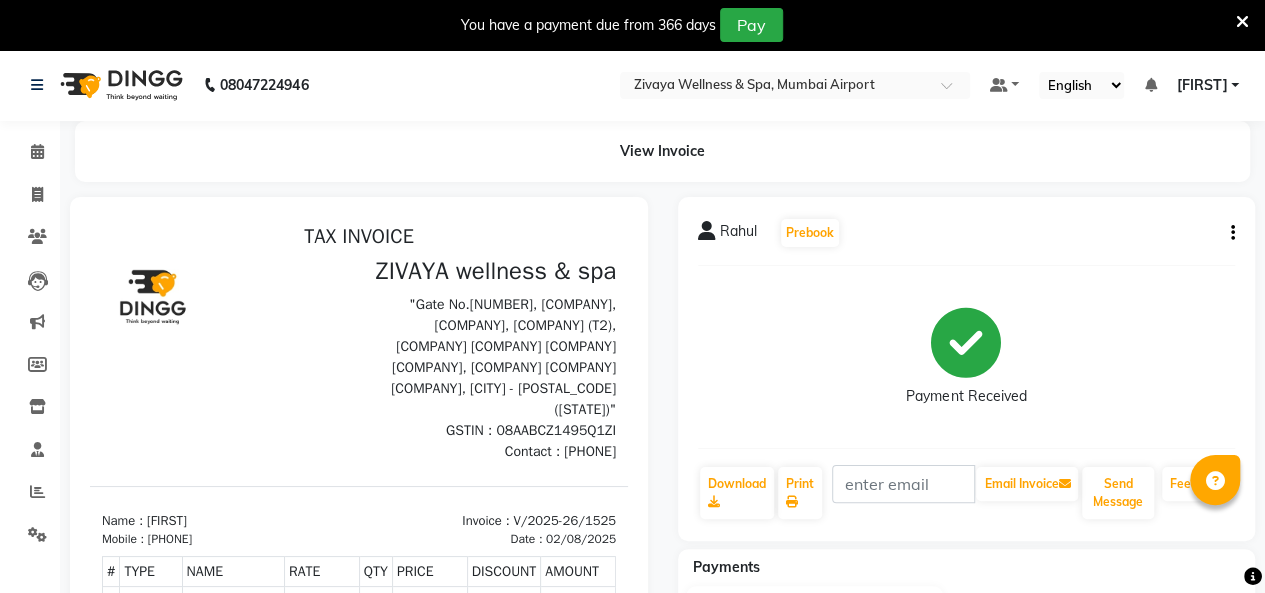 scroll, scrollTop: 0, scrollLeft: 0, axis: both 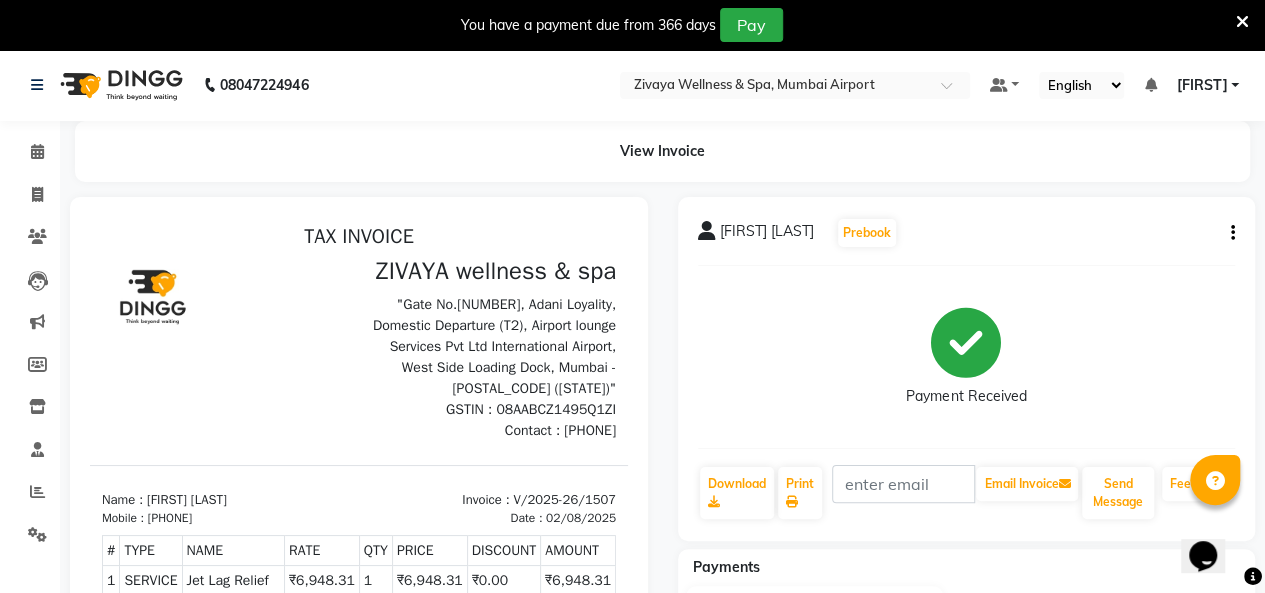 click 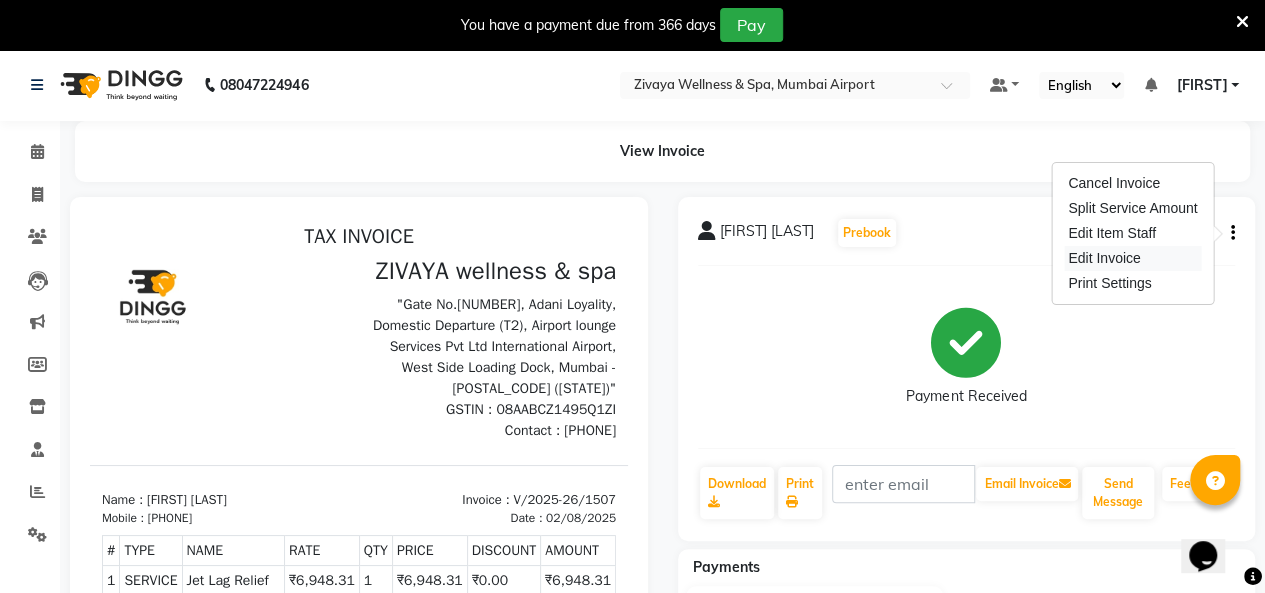 click on "Edit Invoice" at bounding box center [1132, 258] 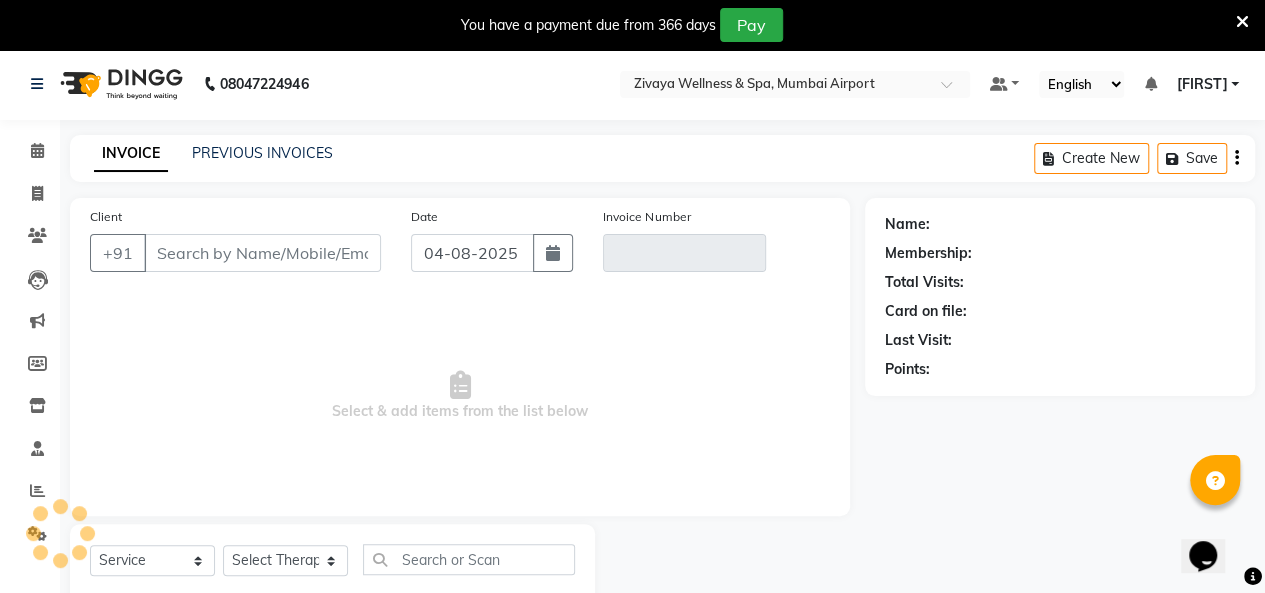 scroll, scrollTop: 56, scrollLeft: 0, axis: vertical 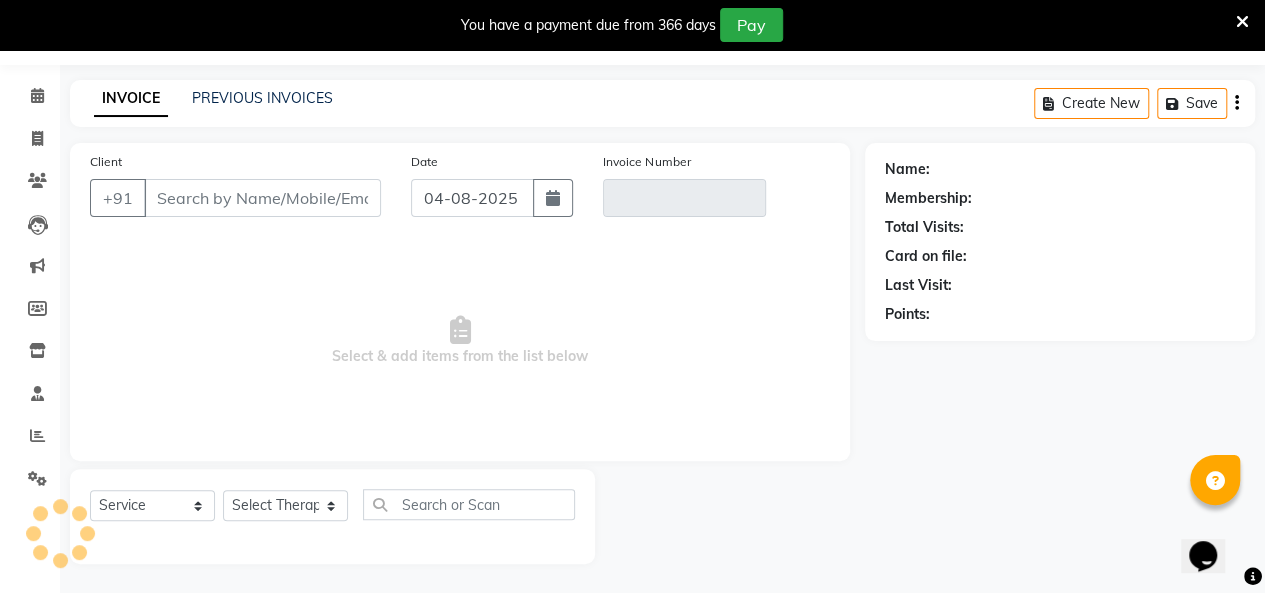 type on "1311800001459" 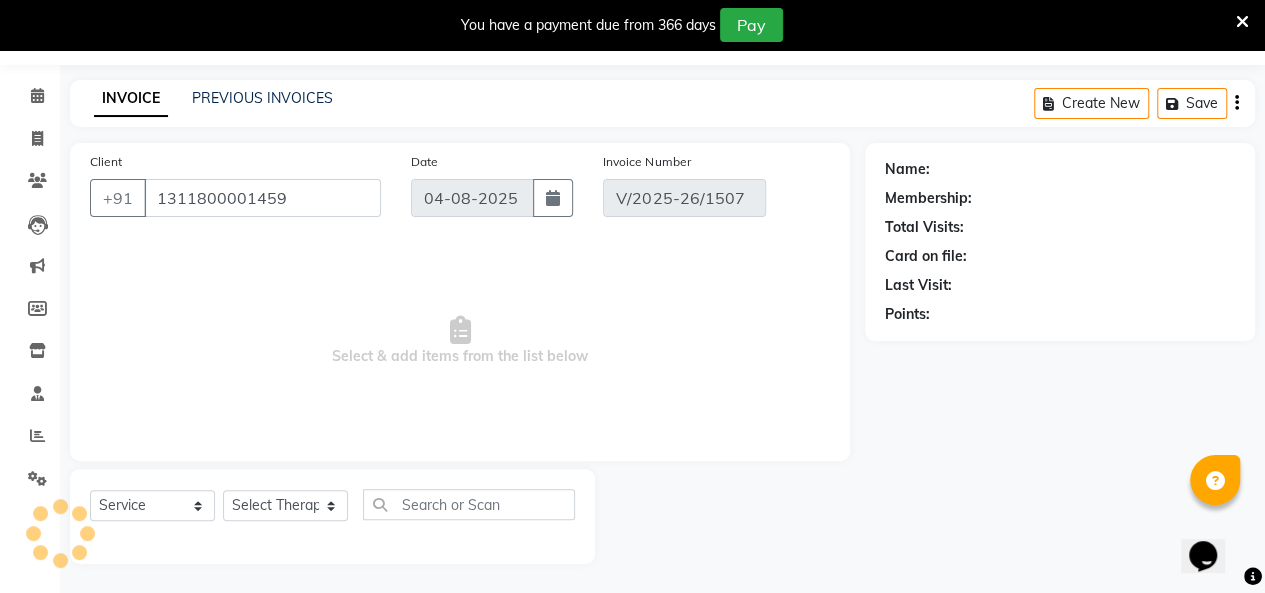 type on "02-08-2025" 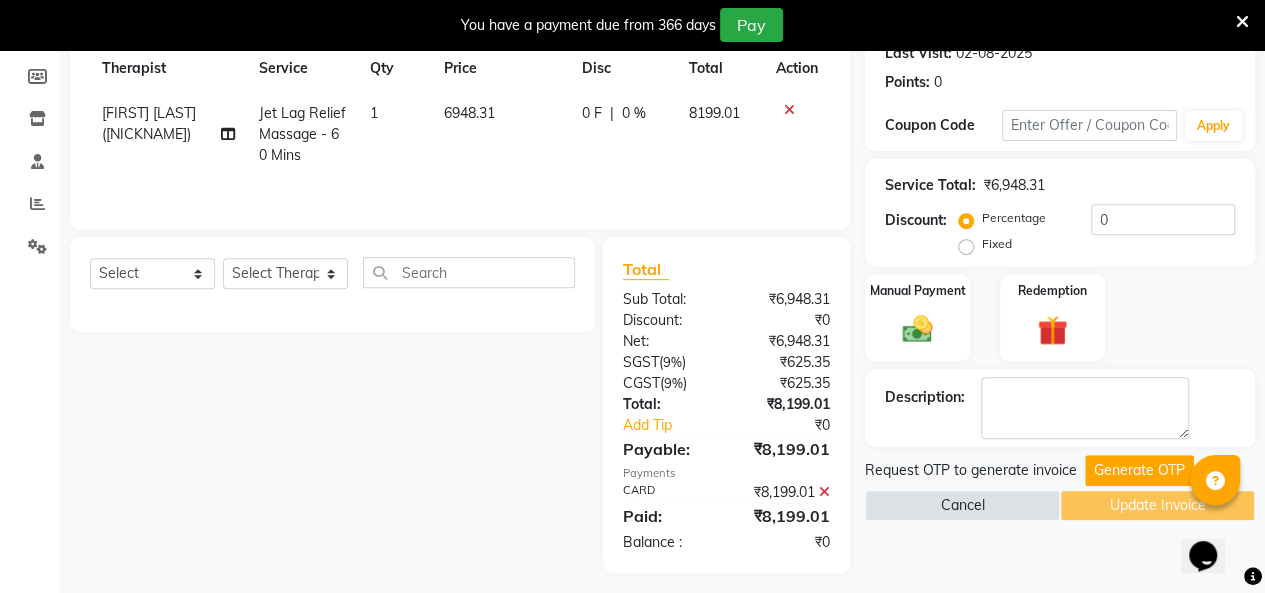 scroll, scrollTop: 296, scrollLeft: 0, axis: vertical 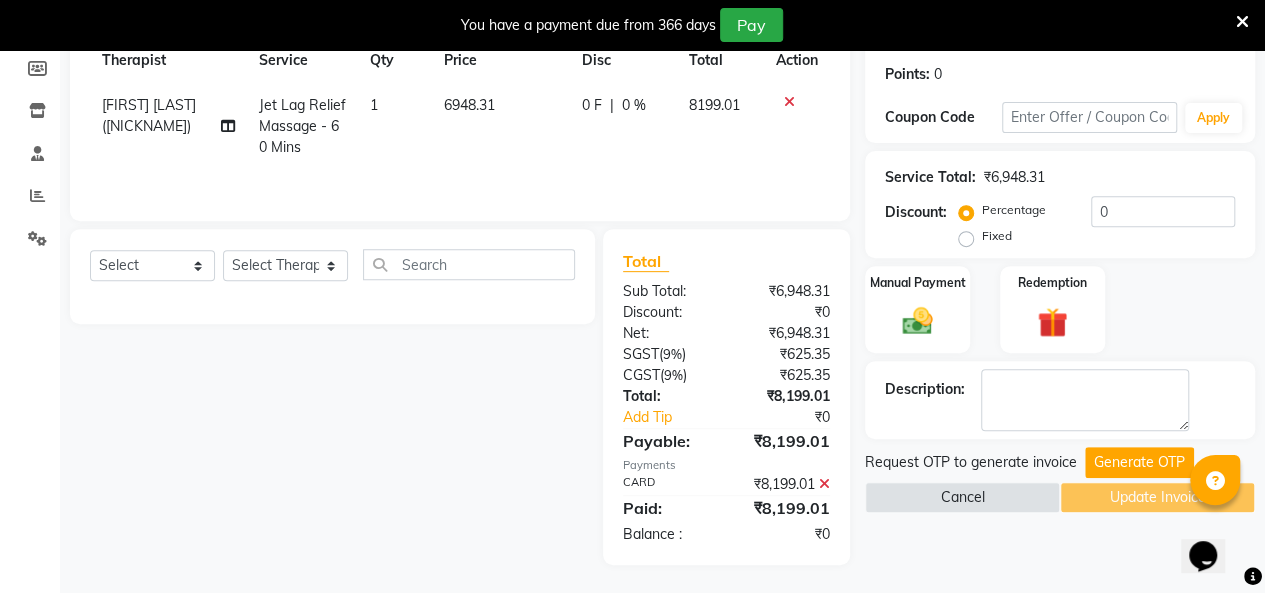 click 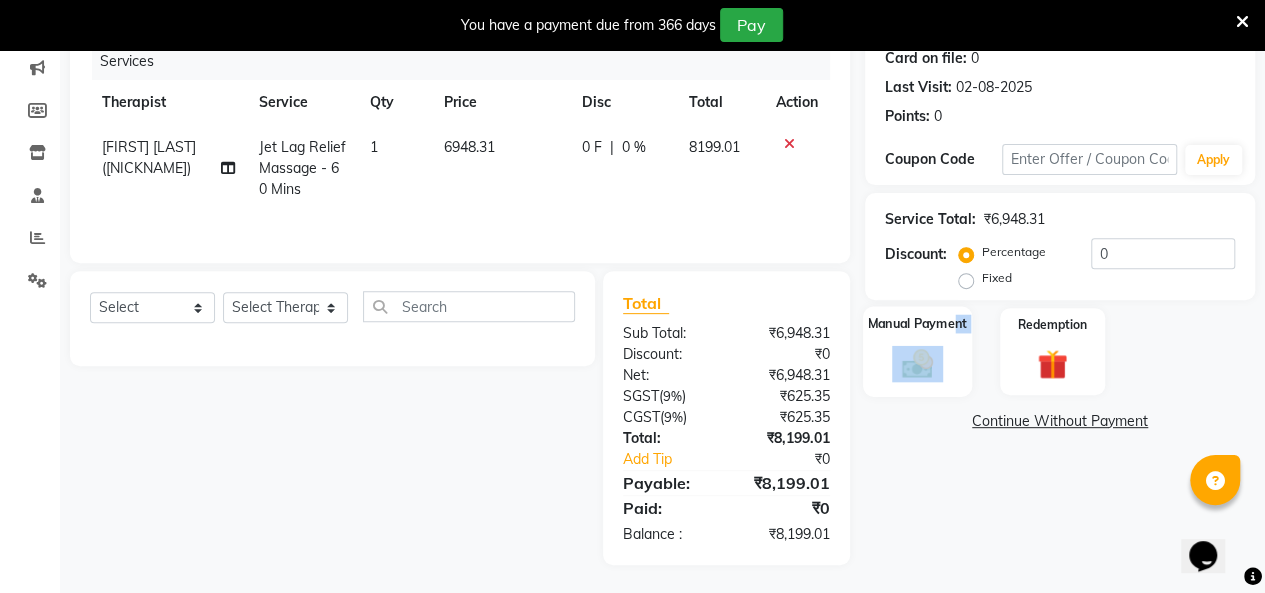 click on "Manual Payment" 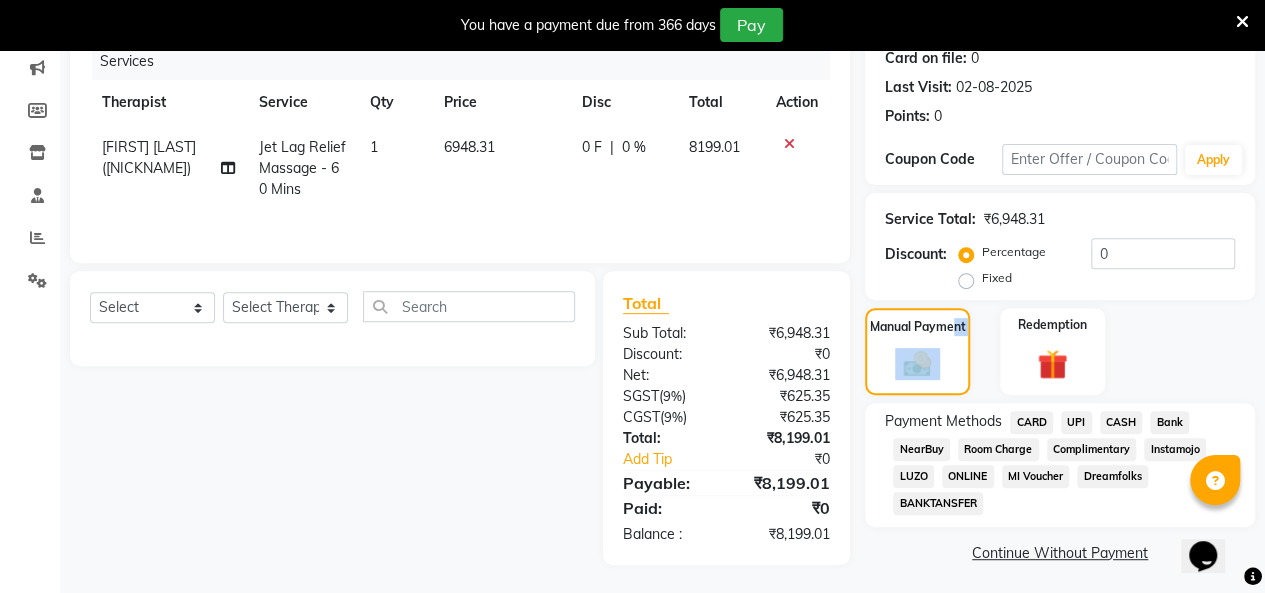 scroll, scrollTop: 259, scrollLeft: 0, axis: vertical 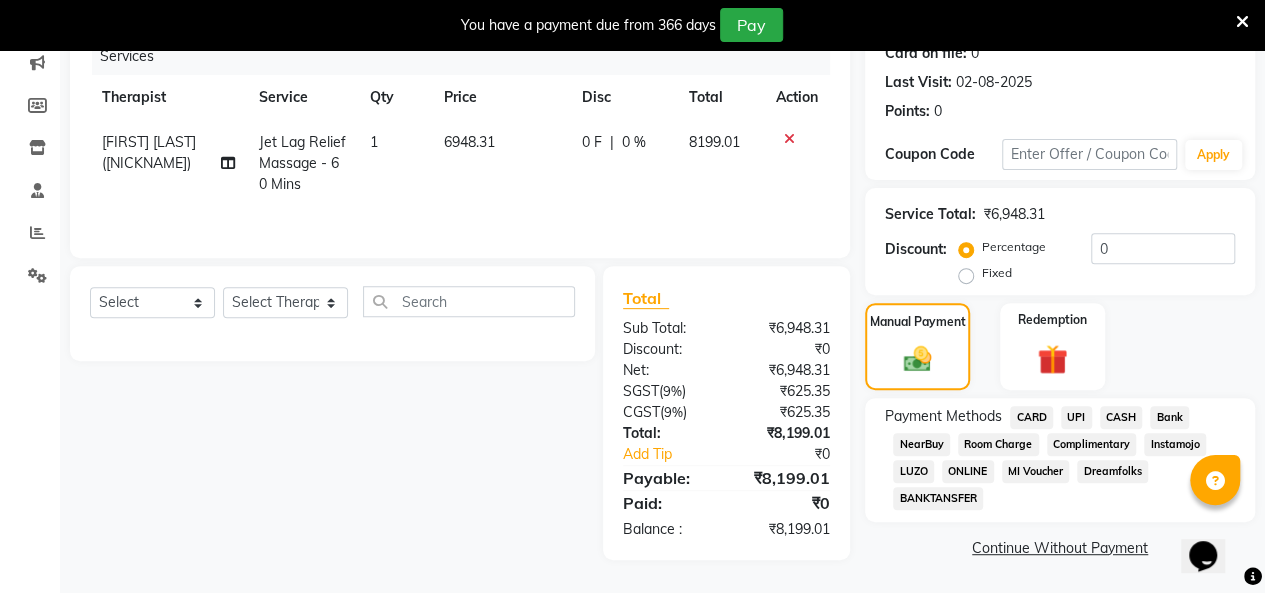 click on "UPI" 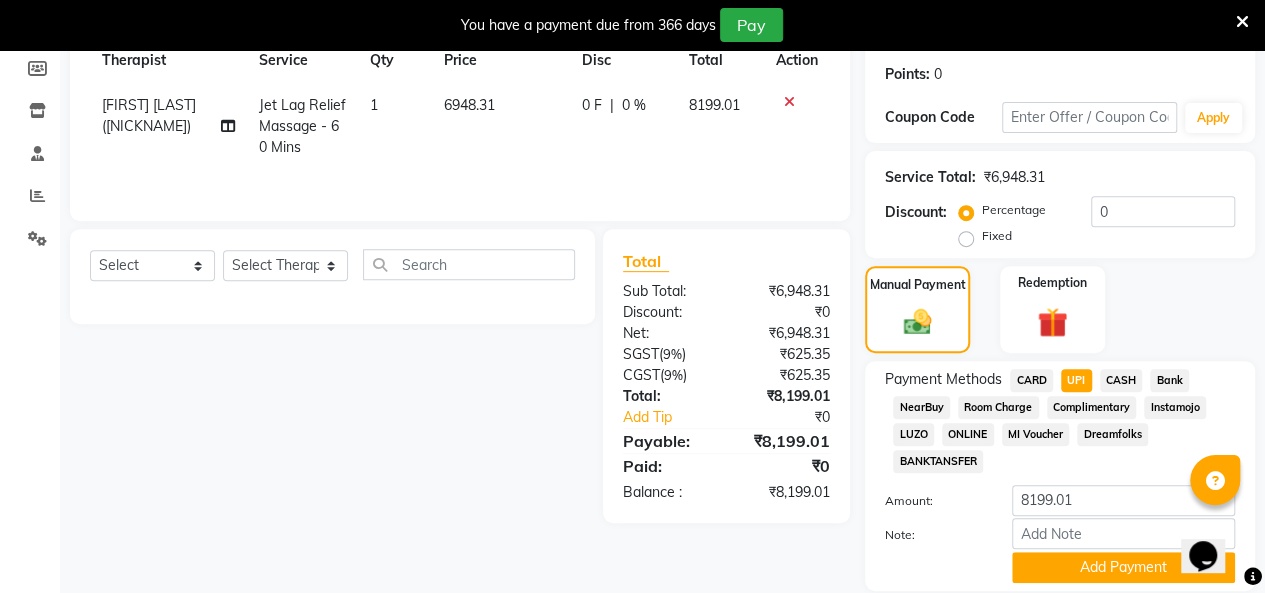 scroll, scrollTop: 364, scrollLeft: 0, axis: vertical 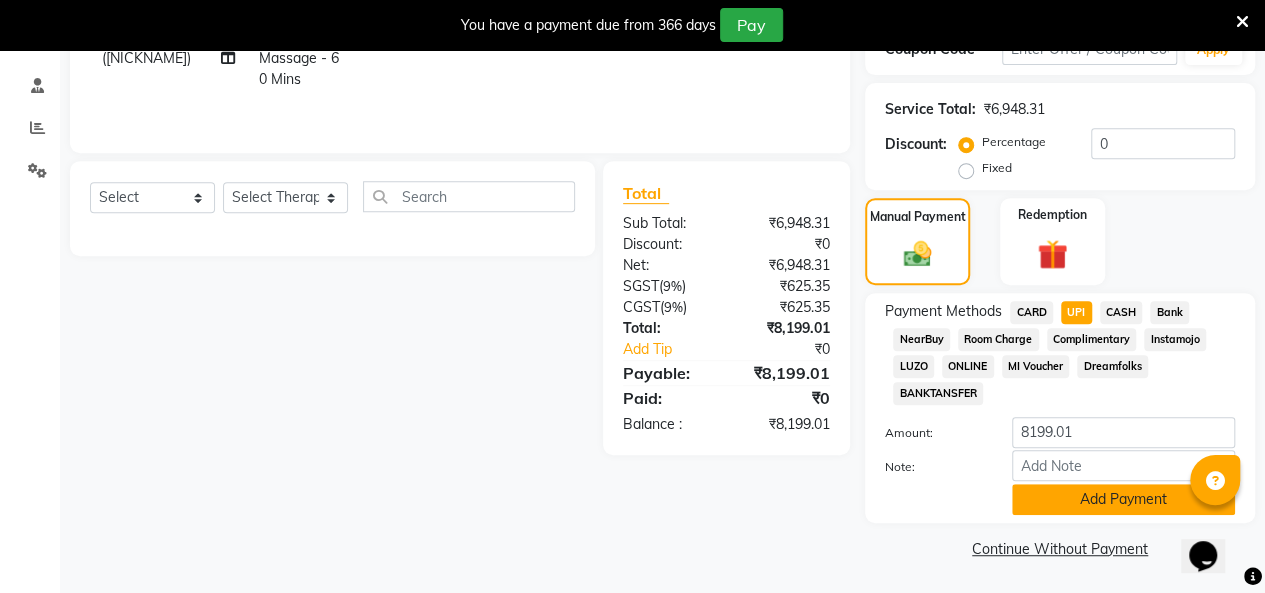 click on "Add Payment" 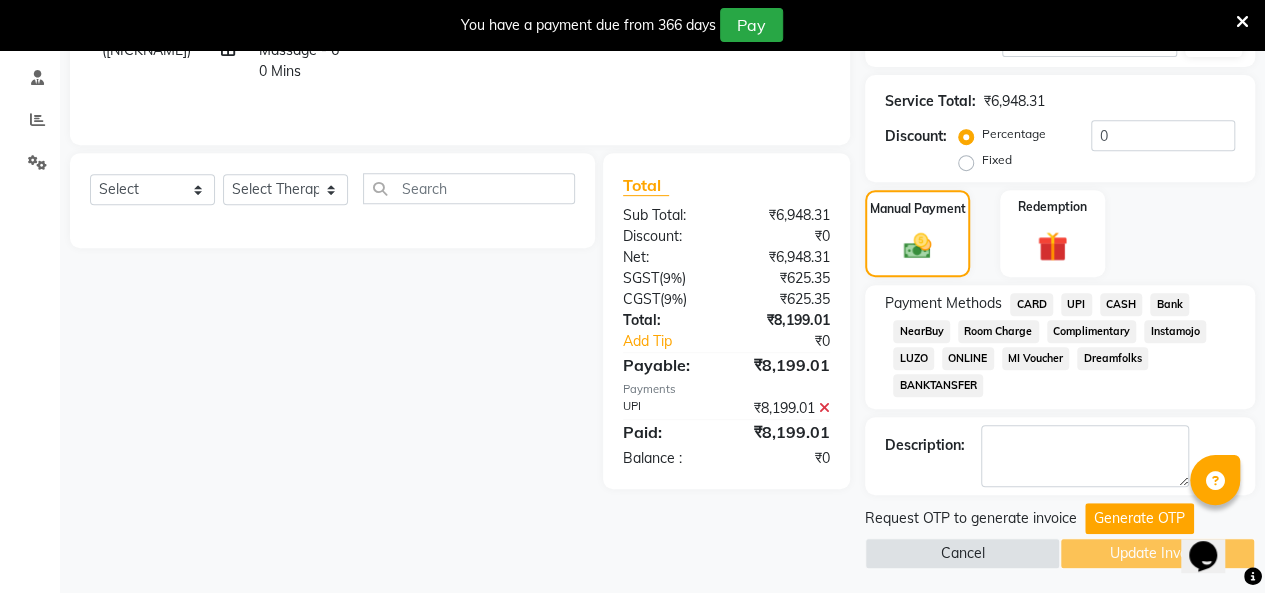 scroll, scrollTop: 376, scrollLeft: 0, axis: vertical 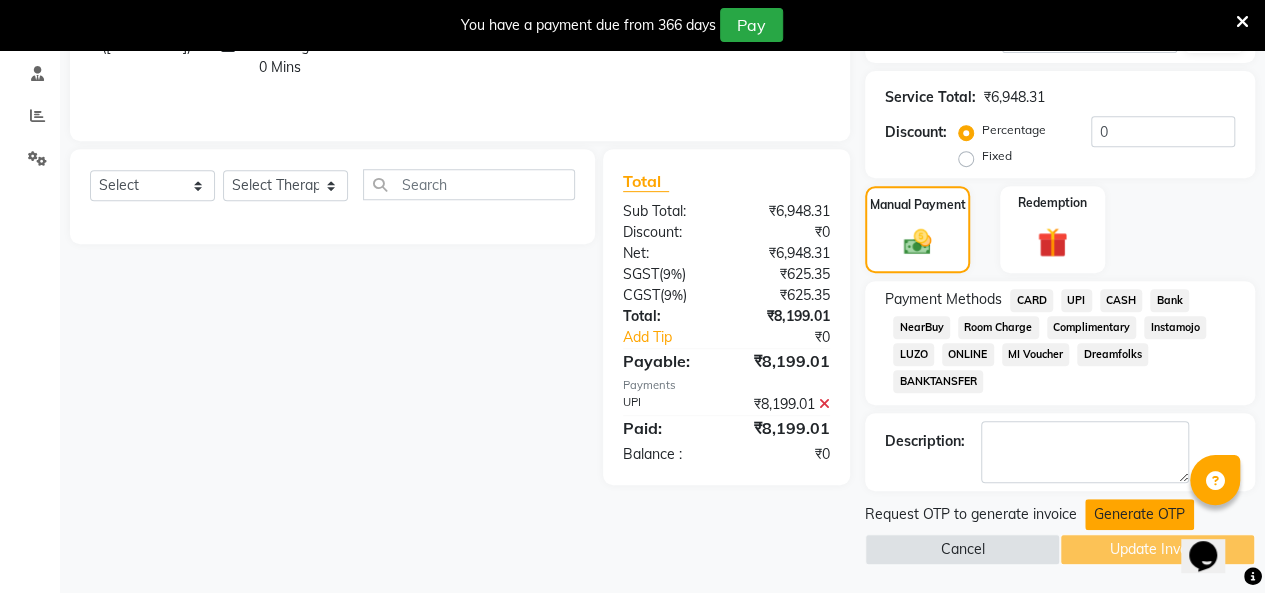 click on "Generate OTP" 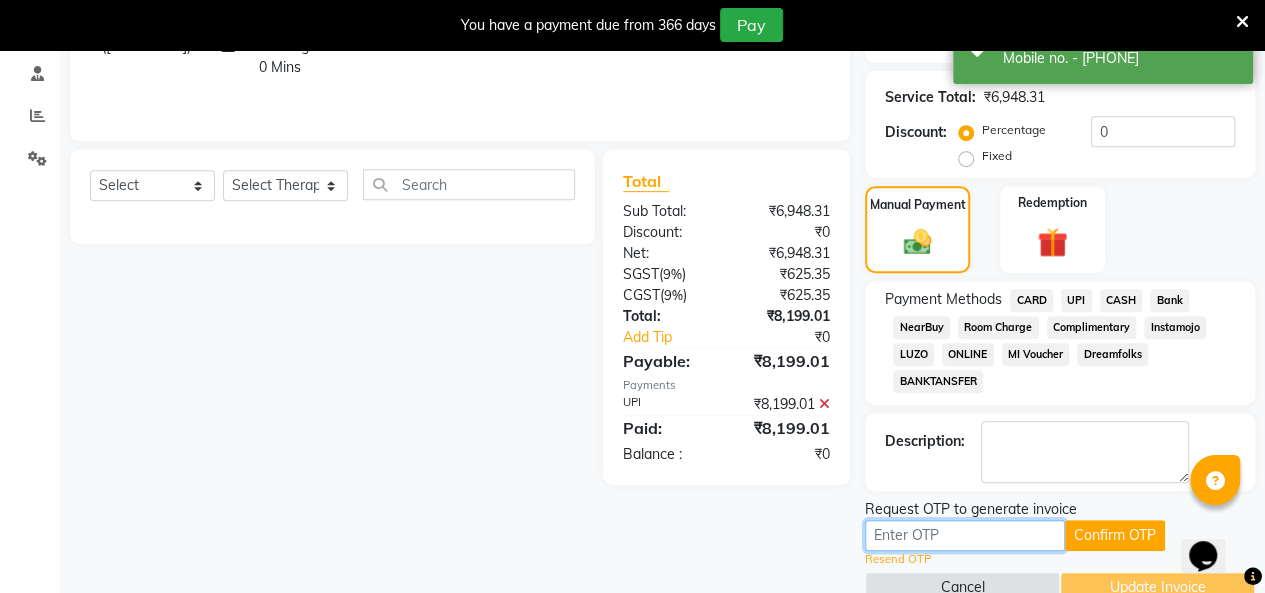 click at bounding box center [965, 535] 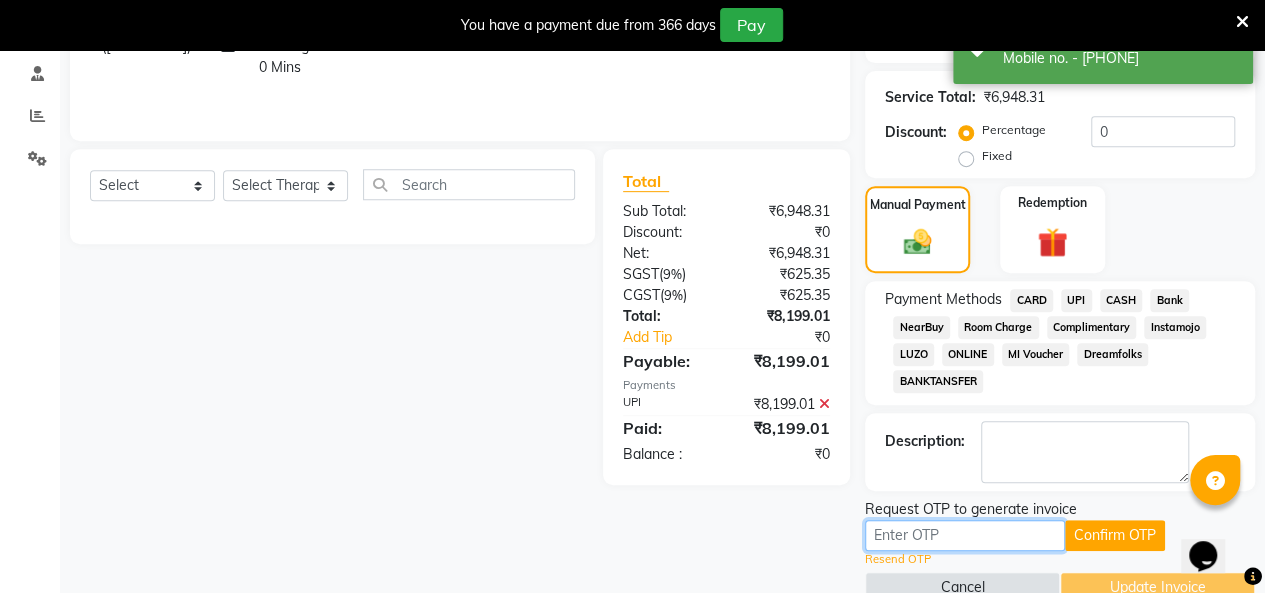paste on "8273" 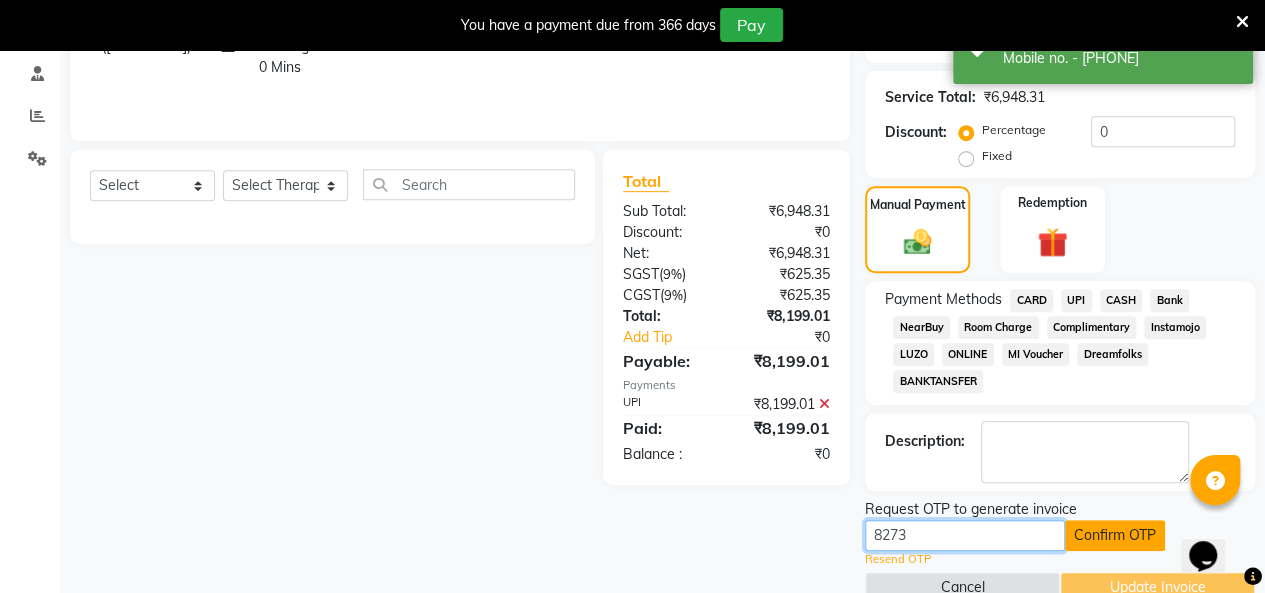 type on "8273" 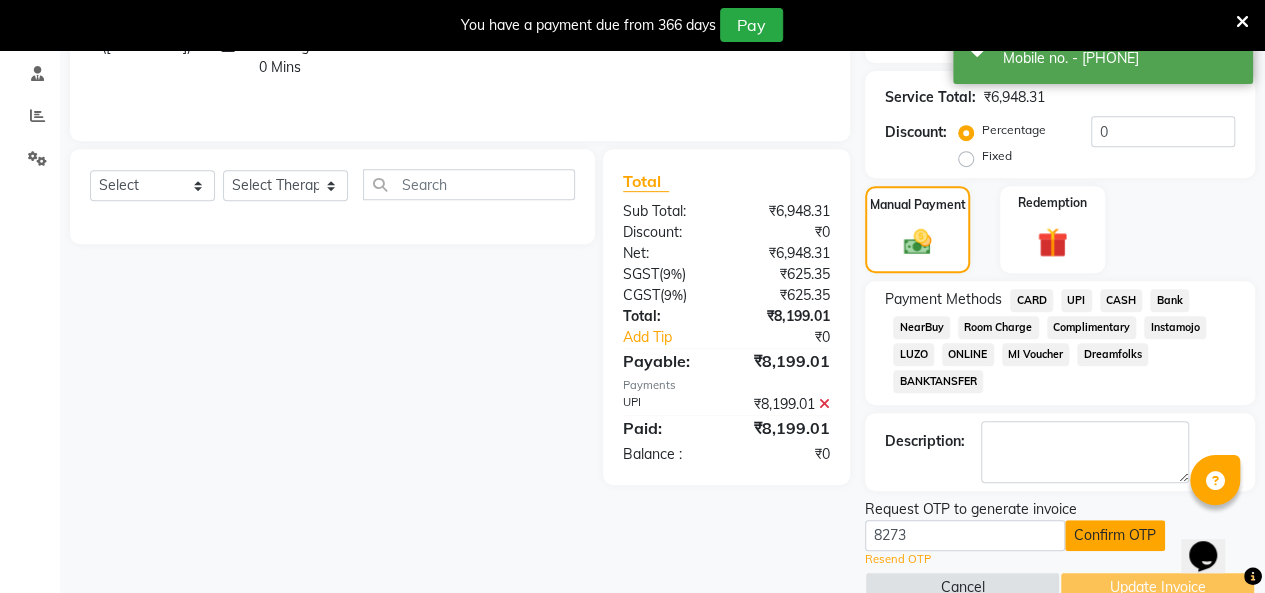 click on "Confirm OTP" 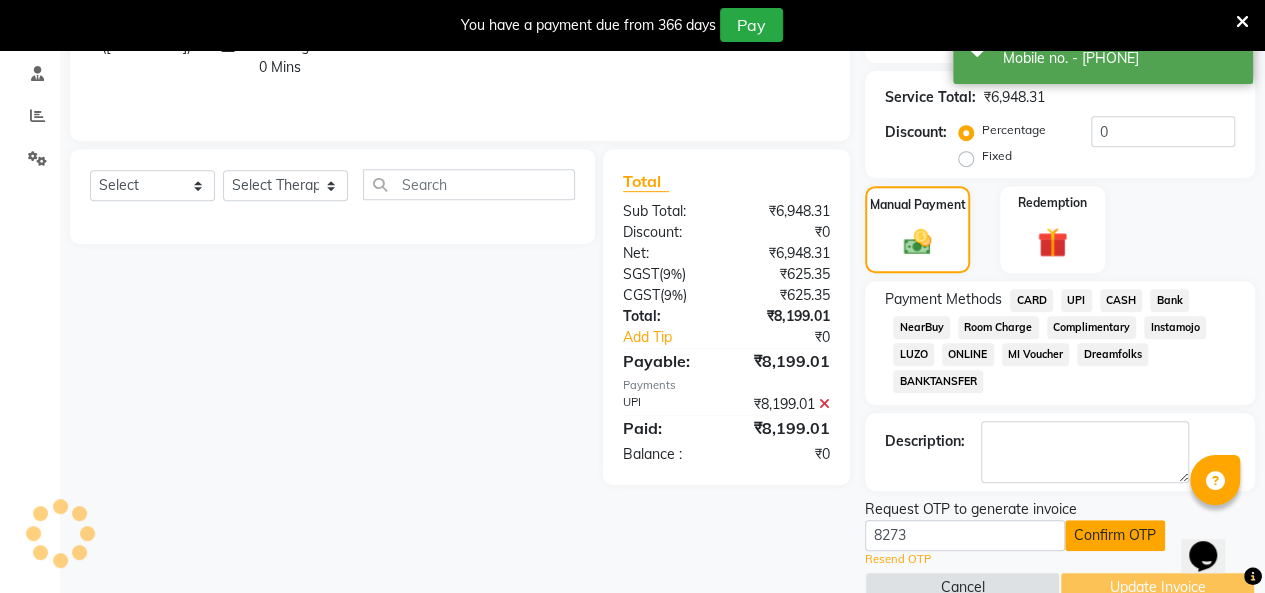 scroll, scrollTop: 342, scrollLeft: 0, axis: vertical 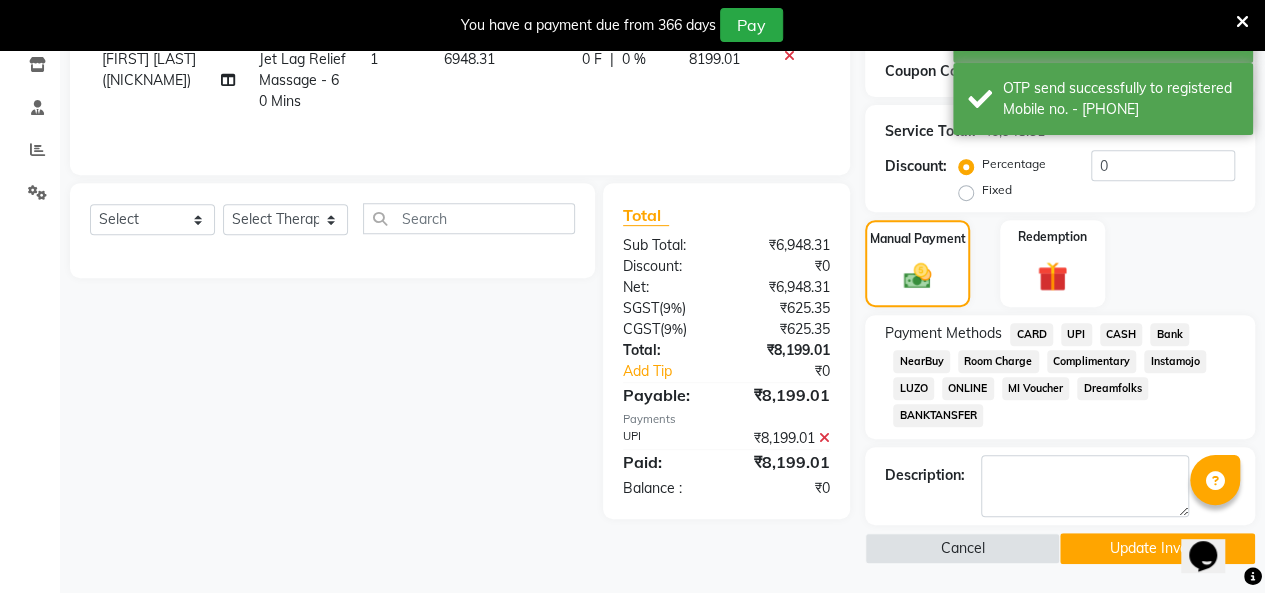 click on "Update Invoice" 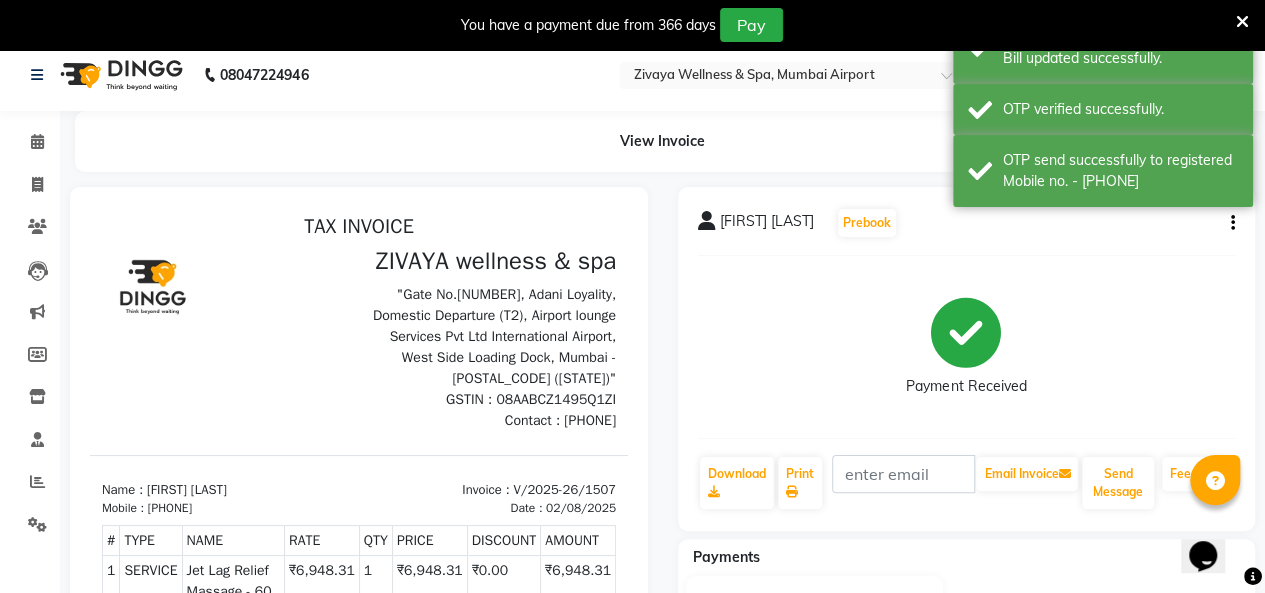 scroll, scrollTop: 0, scrollLeft: 0, axis: both 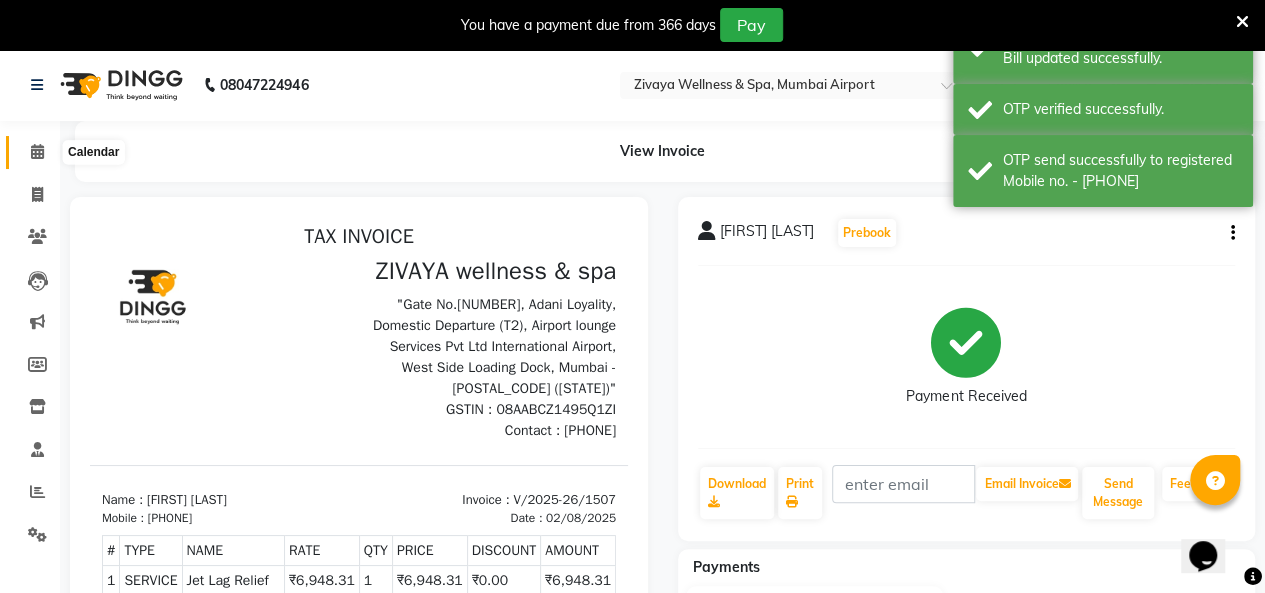 click 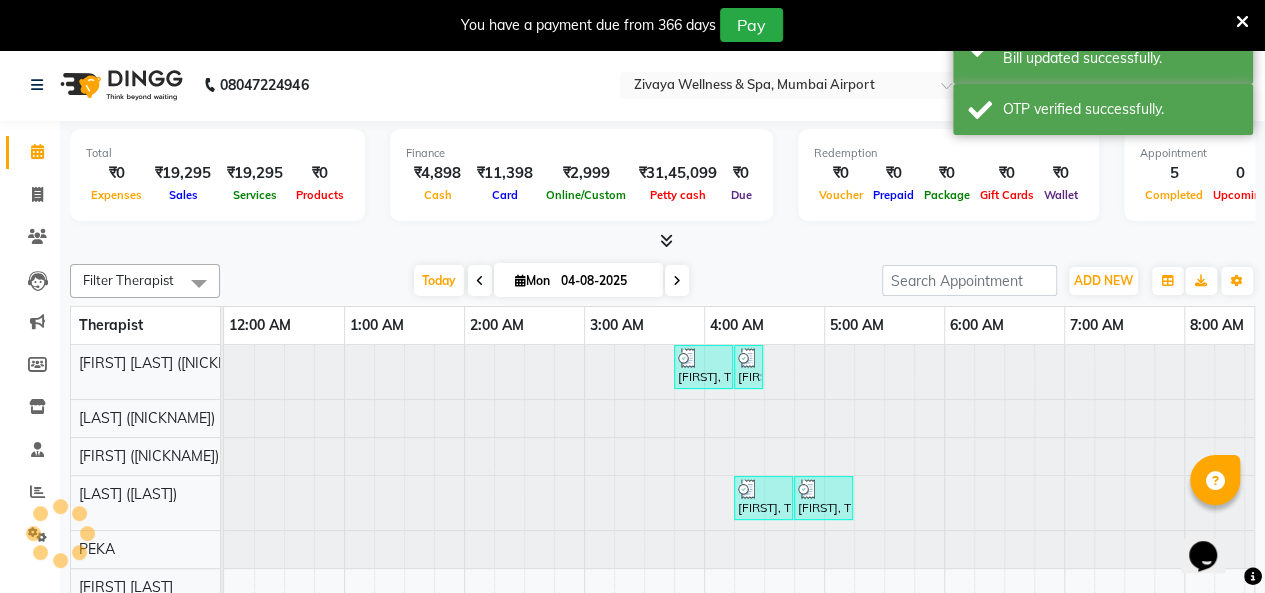 scroll, scrollTop: 0, scrollLeft: 721, axis: horizontal 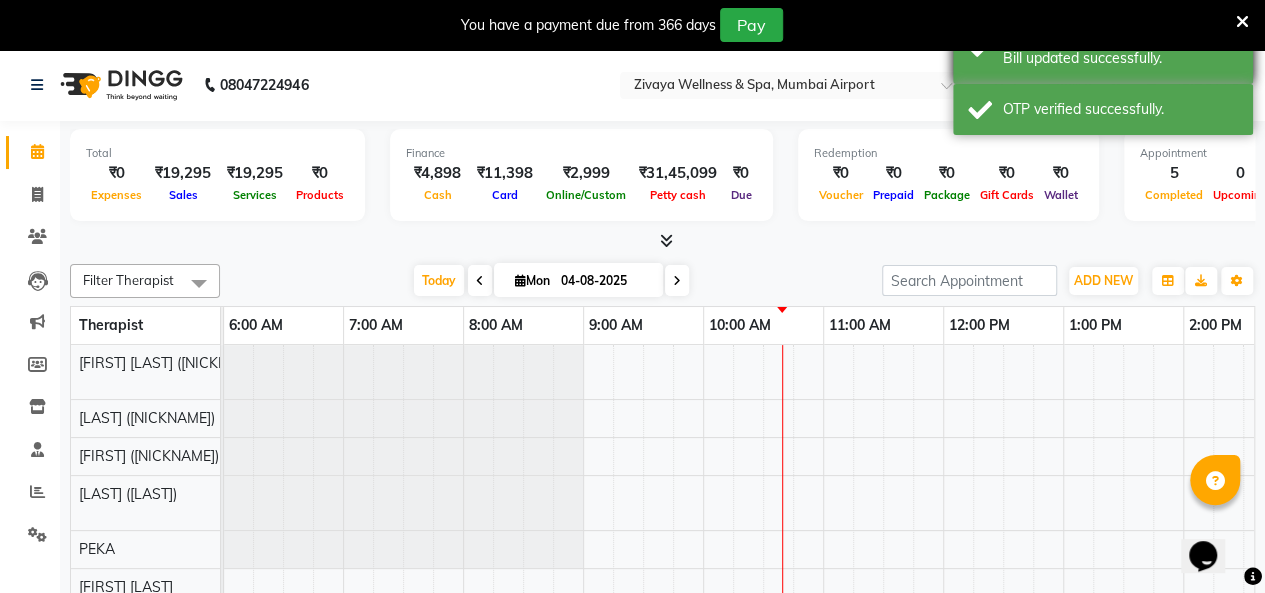 click at bounding box center (1242, 22) 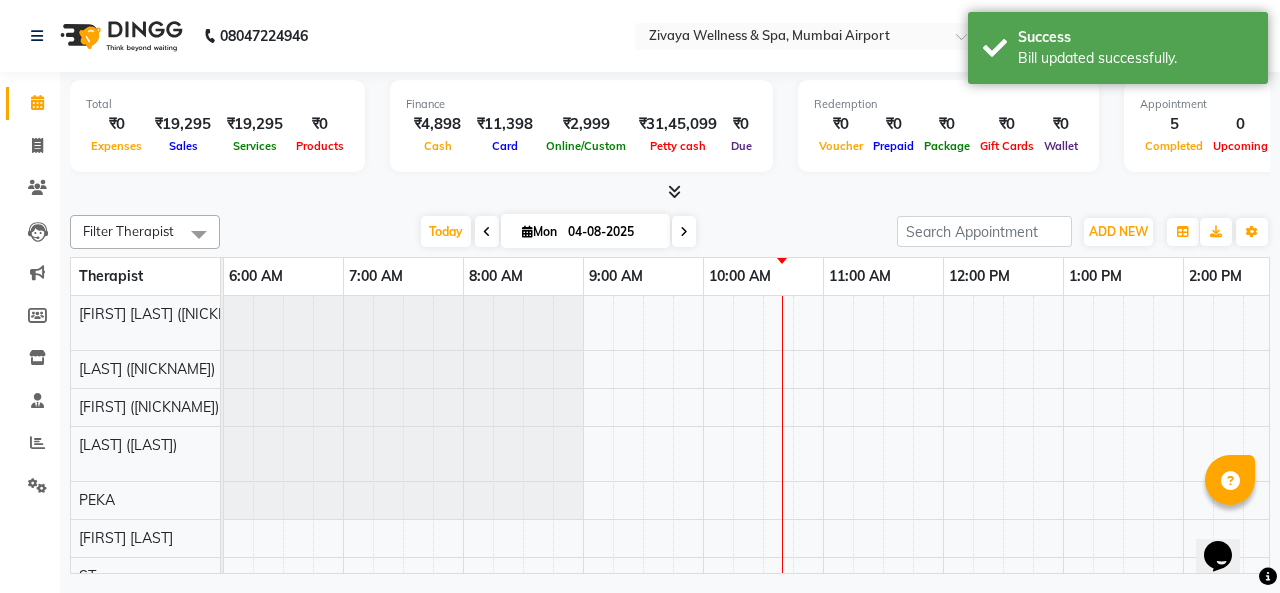 click on "Total" at bounding box center (217, 104) 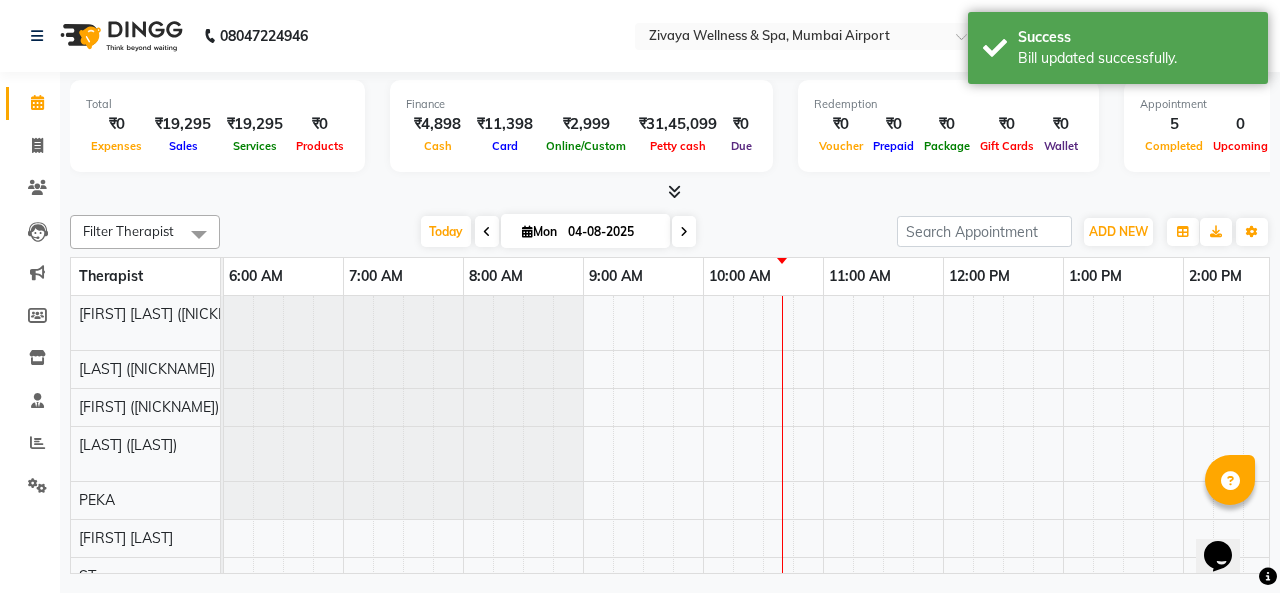 click on "08047224946 Select Location ×  Zivaya Wellness & Spa, Mumbai Airport Default Panel My Panel English ENGLISH Español العربية मराठी हिंदी ગુજરાતી தமிழ் 中文 Notifications nothing to show vikas Manage Profile Change Password Sign out  Version:3.15.11" 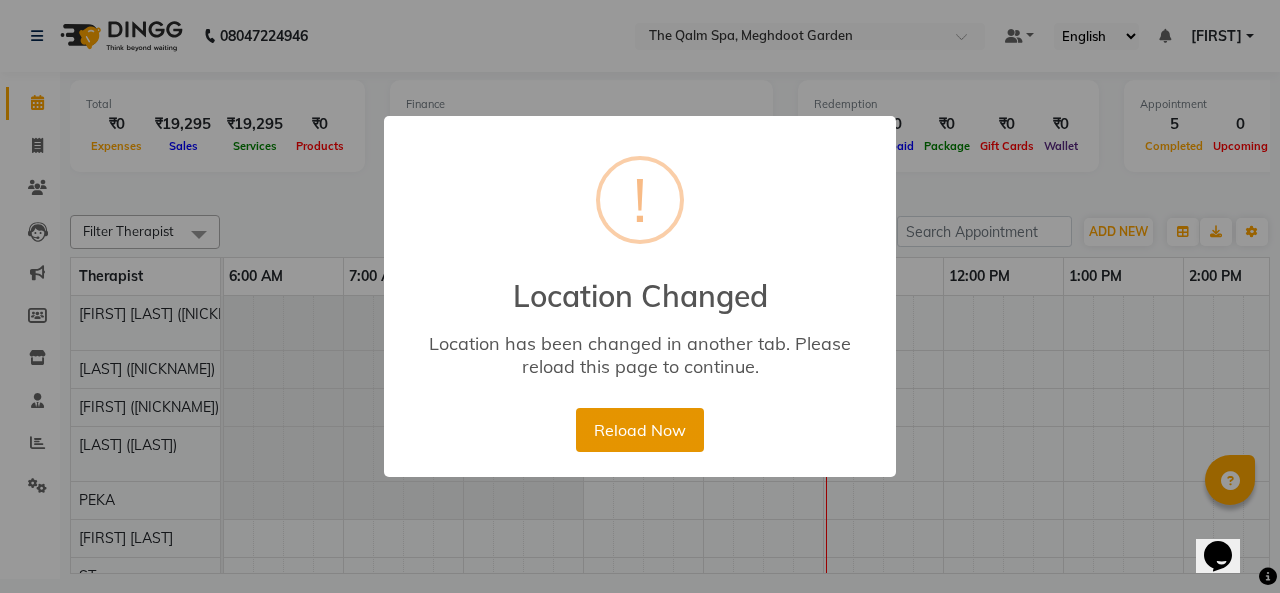 click on "Reload Now" at bounding box center (639, 430) 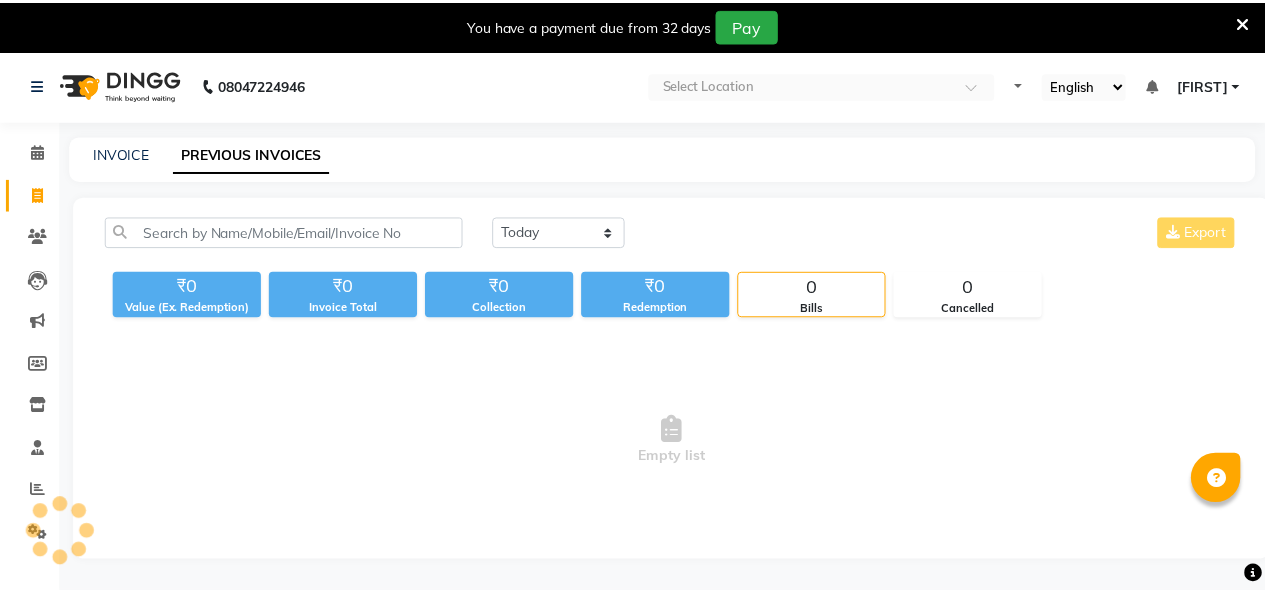 scroll, scrollTop: 0, scrollLeft: 0, axis: both 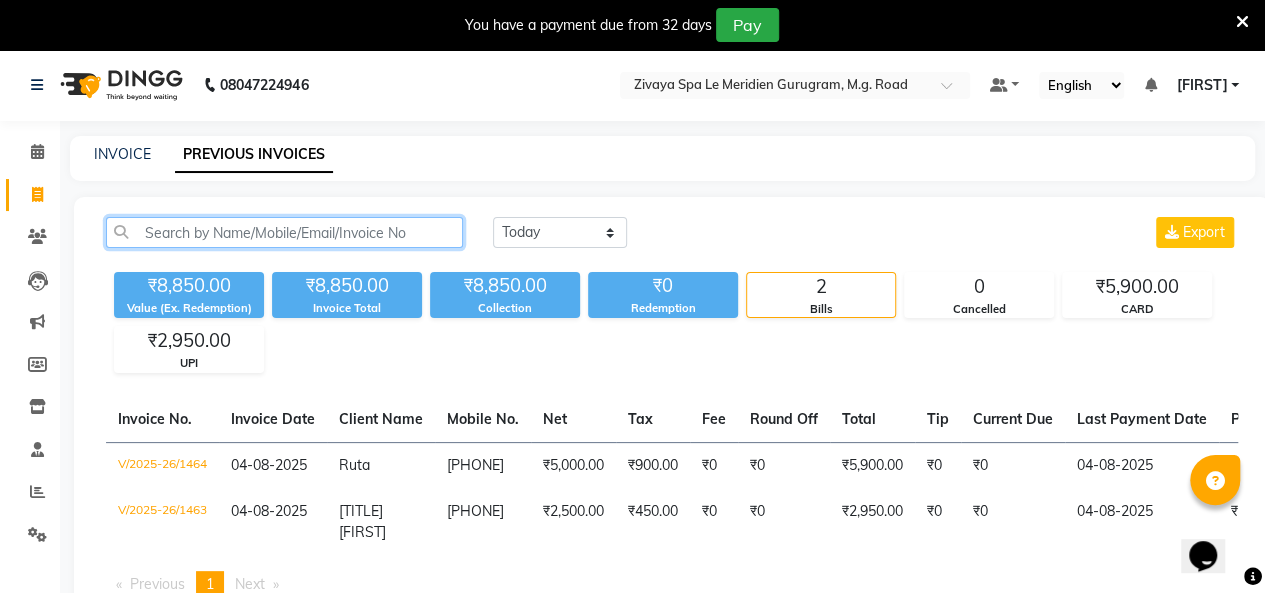 click 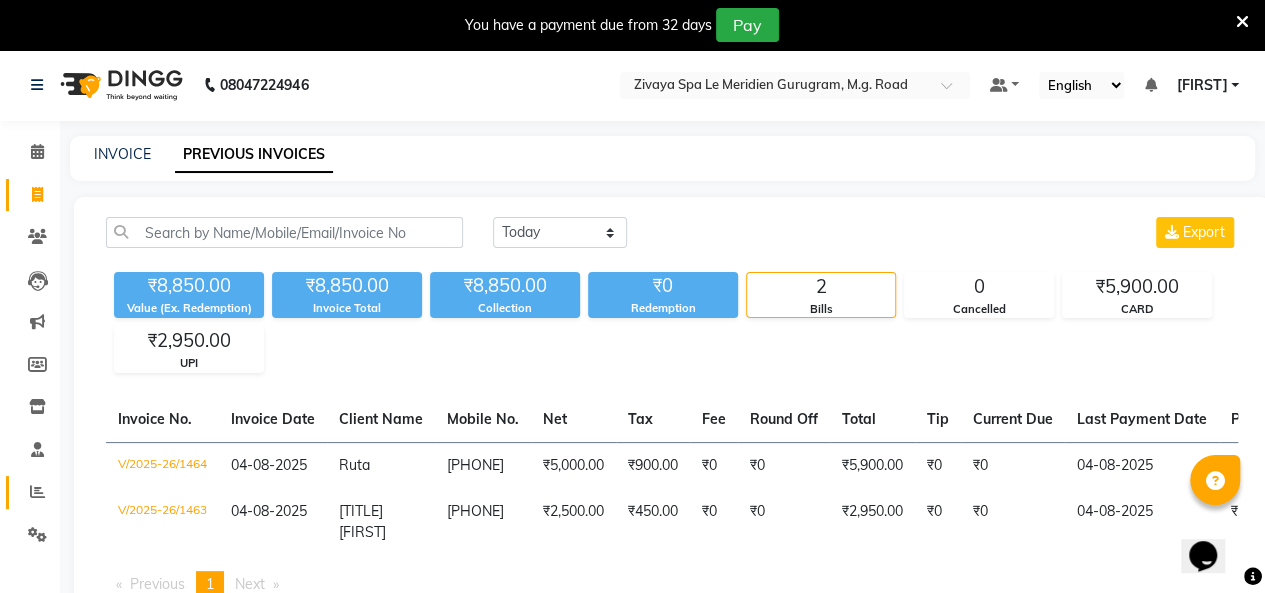 click 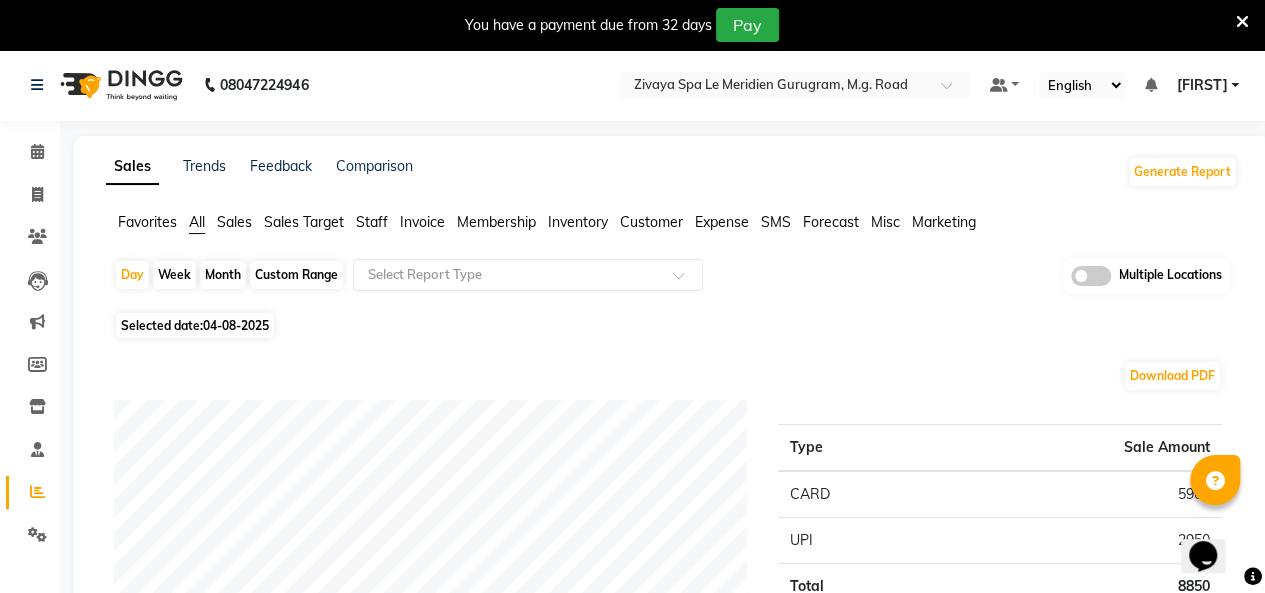 click on "Month" 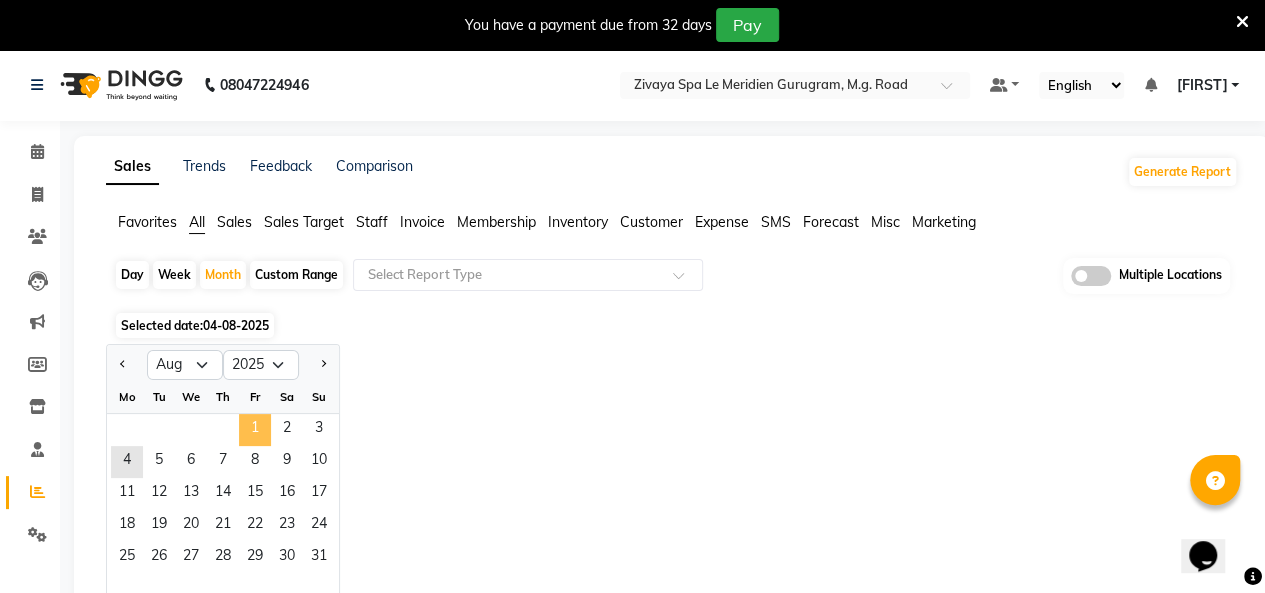 click on "1" 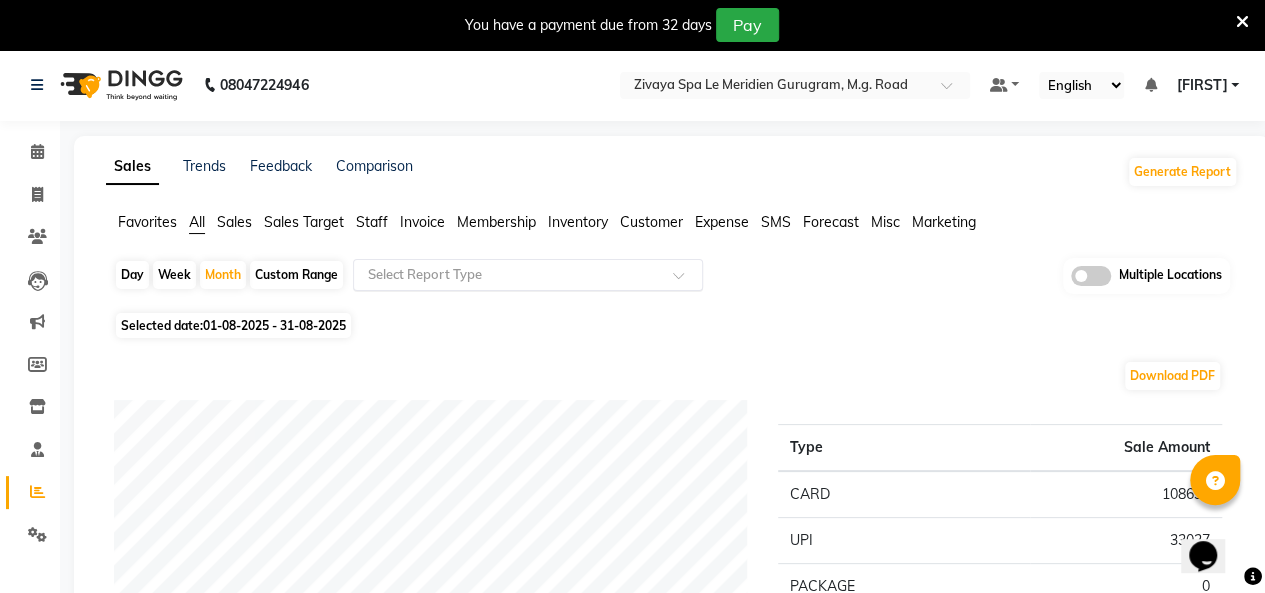 click 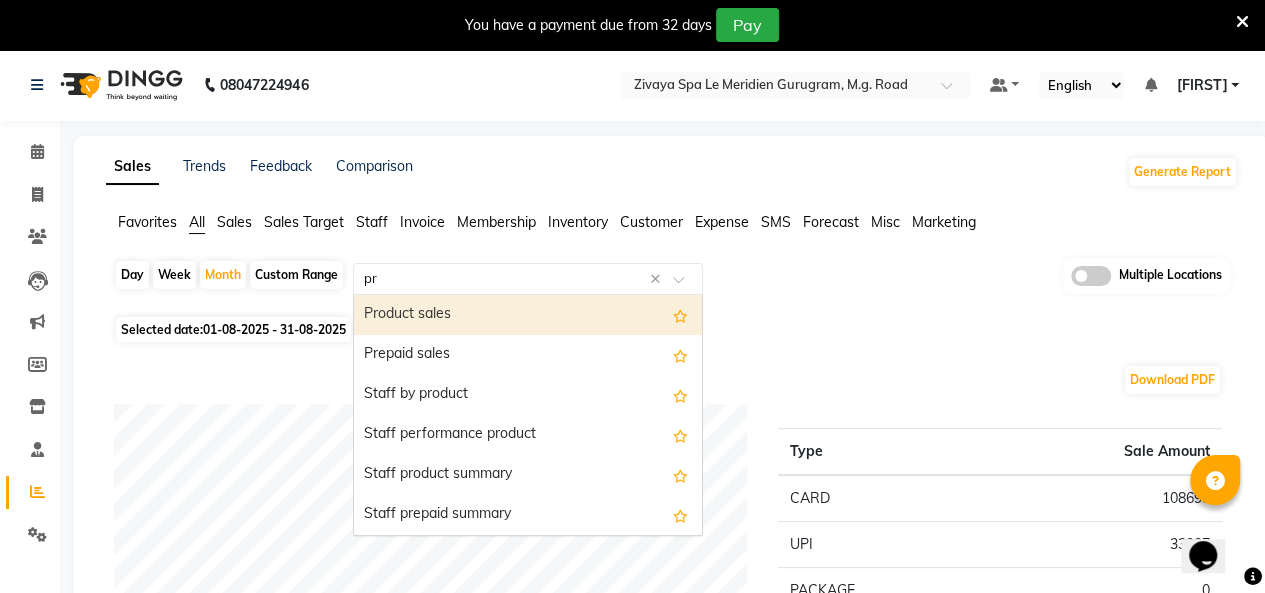 type on "pro" 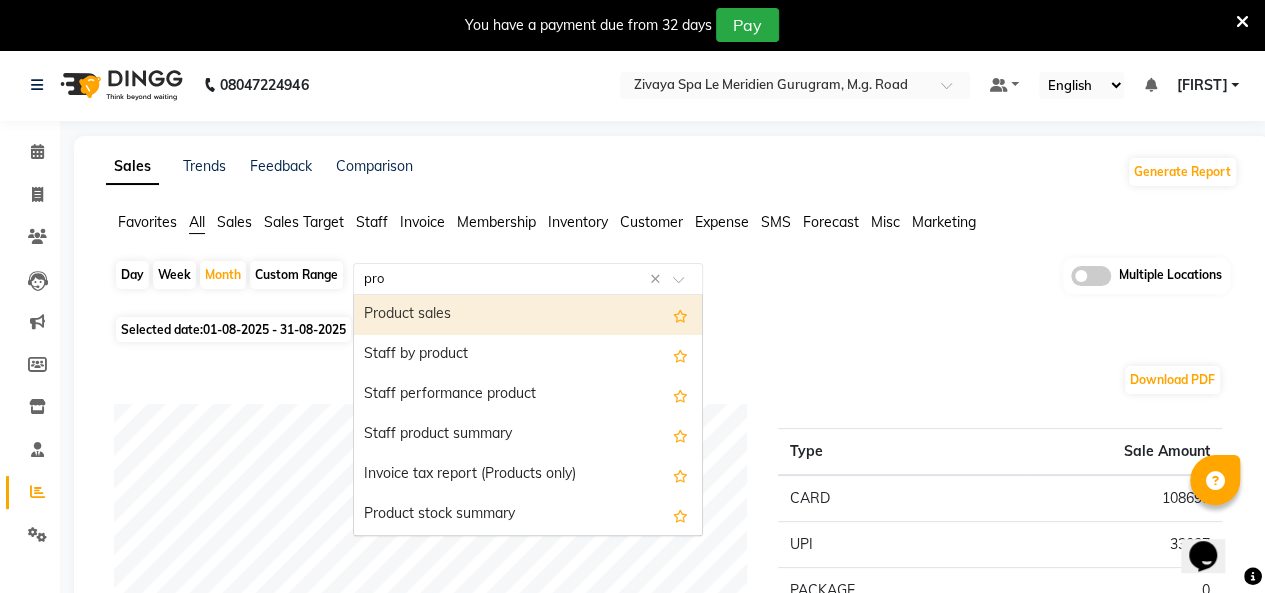 click on "Product sales" at bounding box center [528, 315] 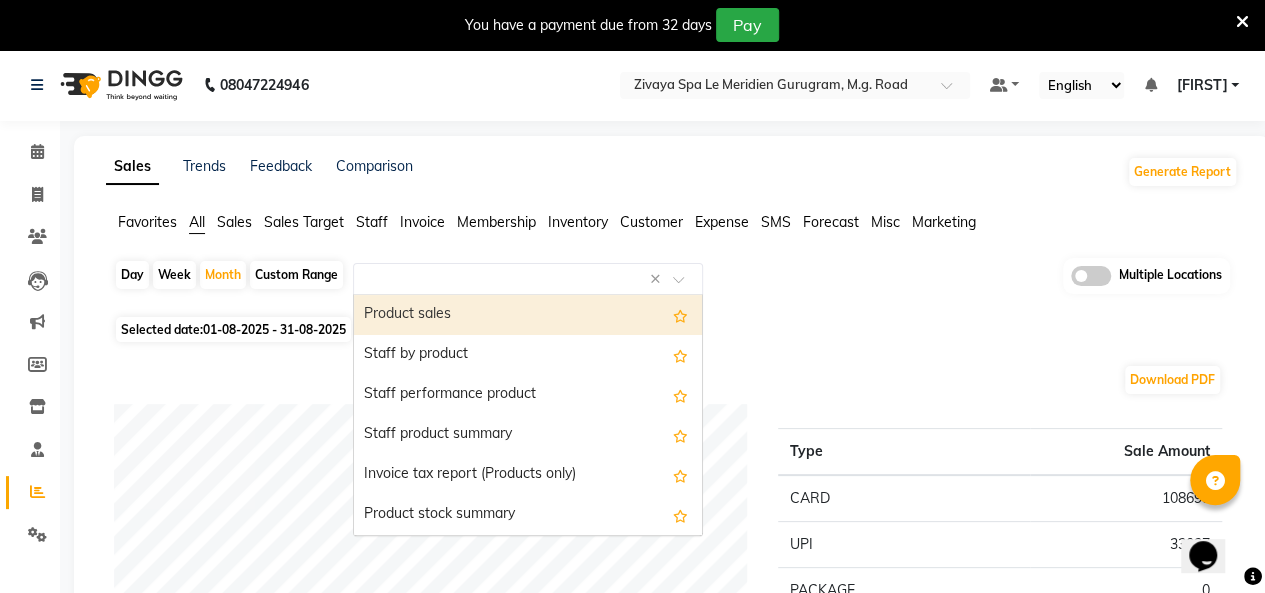 select on "full_report" 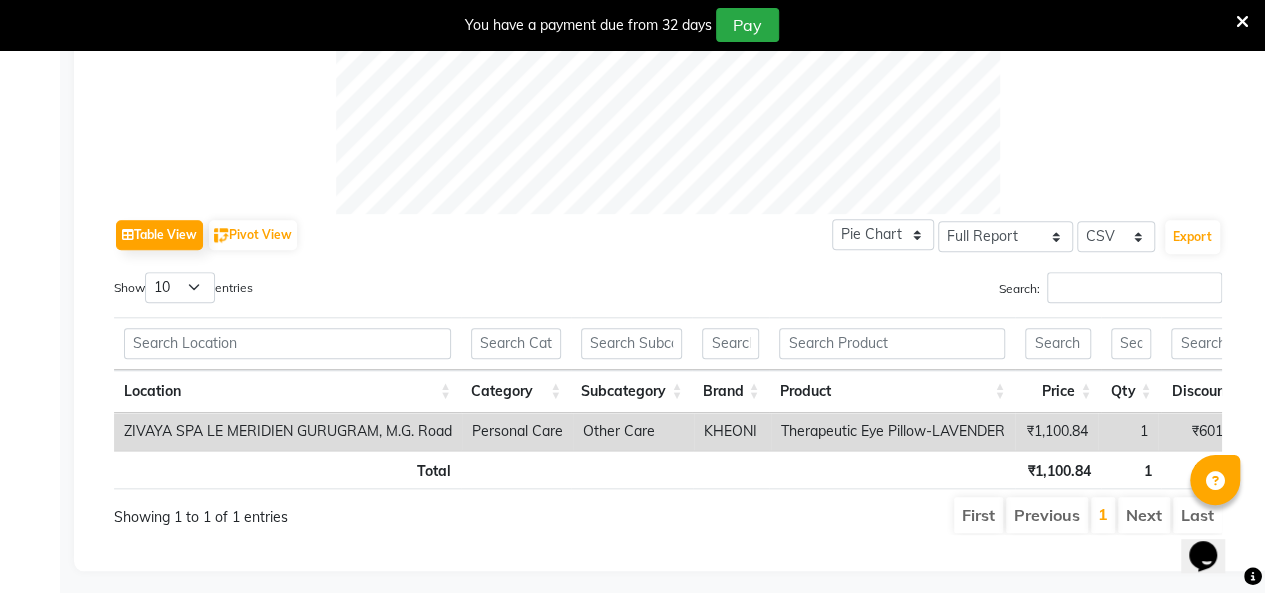 scroll, scrollTop: 868, scrollLeft: 0, axis: vertical 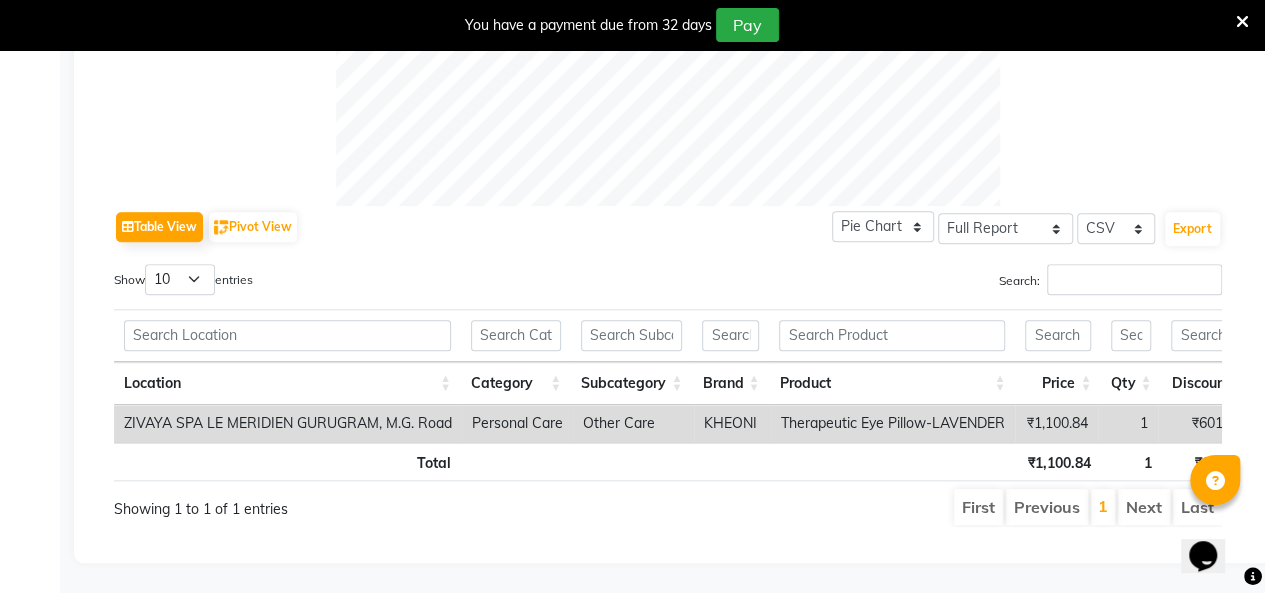 click on "ZIVAYA  SPA LE MERIDIEN GURUGRAM, M.G. Road" at bounding box center (288, 423) 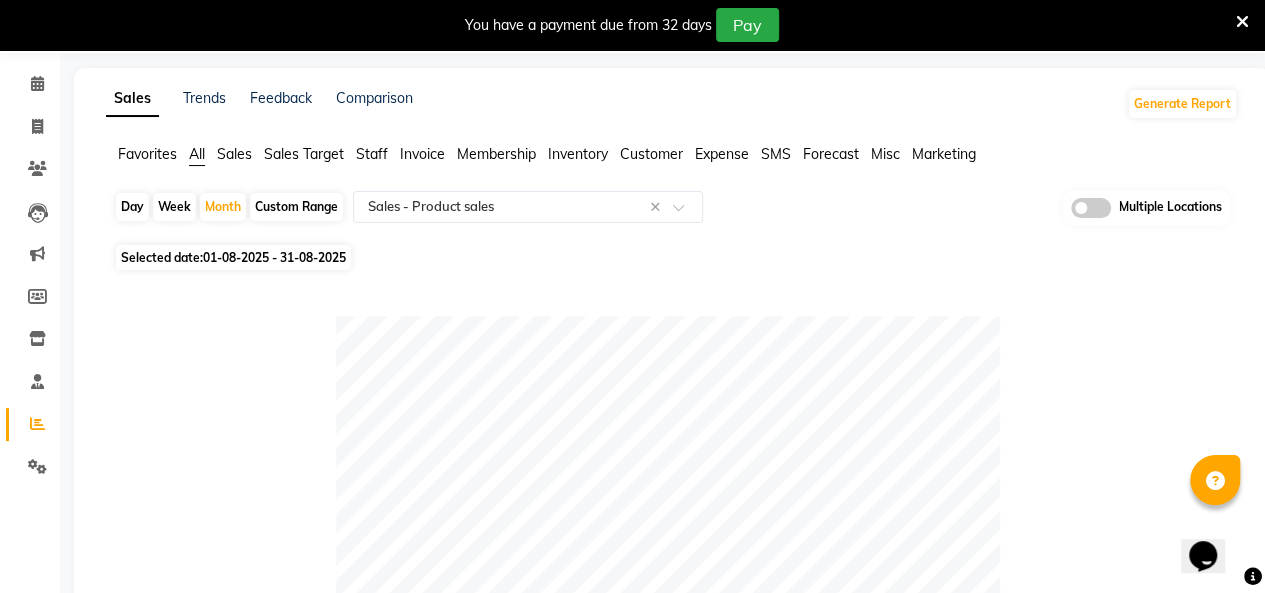 scroll, scrollTop: 0, scrollLeft: 0, axis: both 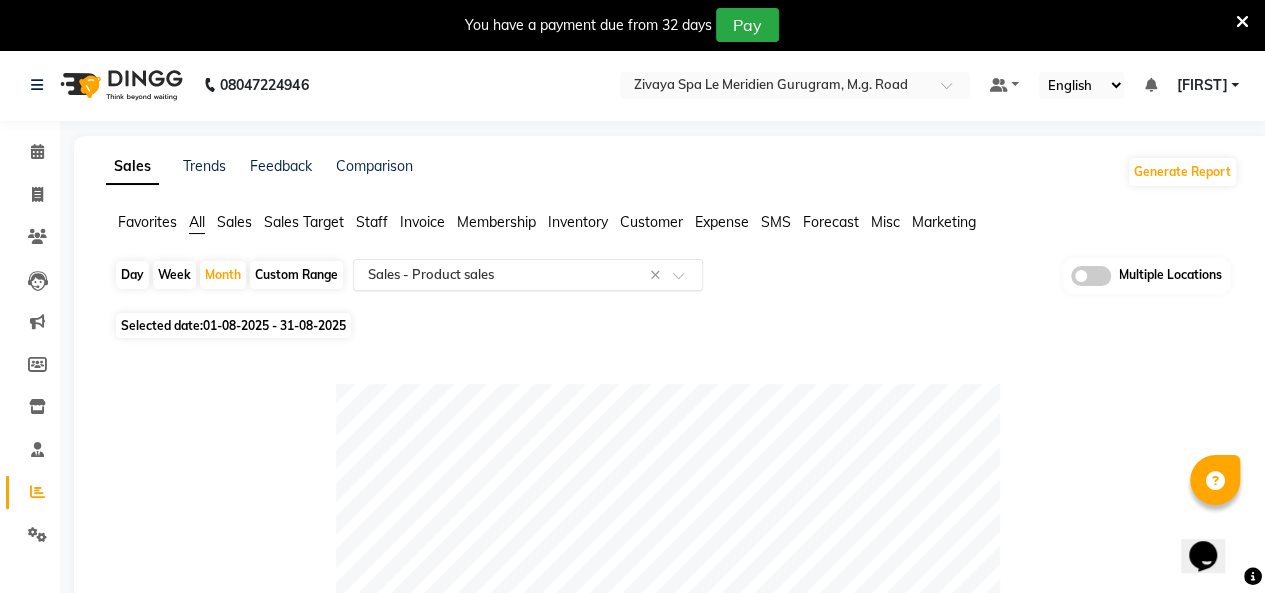 click on "Select Report Type × Sales -  Product sales ×" 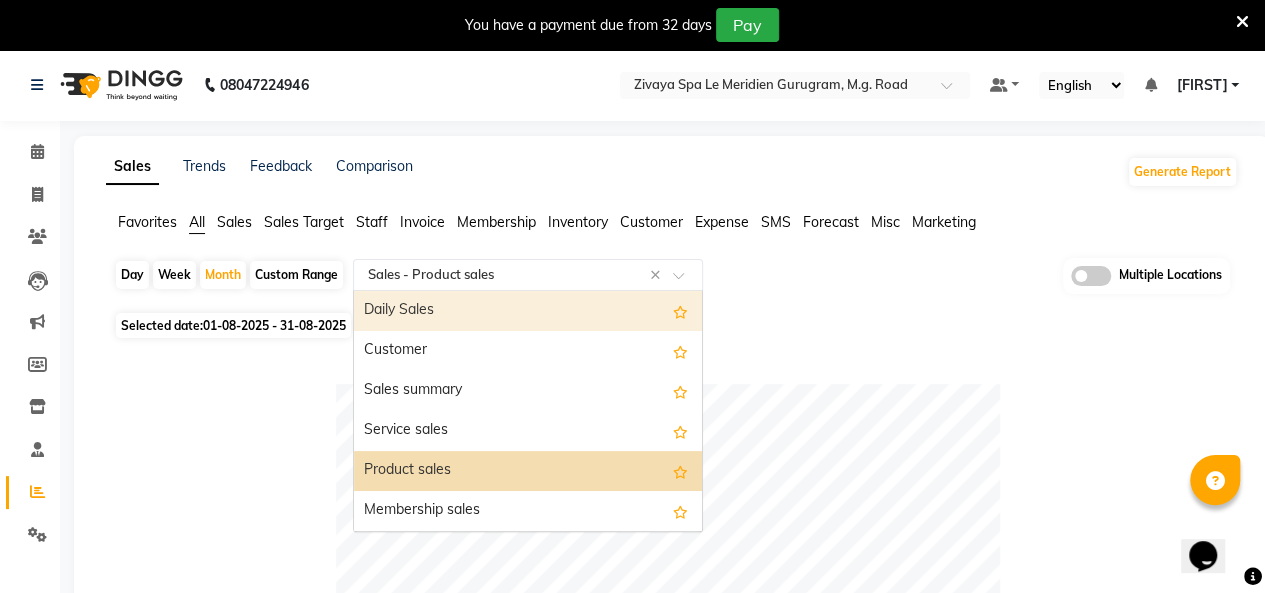click 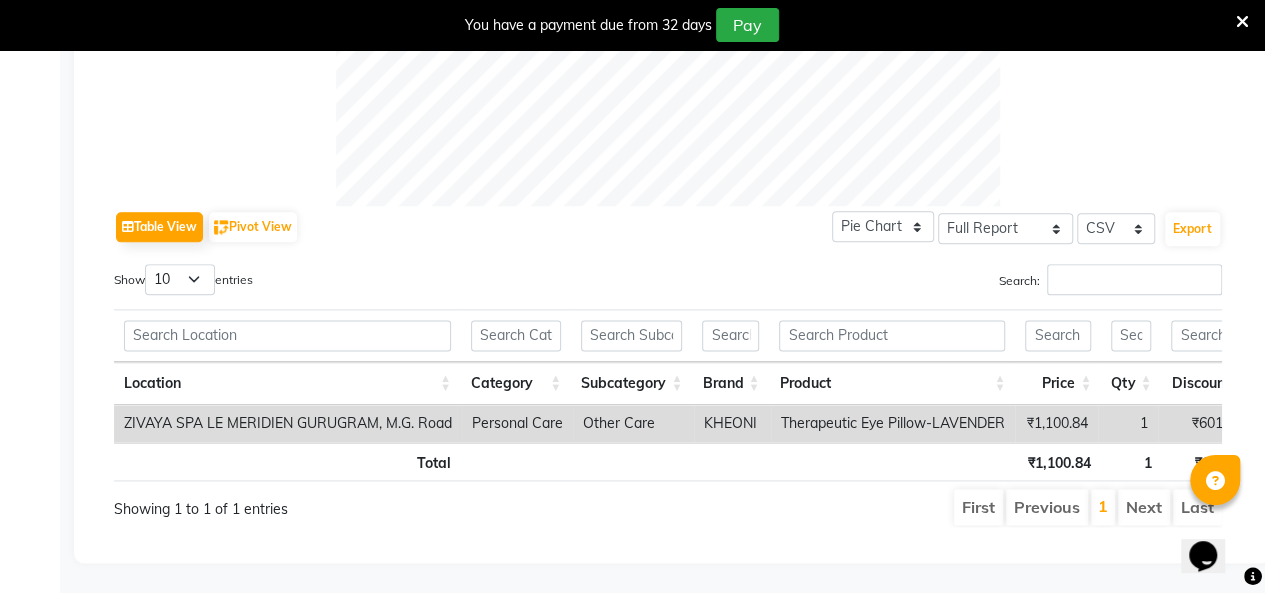 scroll, scrollTop: 1134, scrollLeft: 0, axis: vertical 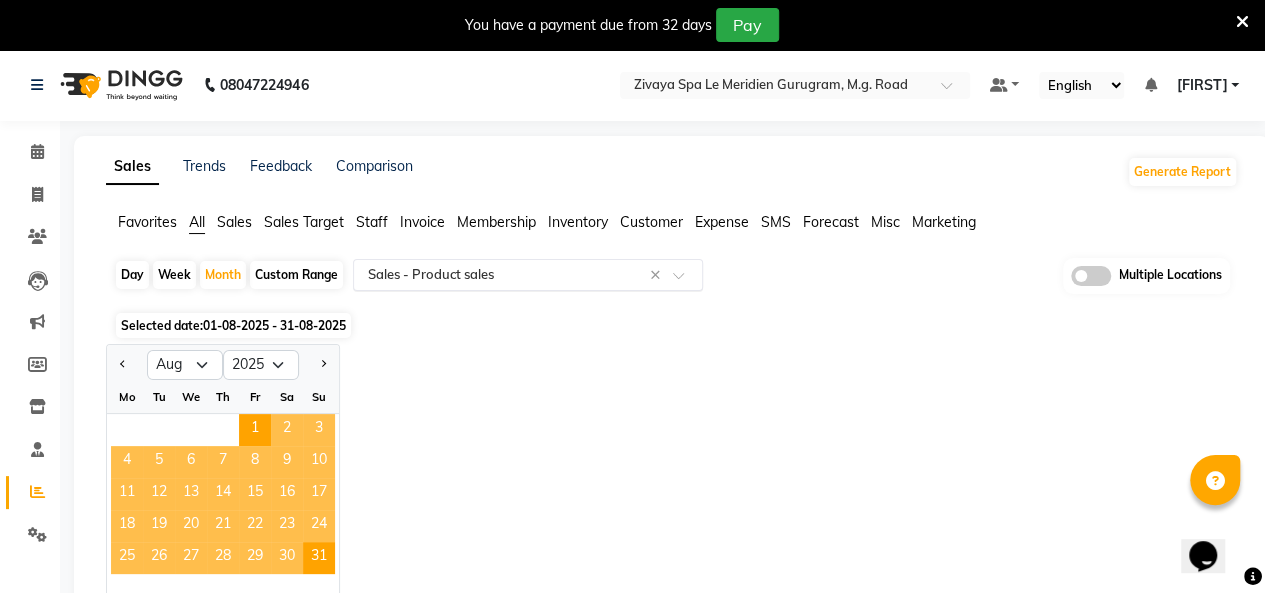 click 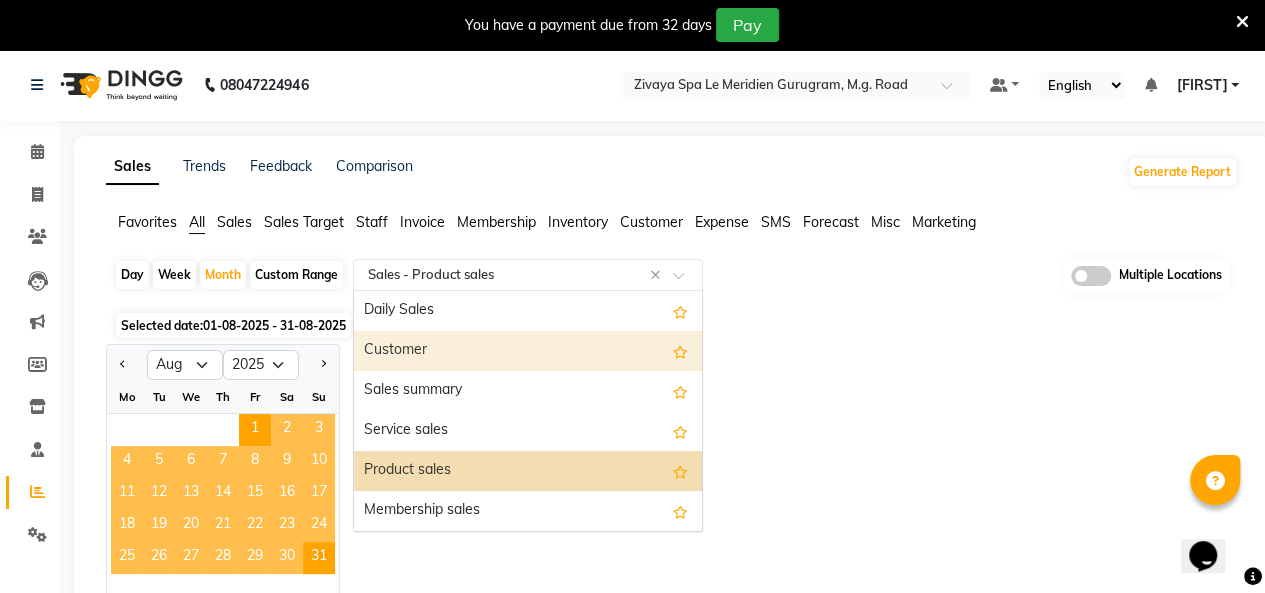 click on "Customer" at bounding box center (528, 351) 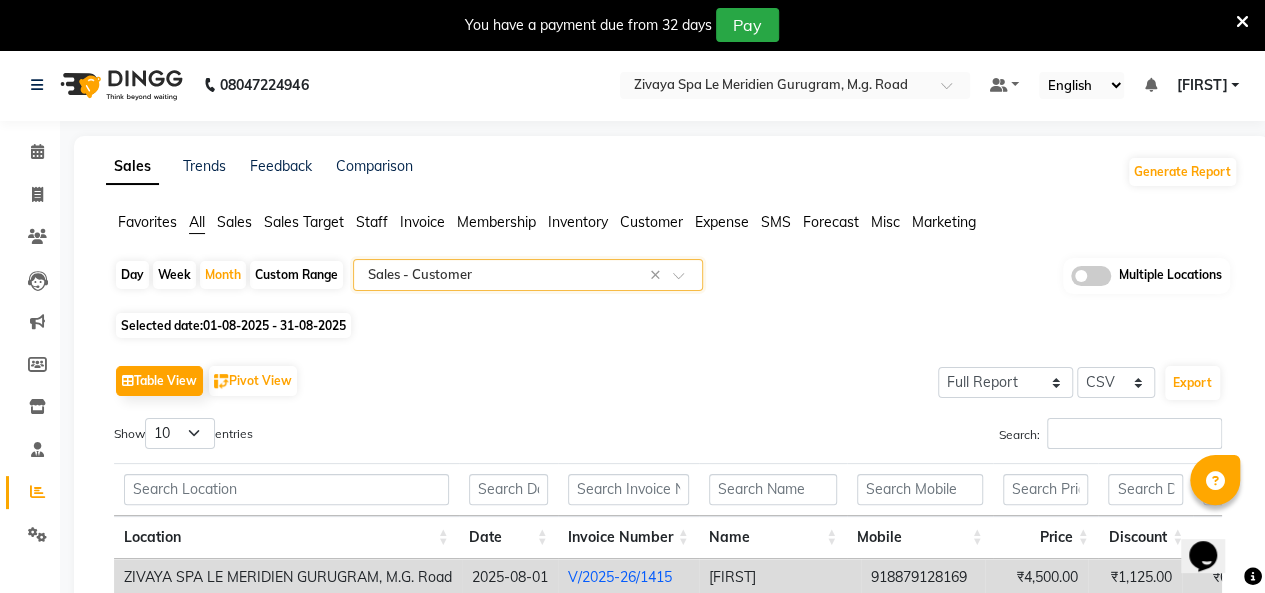 click on "01-08-2025 - 31-08-2025" 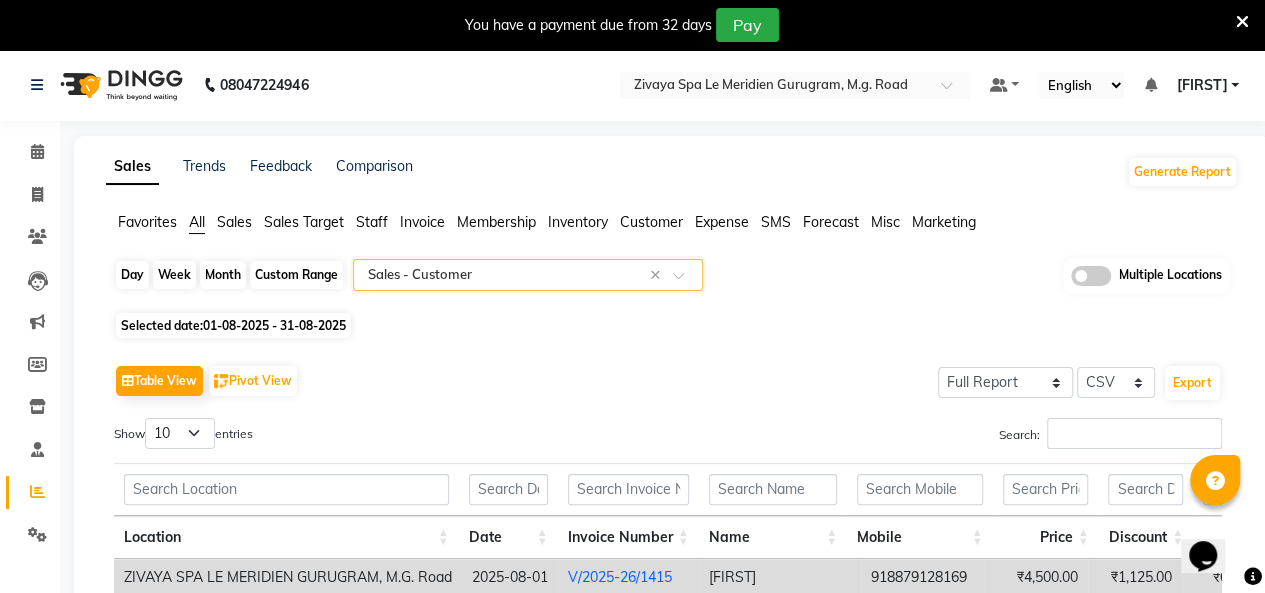 select on "8" 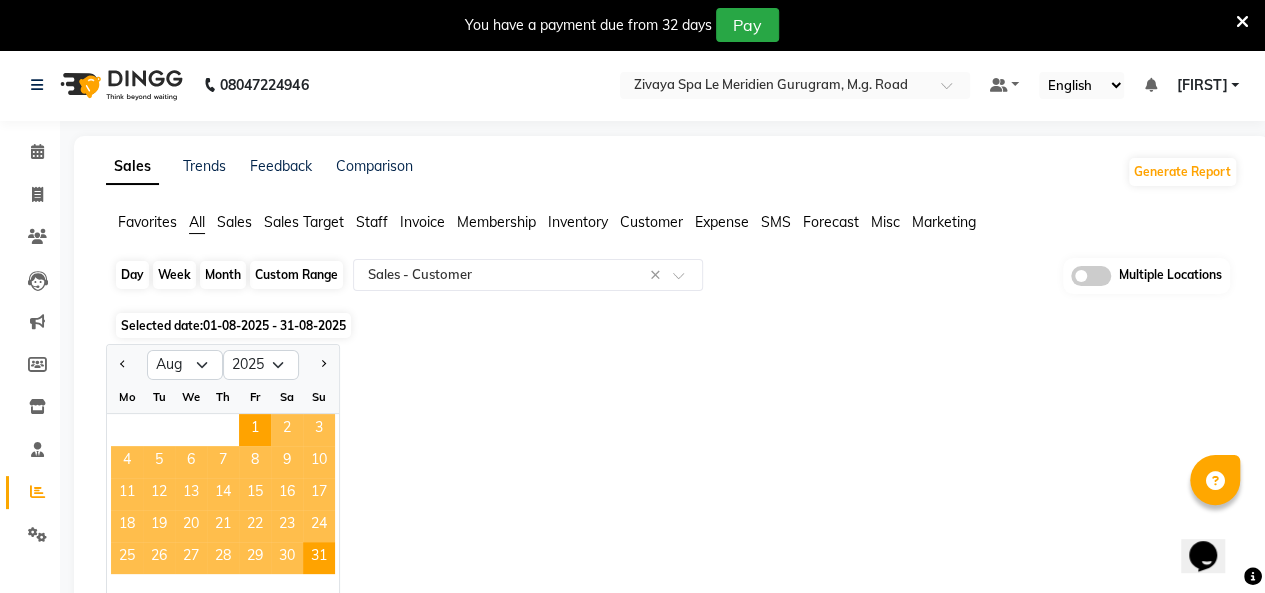 click on "Month" 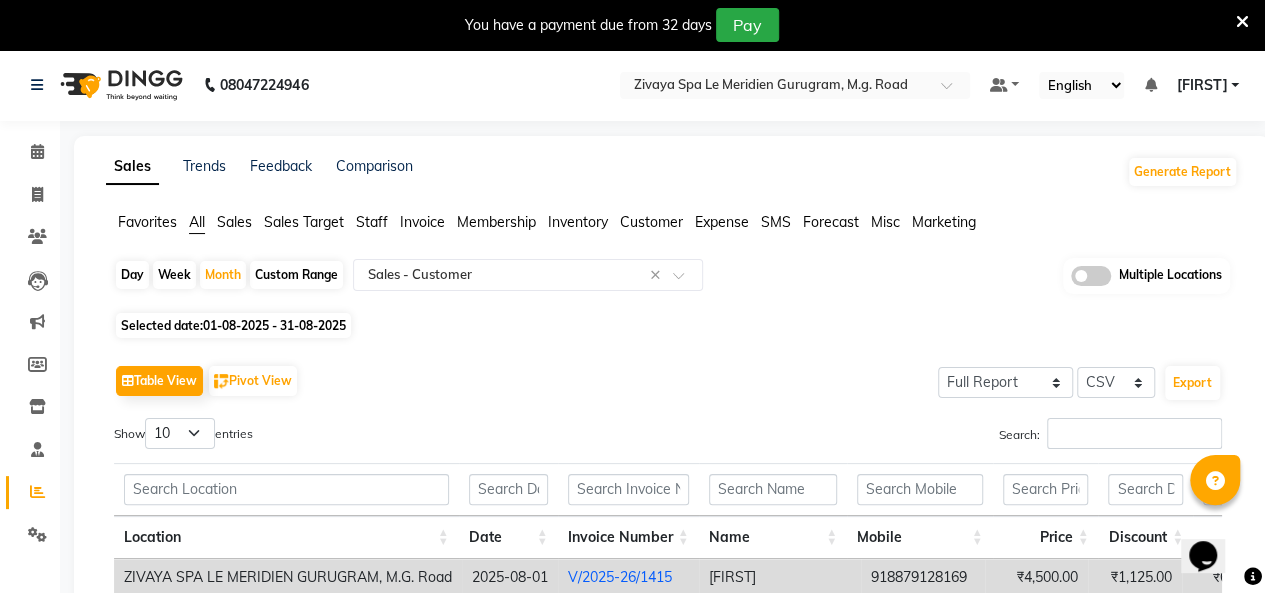 click on "01-08-2025 - 31-08-2025" 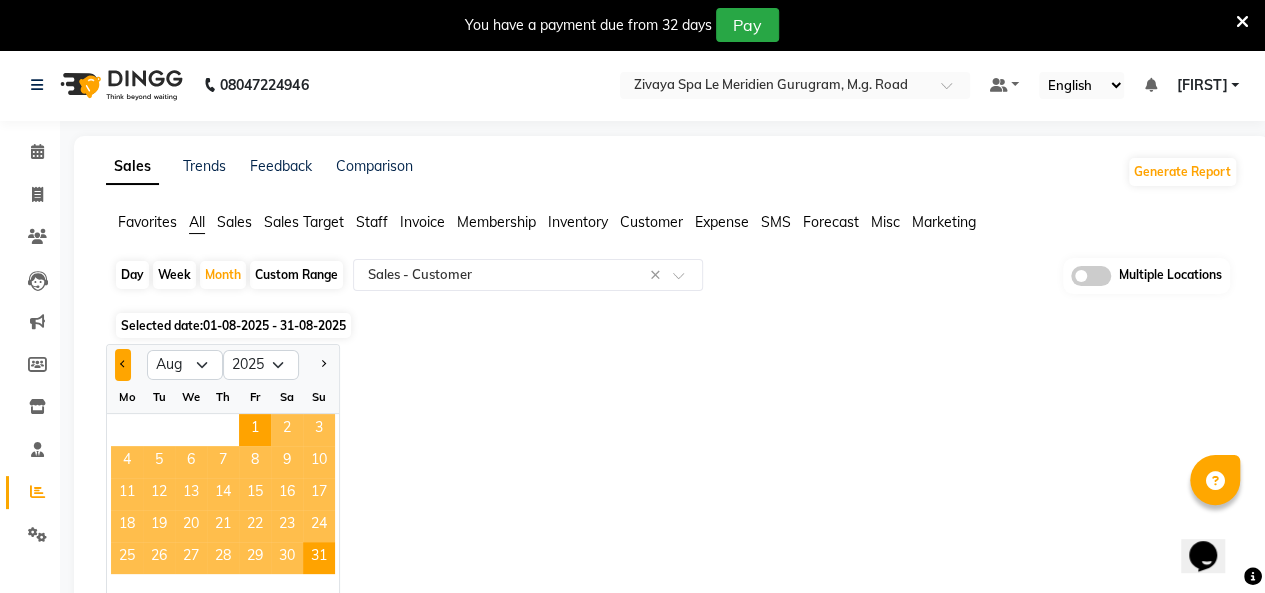click 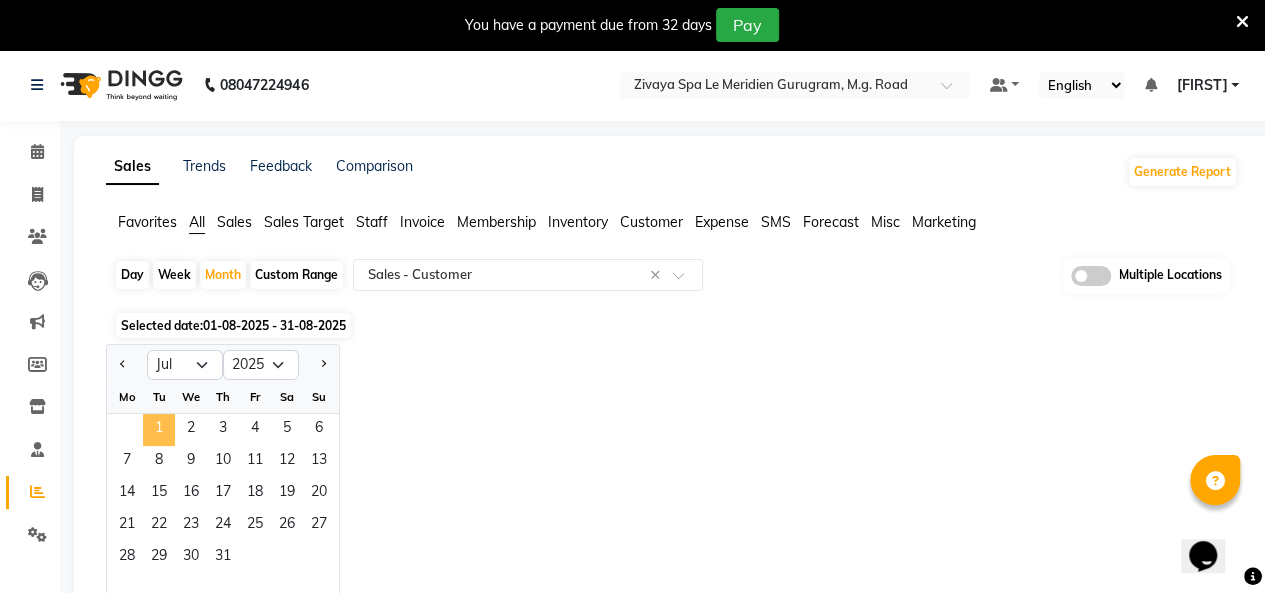 click on "1" 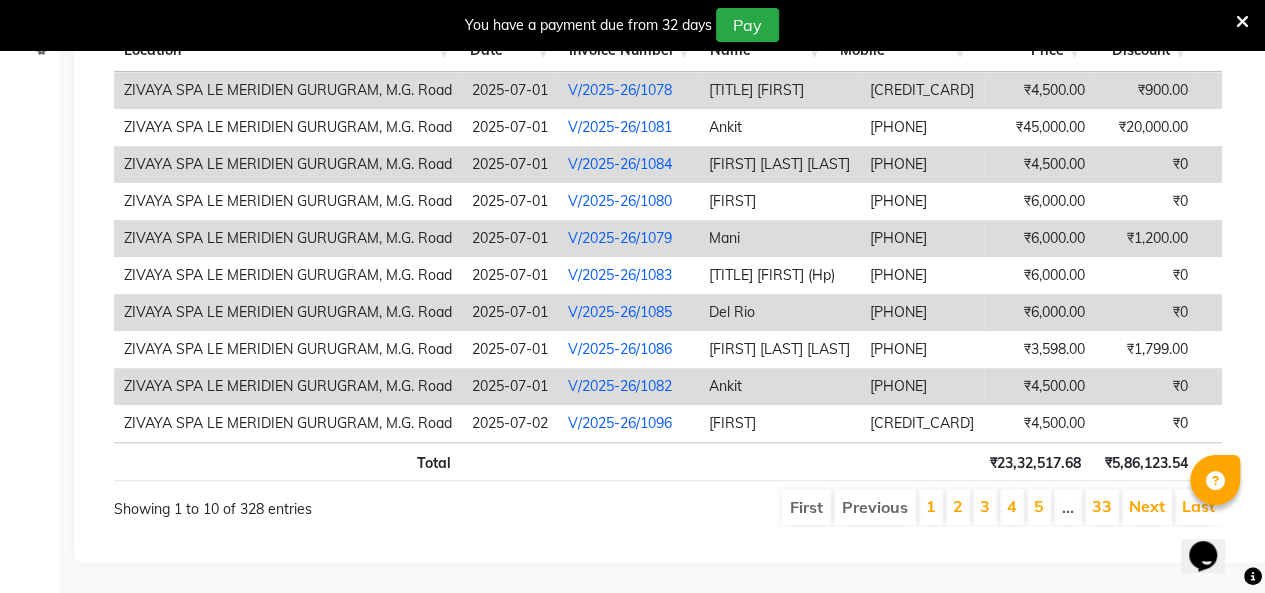 scroll, scrollTop: 513, scrollLeft: 0, axis: vertical 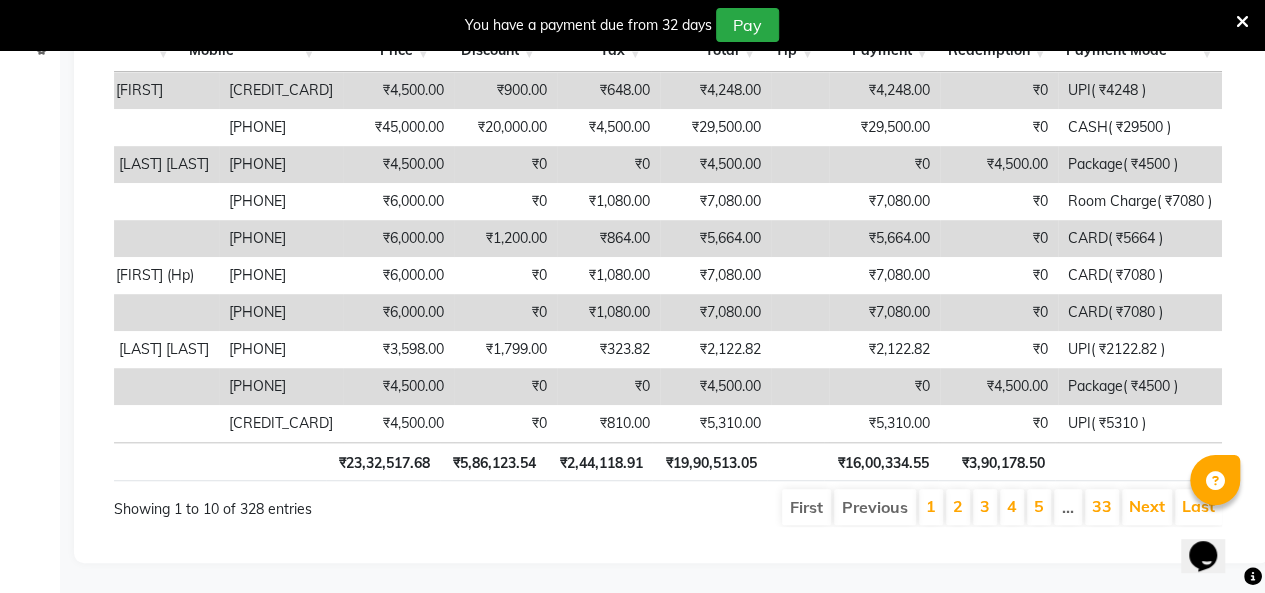 click on "Last" at bounding box center [1198, 507] 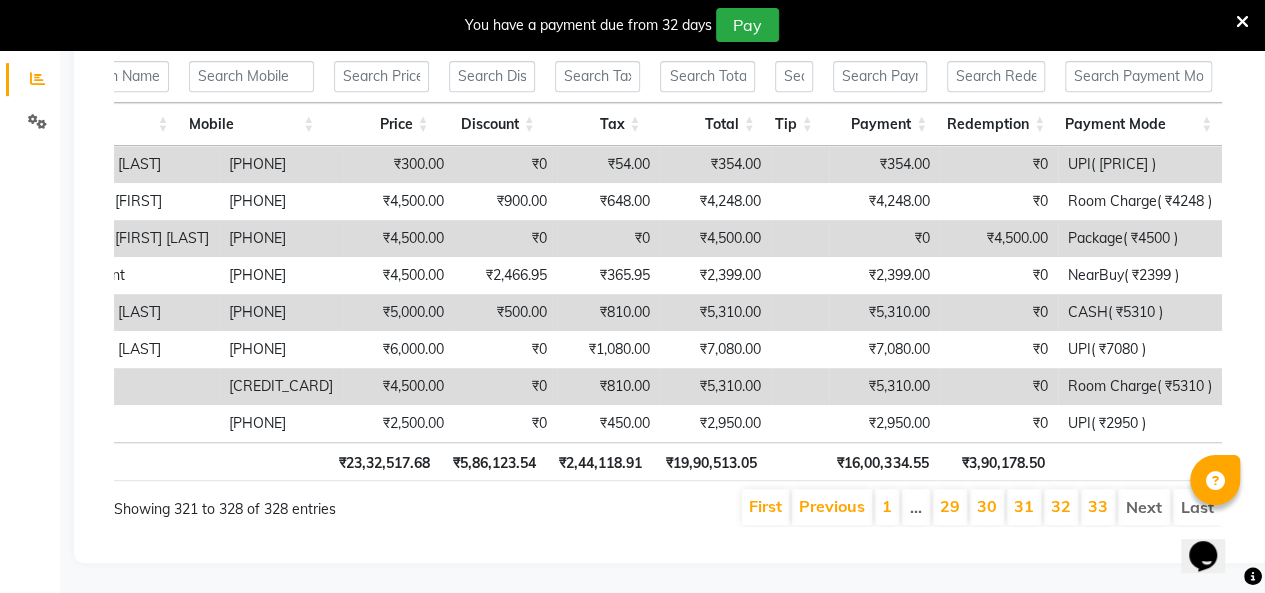 scroll, scrollTop: 0, scrollLeft: 646, axis: horizontal 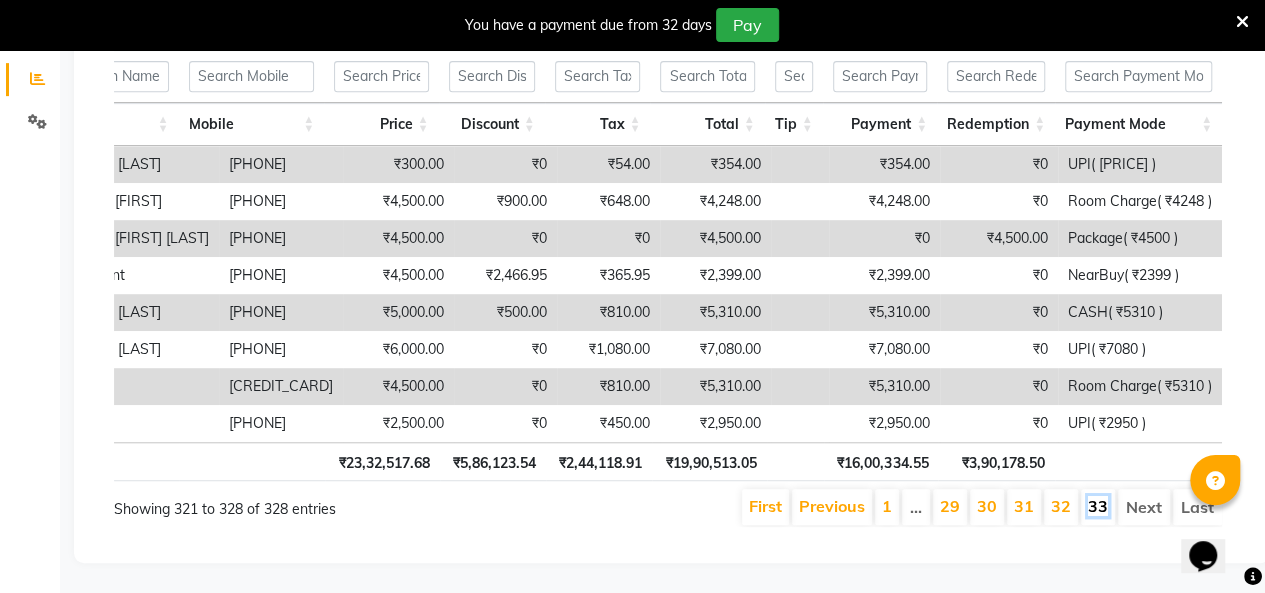 click on "33" at bounding box center (1098, 506) 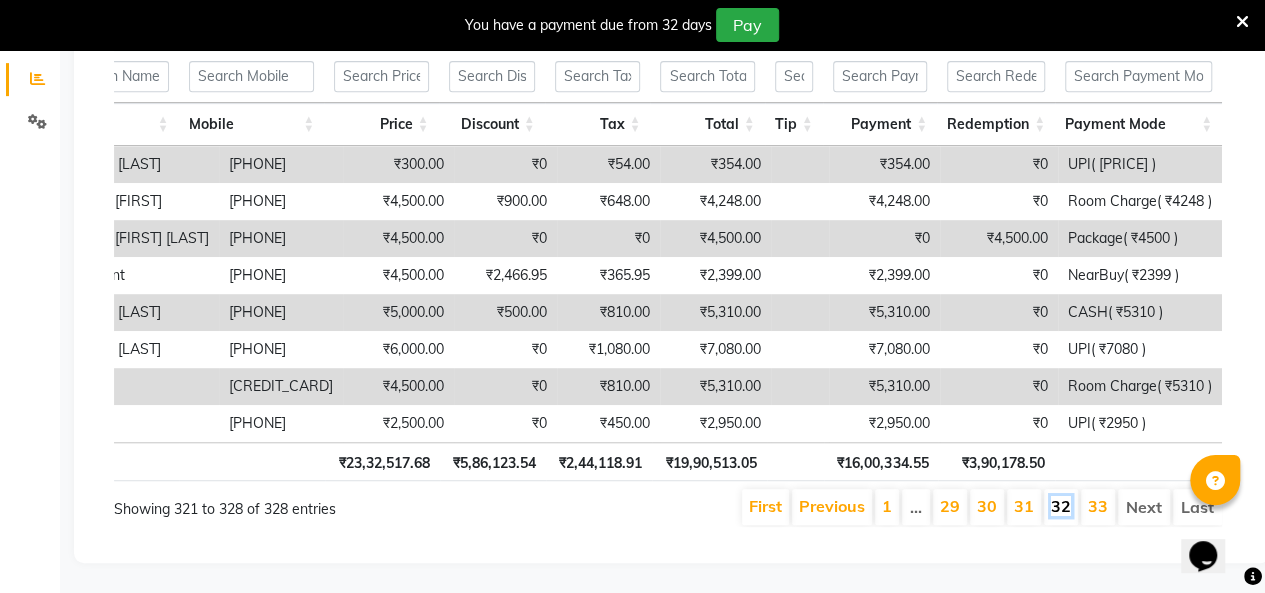 click on "32" at bounding box center [1061, 506] 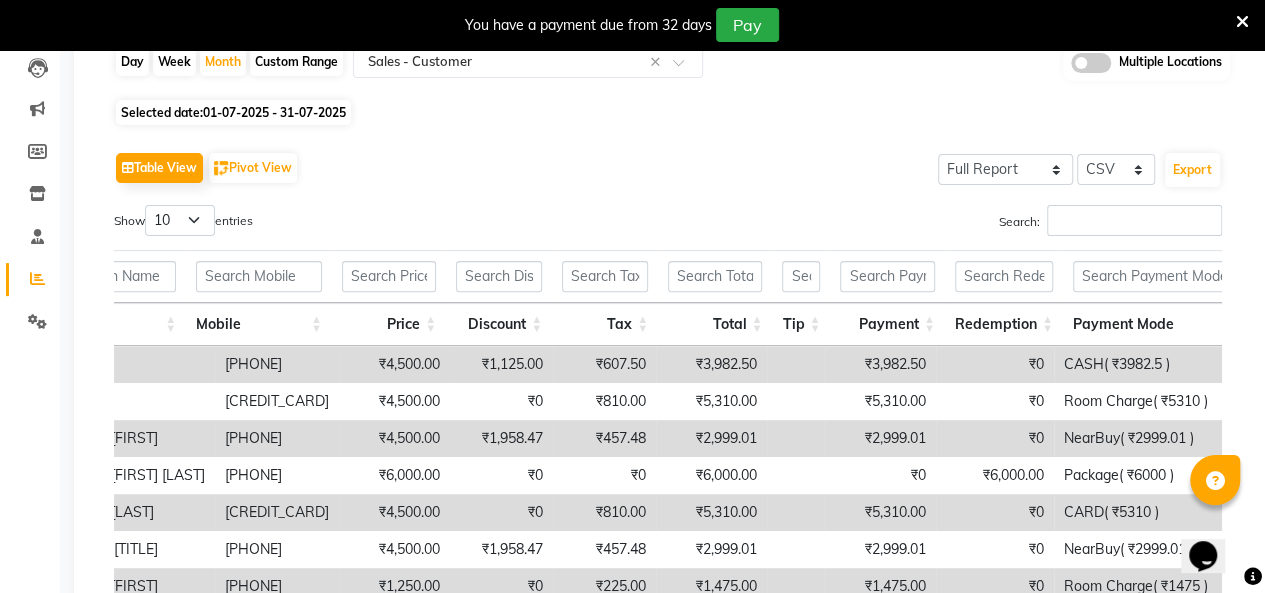 click on "01-07-2025 - 31-07-2025" 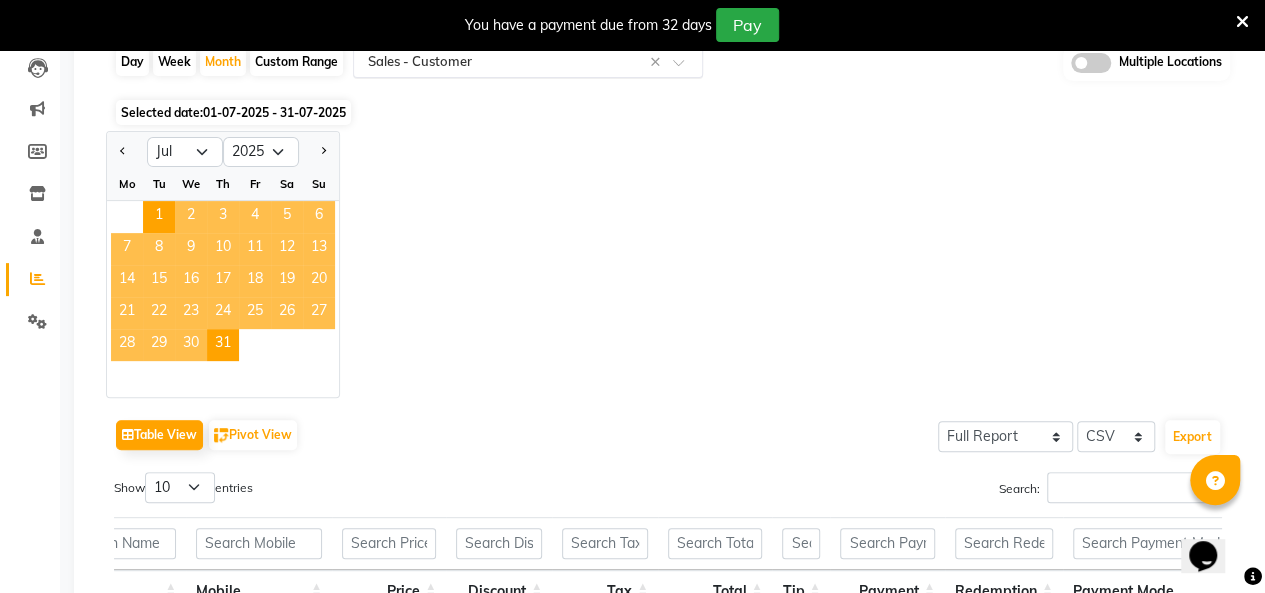 click 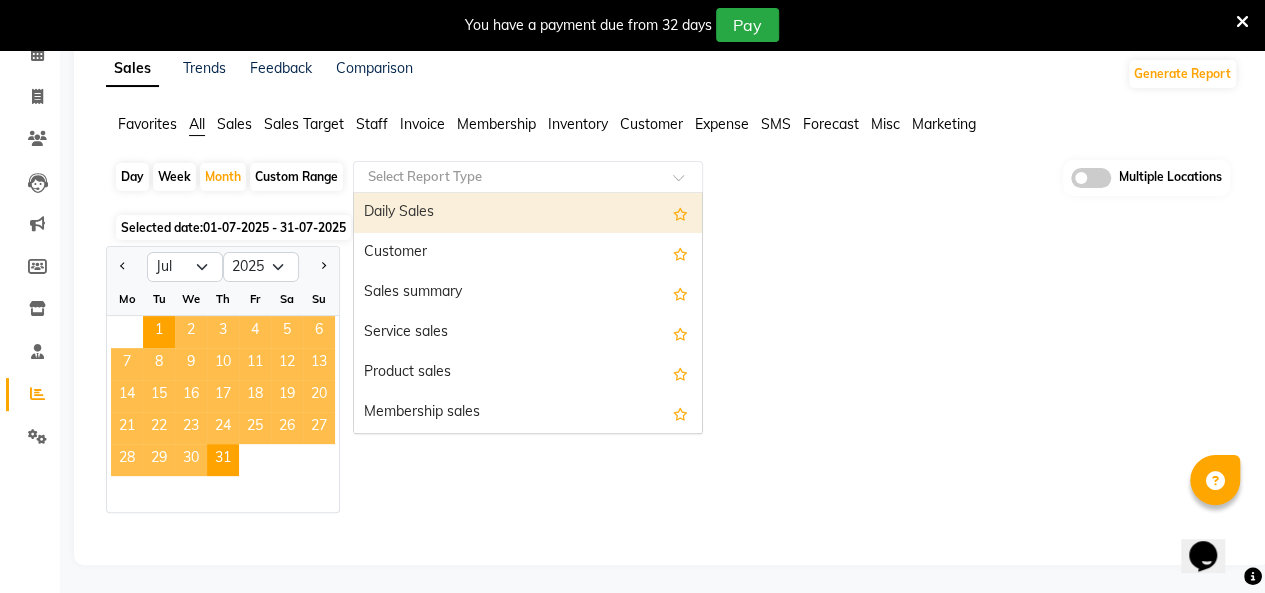 click 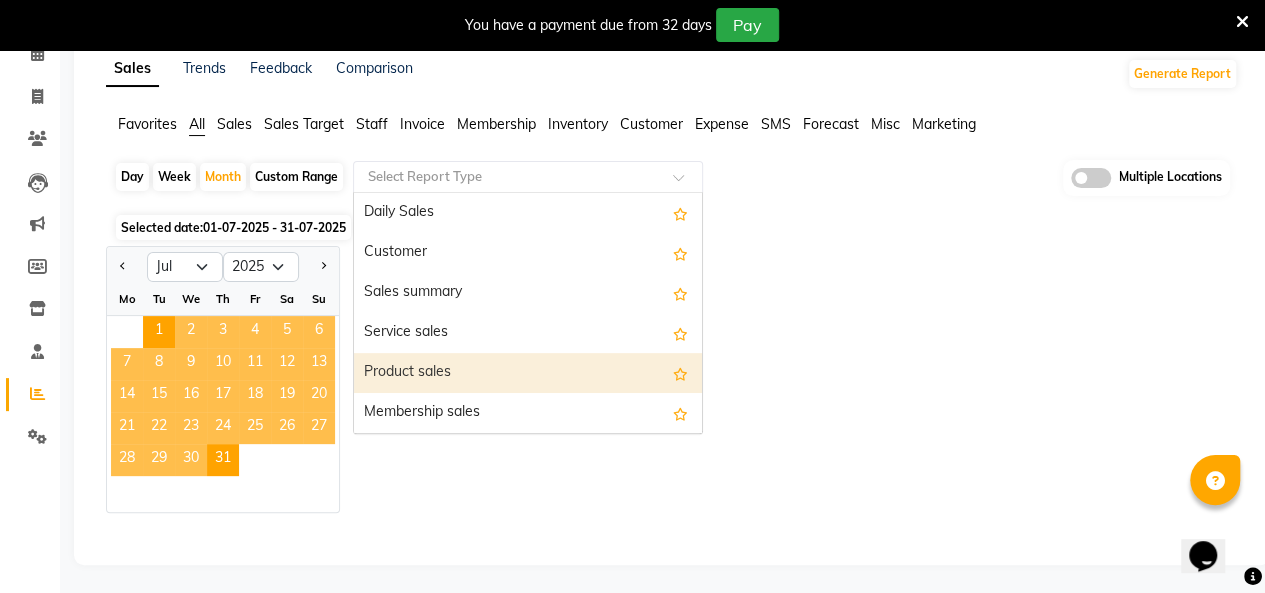 click on "Product sales" at bounding box center (528, 373) 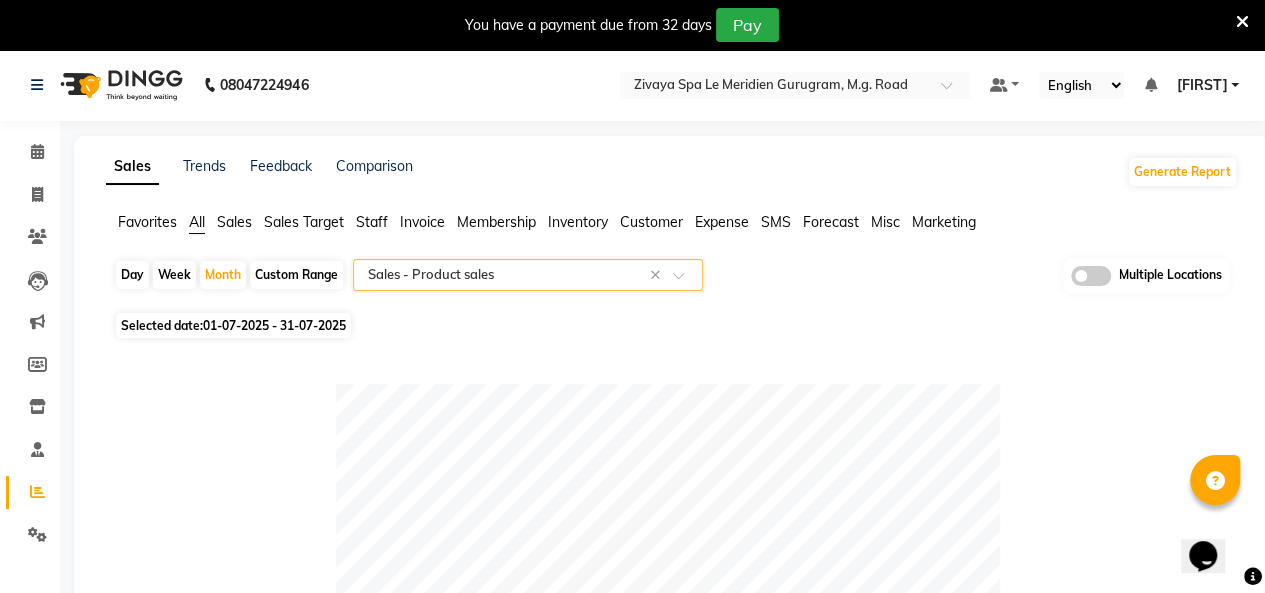 click 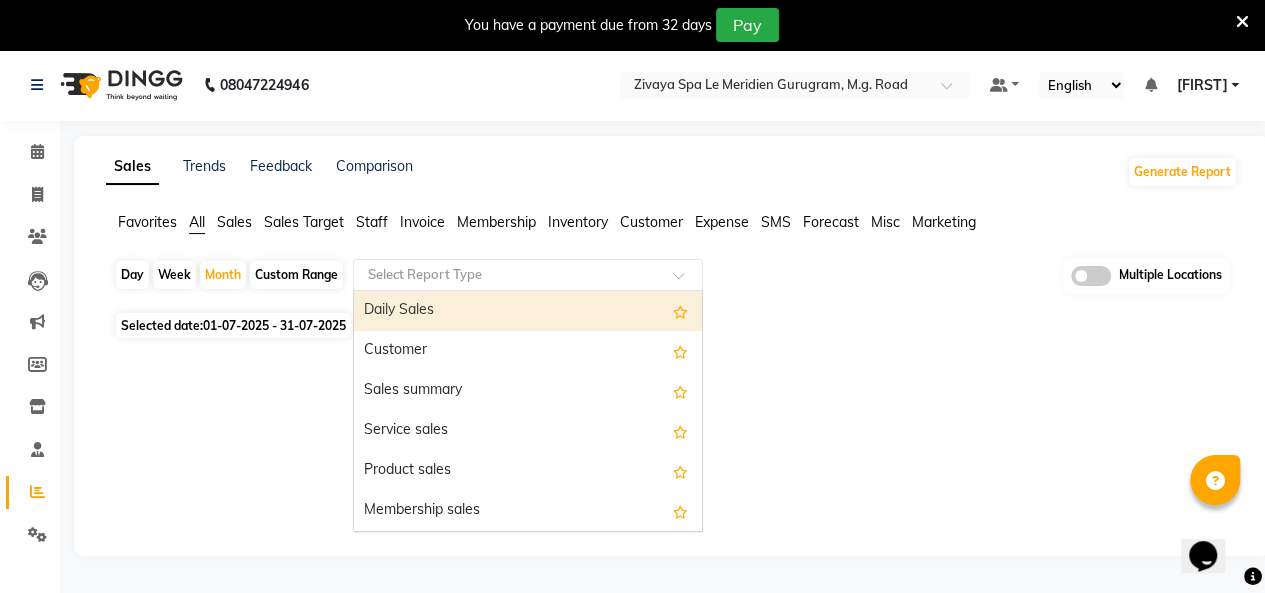 click on "Selected date:  01-07-2025 - 31-07-2025" 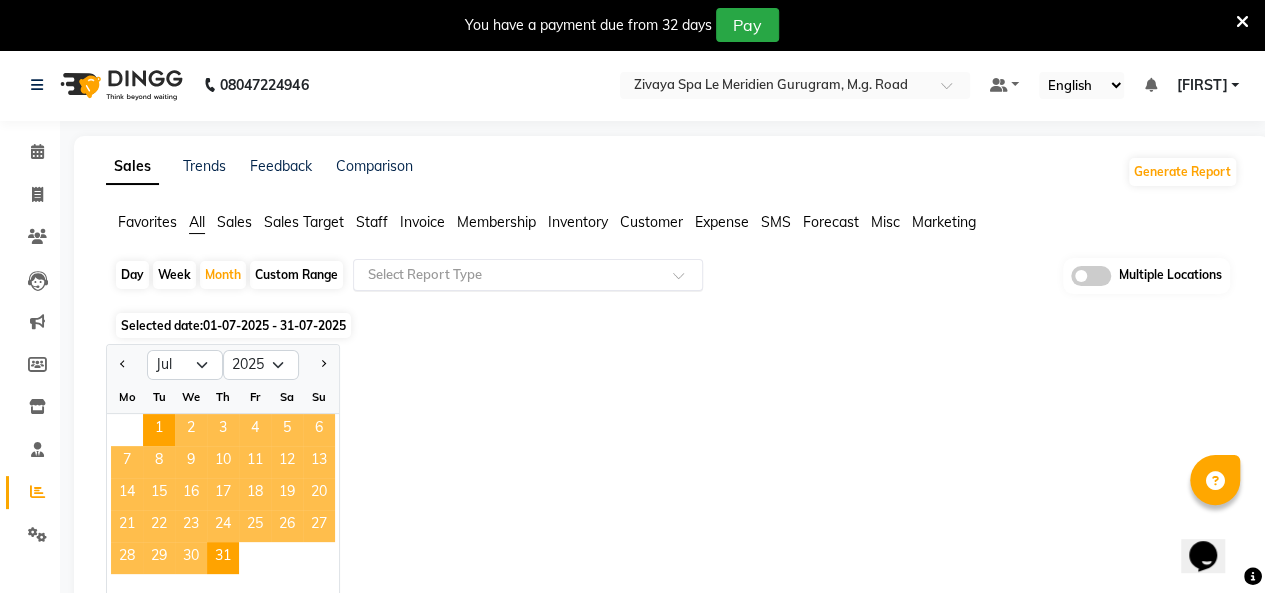 click 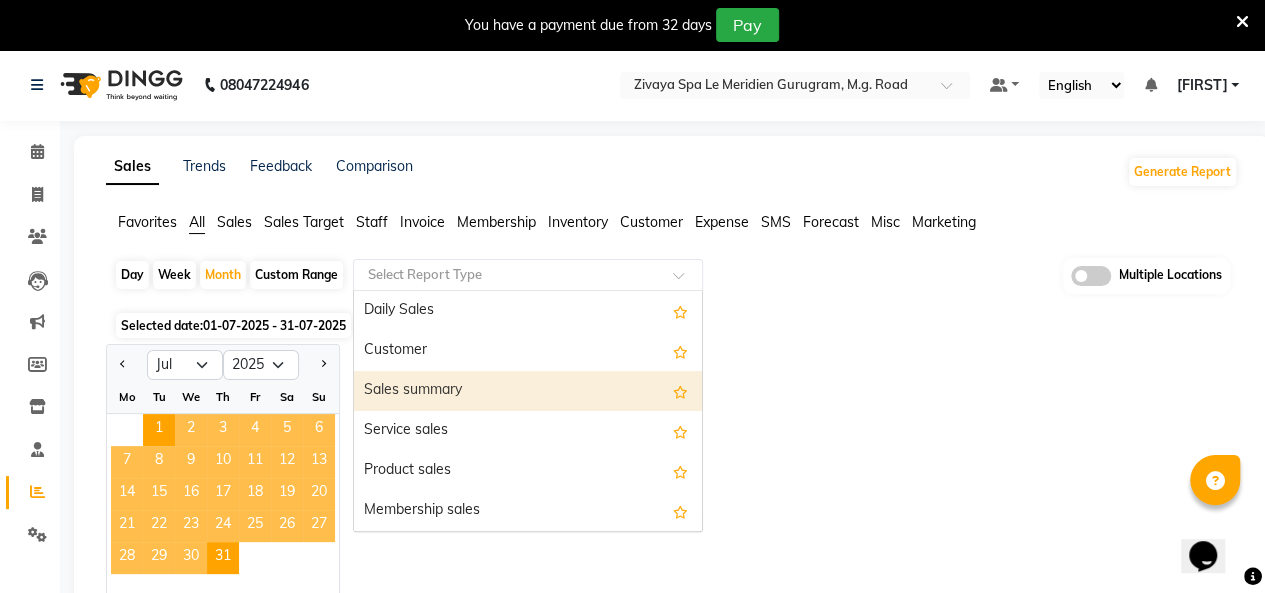 click on "30" 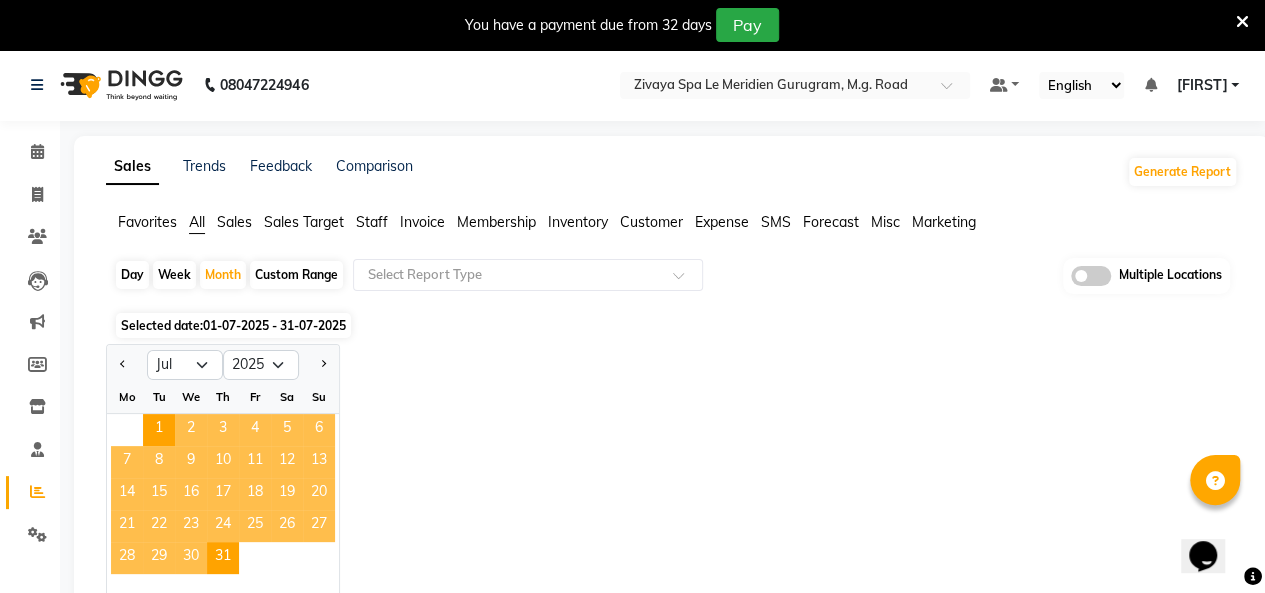 click on "30" 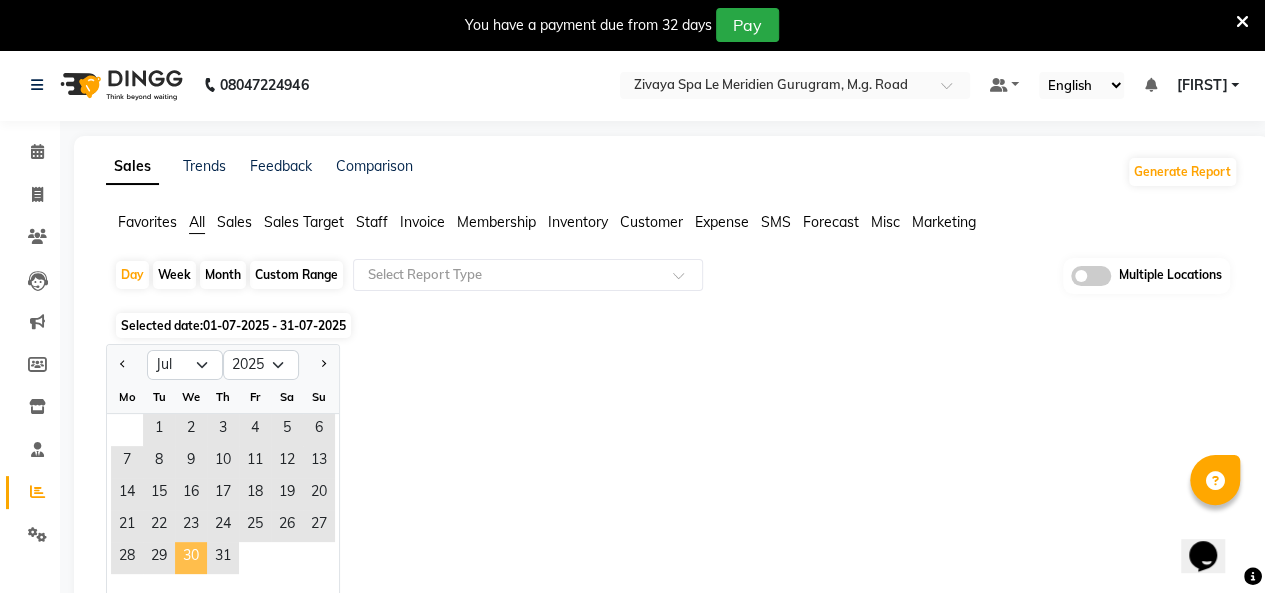 click on "30" 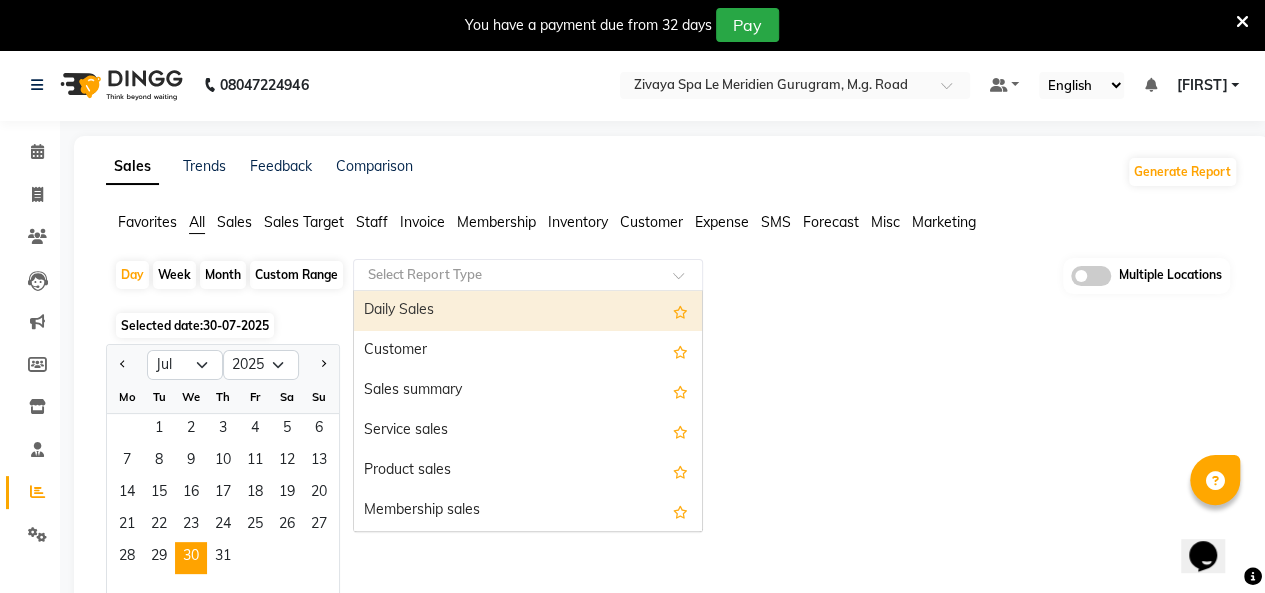 click on "Select Report Type" 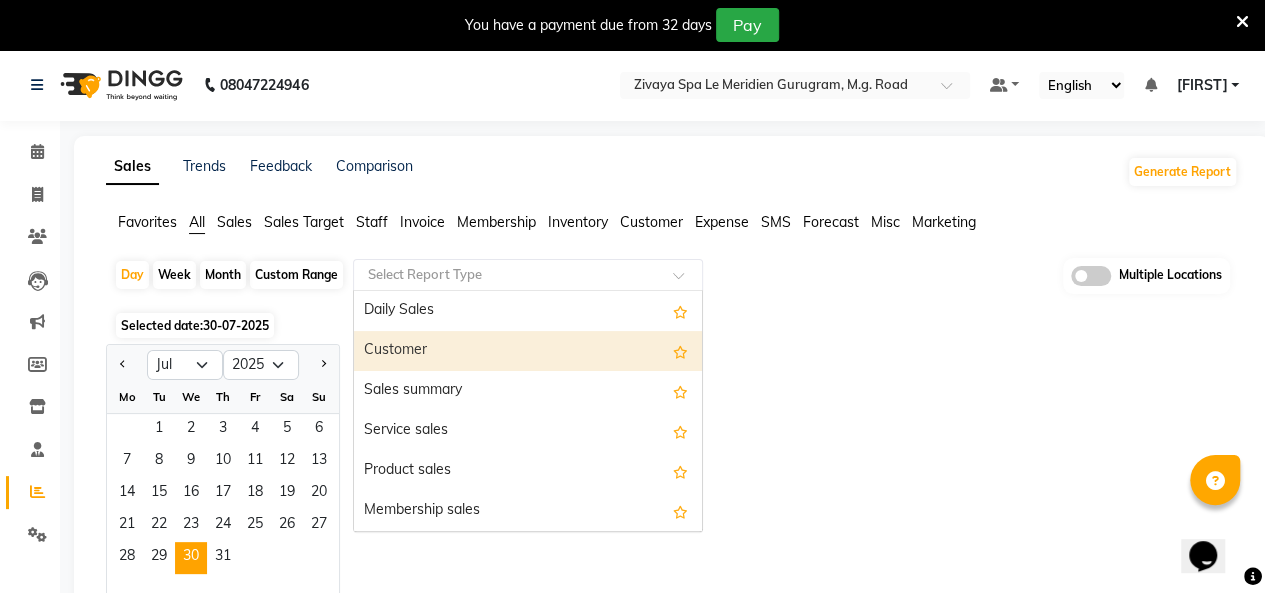 click on "Customer" at bounding box center [528, 351] 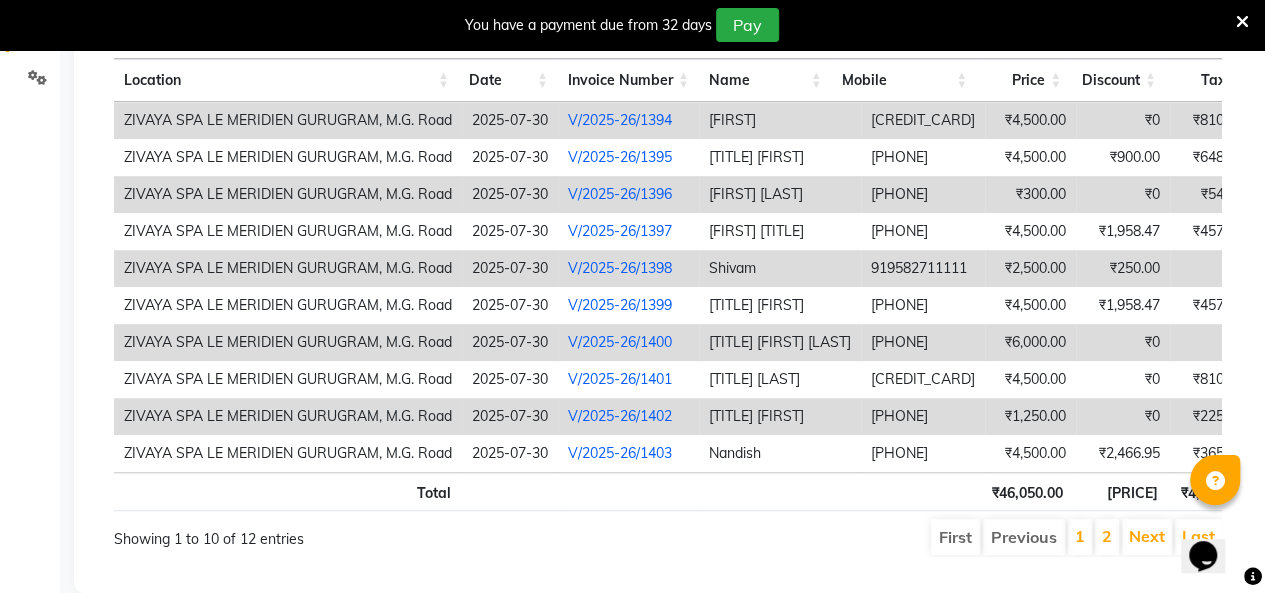 scroll, scrollTop: 500, scrollLeft: 0, axis: vertical 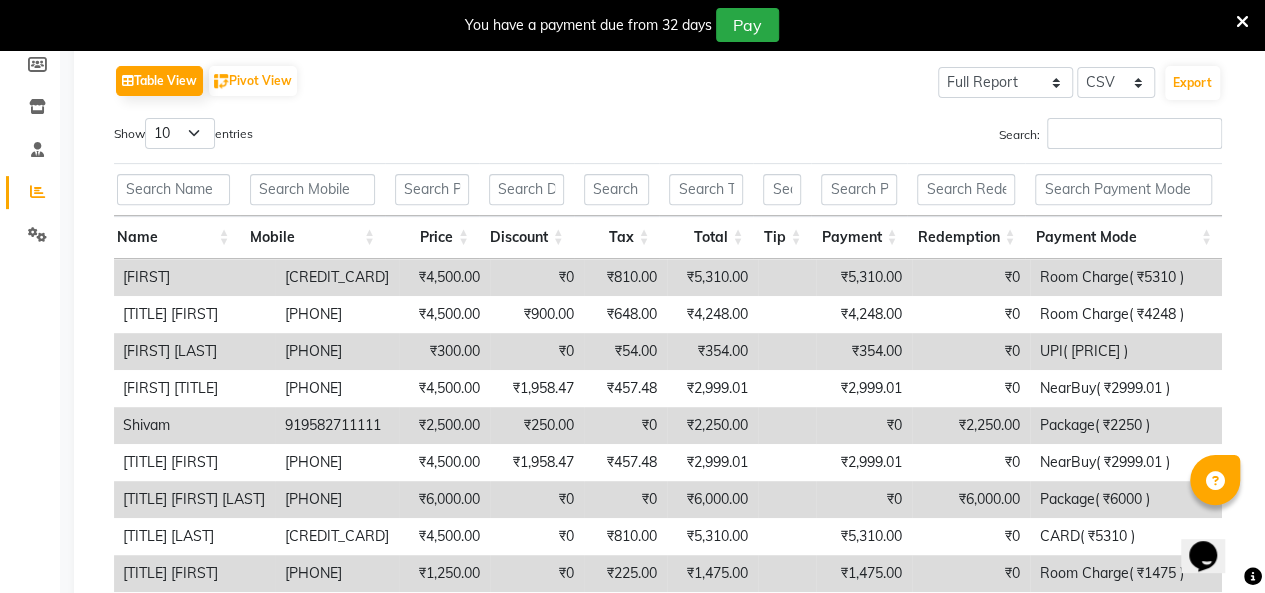 click at bounding box center [1242, 22] 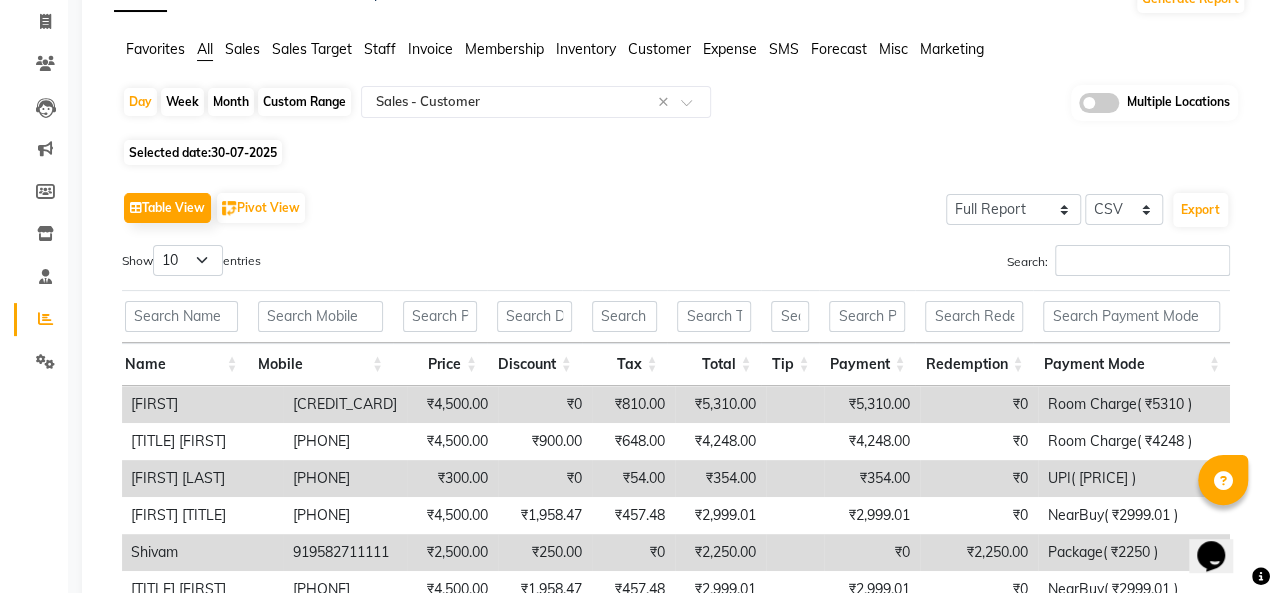 scroll, scrollTop: 0, scrollLeft: 0, axis: both 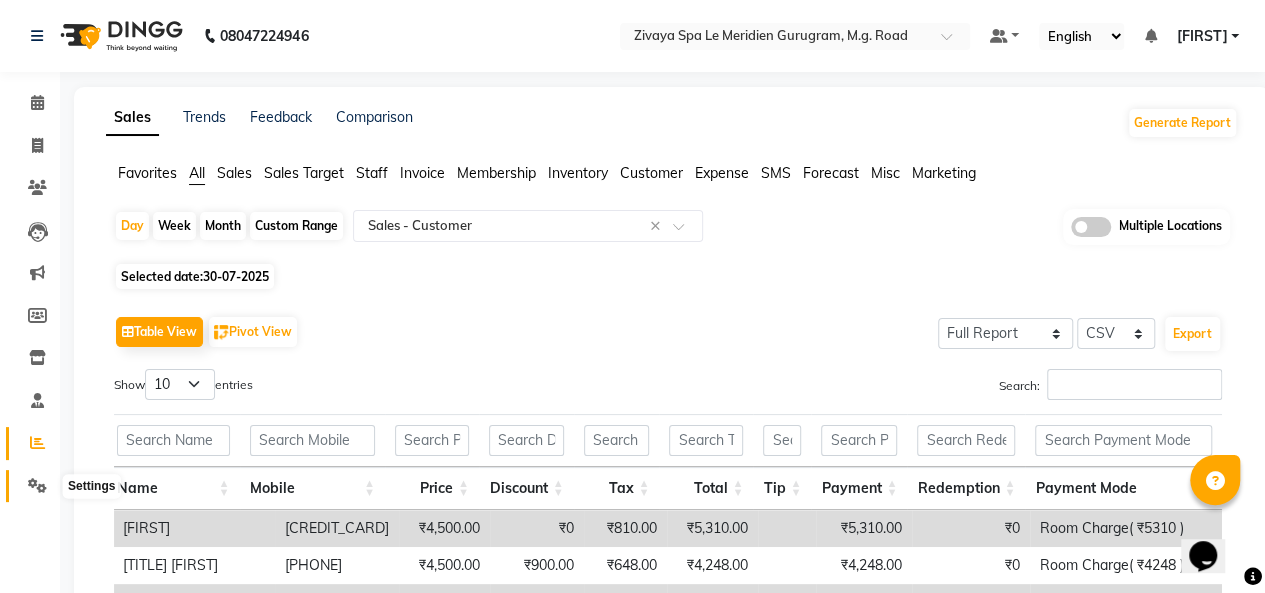 click 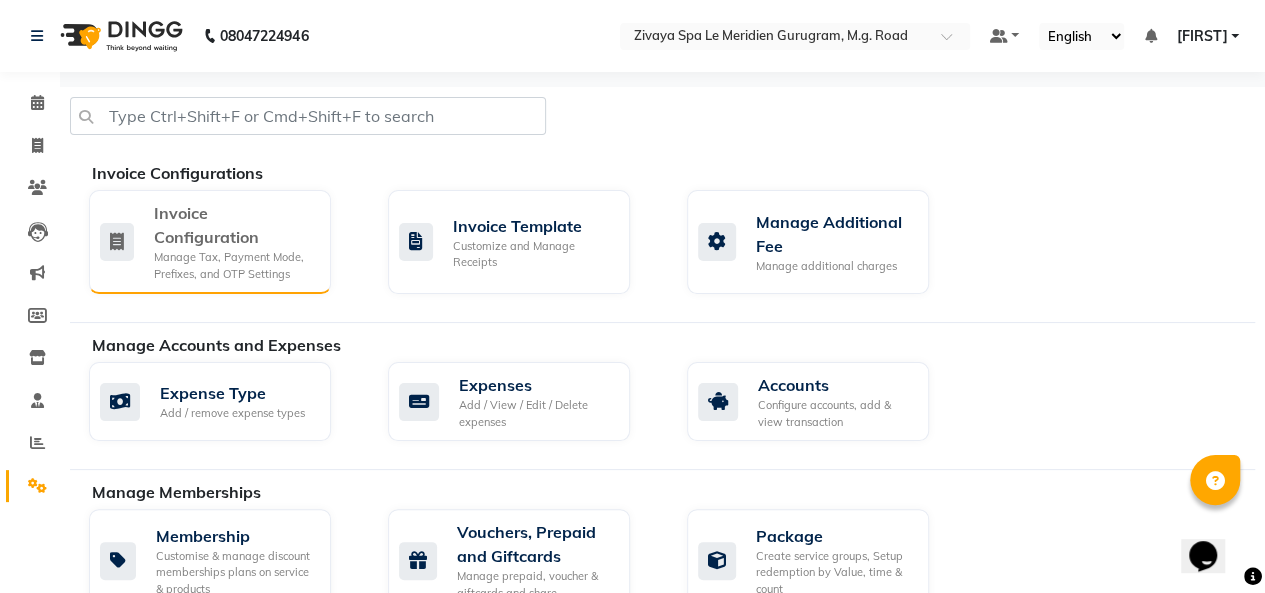 click on "Invoice Configuration Manage Tax, Payment Mode, Prefixes, and OTP Settings" 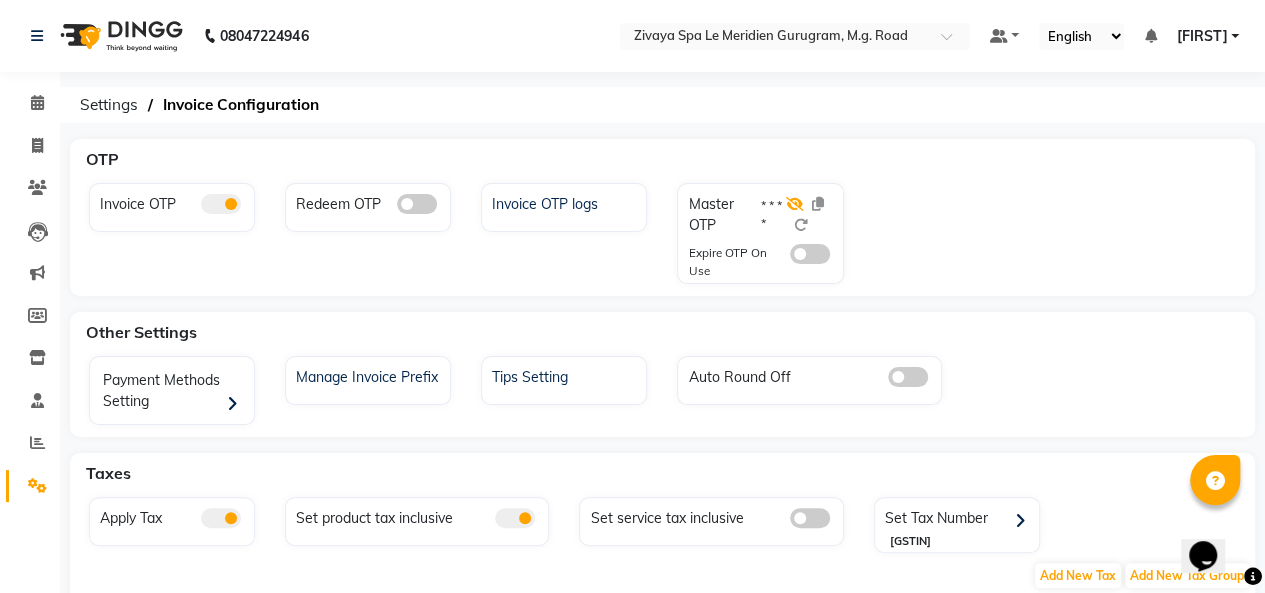 click 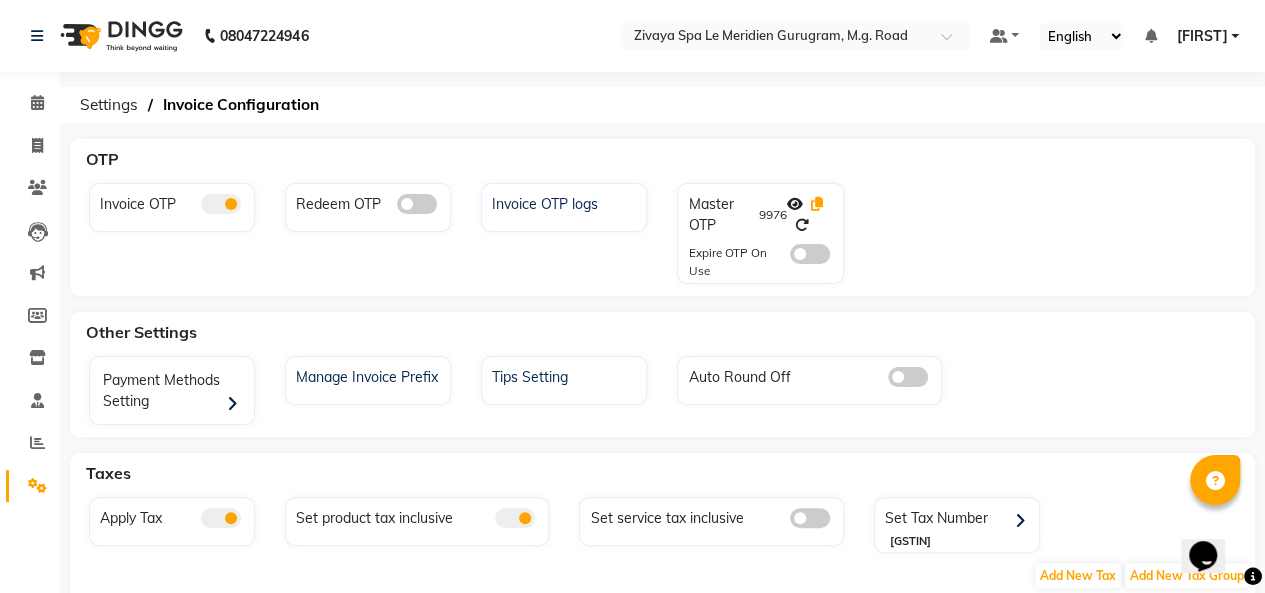 click 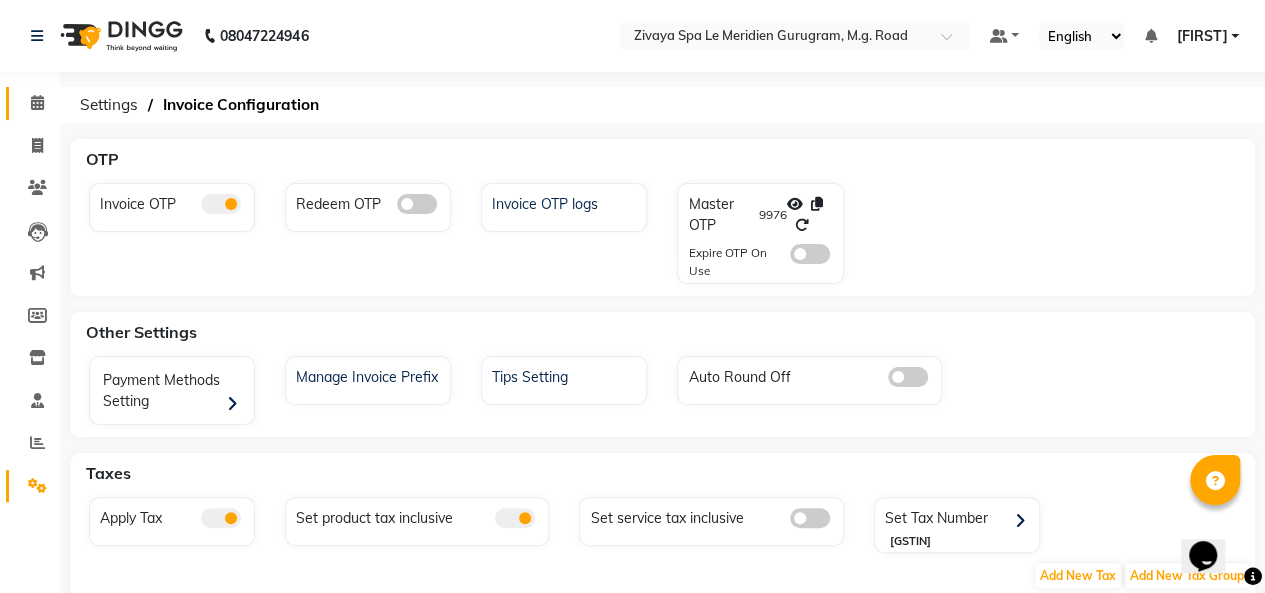 click on "Calendar" 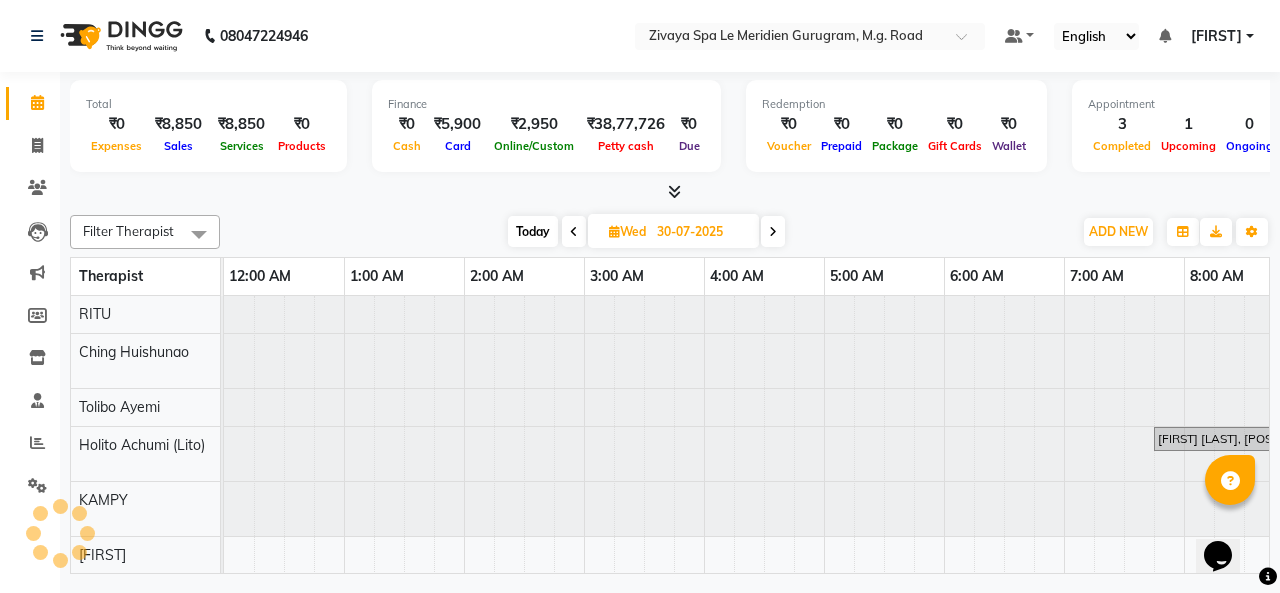 scroll, scrollTop: 0, scrollLeft: 721, axis: horizontal 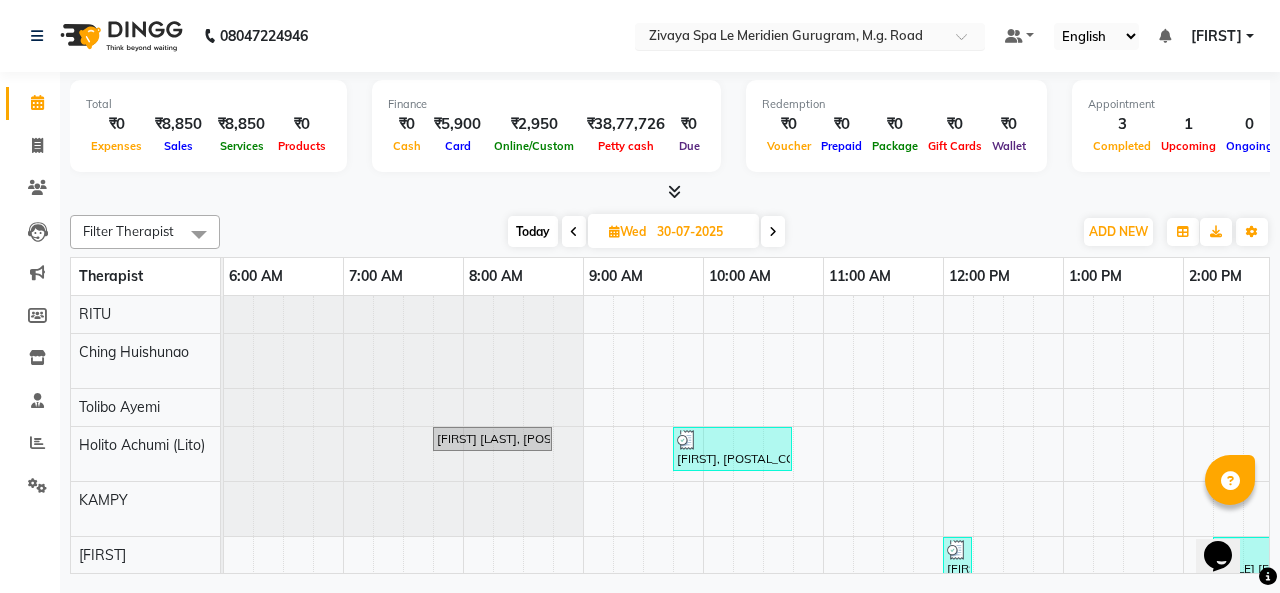 click at bounding box center (790, 38) 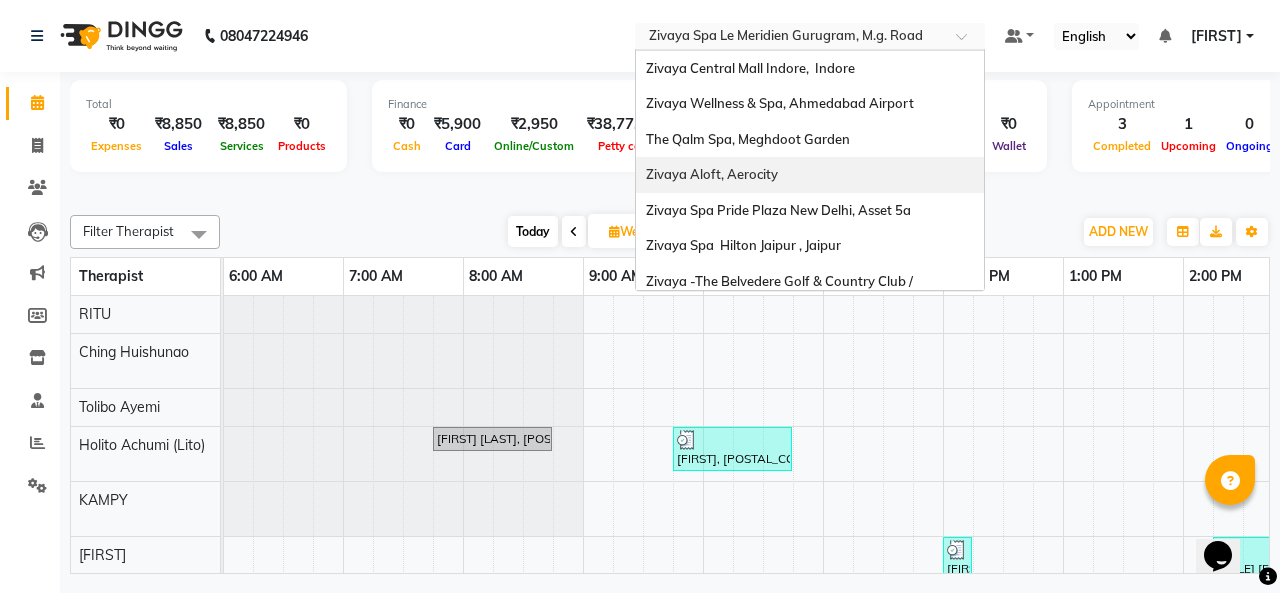 scroll, scrollTop: 100, scrollLeft: 0, axis: vertical 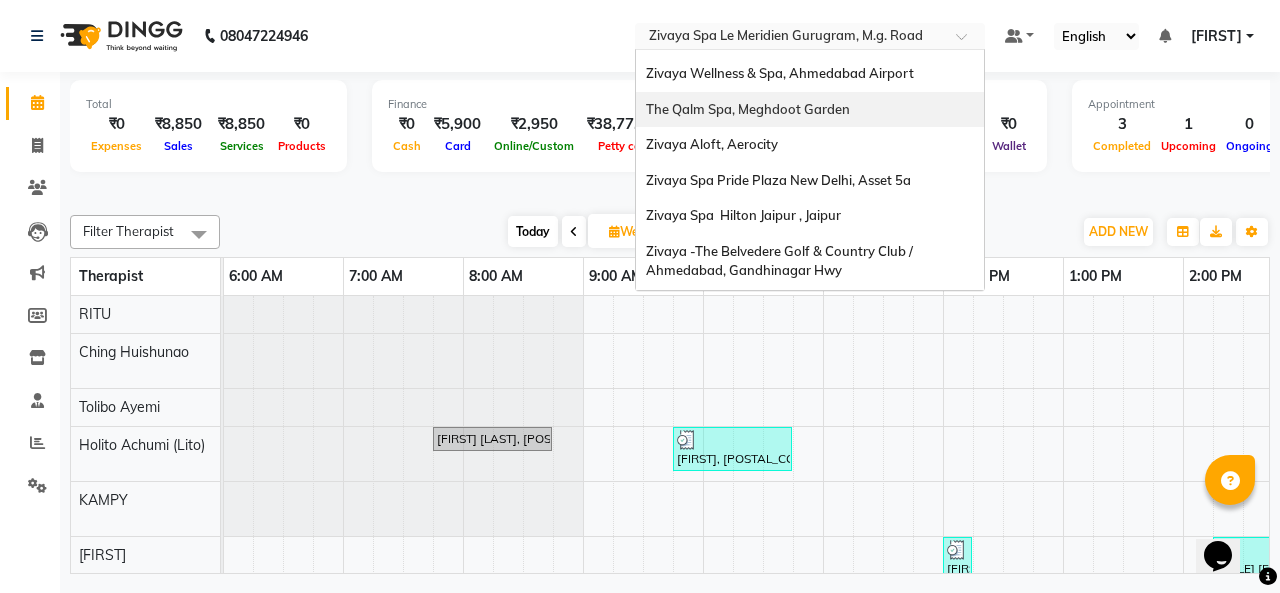 click on "The Qalm Spa, Meghdoot Garden" at bounding box center (810, 110) 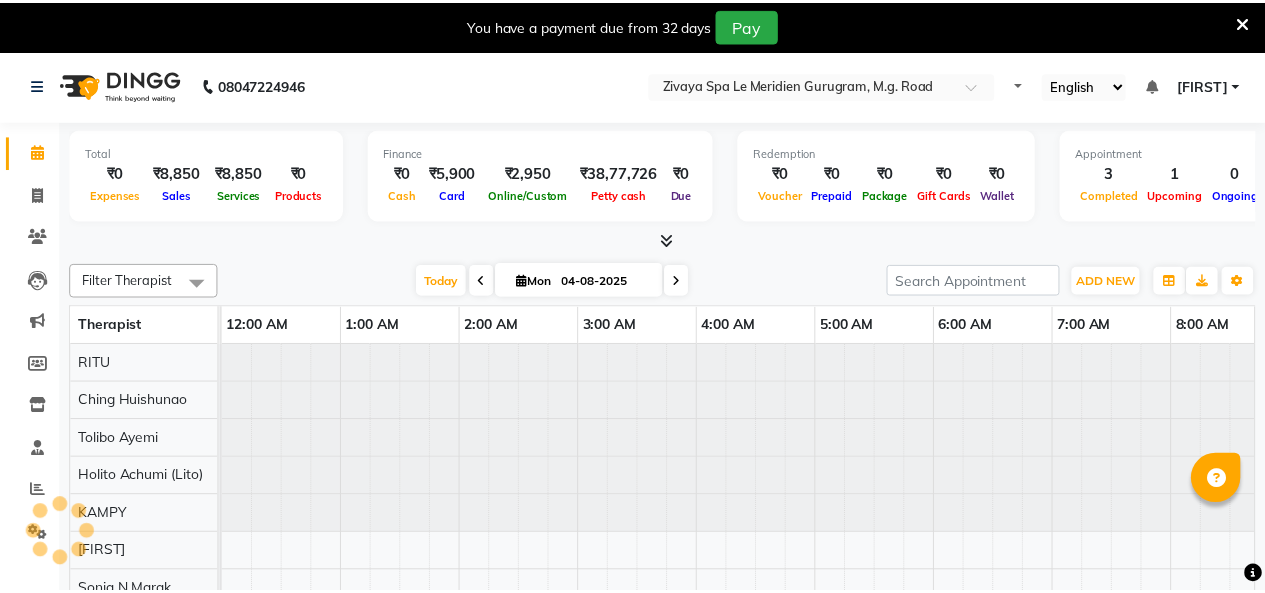 scroll, scrollTop: 0, scrollLeft: 0, axis: both 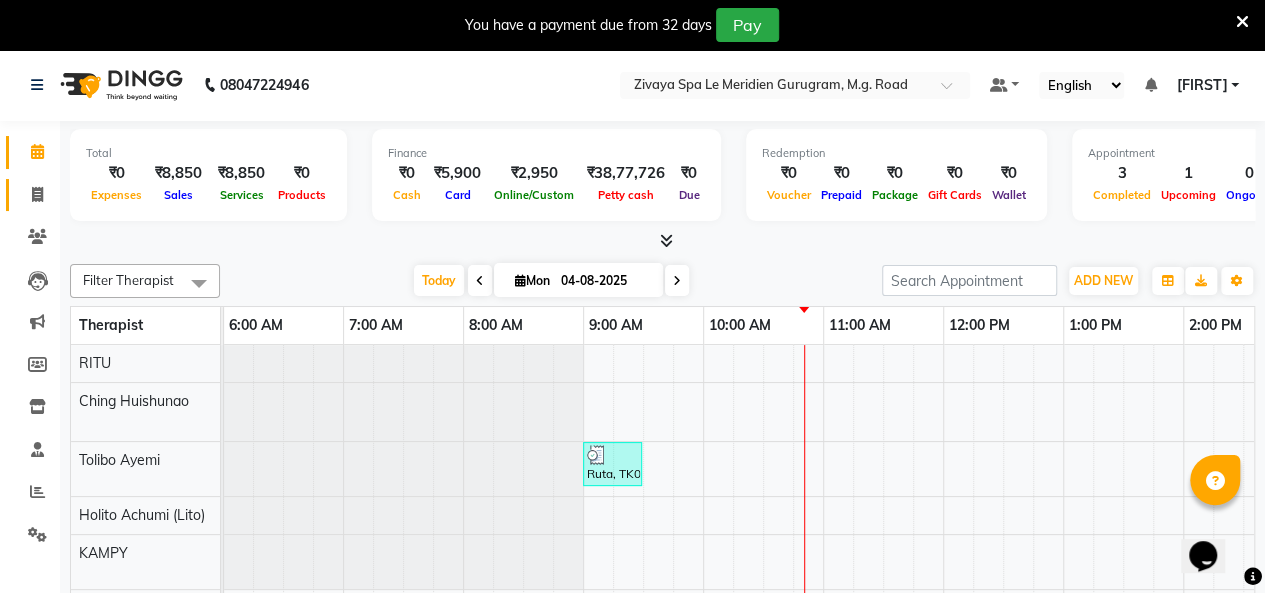 click on "Invoice" 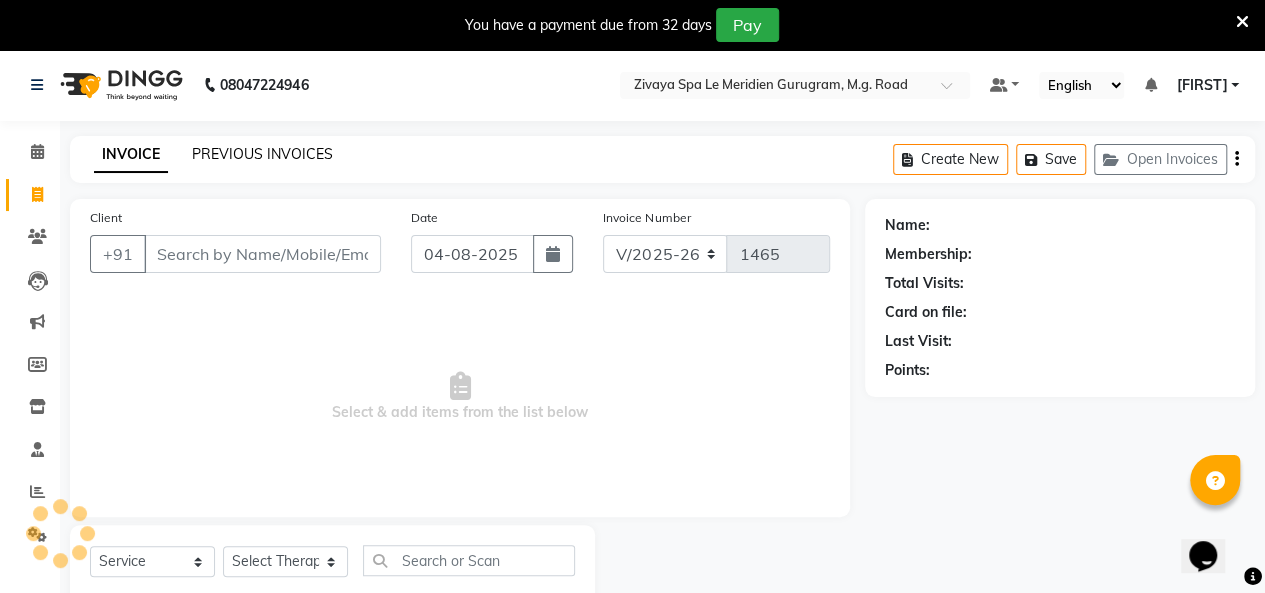 click on "PREVIOUS INVOICES" 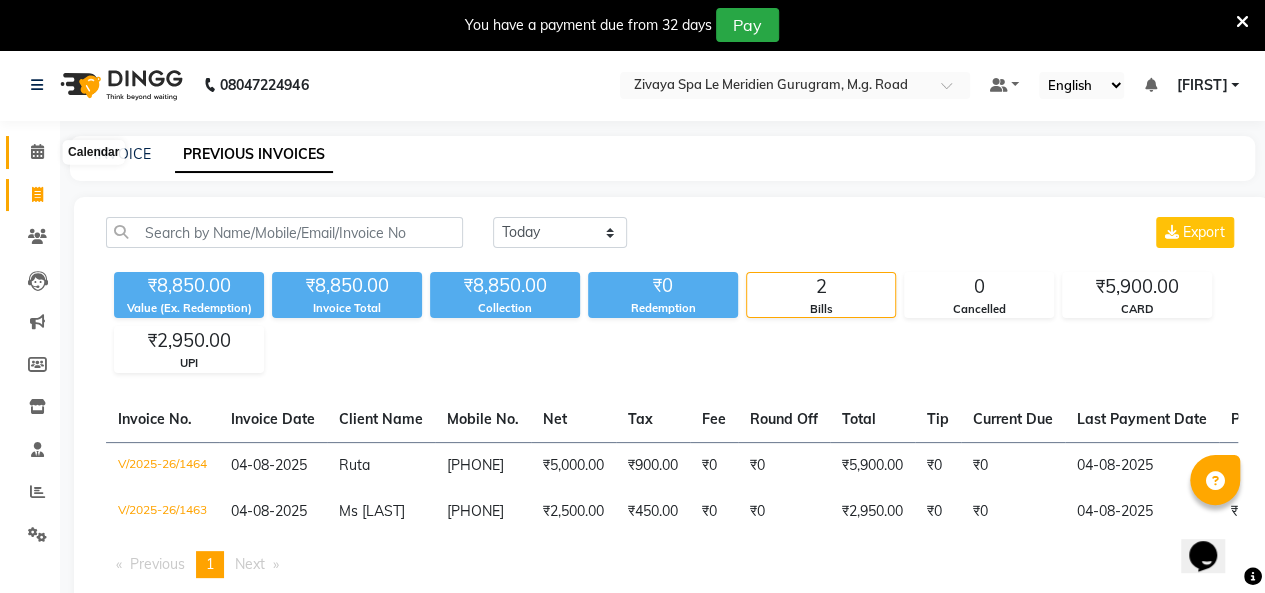 click 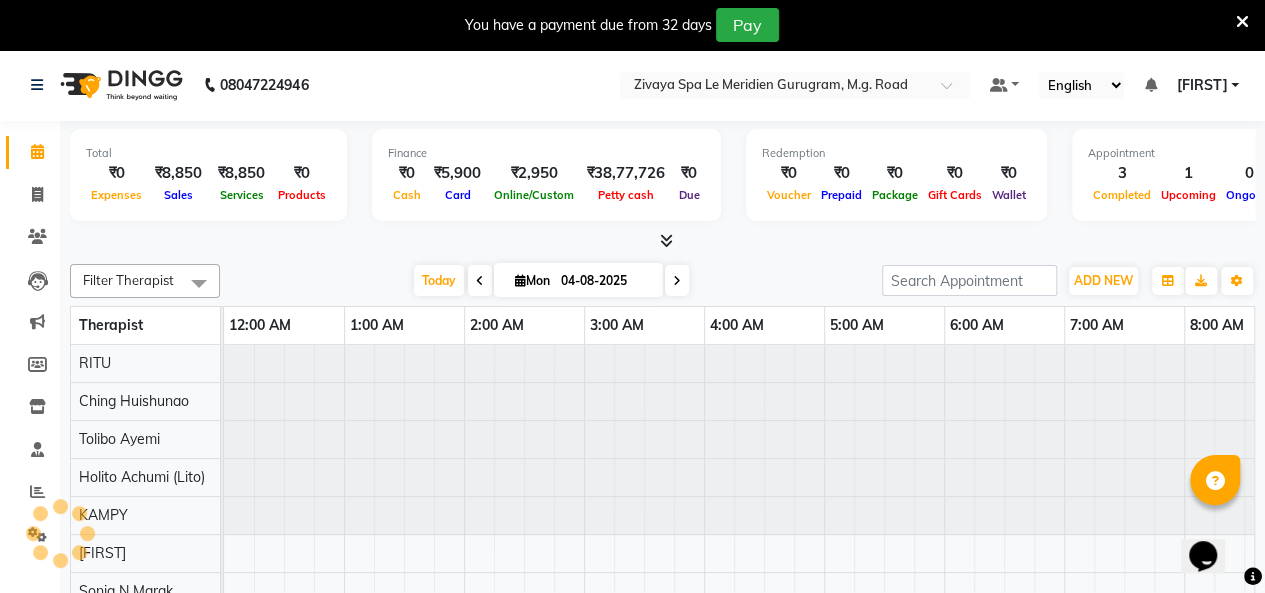 scroll, scrollTop: 0, scrollLeft: 721, axis: horizontal 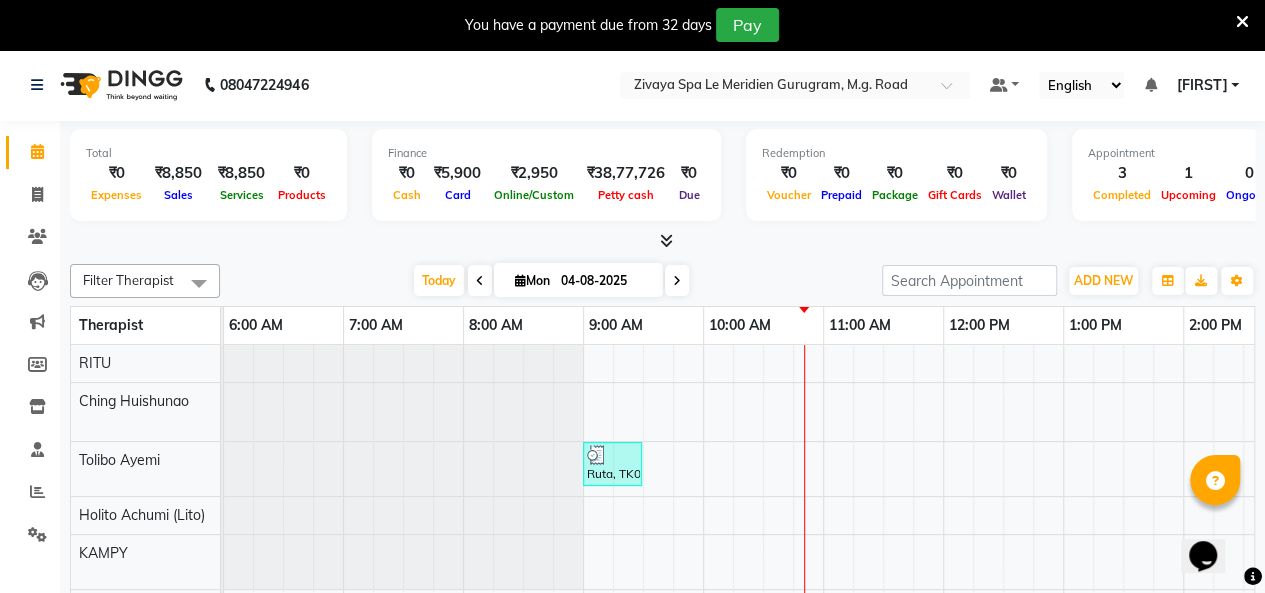 click at bounding box center (480, 280) 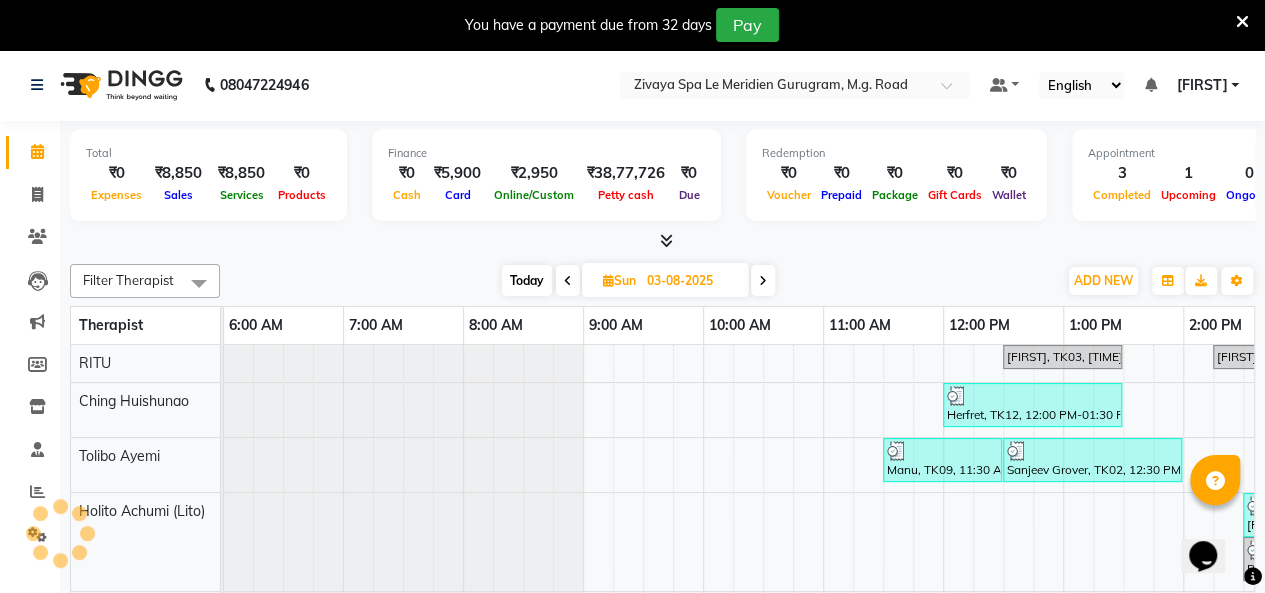 scroll, scrollTop: 0, scrollLeft: 1201, axis: horizontal 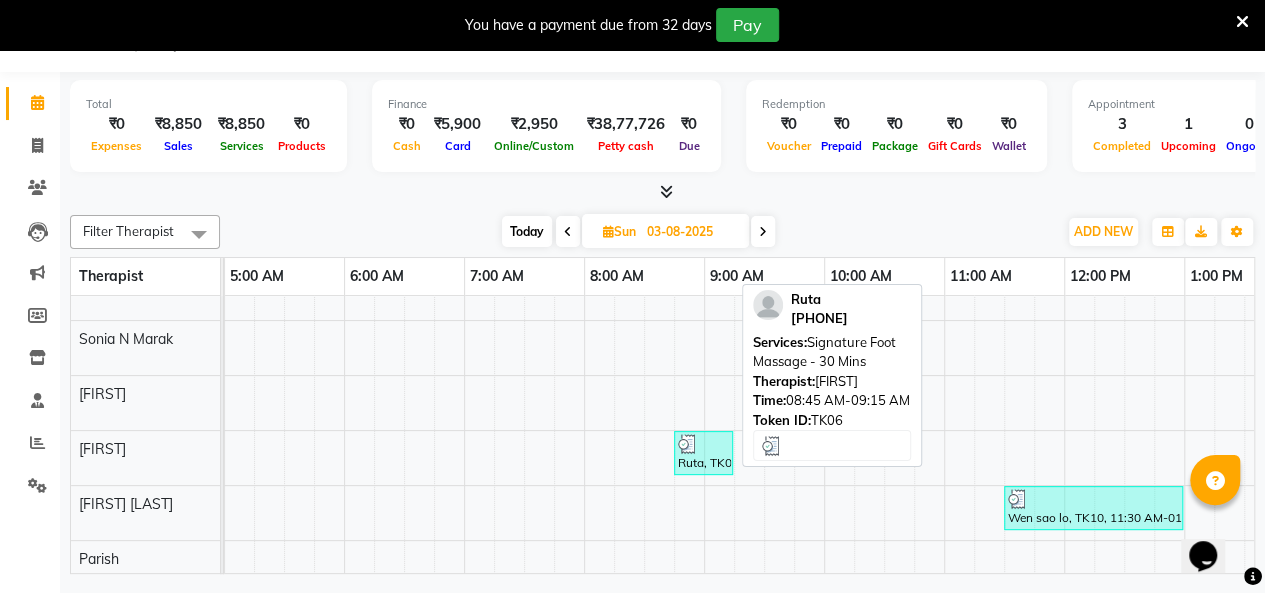 click on "Ruta, TK06, 08:45 AM-09:15 AM, Signature Foot Massage - 30 Mins" at bounding box center (703, 453) 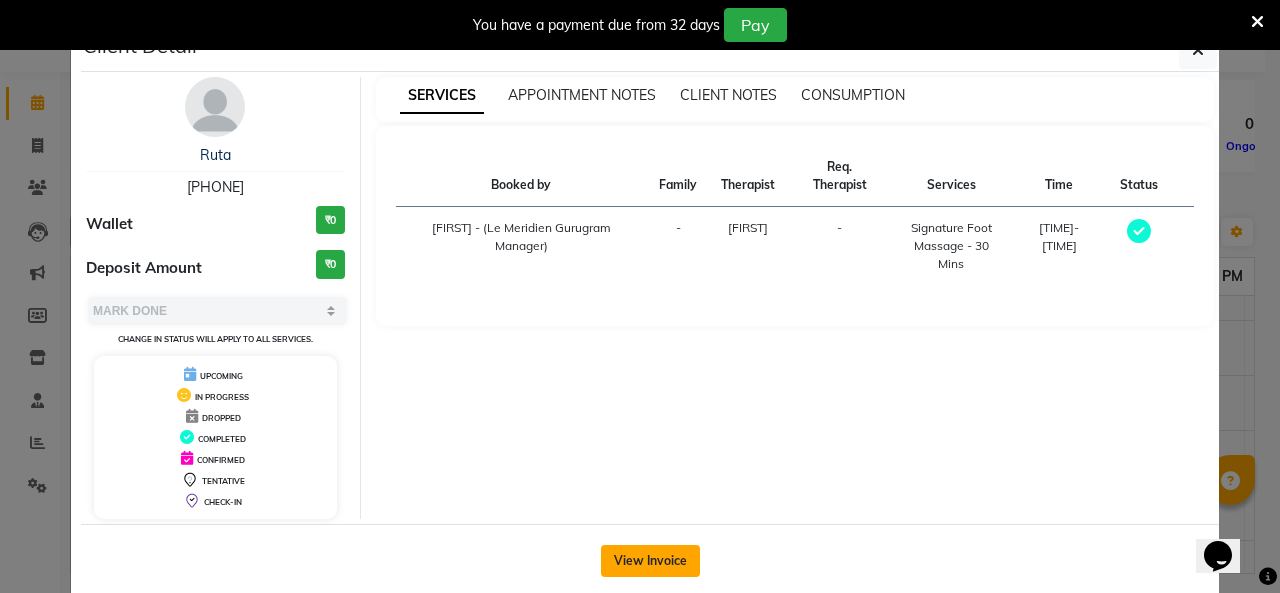 click on "View Invoice" 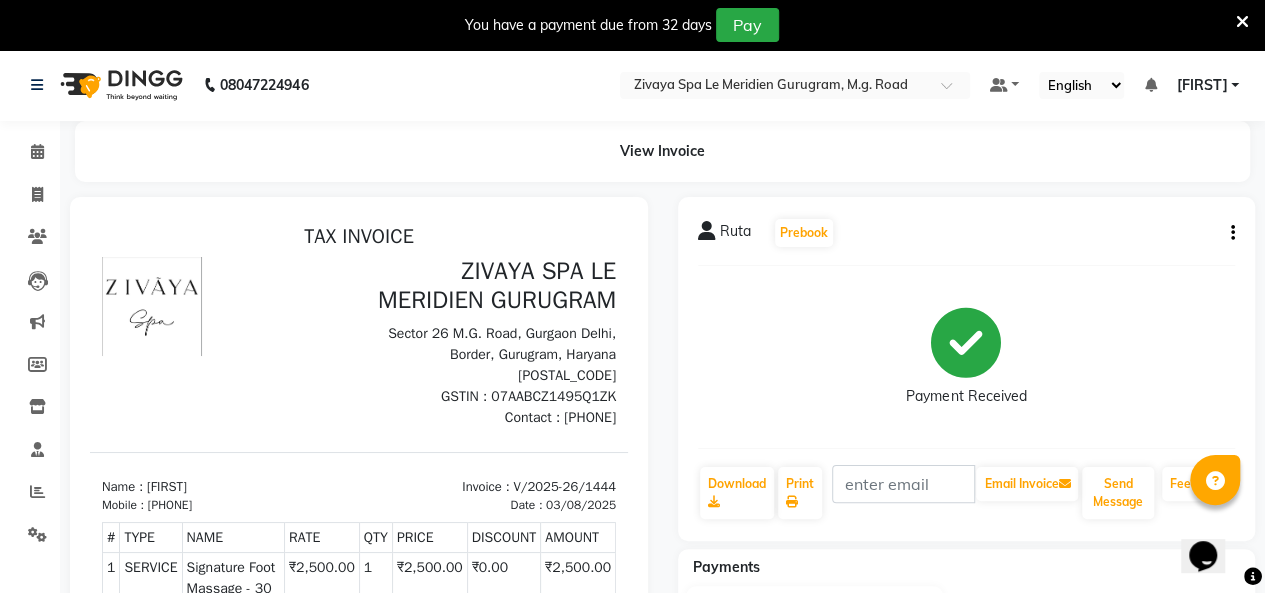 click 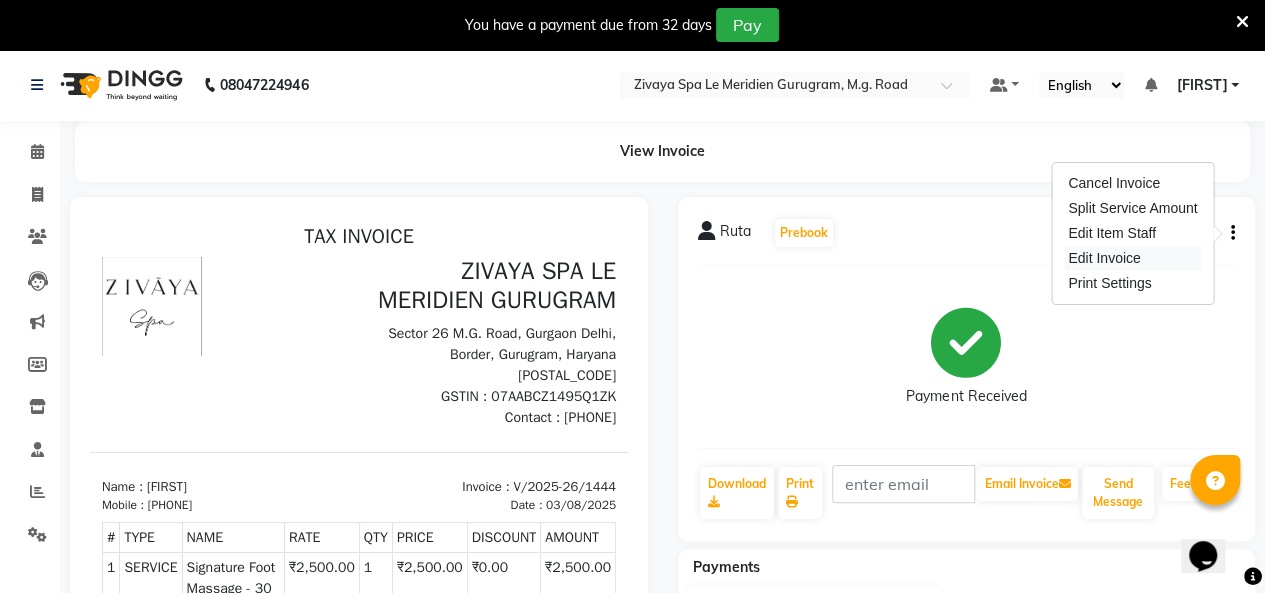 click on "Edit Invoice" at bounding box center [1132, 258] 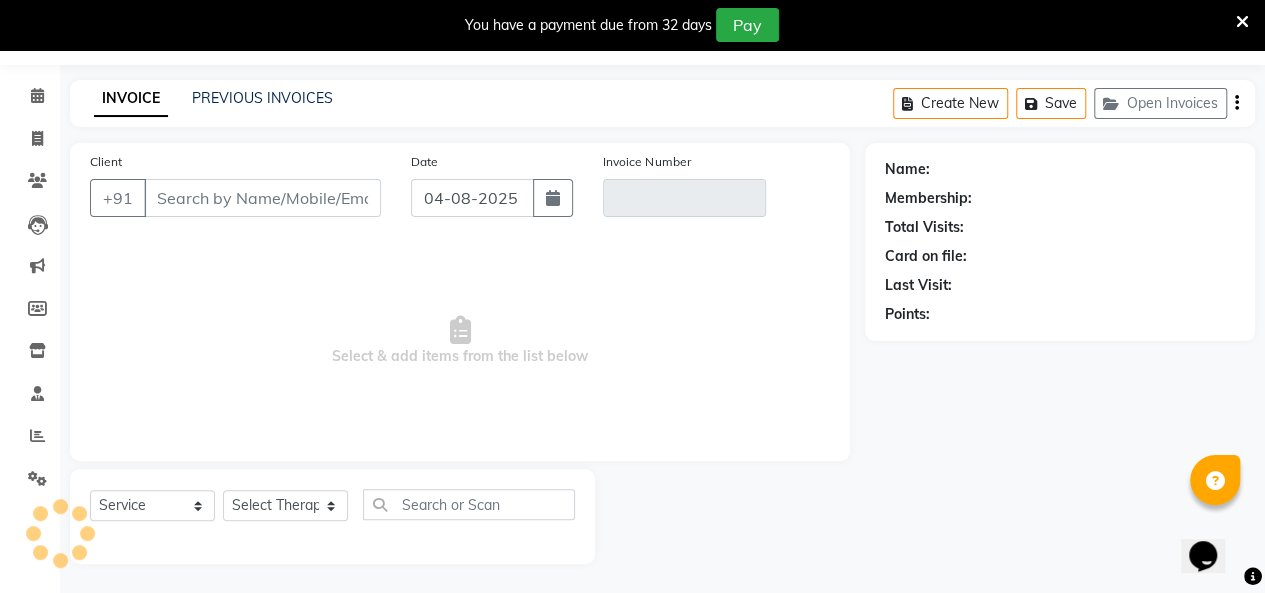 type on "9820757897" 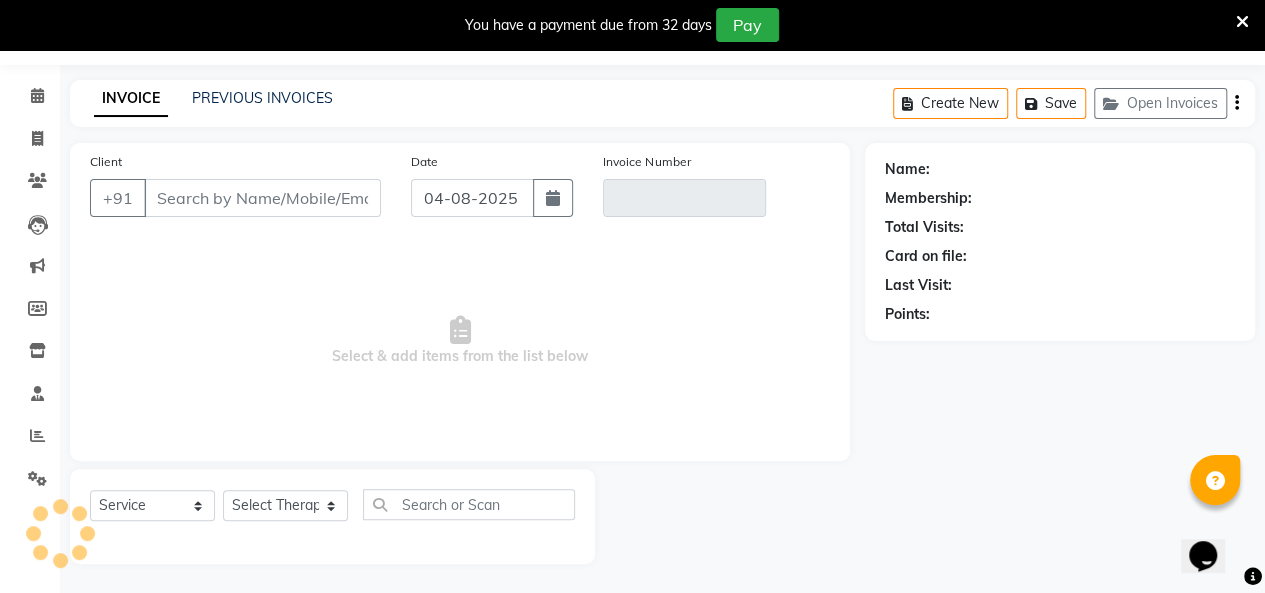 type on "V/2025-26/1444" 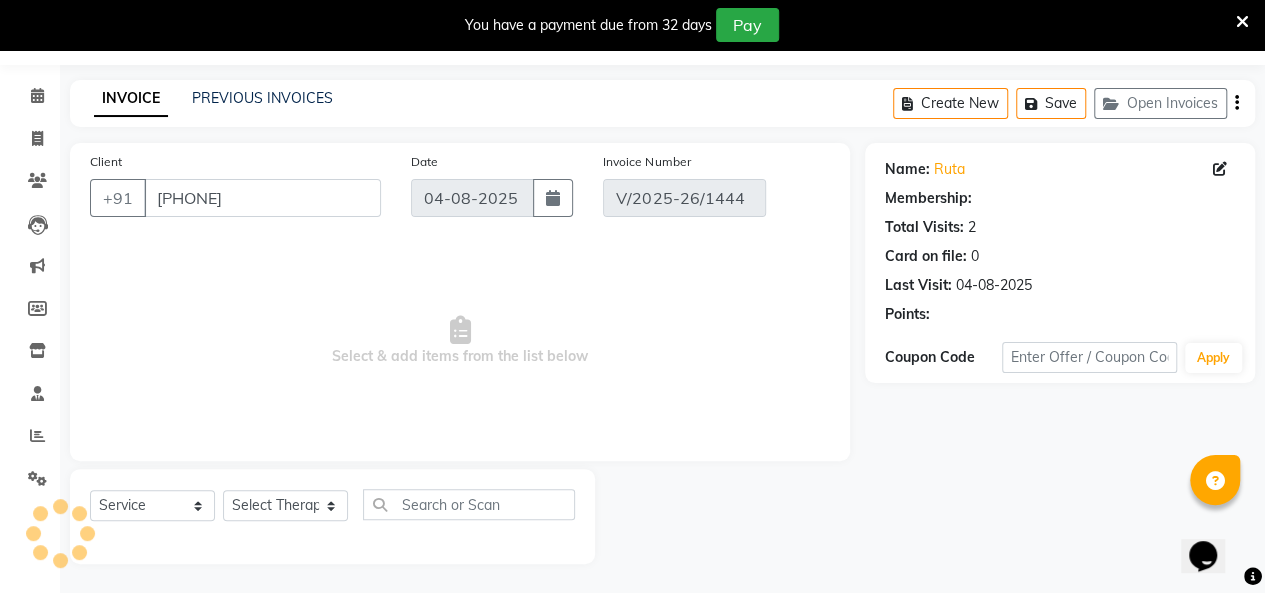 type on "03-08-2025" 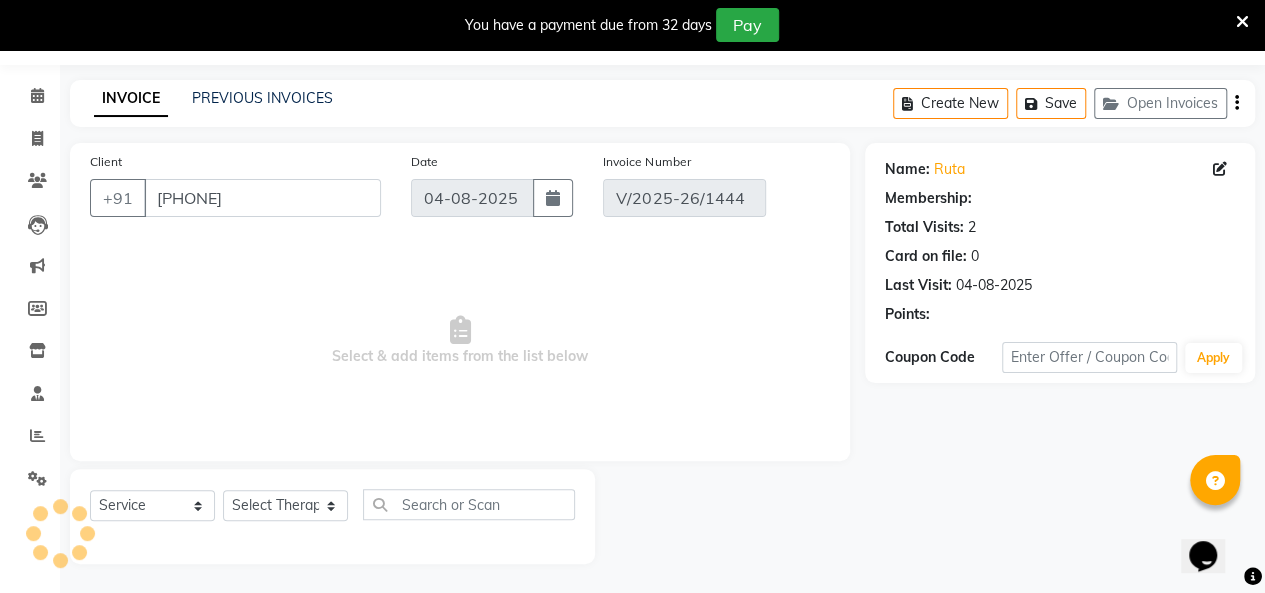 select on "select" 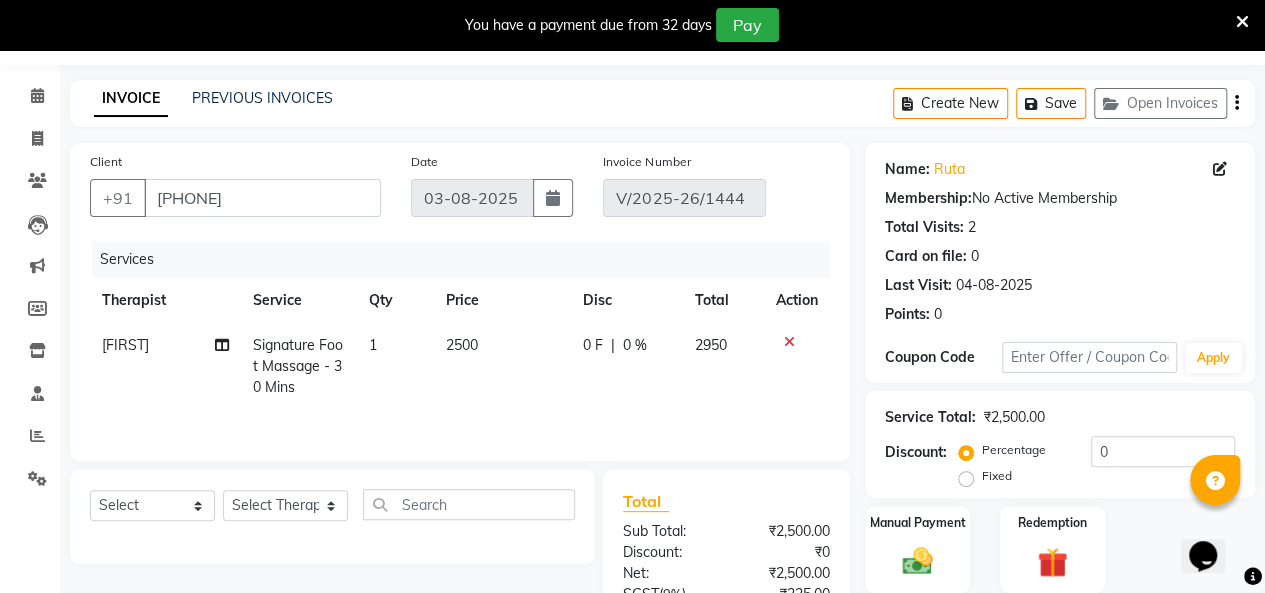 click on "Client +91 9820757897 Date 03-08-2025 Invoice Number V/2025-26/1444 Services Therapist Service Qty Price Disc Total Action Lalhlimmawi Signature Foot Massage - 30 Mins 1 2500 0 F | 0 % 2950" 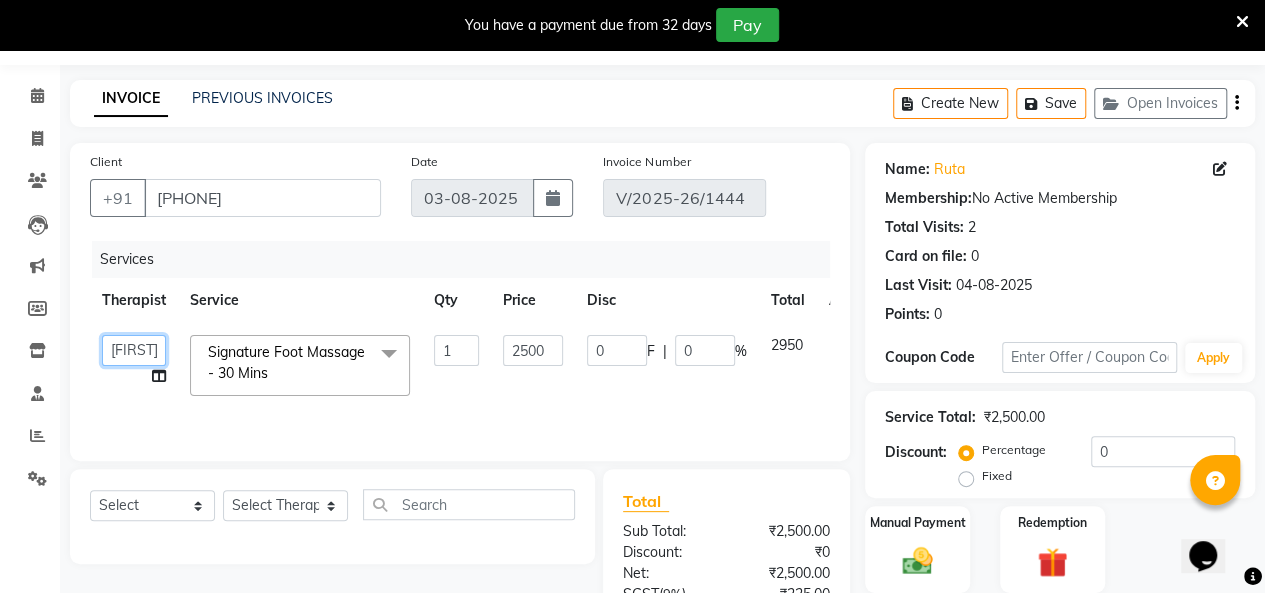 click on "Ching Huishunao   Genevi Vanlalhriet   Heba   Holito Achumi (Lito)   KAMPY   Lalhlimmawi   Lalini   Liza   Parish   RITU   Shital   Shuaib   Sonia N Marak   Tejpal   Tolibo Ayemi" 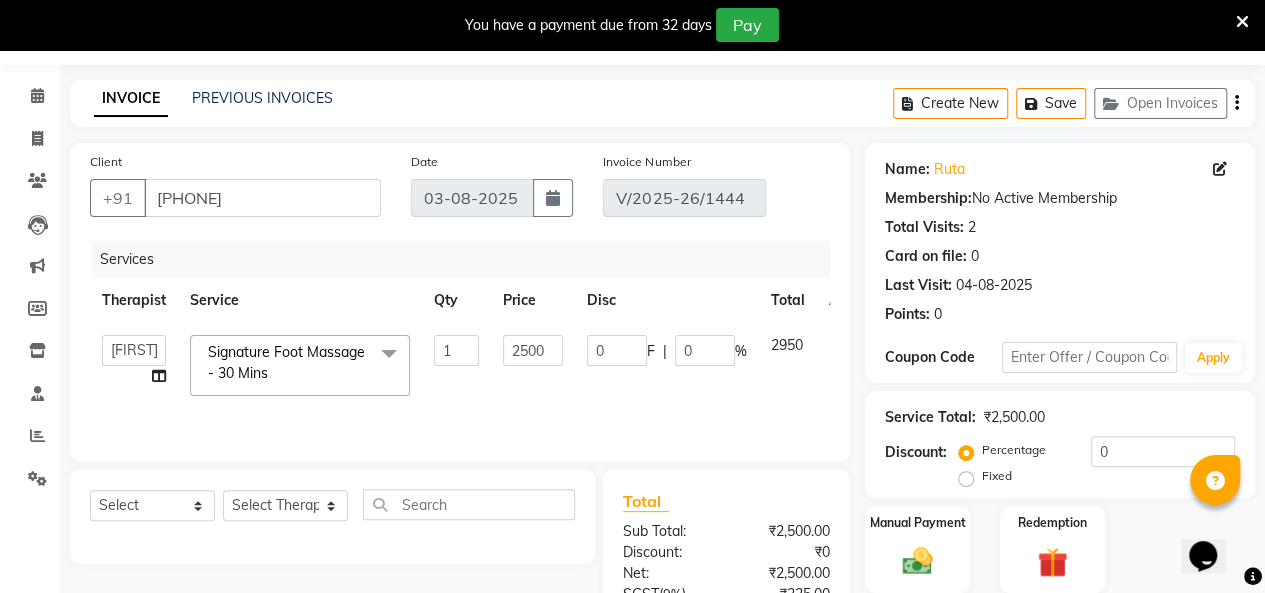 select on "65986" 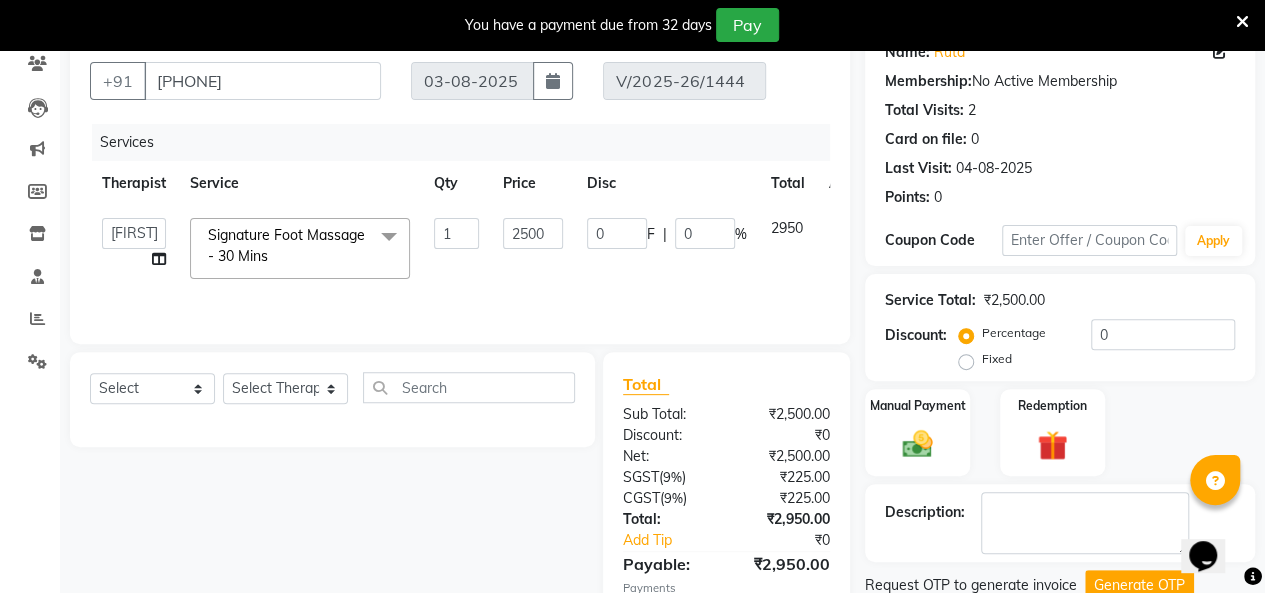 scroll, scrollTop: 296, scrollLeft: 0, axis: vertical 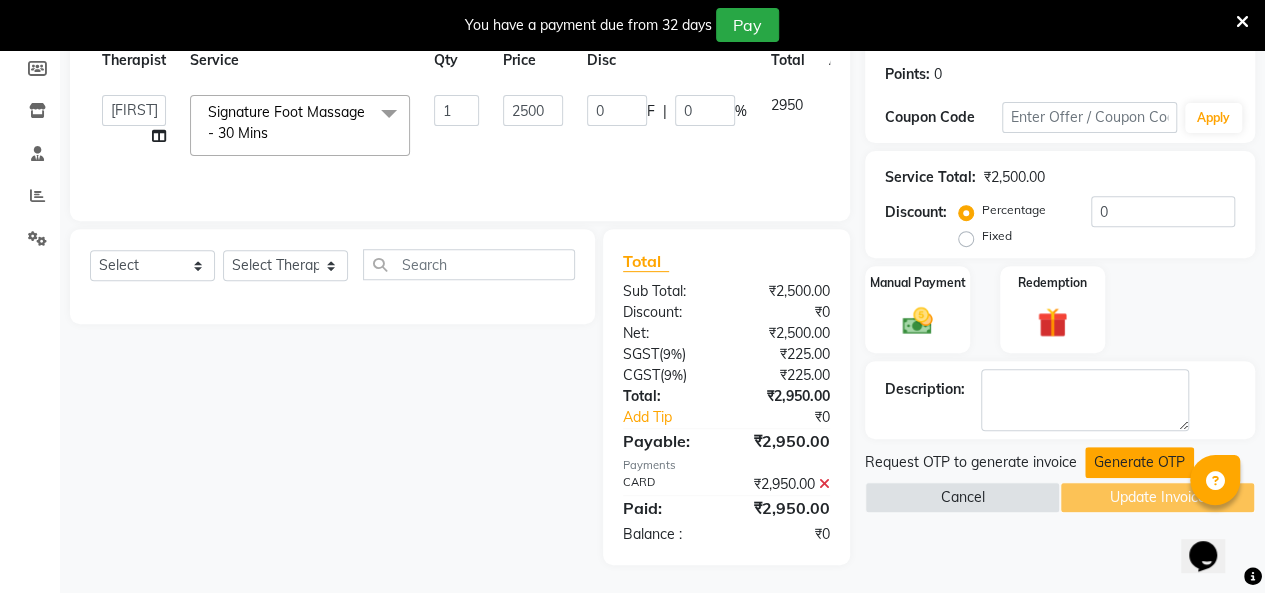click on "Generate OTP" 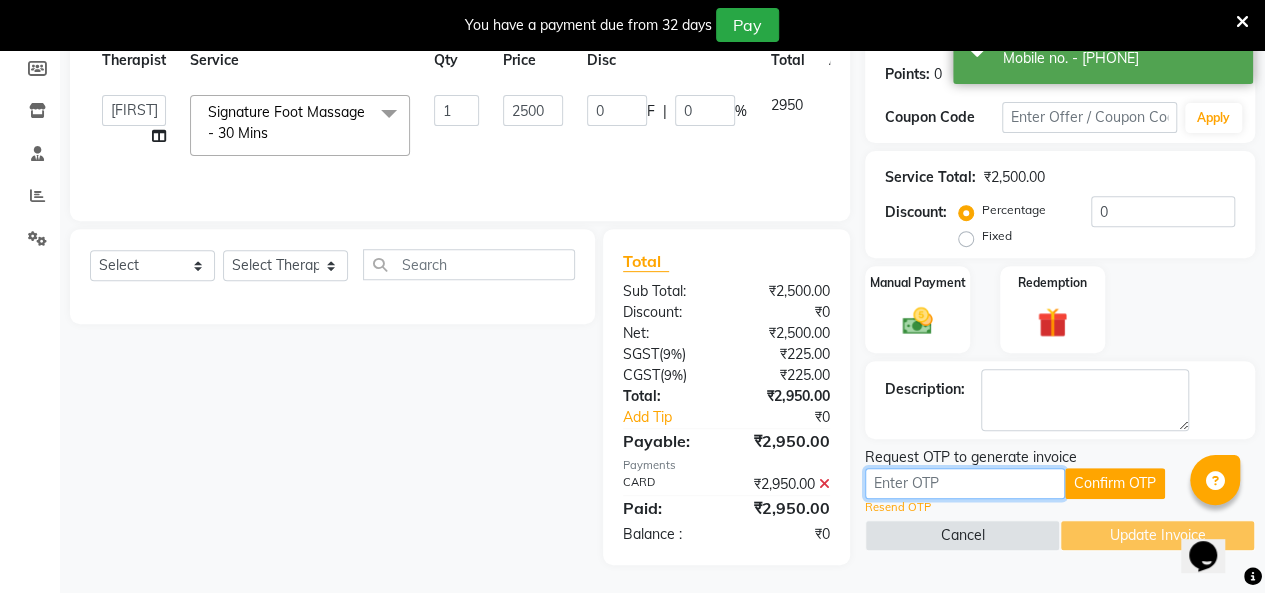 click at bounding box center [965, 483] 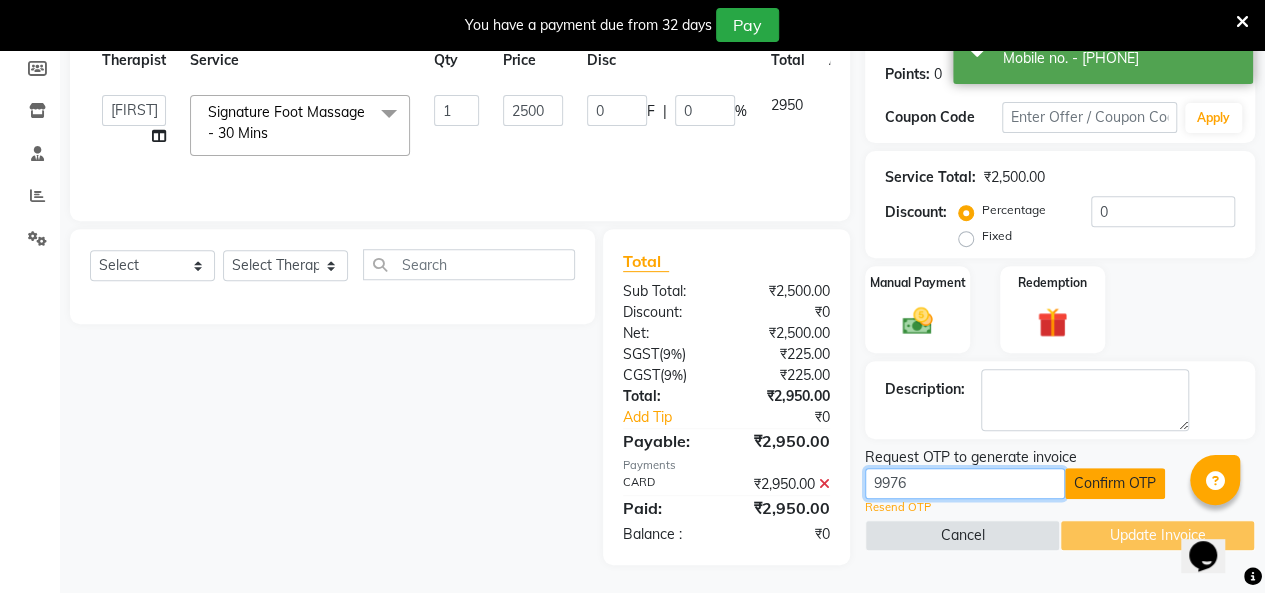 type on "9976" 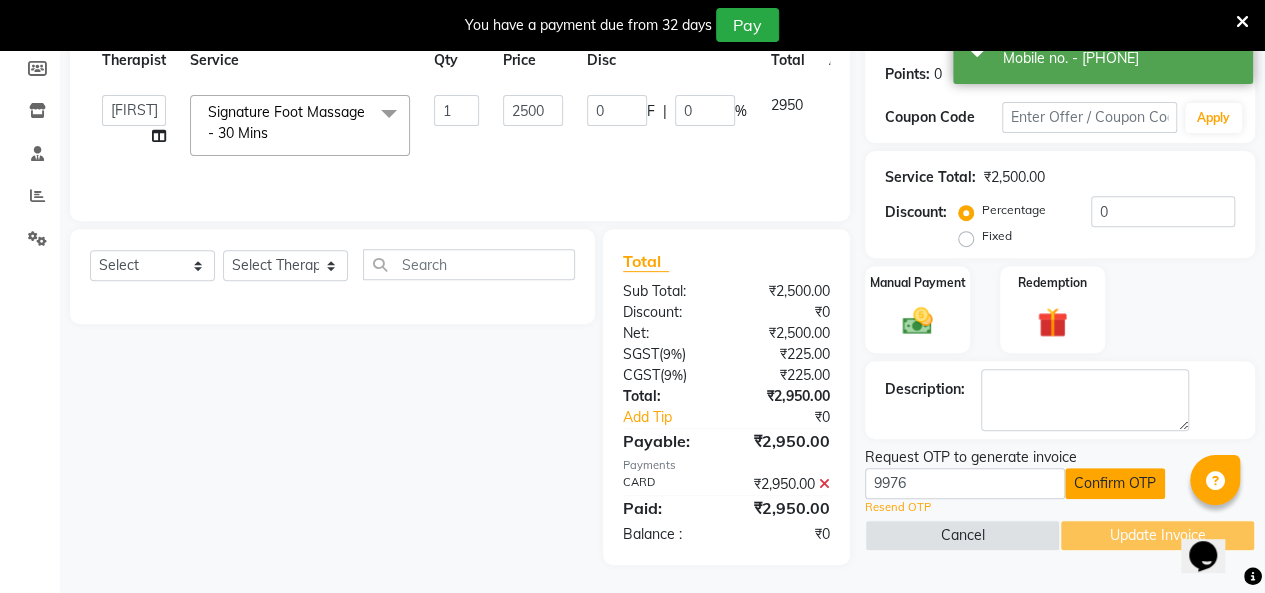 click on "Confirm OTP" 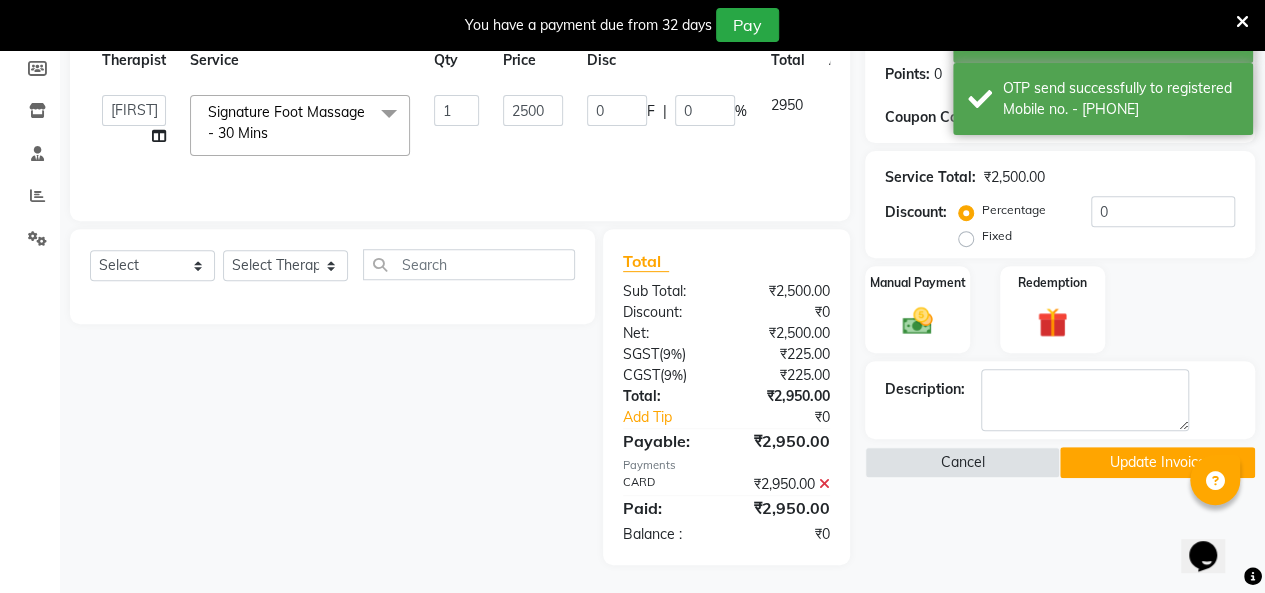 click on "Update Invoice" 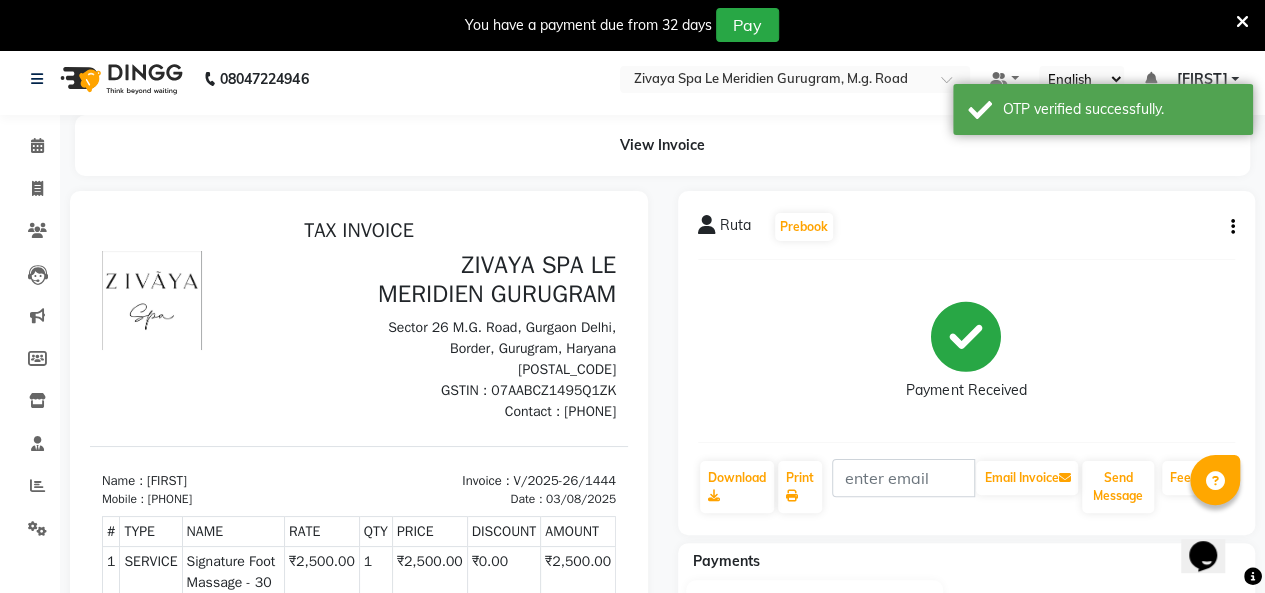 scroll, scrollTop: 0, scrollLeft: 0, axis: both 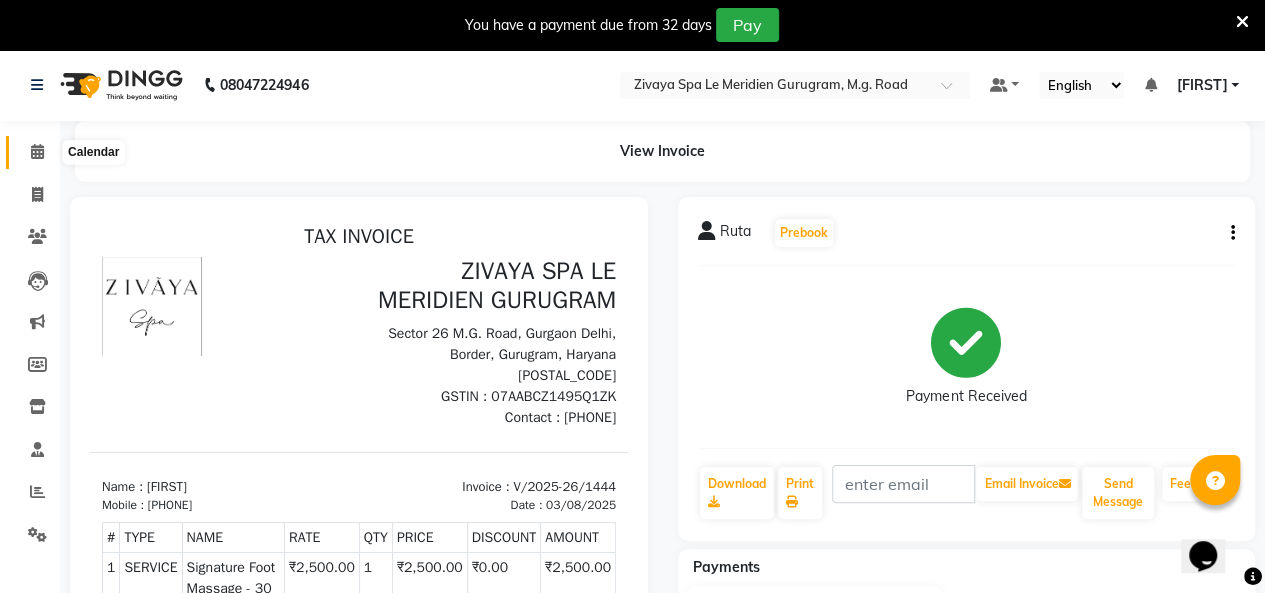 click 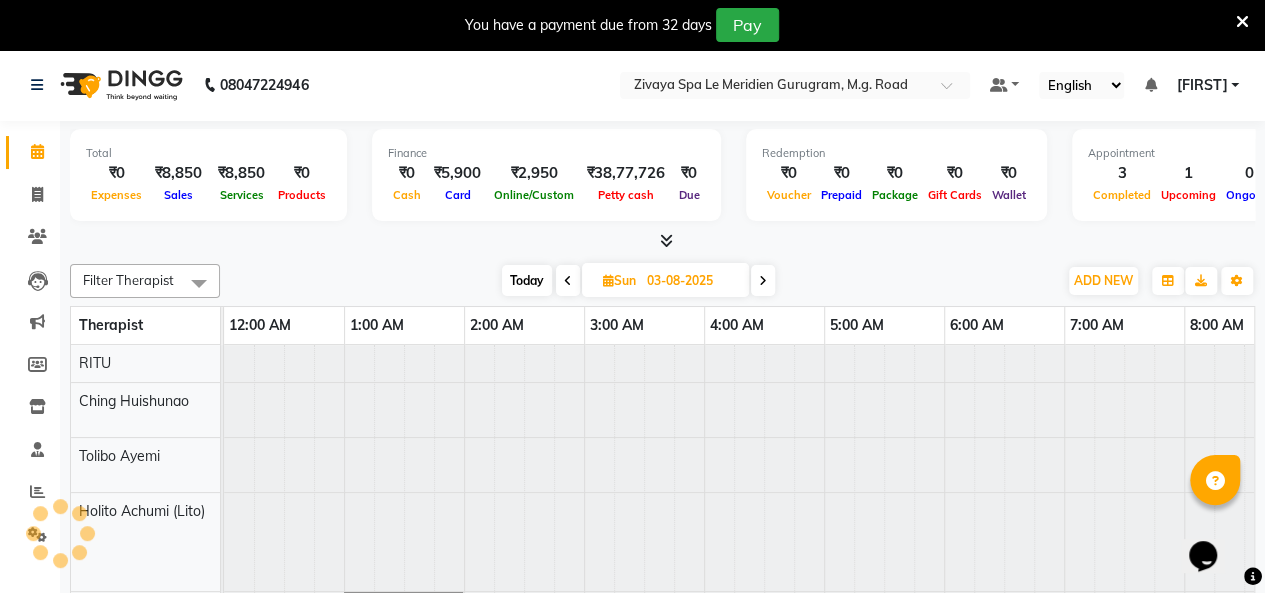 scroll, scrollTop: 0, scrollLeft: 721, axis: horizontal 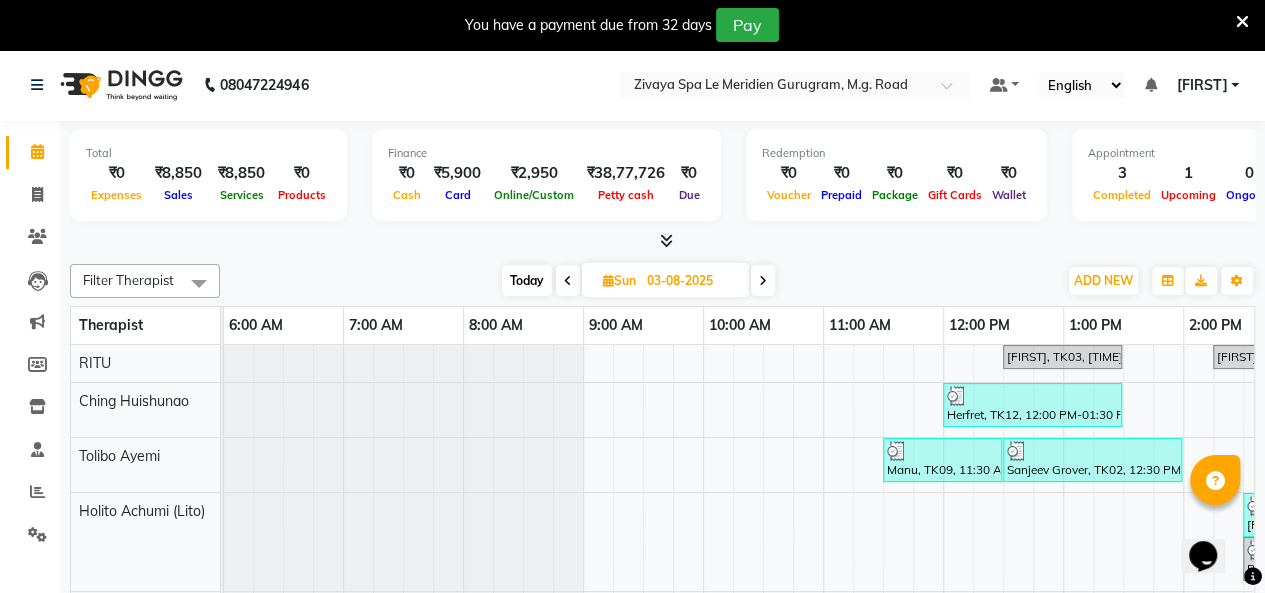 click at bounding box center (568, 281) 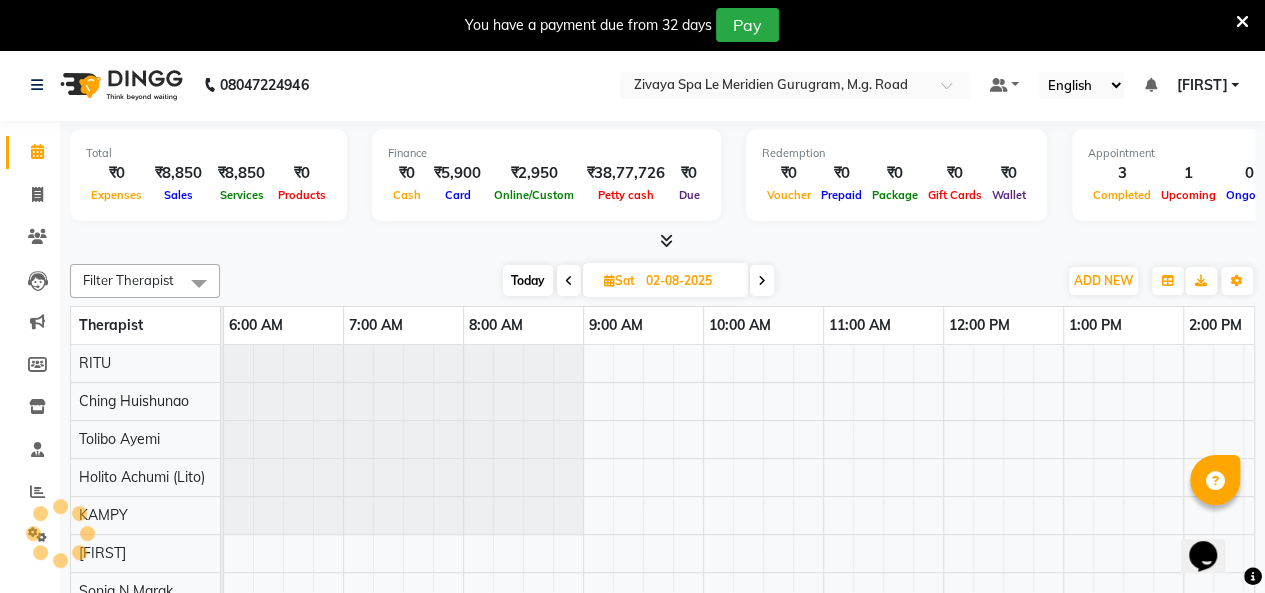 scroll, scrollTop: 0, scrollLeft: 1201, axis: horizontal 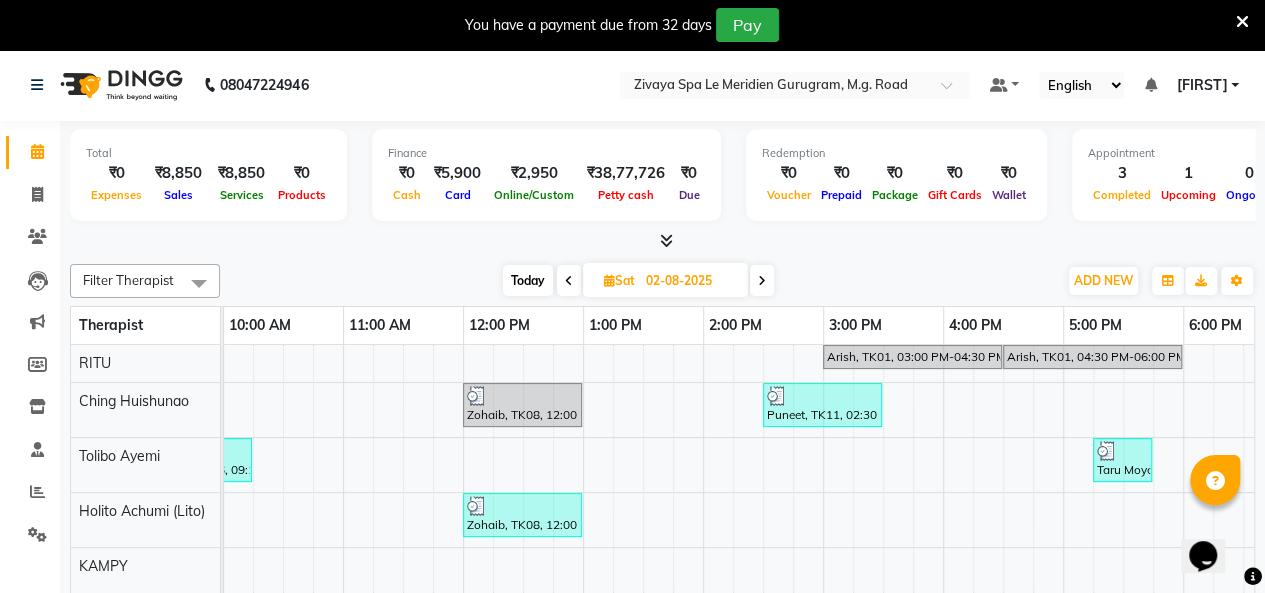 click at bounding box center [569, 281] 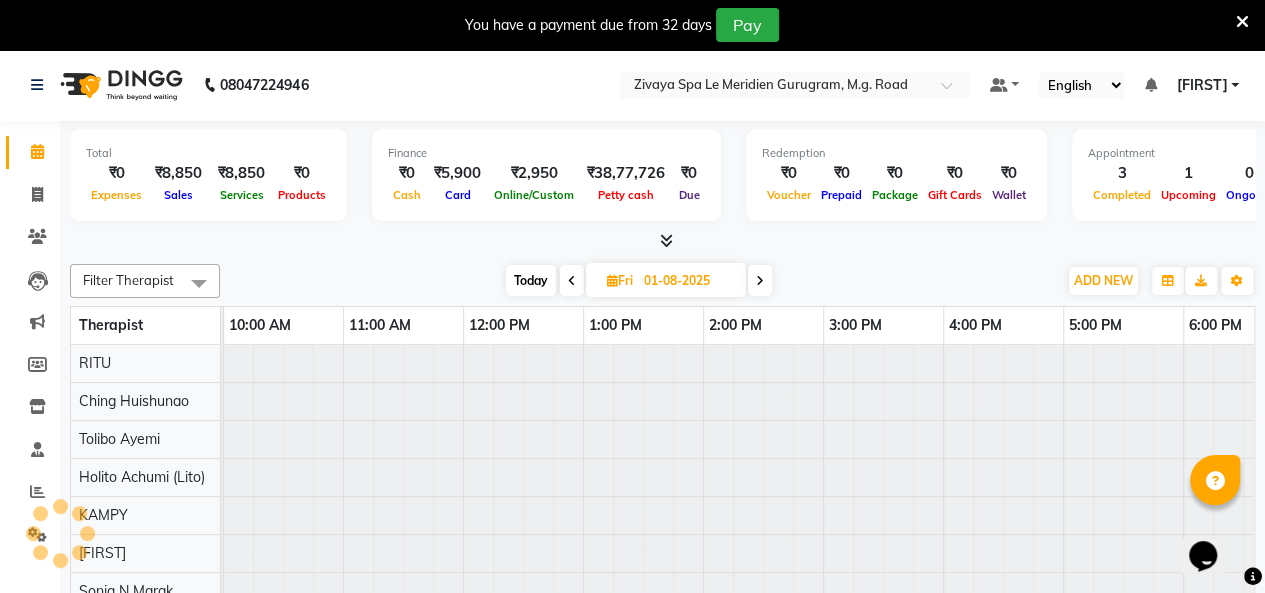 scroll, scrollTop: 0, scrollLeft: 721, axis: horizontal 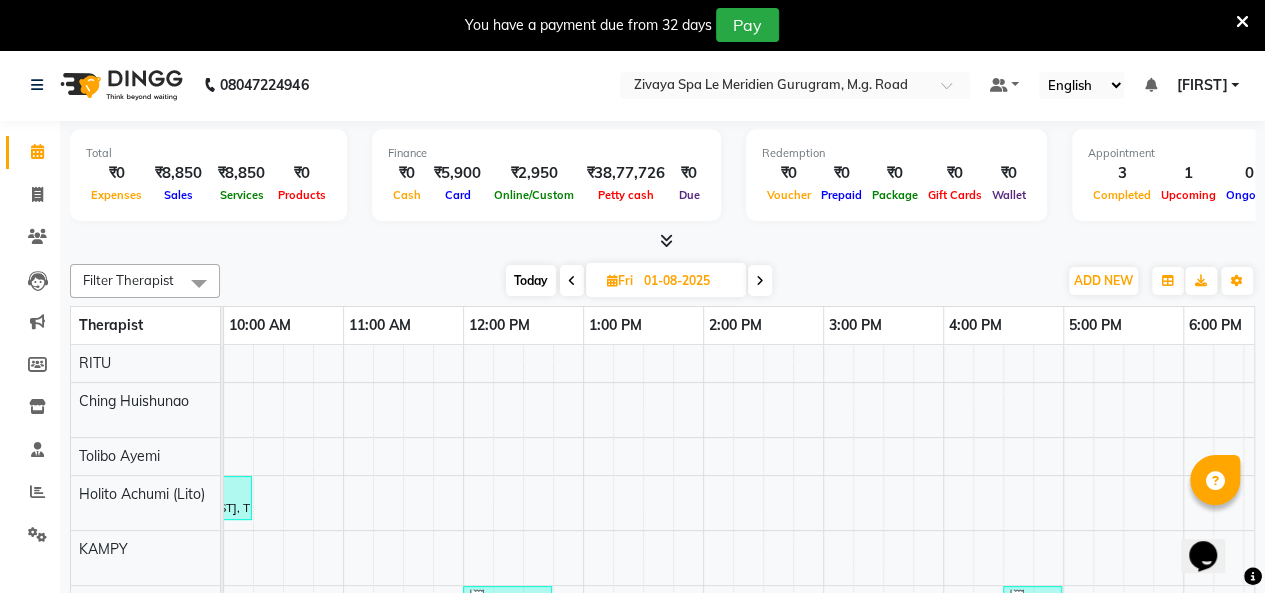 click at bounding box center [572, 281] 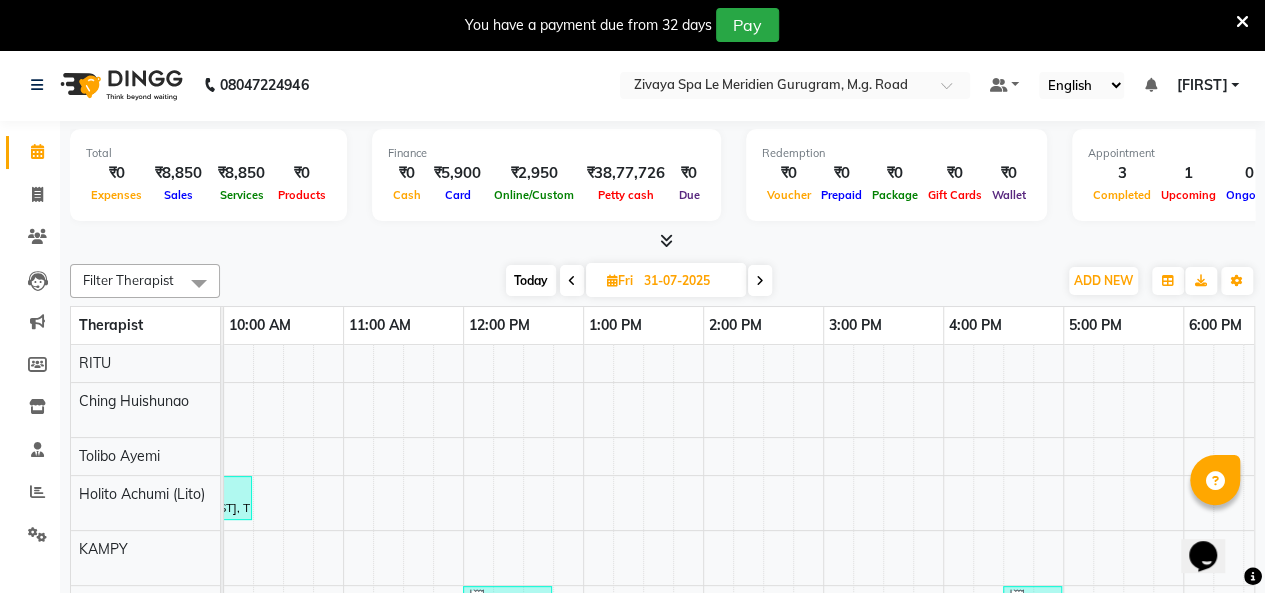 scroll, scrollTop: 0, scrollLeft: 721, axis: horizontal 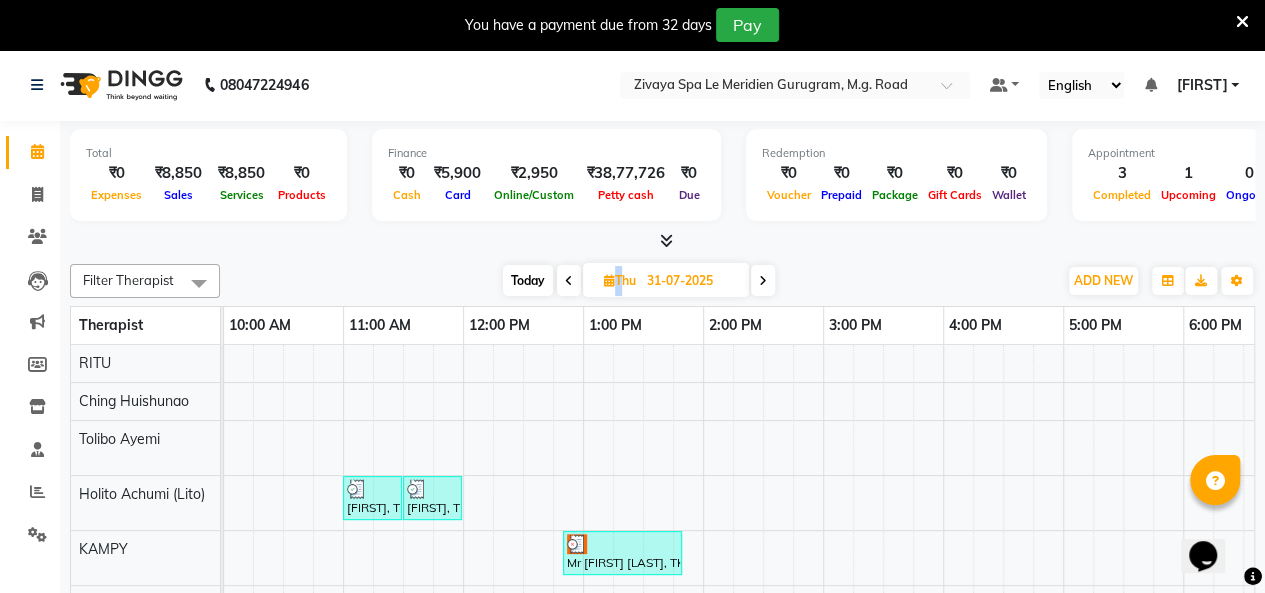 click at bounding box center (569, 281) 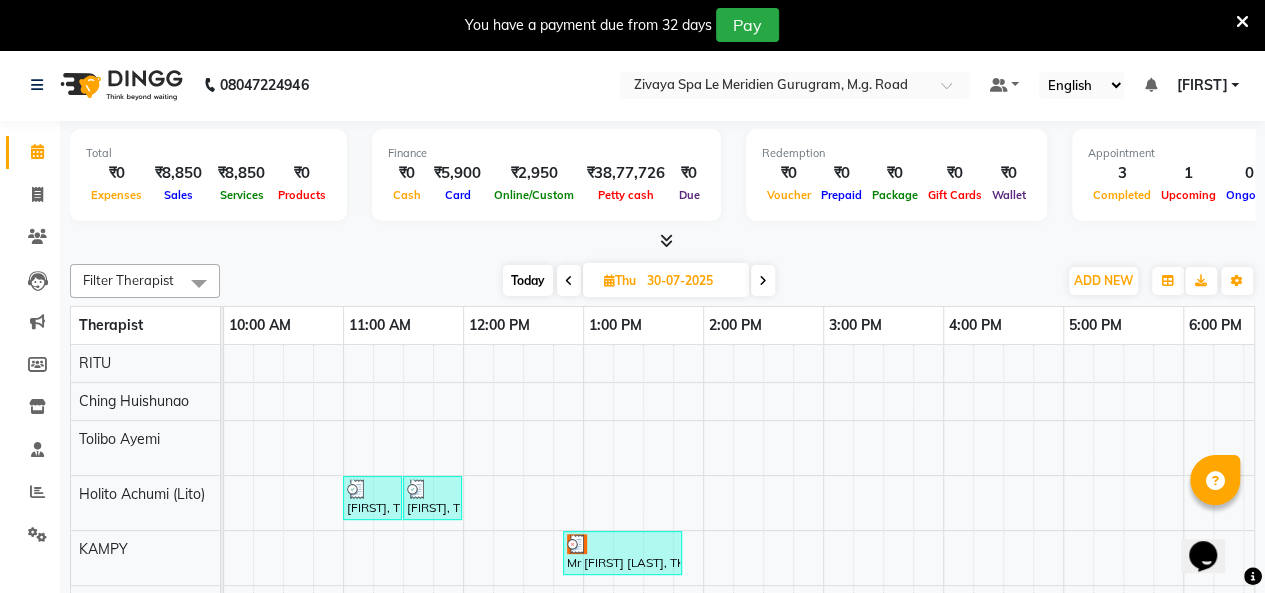 scroll, scrollTop: 0, scrollLeft: 721, axis: horizontal 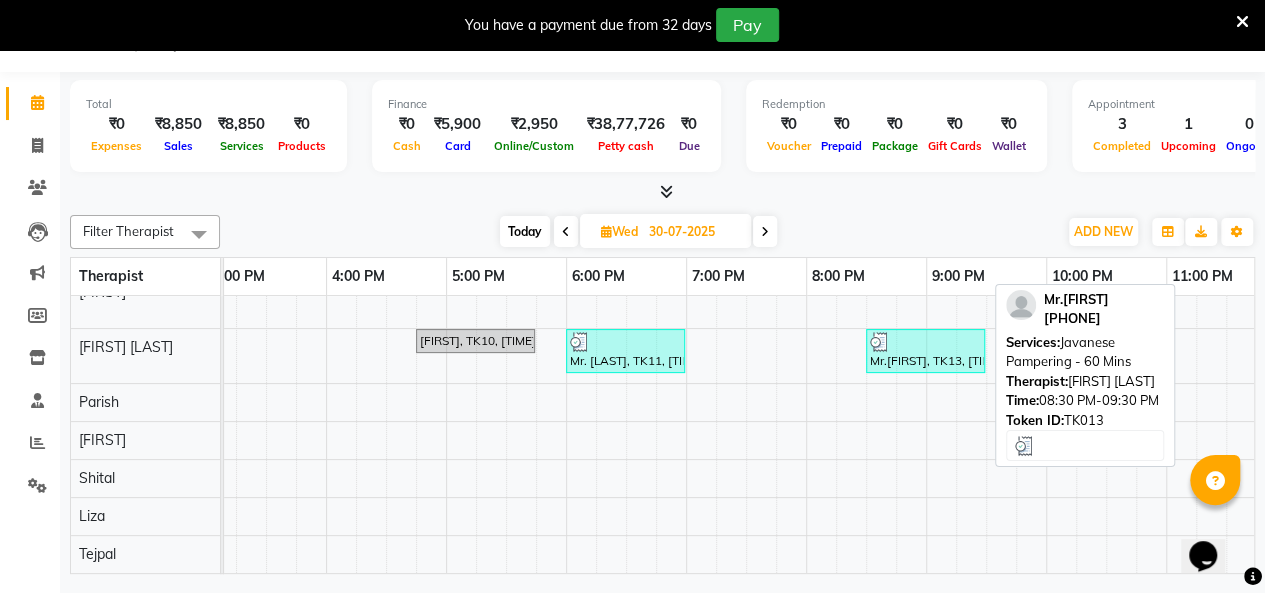 click at bounding box center [880, 342] 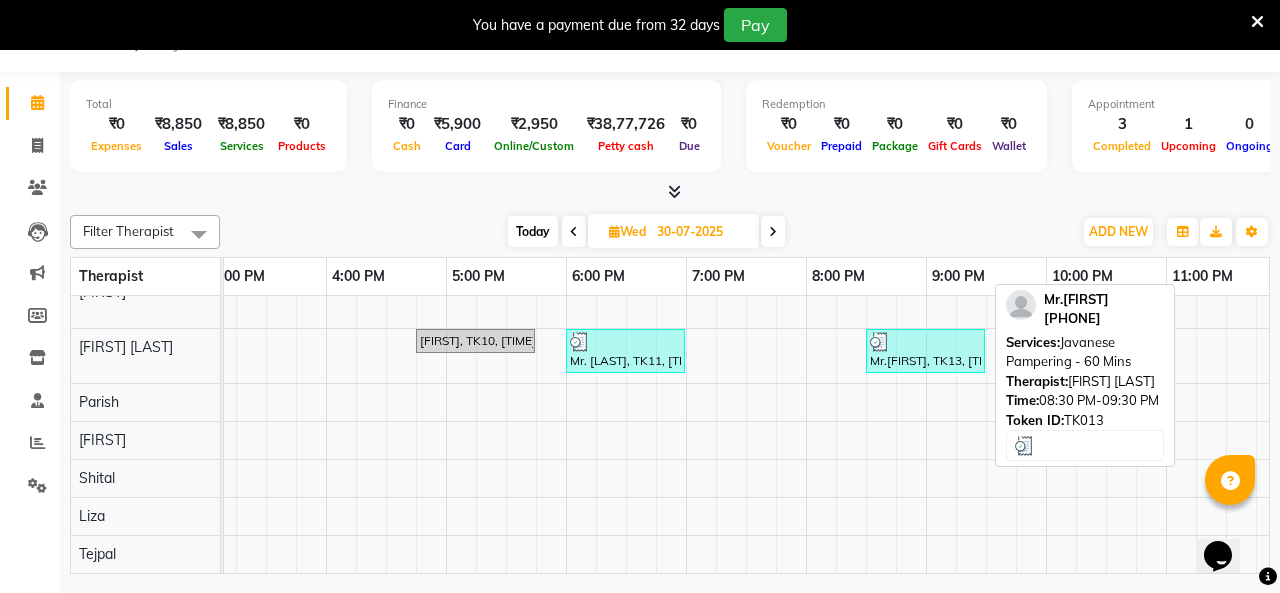 select on "3" 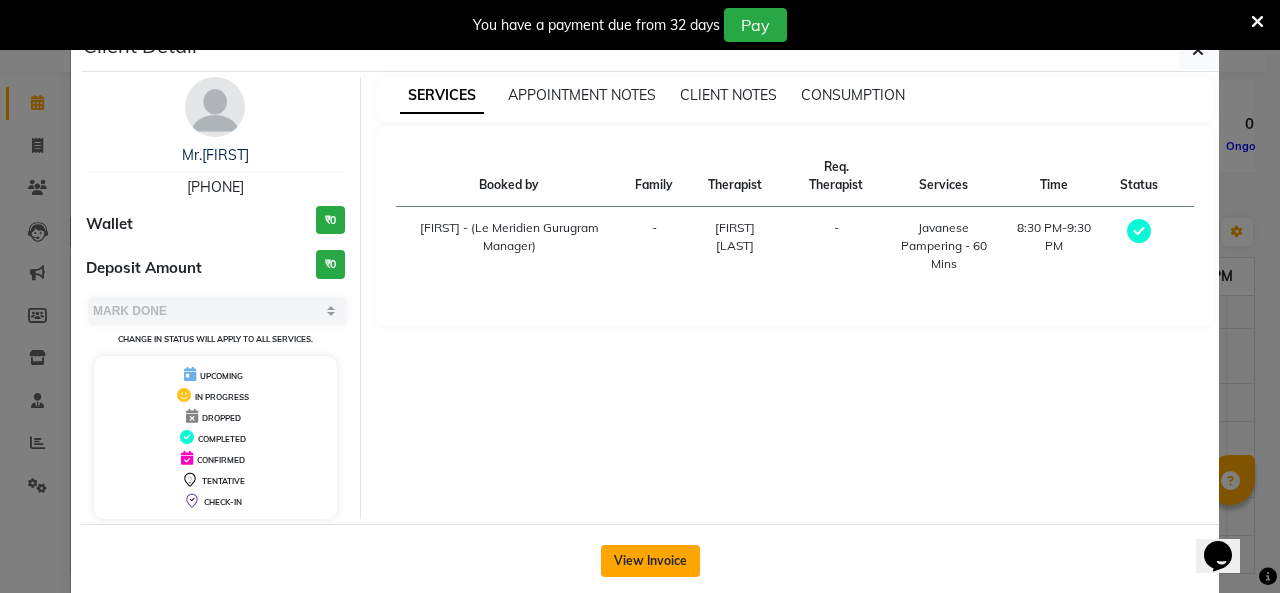drag, startPoint x: 636, startPoint y: 566, endPoint x: 648, endPoint y: 551, distance: 19.209373 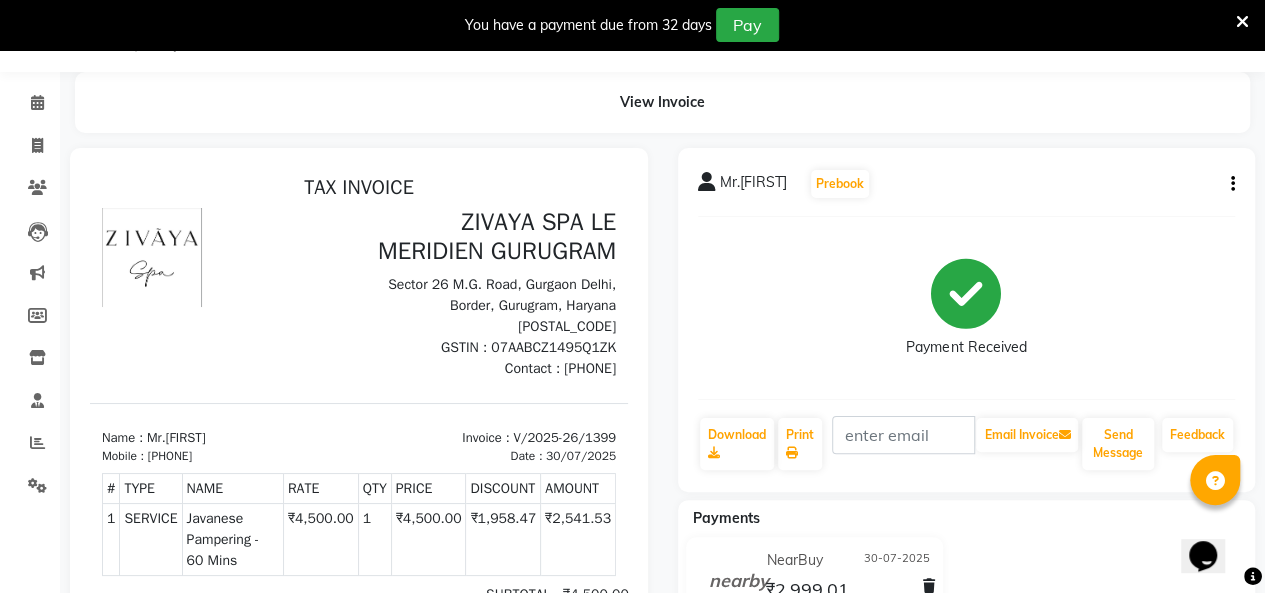 click 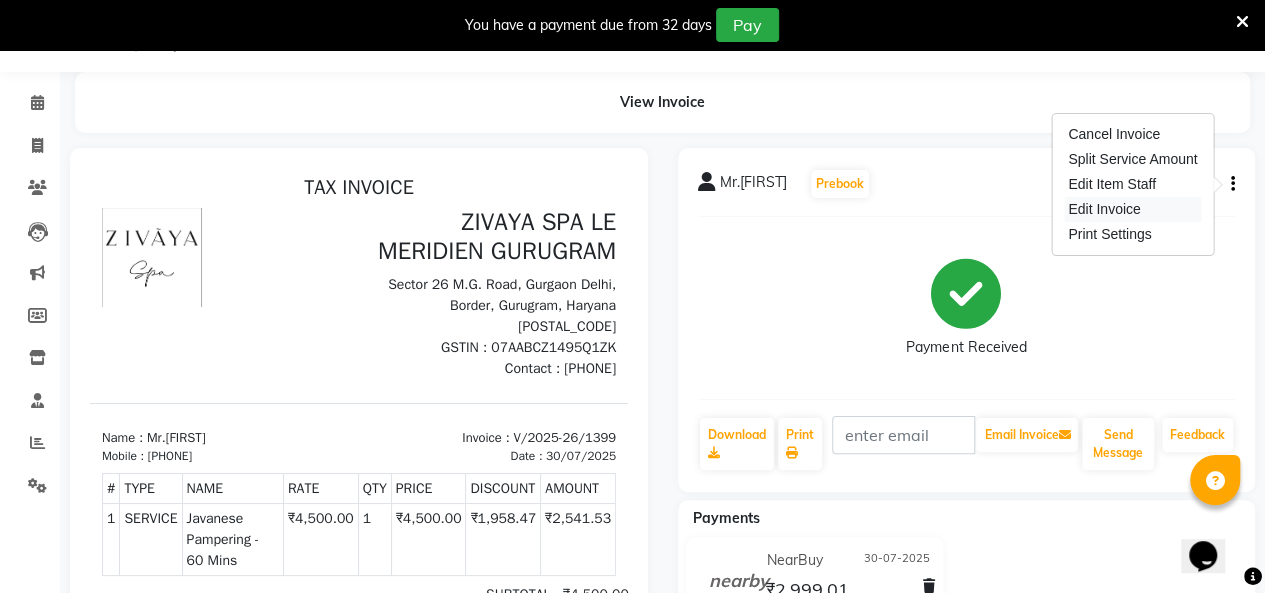 click on "Edit Invoice" at bounding box center (1132, 209) 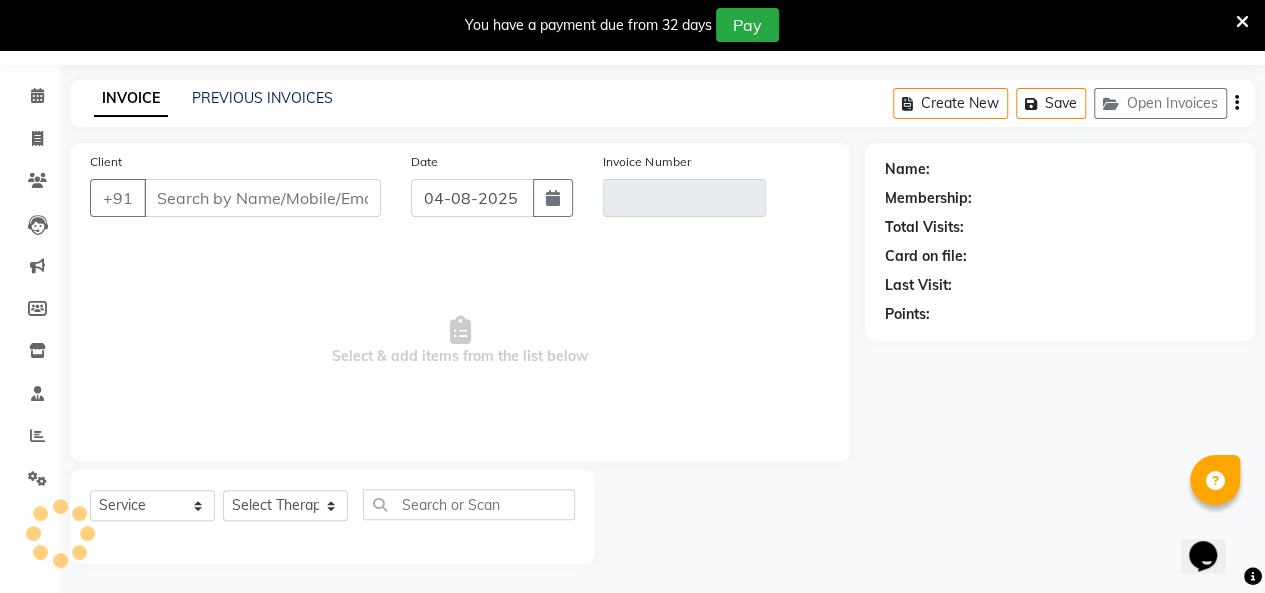 type on "8586889501" 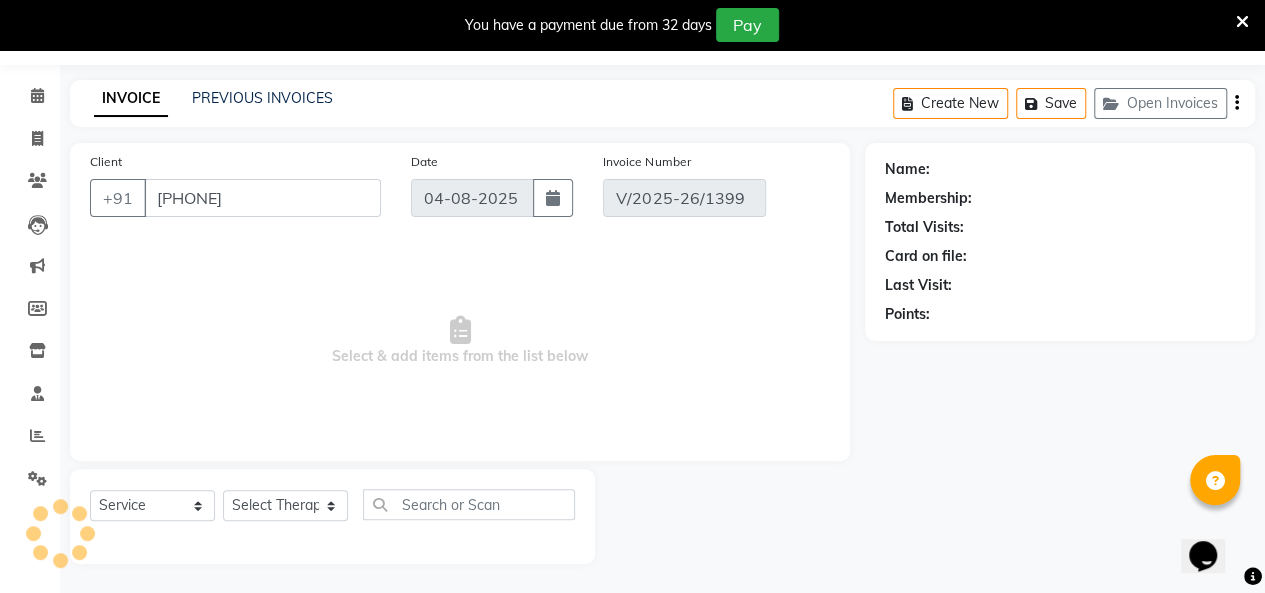 type on "30-07-2025" 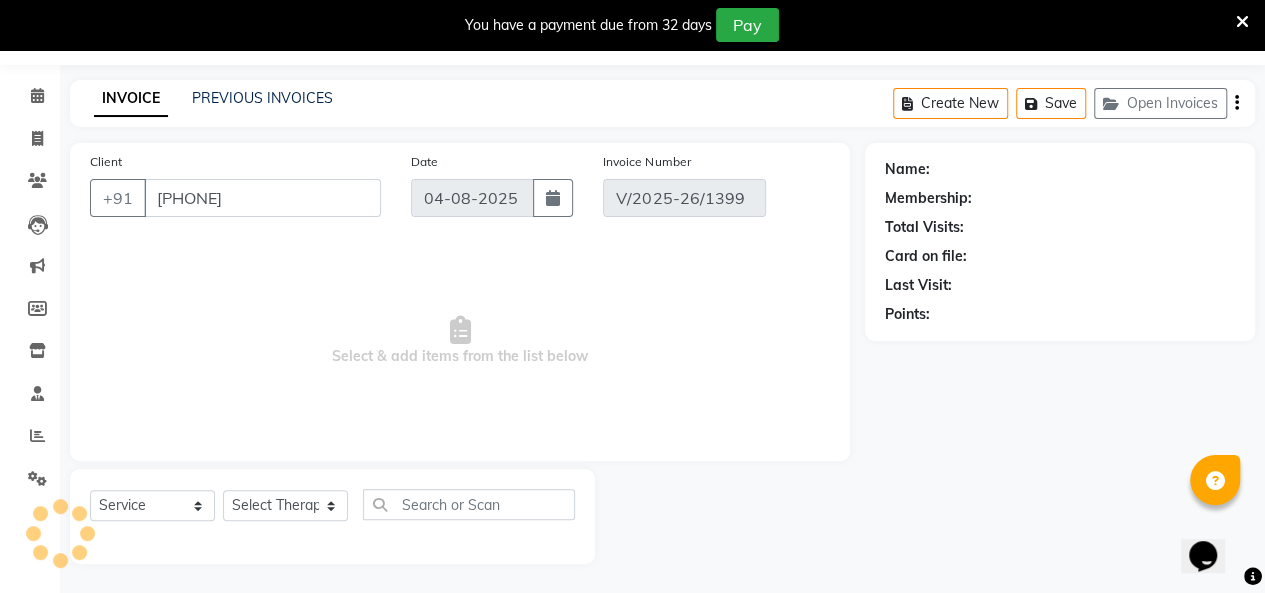 select on "select" 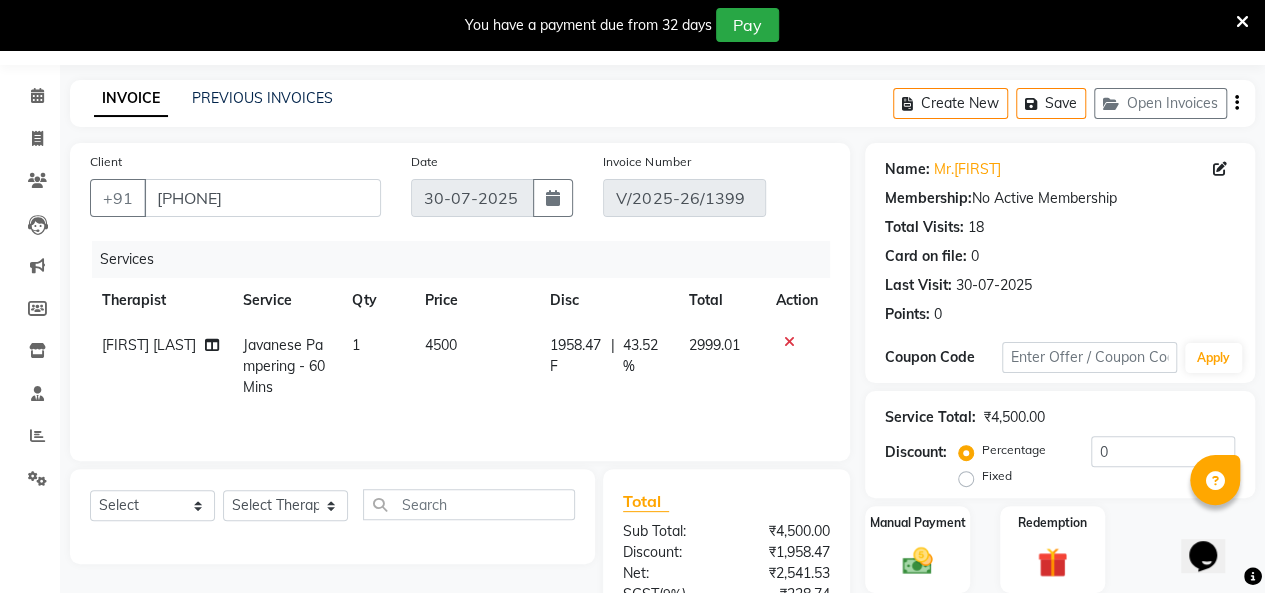 click on "Genevi Vanlalhriet" 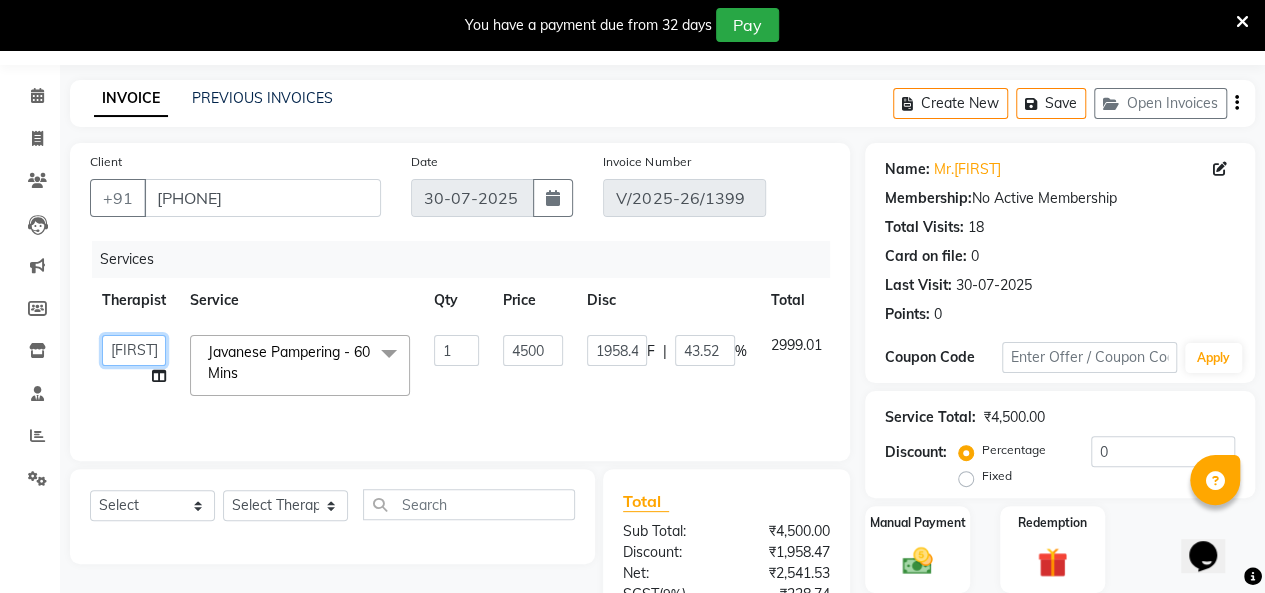 drag, startPoint x: 134, startPoint y: 355, endPoint x: 140, endPoint y: 343, distance: 13.416408 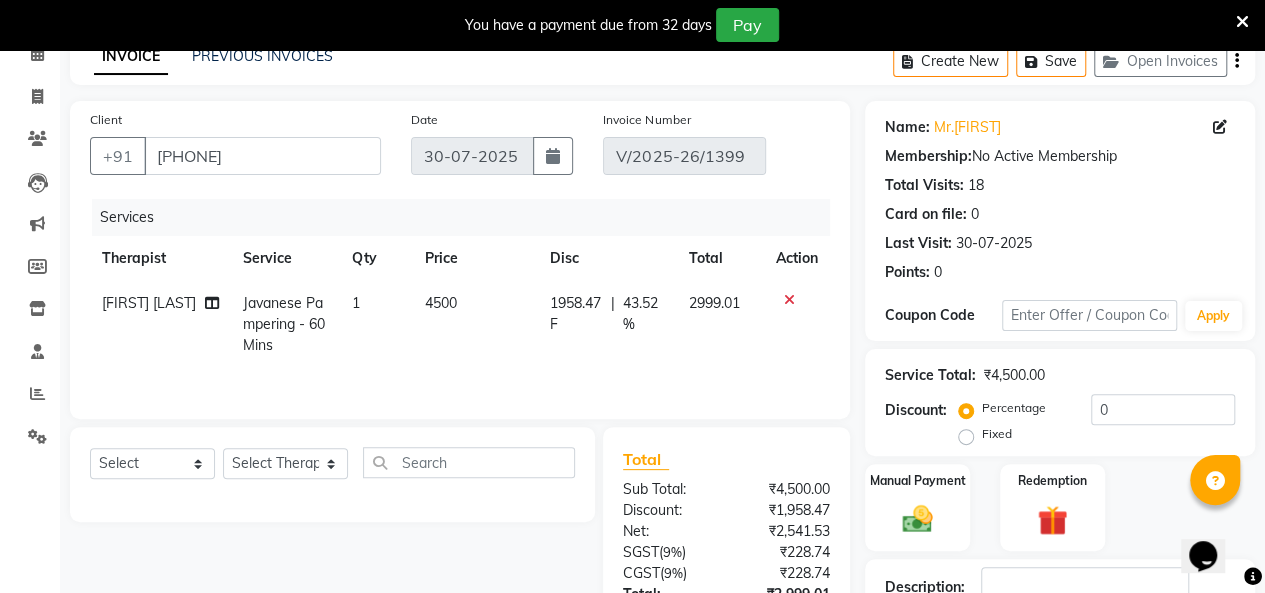 scroll, scrollTop: 56, scrollLeft: 0, axis: vertical 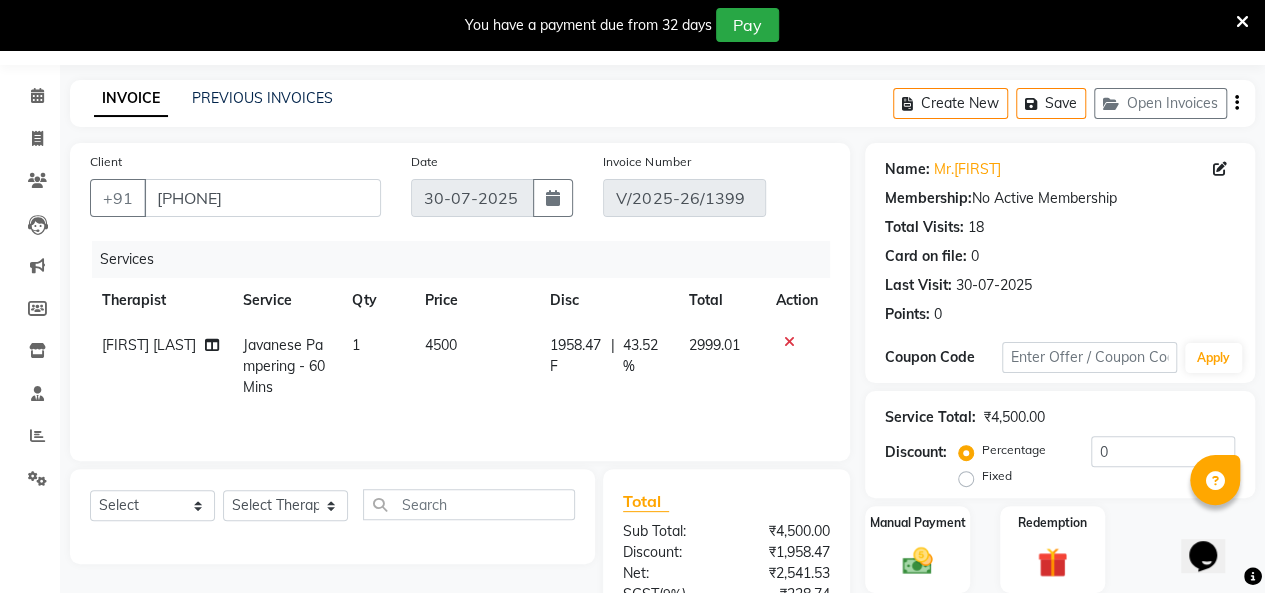 click on "Genevi Vanlalhriet" 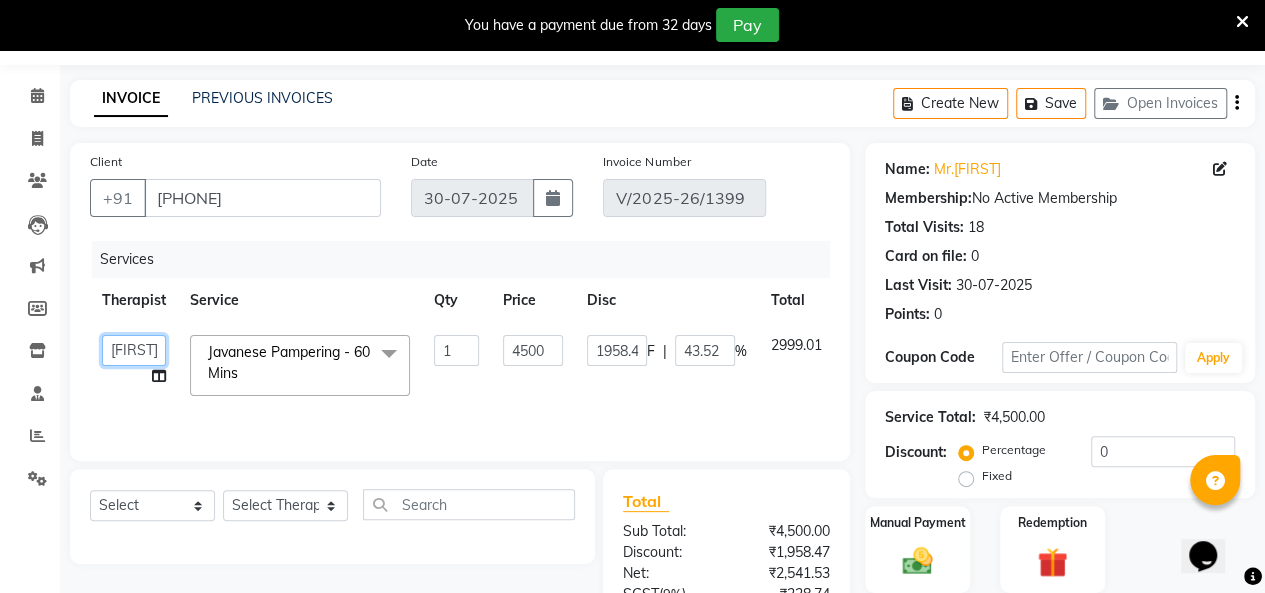 click on "Ching Huishunao   Genevi Vanlalhriet   Heba   Holito Achumi (Lito)   KAMPY   Lalhlimmawi   Lalini   Liza   Parish   RITU   Shital   Shuaib   Sonia N Marak   Tejpal   Tolibo Ayemi" 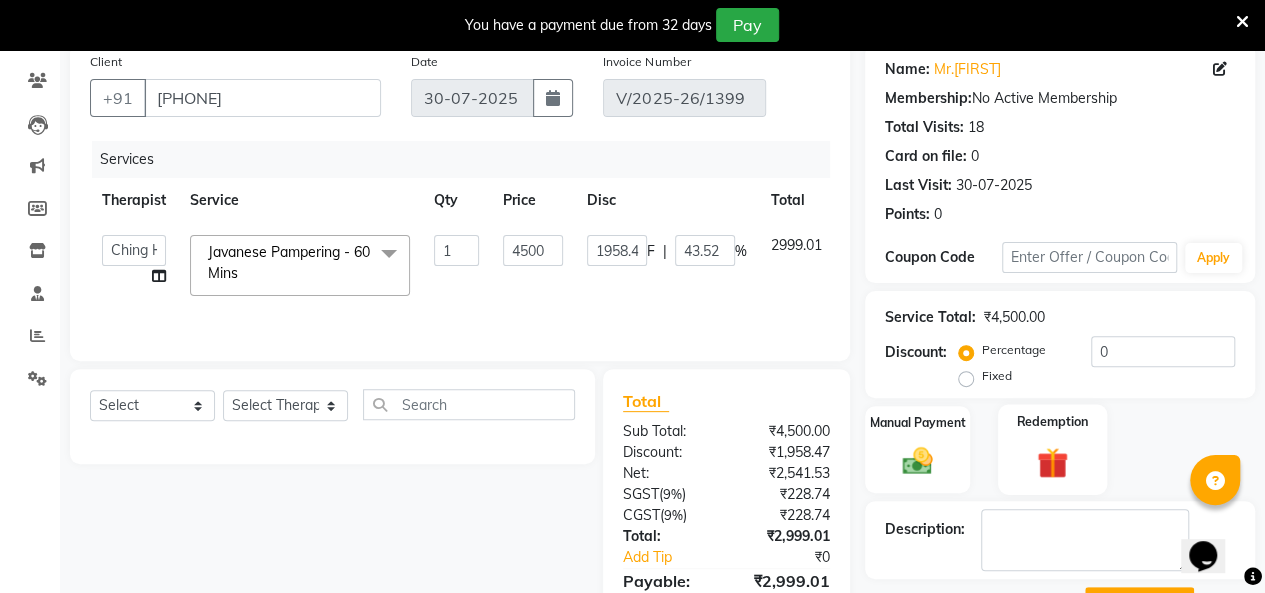 scroll, scrollTop: 296, scrollLeft: 0, axis: vertical 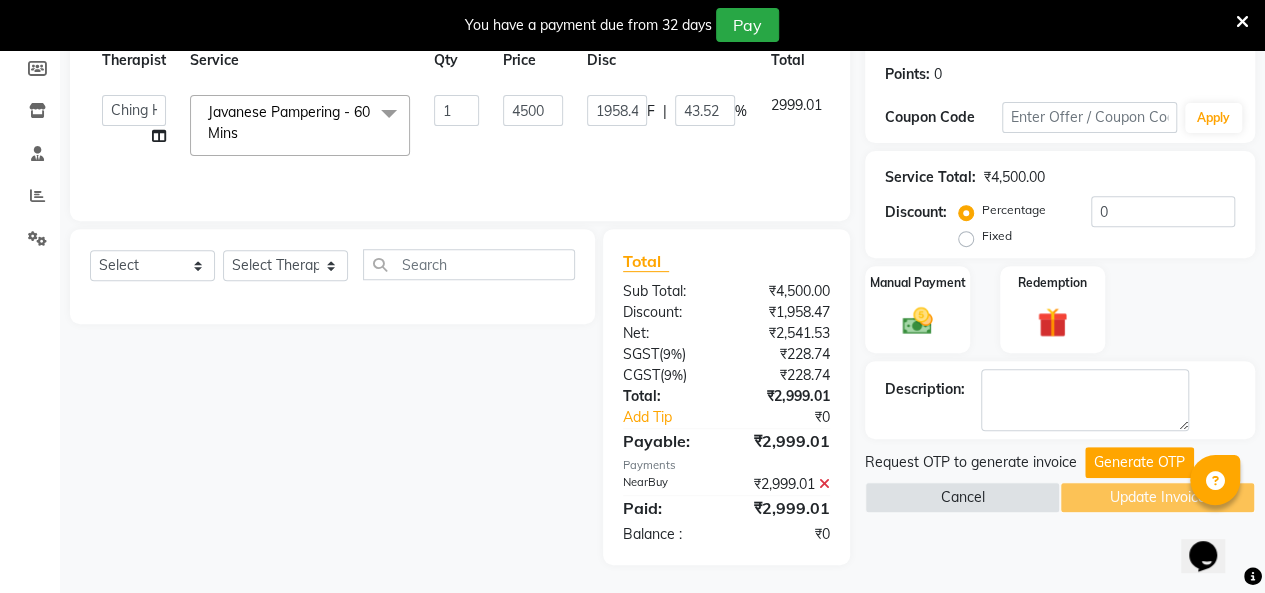 click on "Generate OTP" 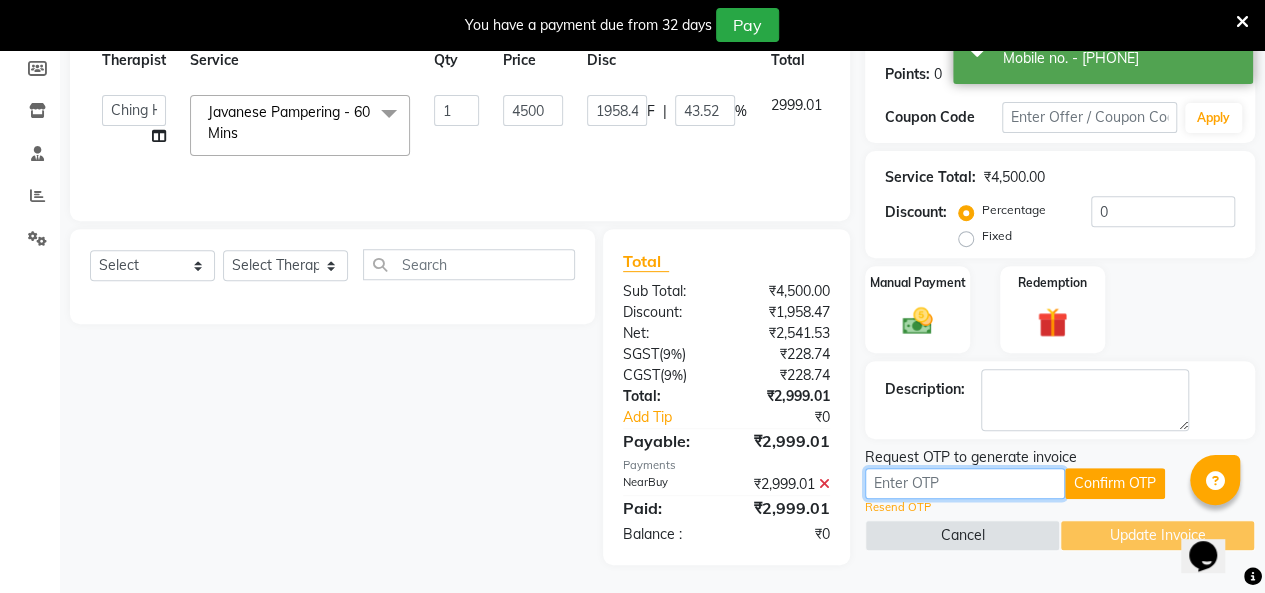 click at bounding box center [965, 483] 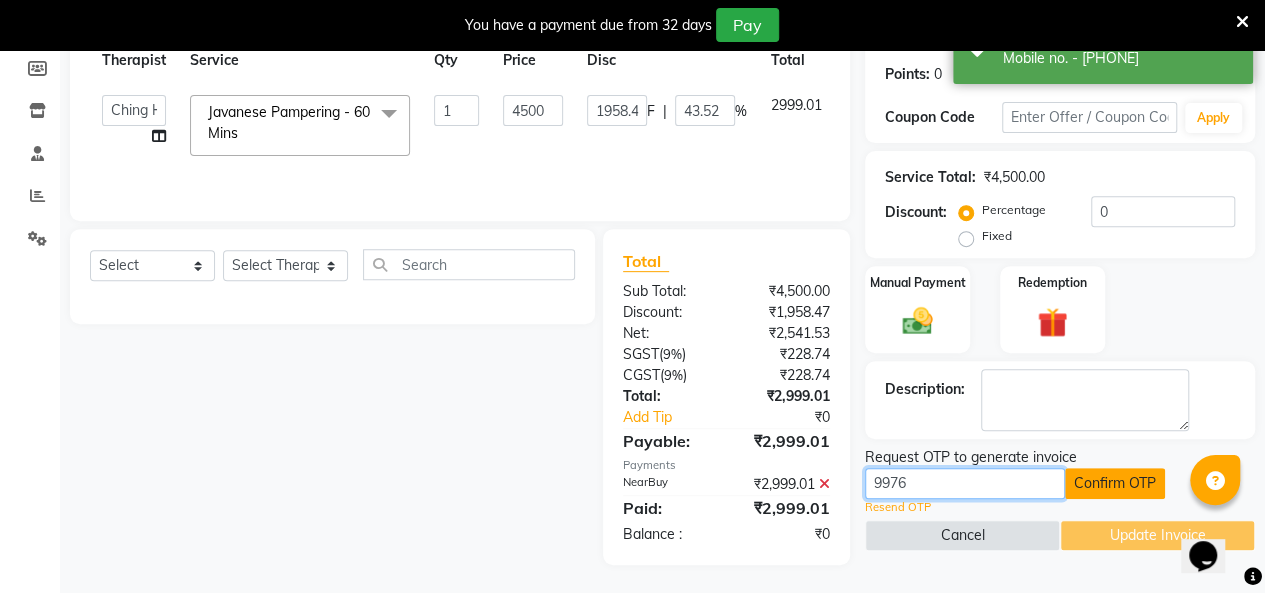 type on "9976" 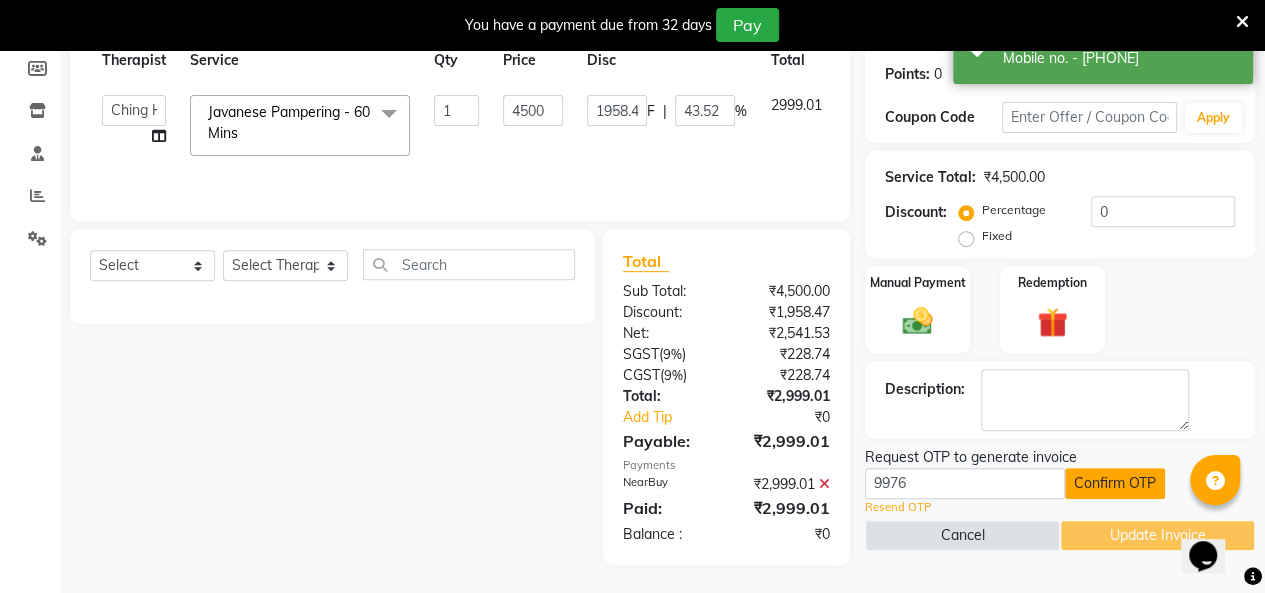 click on "Confirm OTP" 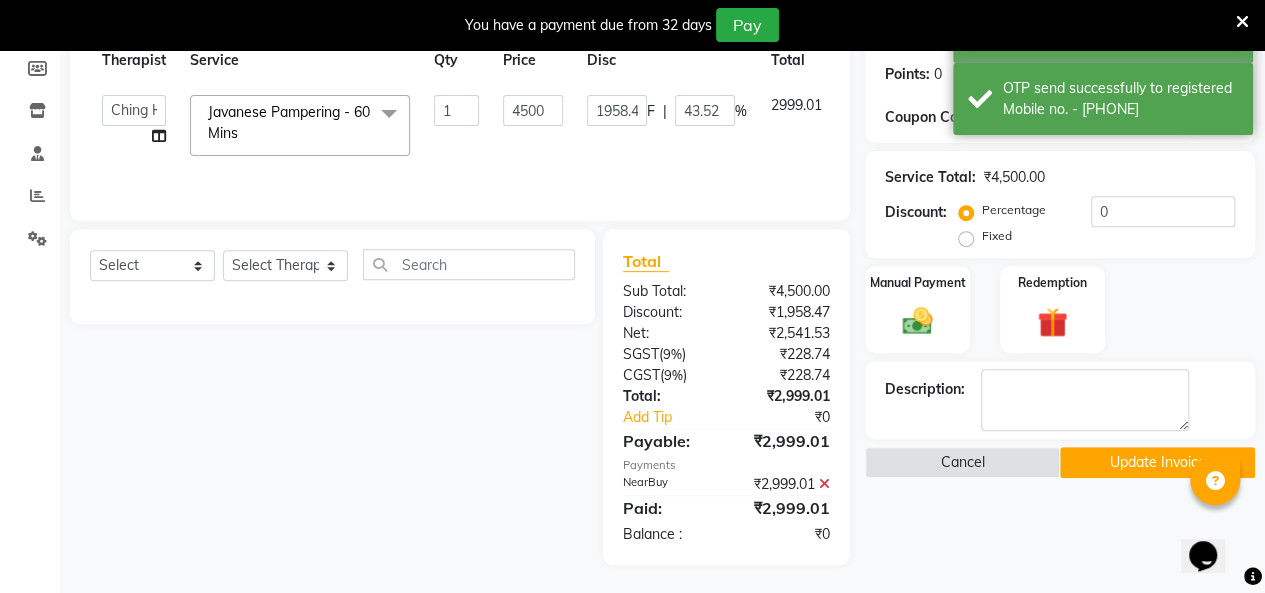 click on "Update Invoice" 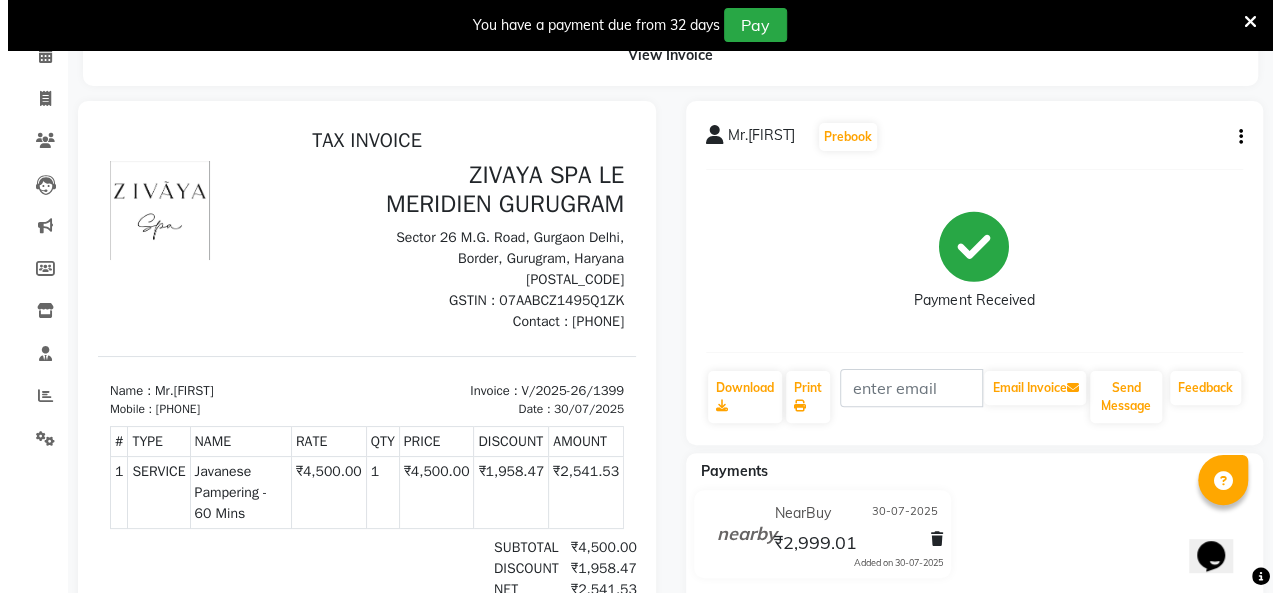 scroll, scrollTop: 0, scrollLeft: 0, axis: both 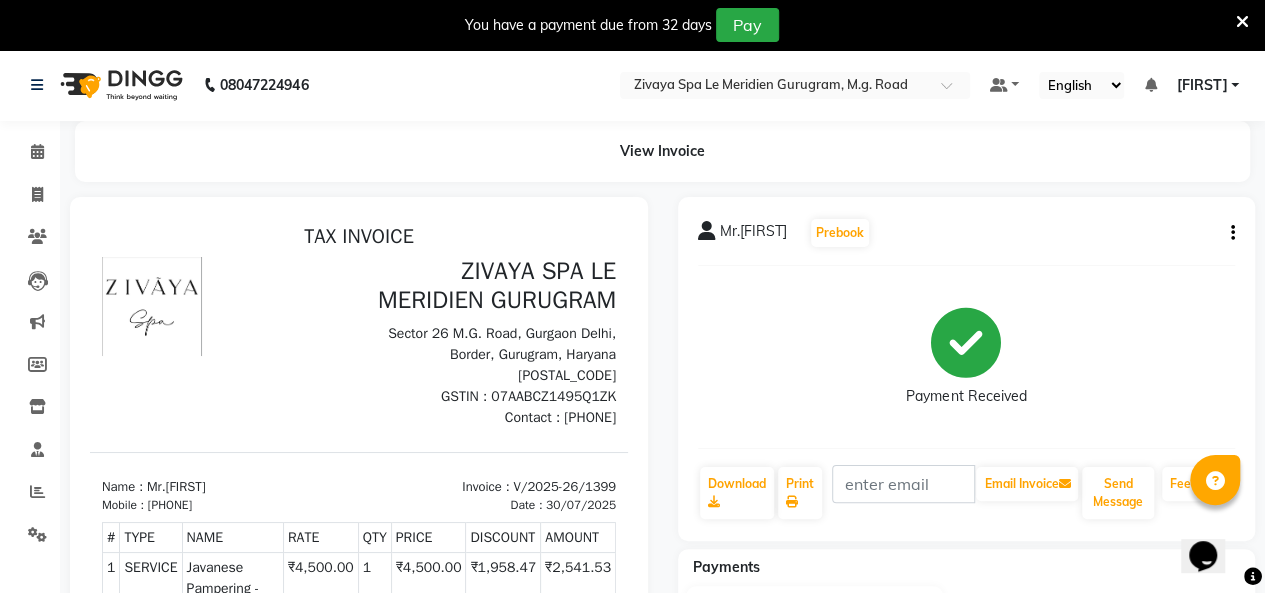 click at bounding box center [1242, 22] 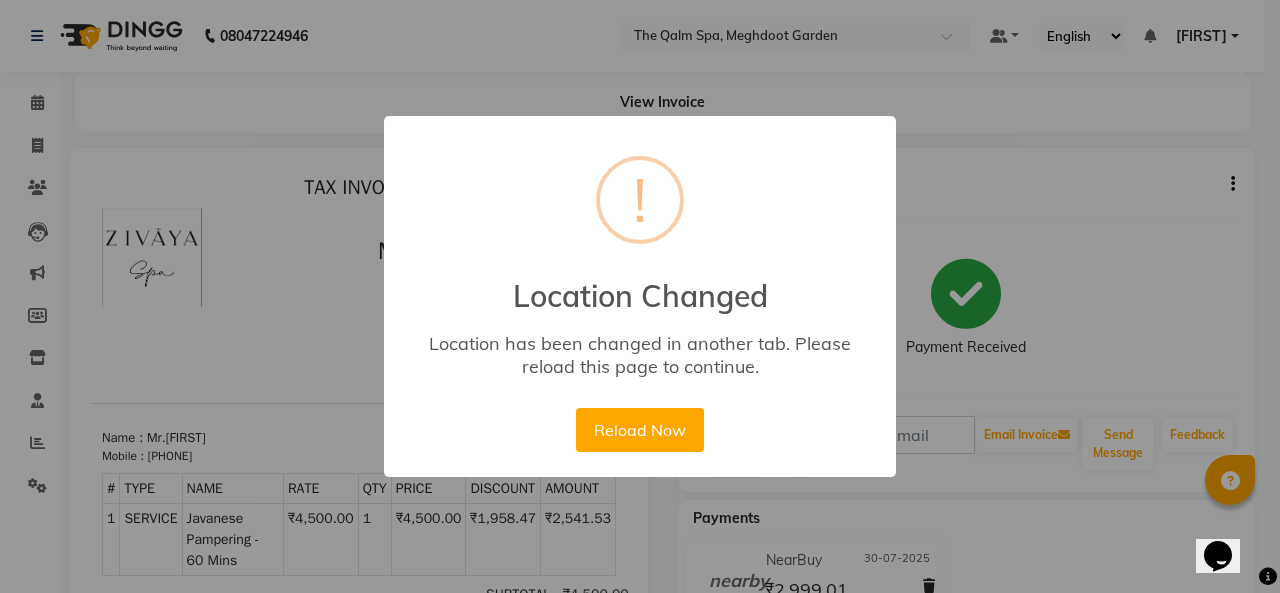 drag, startPoint x: 631, startPoint y: 417, endPoint x: 624, endPoint y: 348, distance: 69.354164 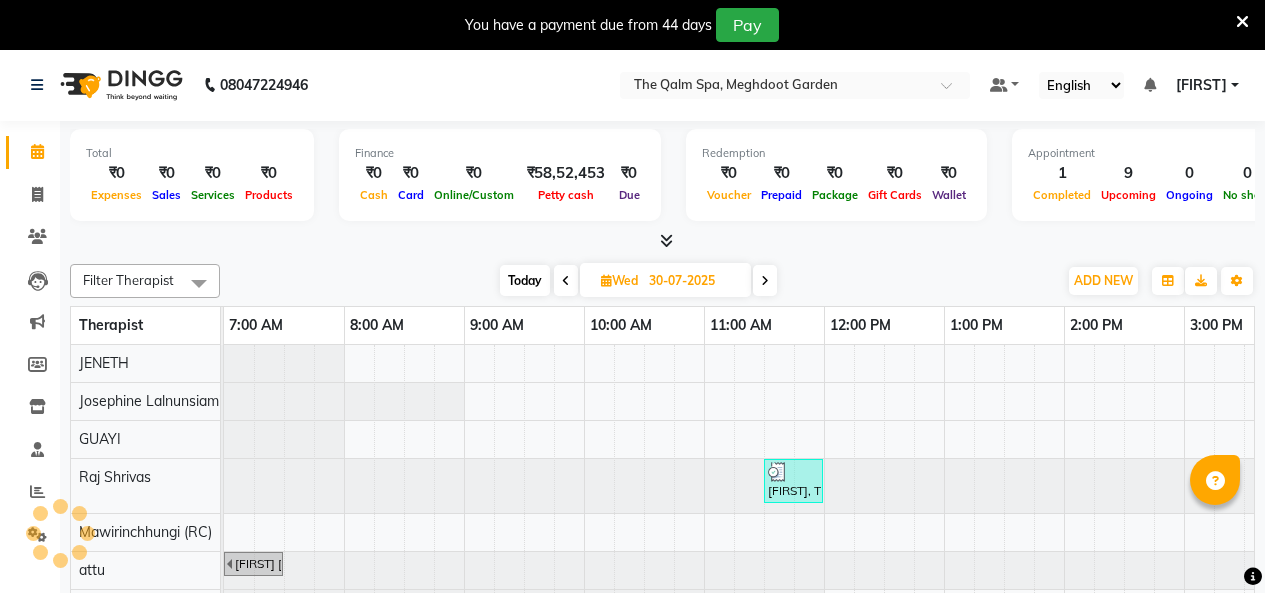 scroll, scrollTop: 0, scrollLeft: 0, axis: both 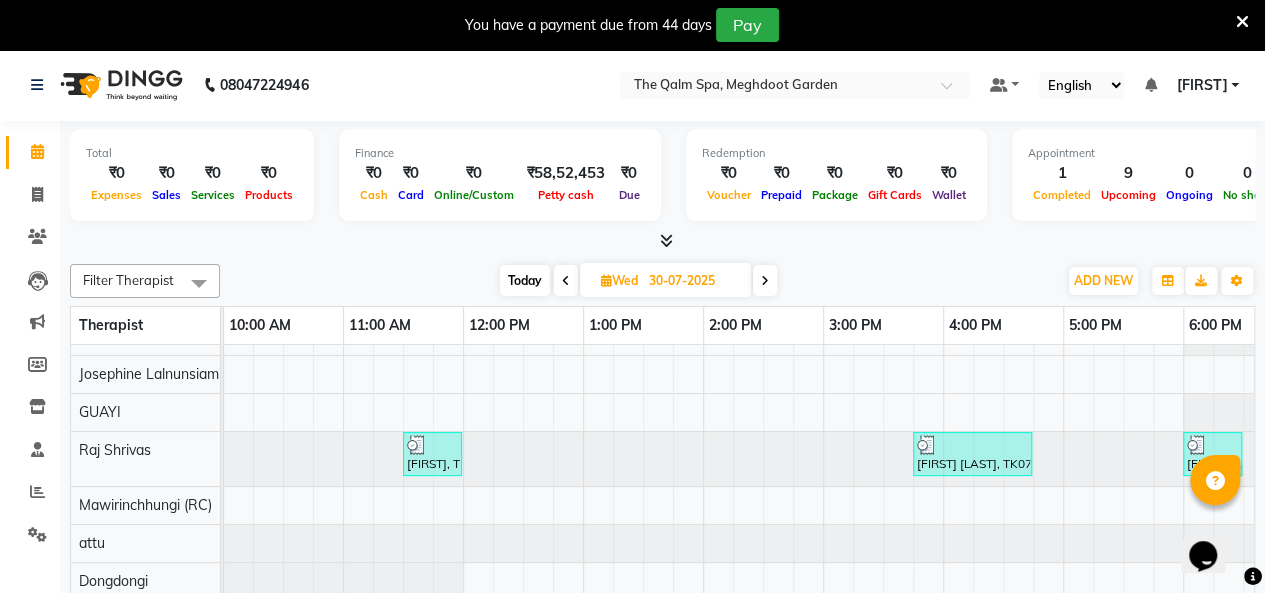click on "You have a payment due from 44 days   Pay" at bounding box center [632, 25] 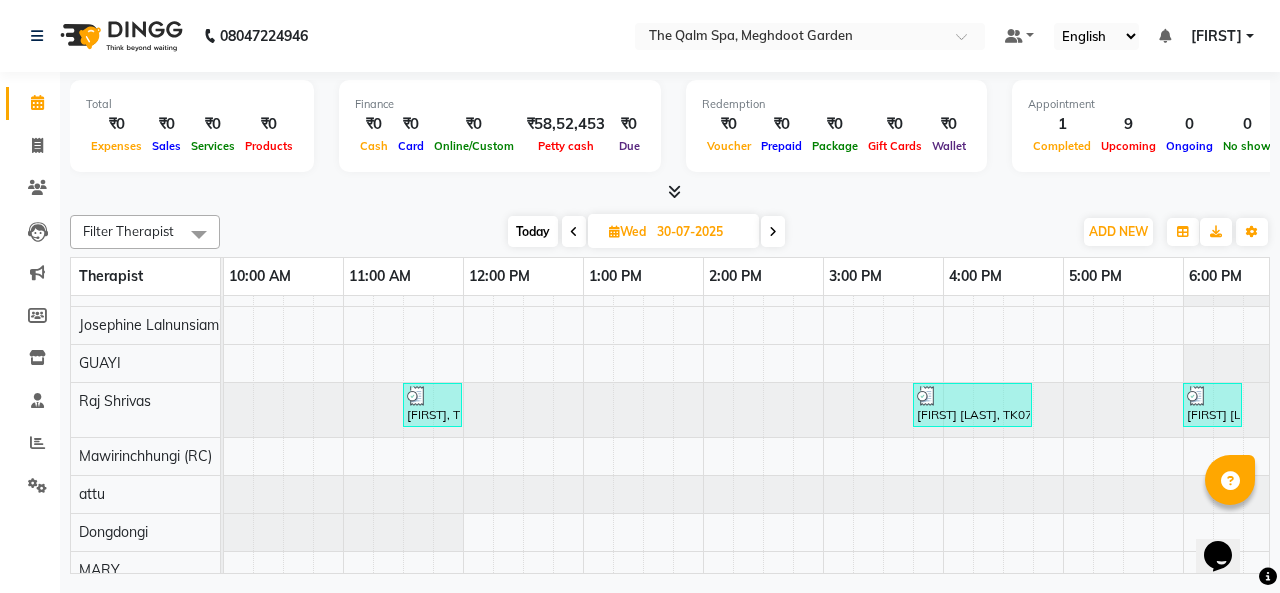 scroll, scrollTop: 127, scrollLeft: 361, axis: both 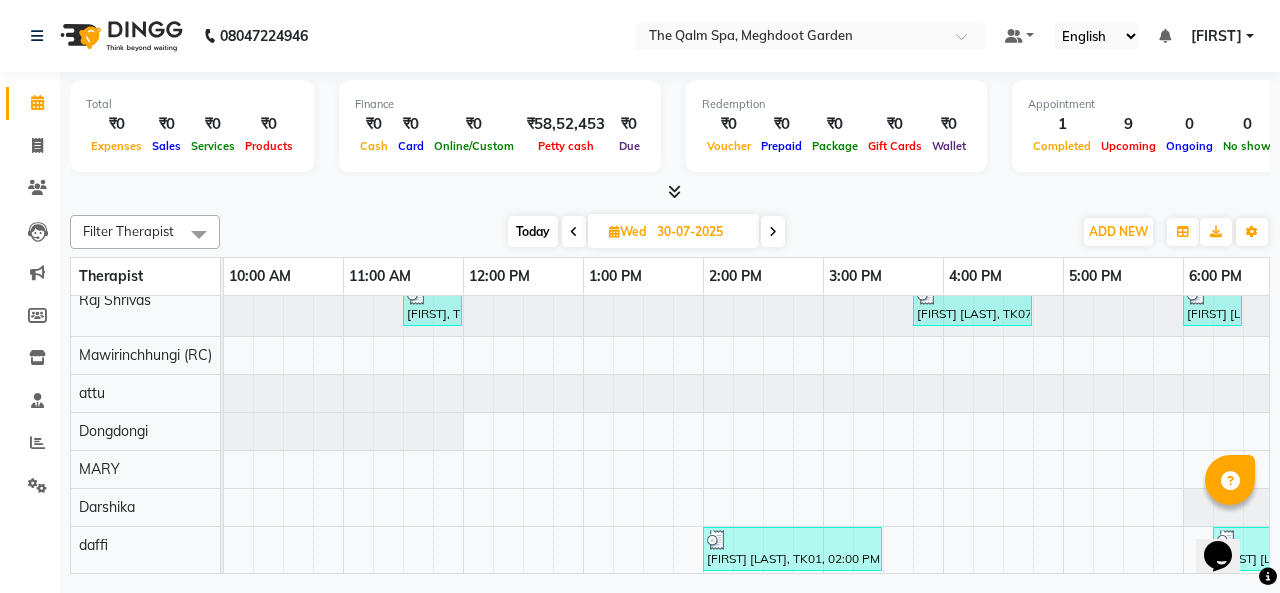 drag, startPoint x: 676, startPoint y: 555, endPoint x: 990, endPoint y: 578, distance: 314.84122 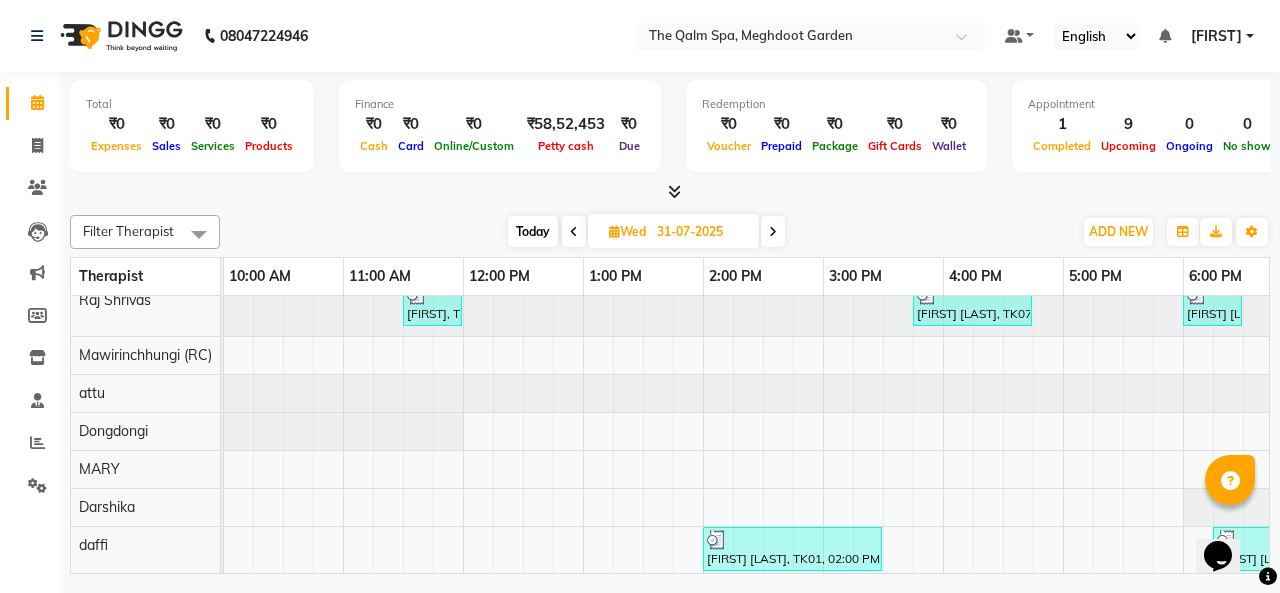 scroll, scrollTop: 0, scrollLeft: 0, axis: both 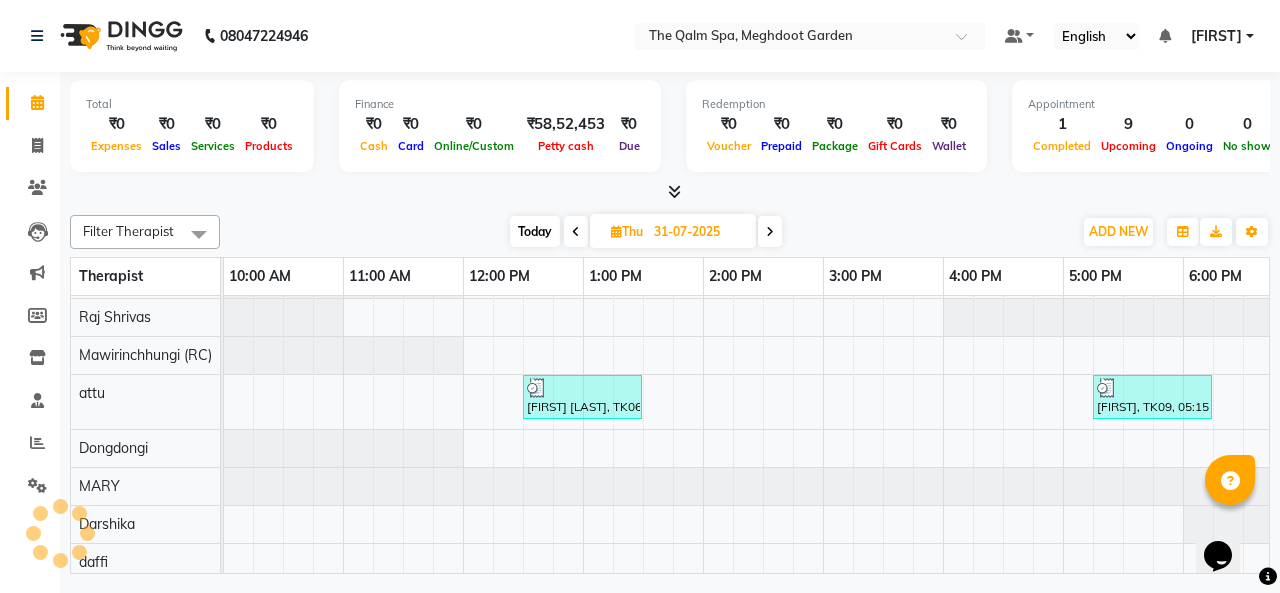 click at bounding box center (770, 231) 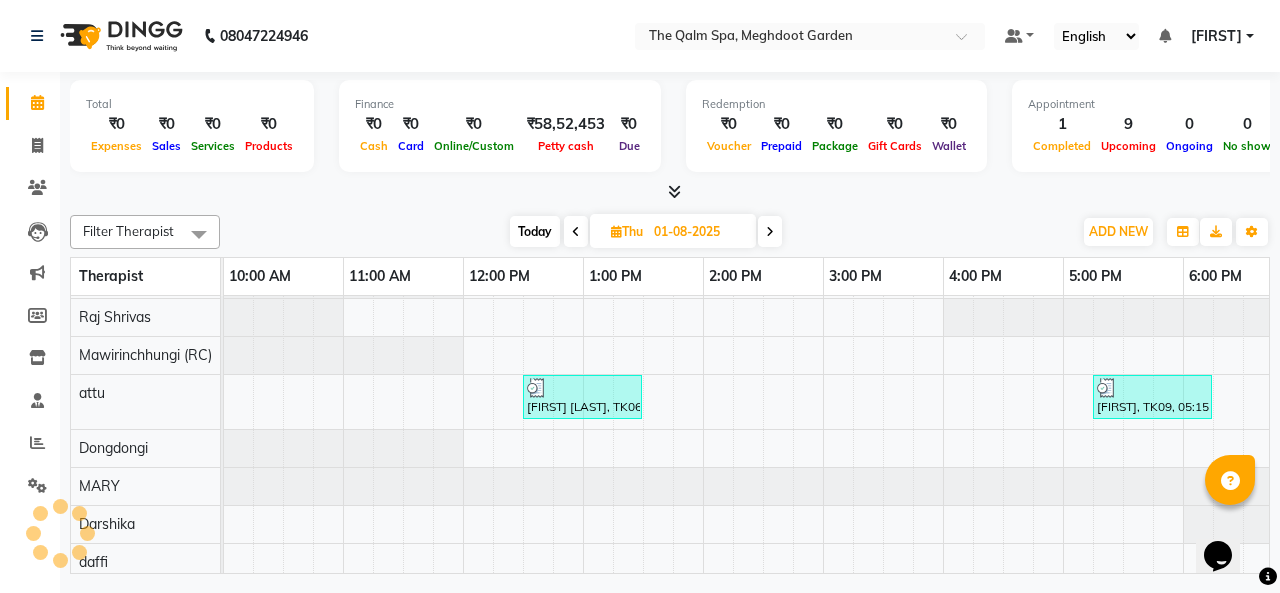 scroll, scrollTop: 0, scrollLeft: 0, axis: both 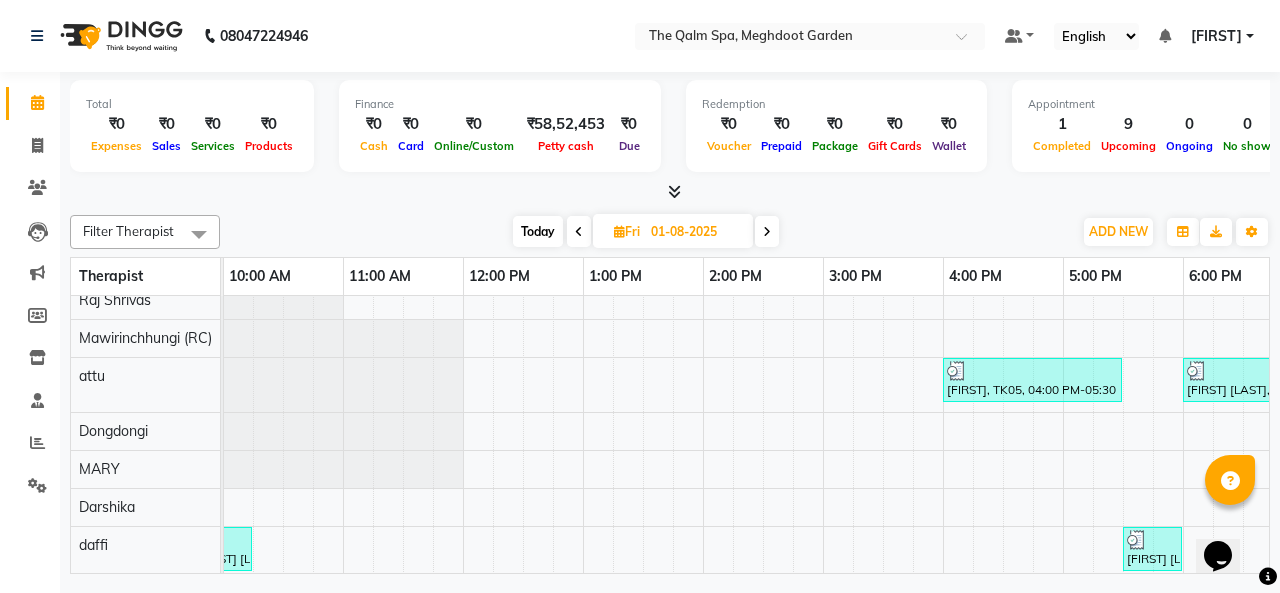 click at bounding box center [767, 231] 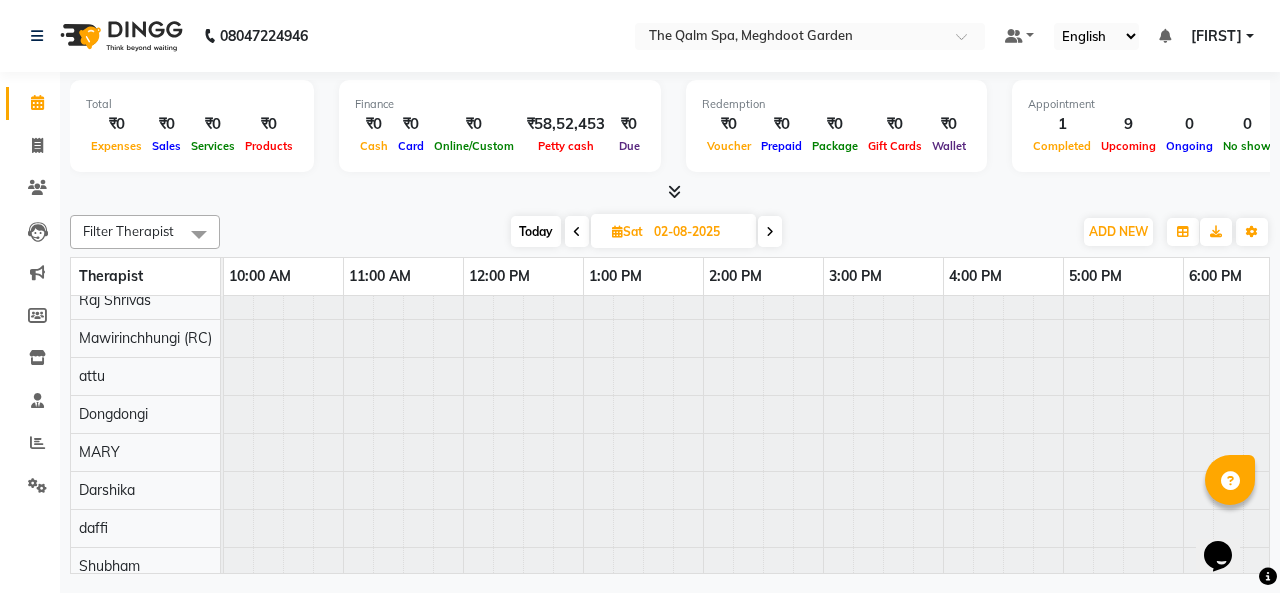 scroll, scrollTop: 0, scrollLeft: 0, axis: both 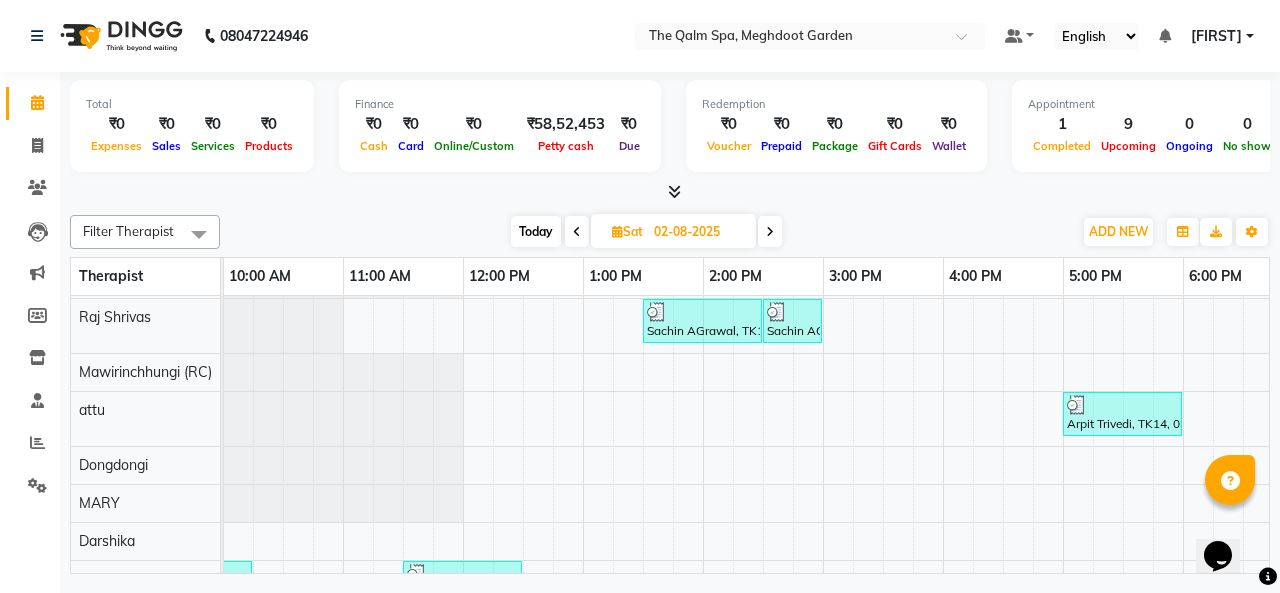 click at bounding box center [770, 232] 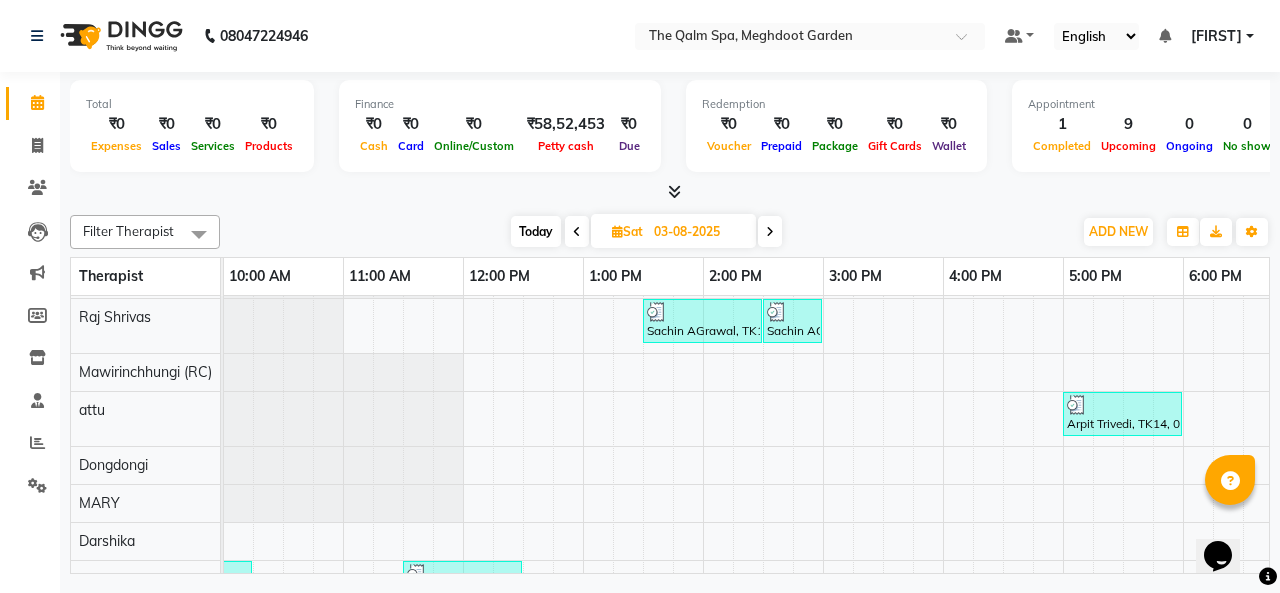 scroll, scrollTop: 0, scrollLeft: 0, axis: both 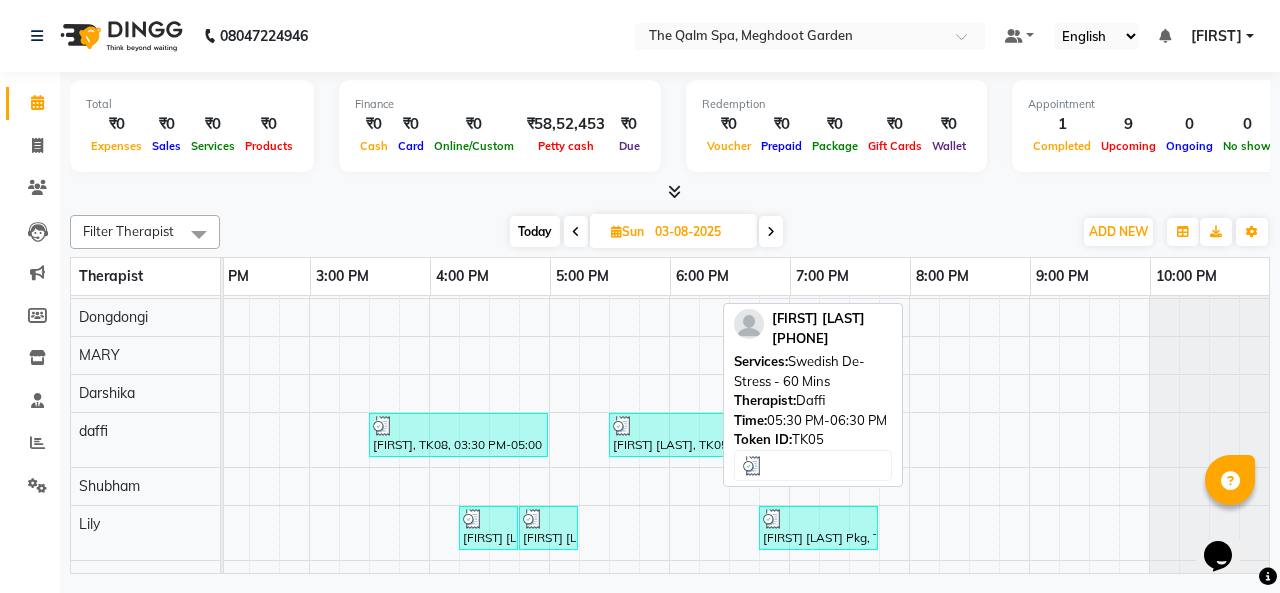 click on "Himanshu Dev, TK05, 05:30 PM-06:30 PM, Swedish De-Stress - 60 Mins" at bounding box center (668, 435) 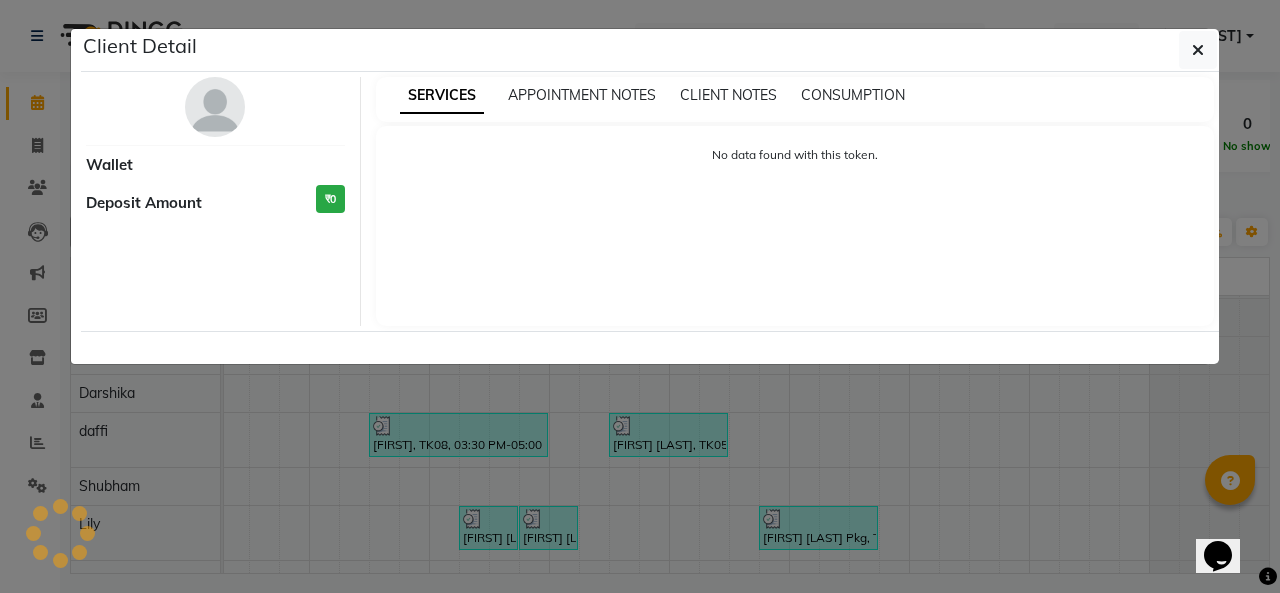 select on "3" 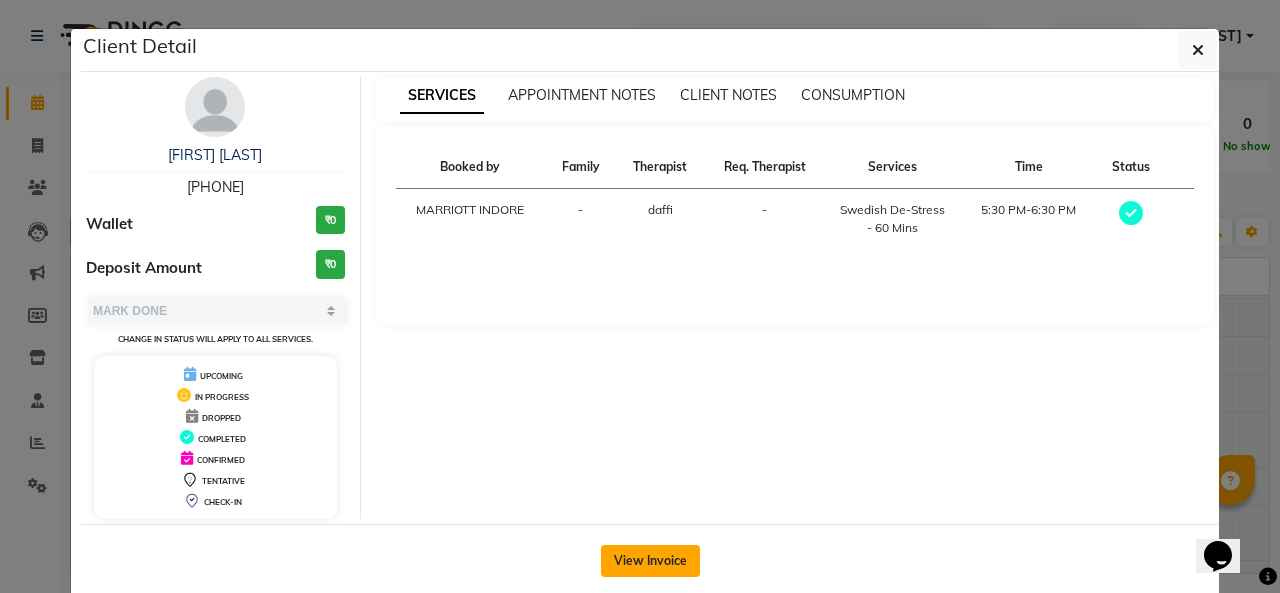 click on "View Invoice" 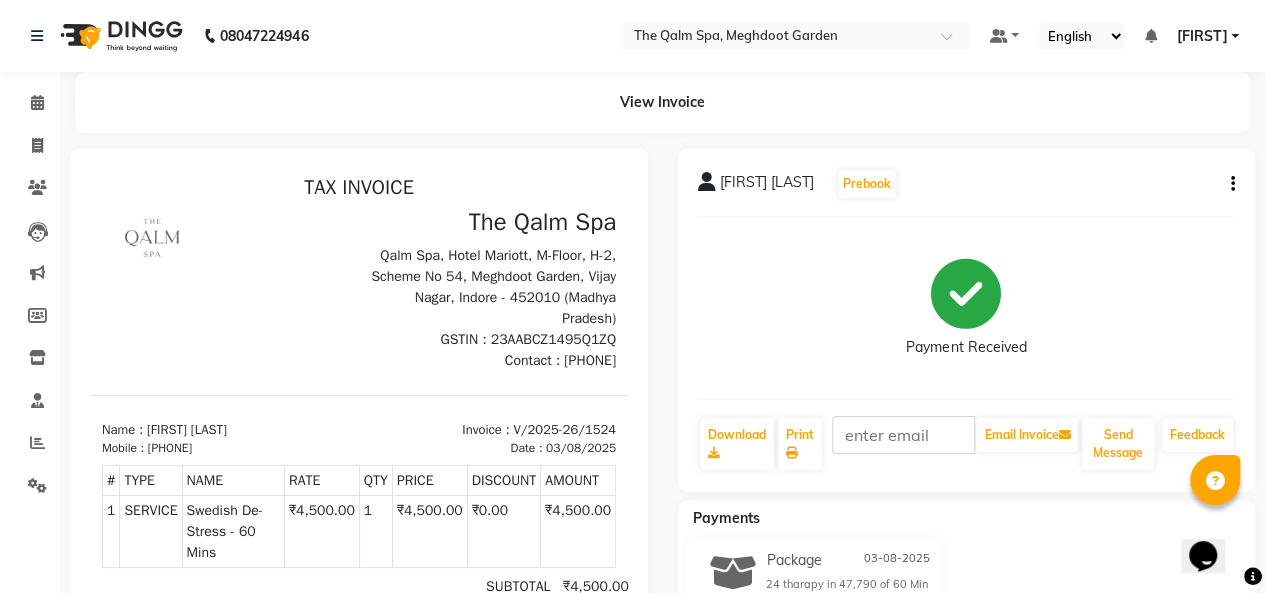click 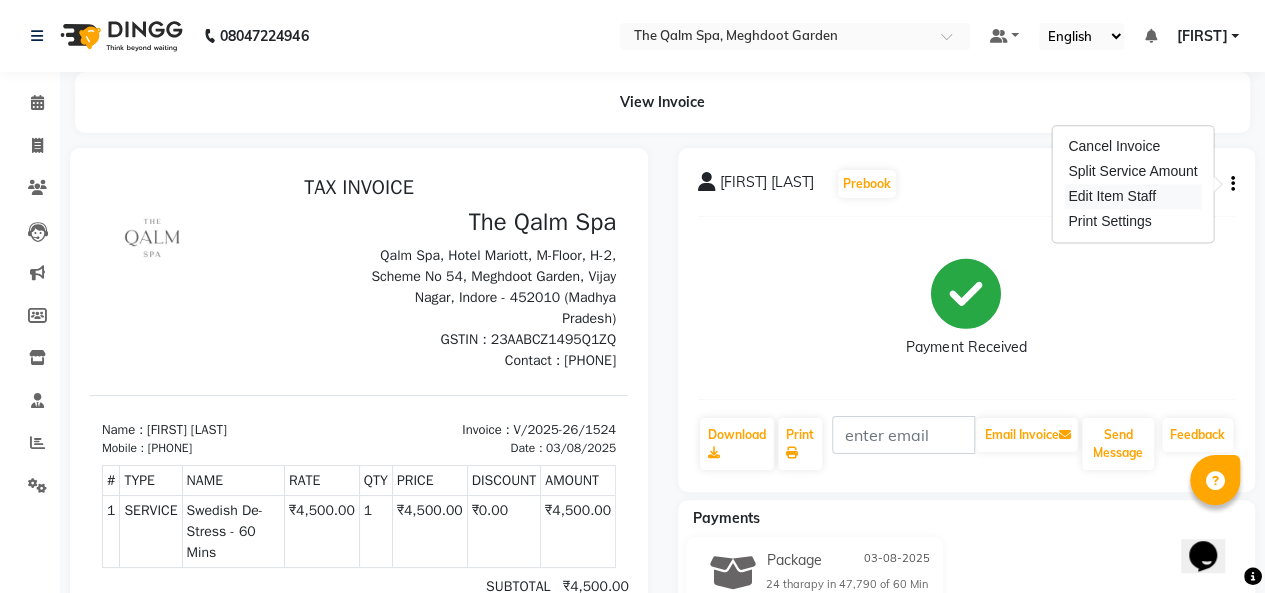 click on "Edit Item Staff" at bounding box center (1132, 196) 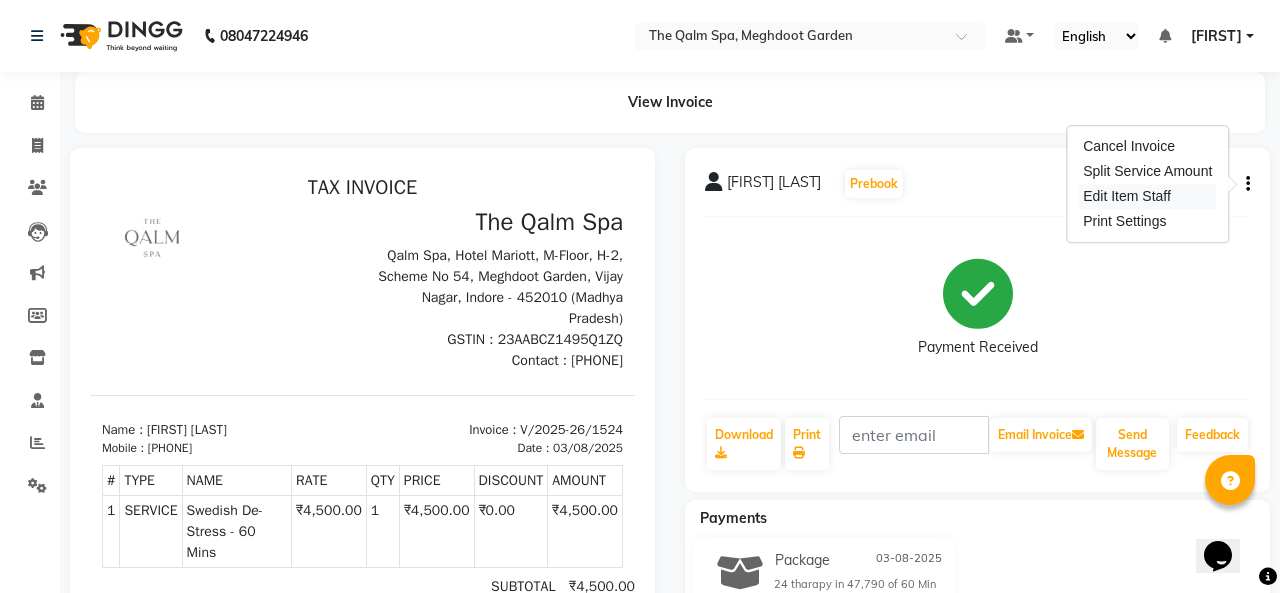 select on "72290" 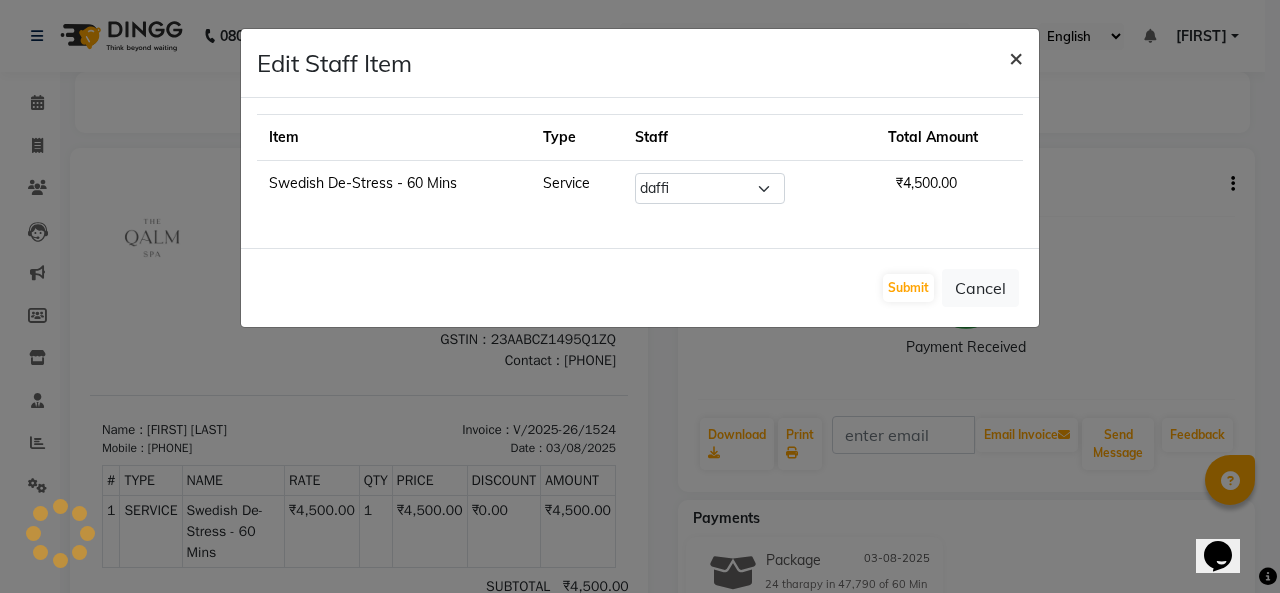 click on "×" 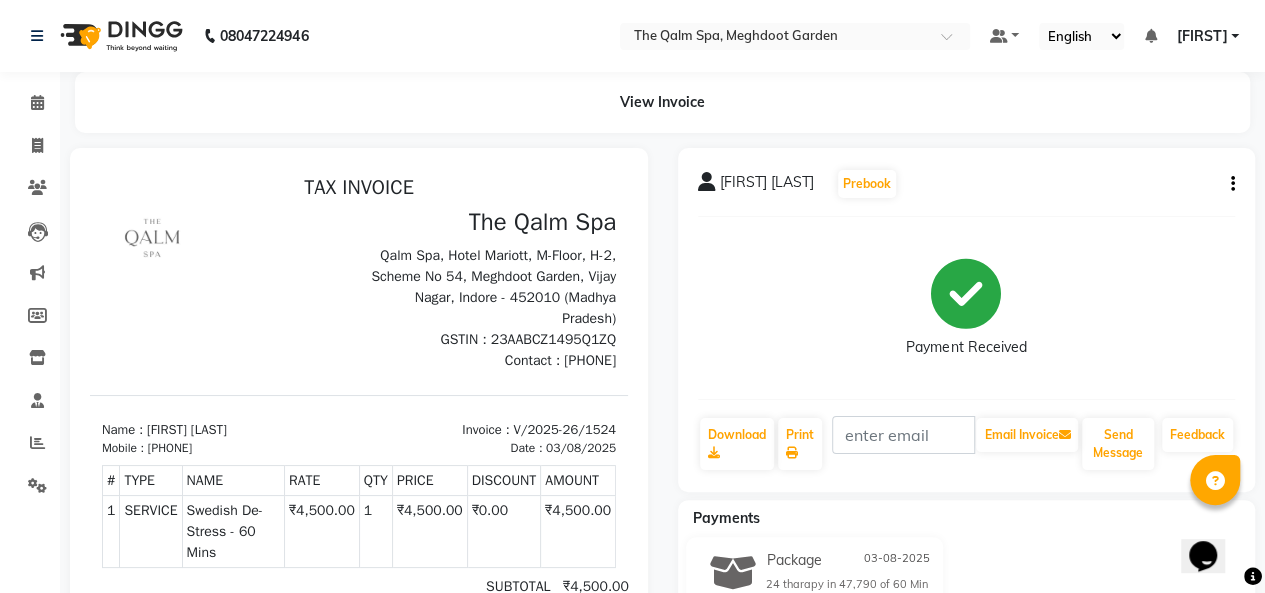 click on "Himanshu Dev  Prebook   Payment Received  Download  Print   Email Invoice   Send Message Feedback" 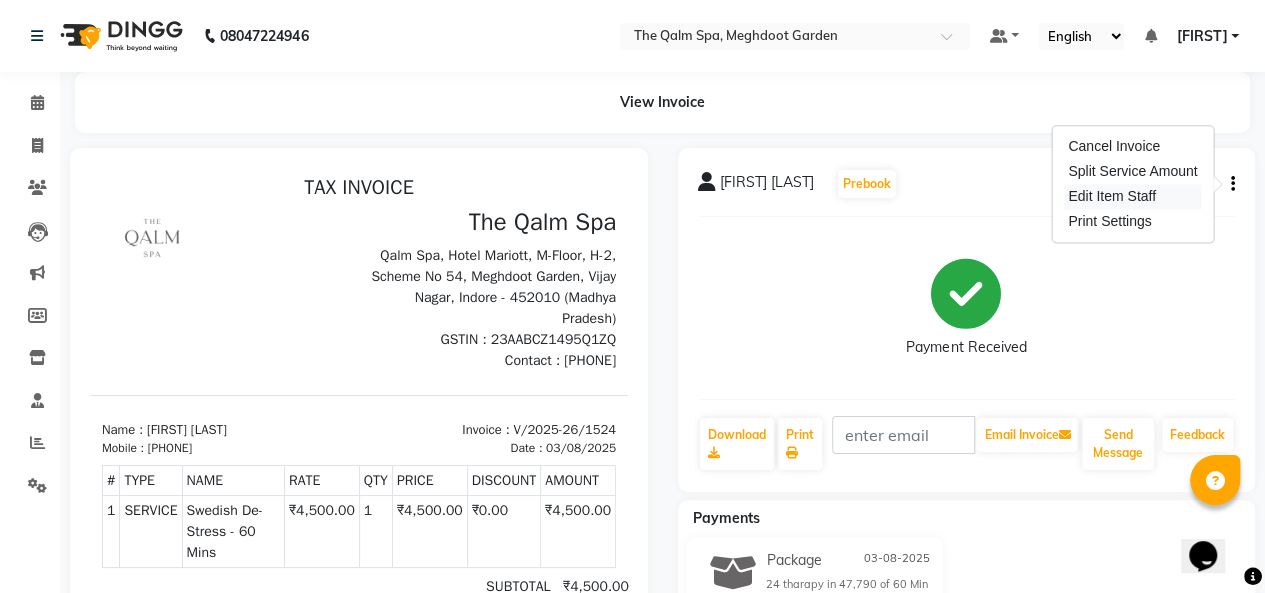 click on "Edit Item Staff" at bounding box center [1132, 196] 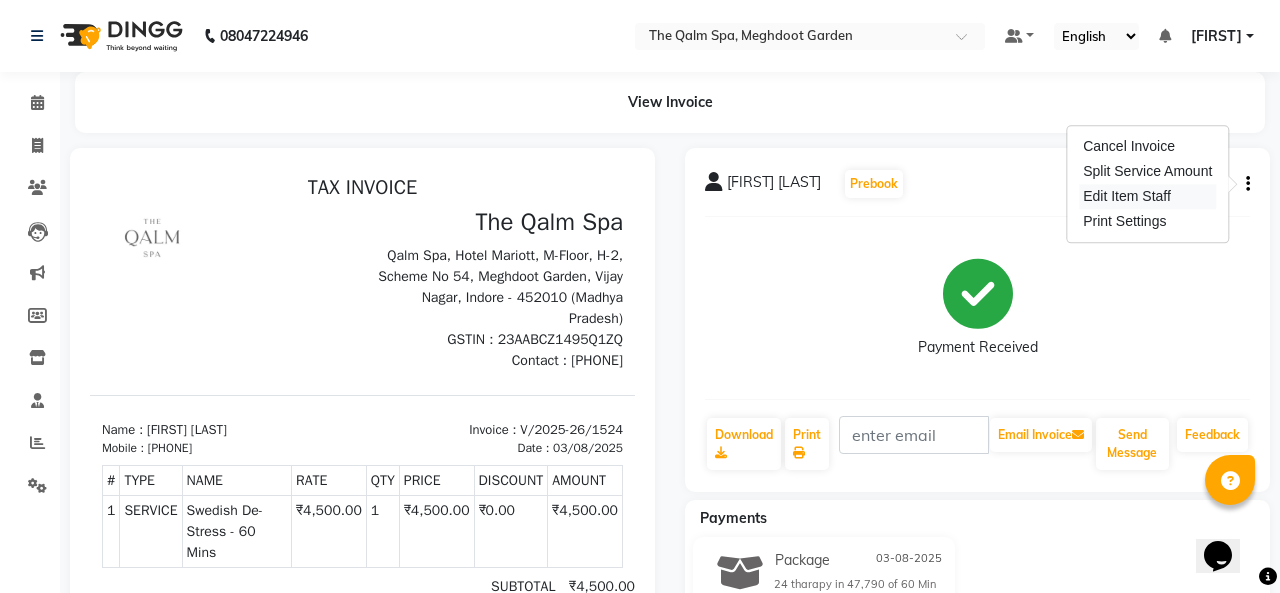 select on "72290" 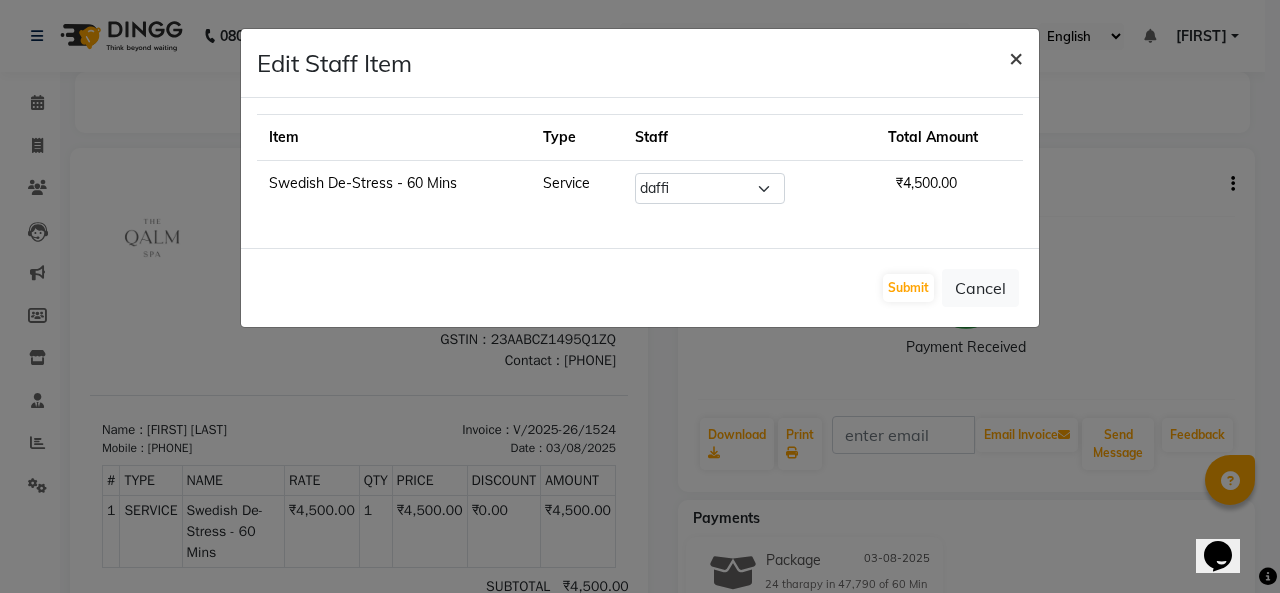 click on "×" 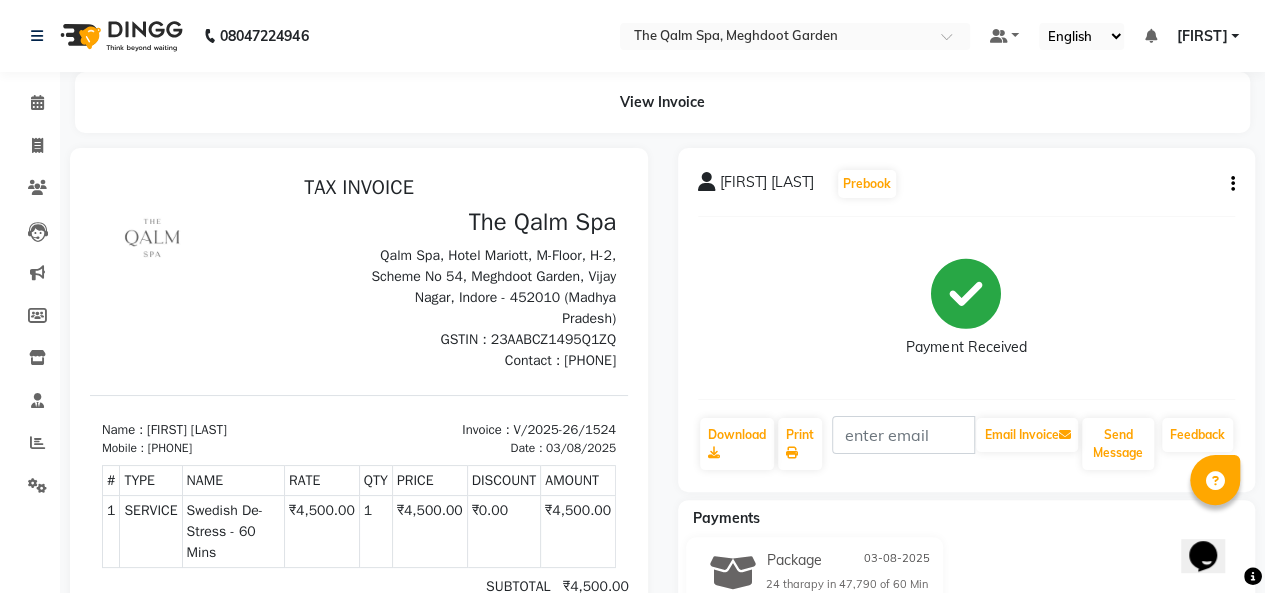 click 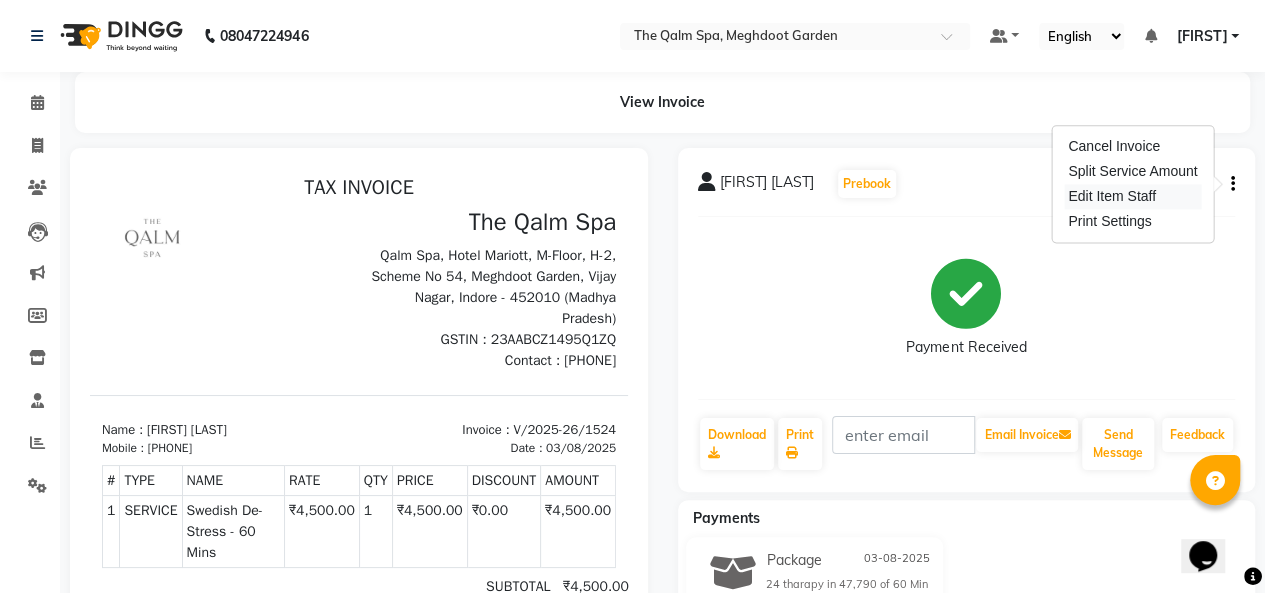 click on "Edit Item Staff" at bounding box center (1132, 196) 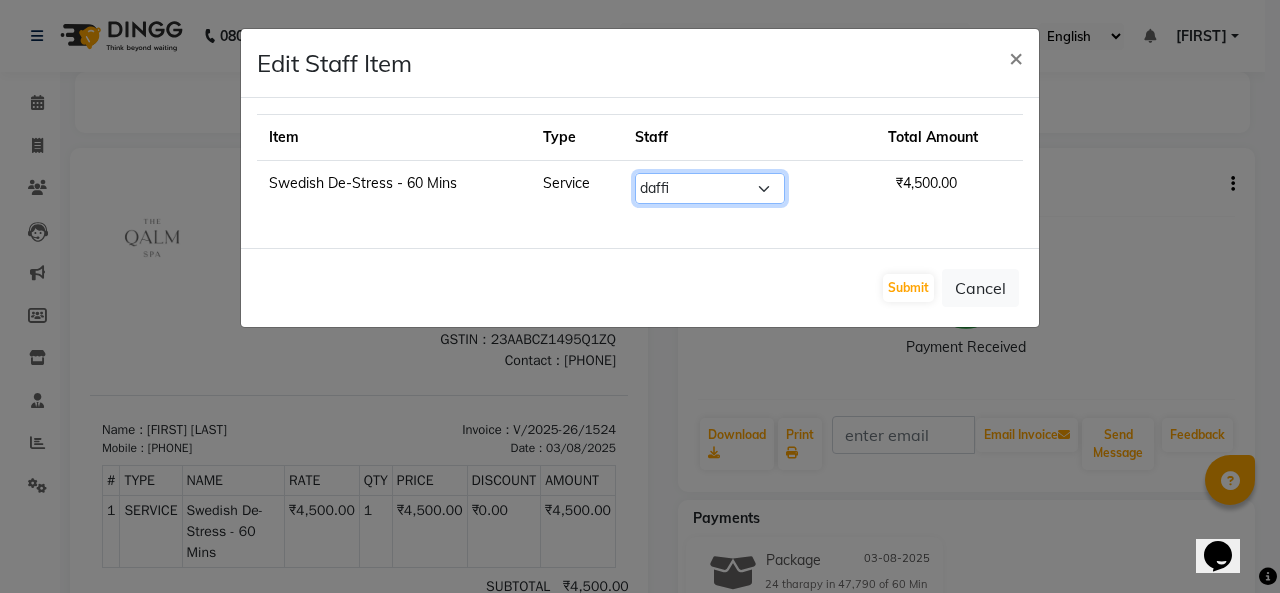 click on "Select  attu    Bhavesh Joshi   daffi   Darshika   Dongdongi   Eva   GUAYI    Iban   JENETH   Jojo   Josephine Lalnunsiami    Lily   Lisa   Maggi   MARY   Mawirinchhungi (RC)   Meba   Monika   Nayan   Piyush   QALM MARRIOT OFFICE   rahul    Rajan   Raj Shrivas    Riya   RIya   Shubham   Toingam   TOINGAM   V L" 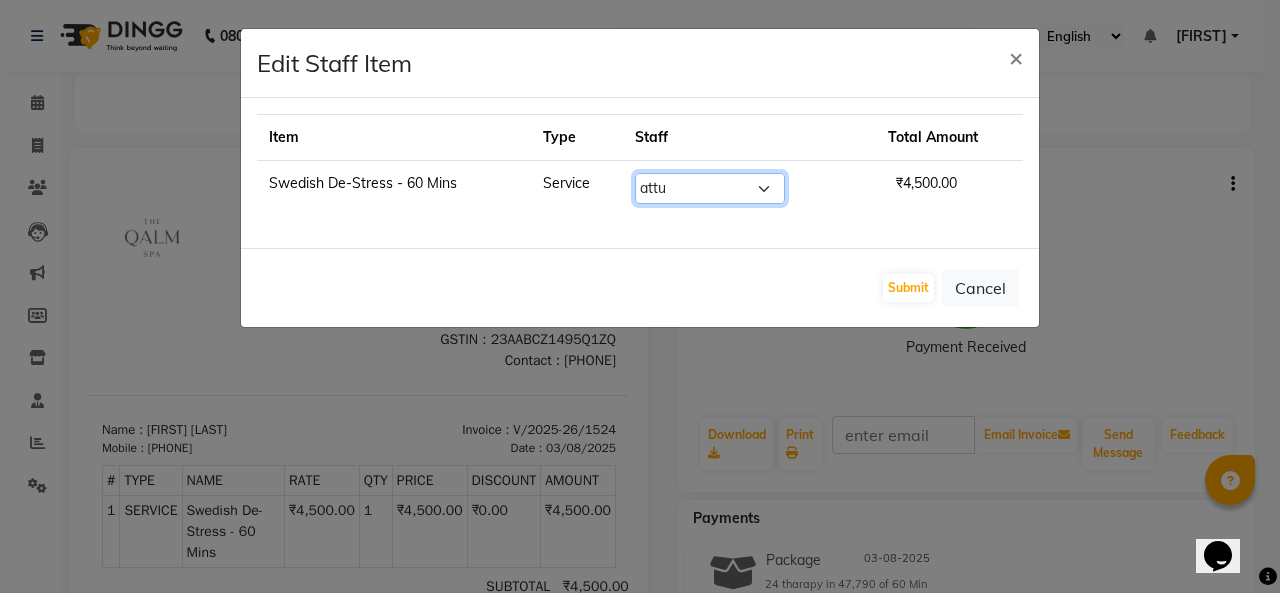 click on "Select  attu    Bhavesh Joshi   daffi   Darshika   Dongdongi   Eva   GUAYI    Iban   JENETH   Jojo   Josephine Lalnunsiami    Lily   Lisa   Maggi   MARY   Mawirinchhungi (RC)   Meba   Monika   Nayan   Piyush   QALM MARRIOT OFFICE   rahul    Rajan   Raj Shrivas    Riya   RIya   Shubham   Toingam   TOINGAM   V L" 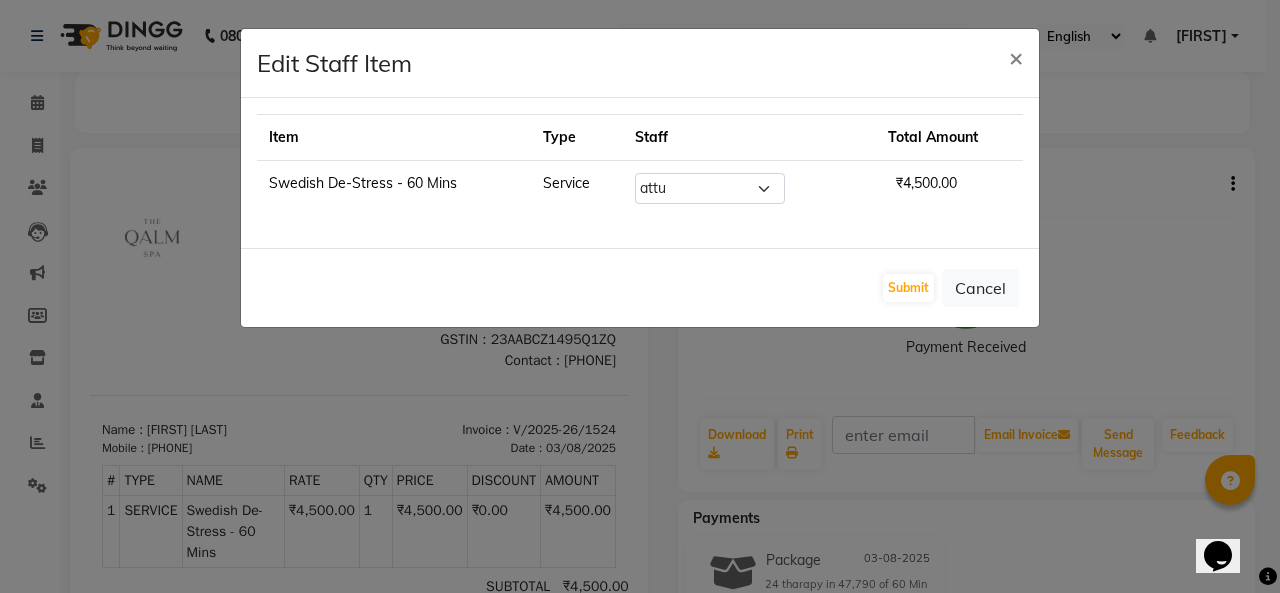 click on "Submit   Cancel" 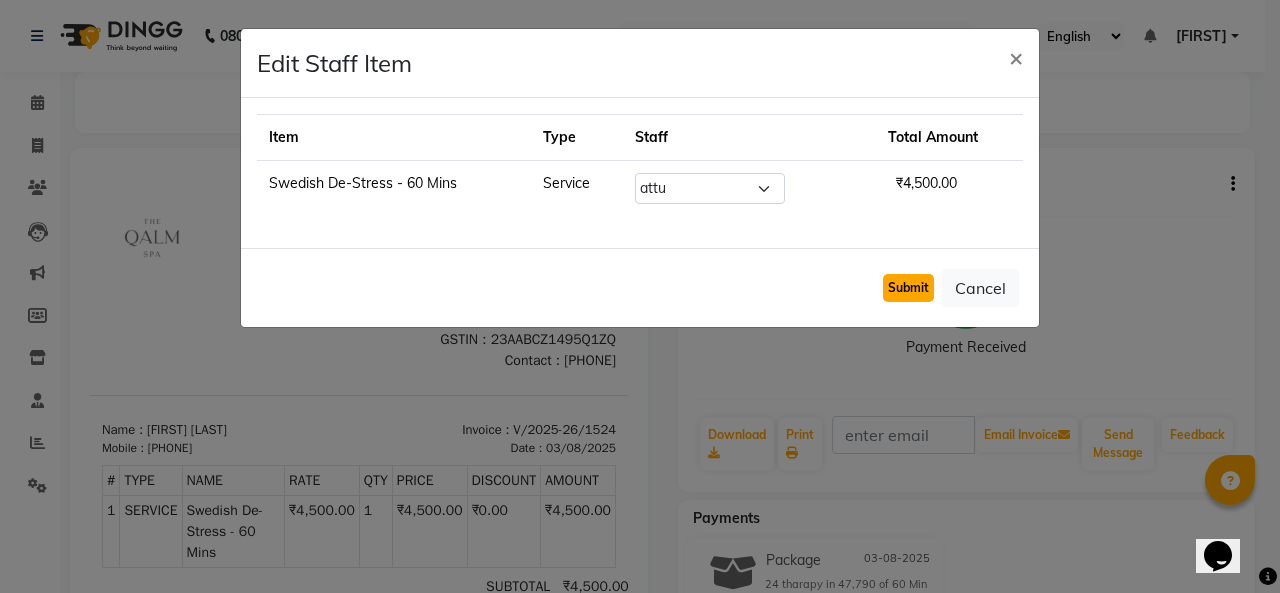 click on "Submit" 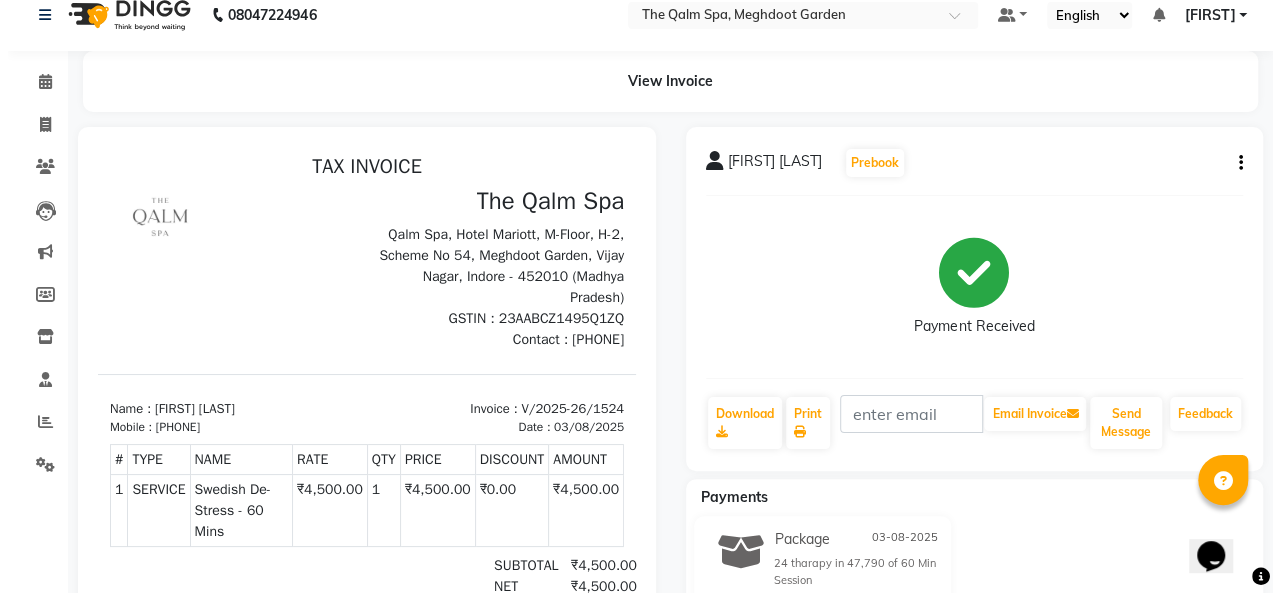 scroll, scrollTop: 0, scrollLeft: 0, axis: both 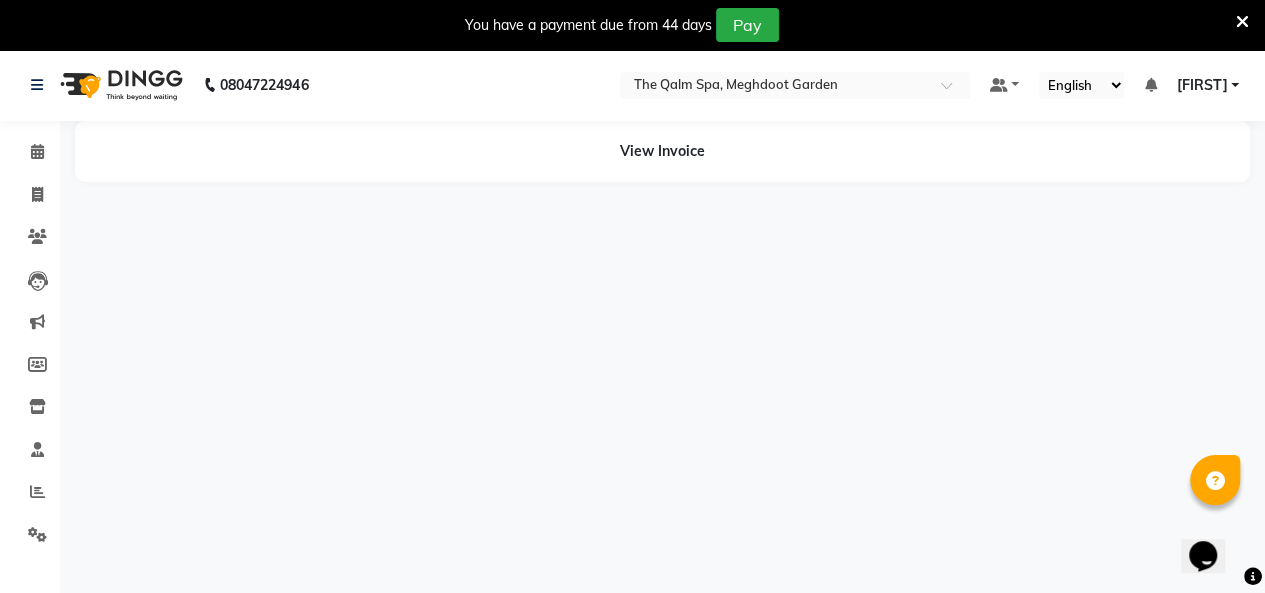 click on "You have a payment due from 44 days   Pay" at bounding box center (632, 25) 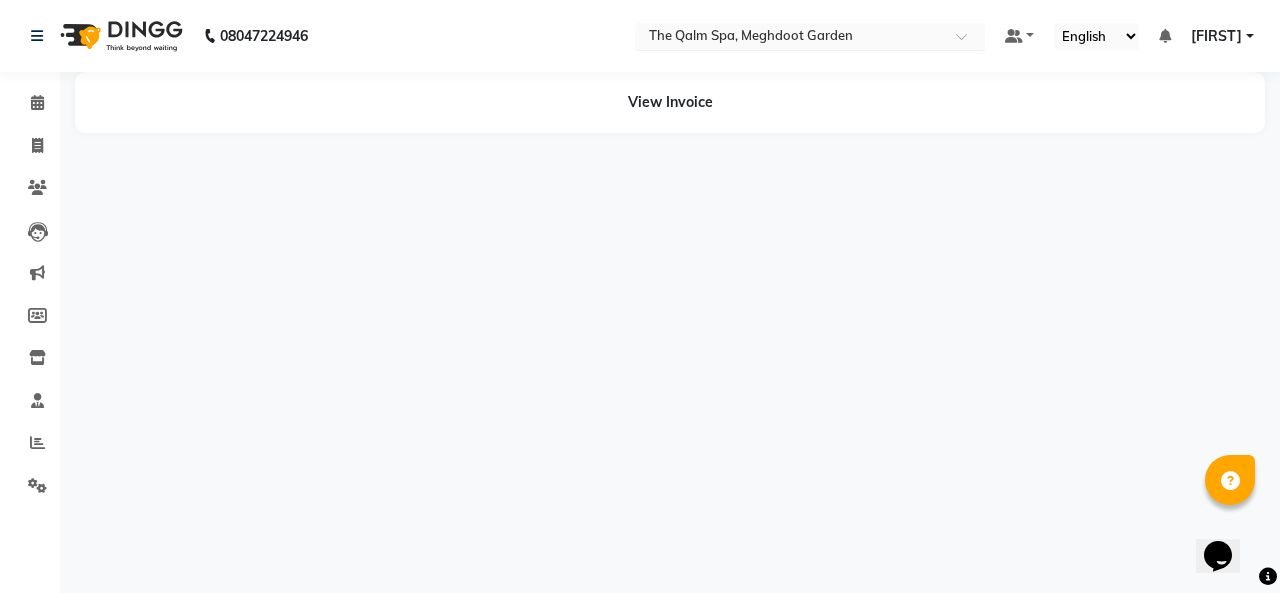 click at bounding box center (790, 38) 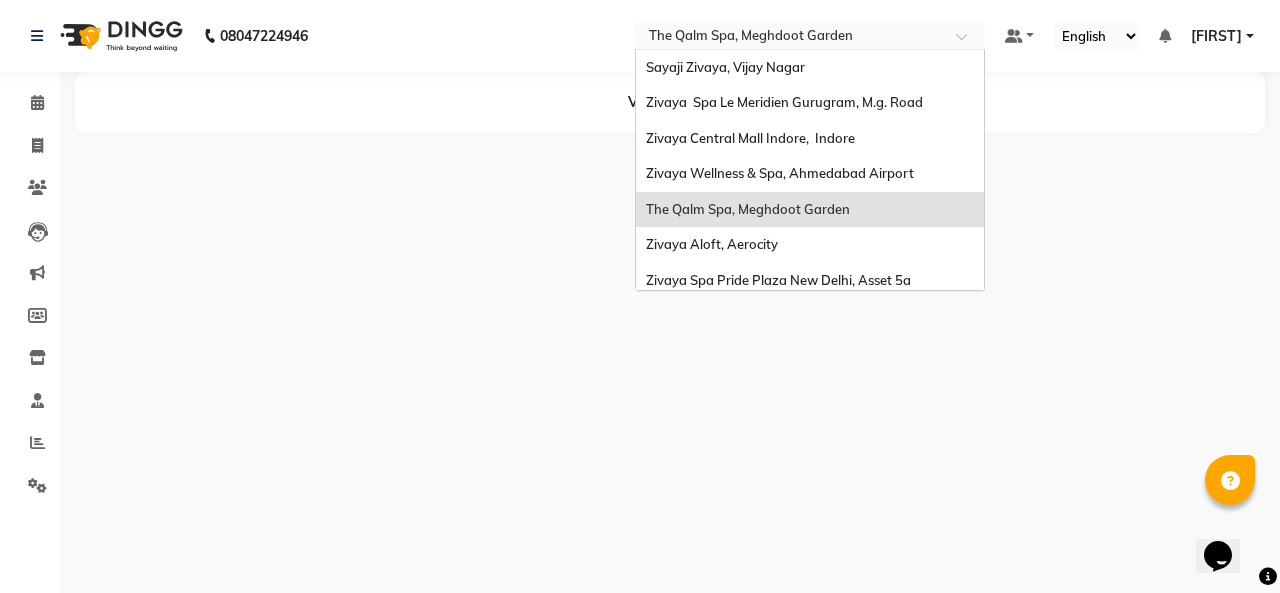 click on "The Qalm Spa, Meghdoot Garden" at bounding box center (748, 209) 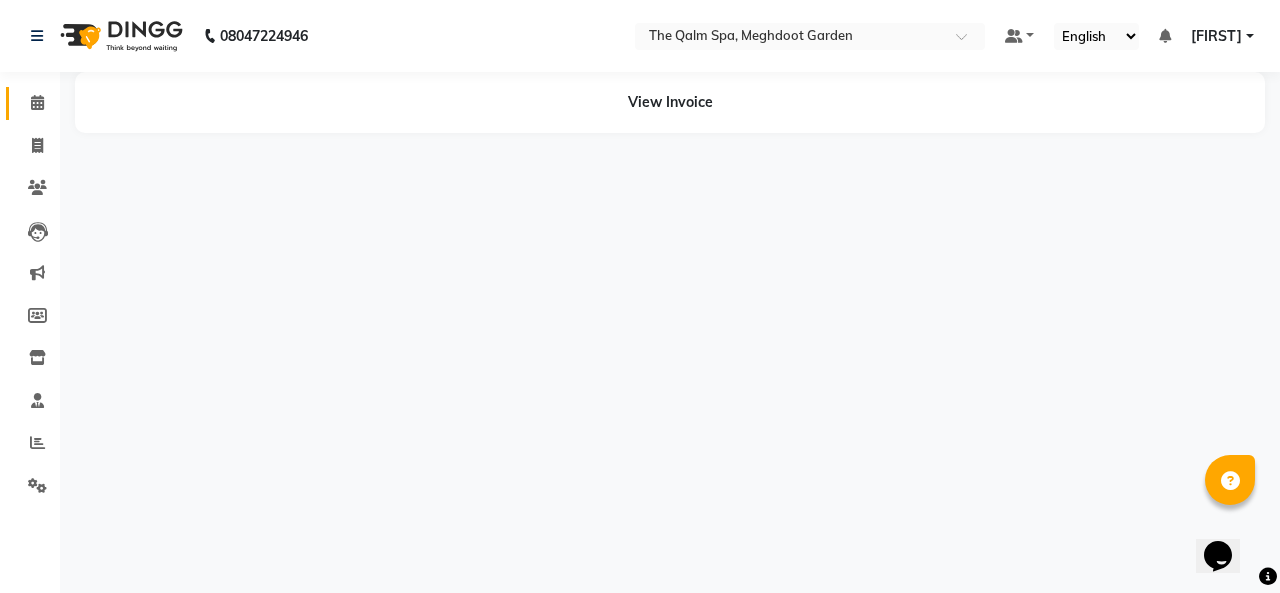 click 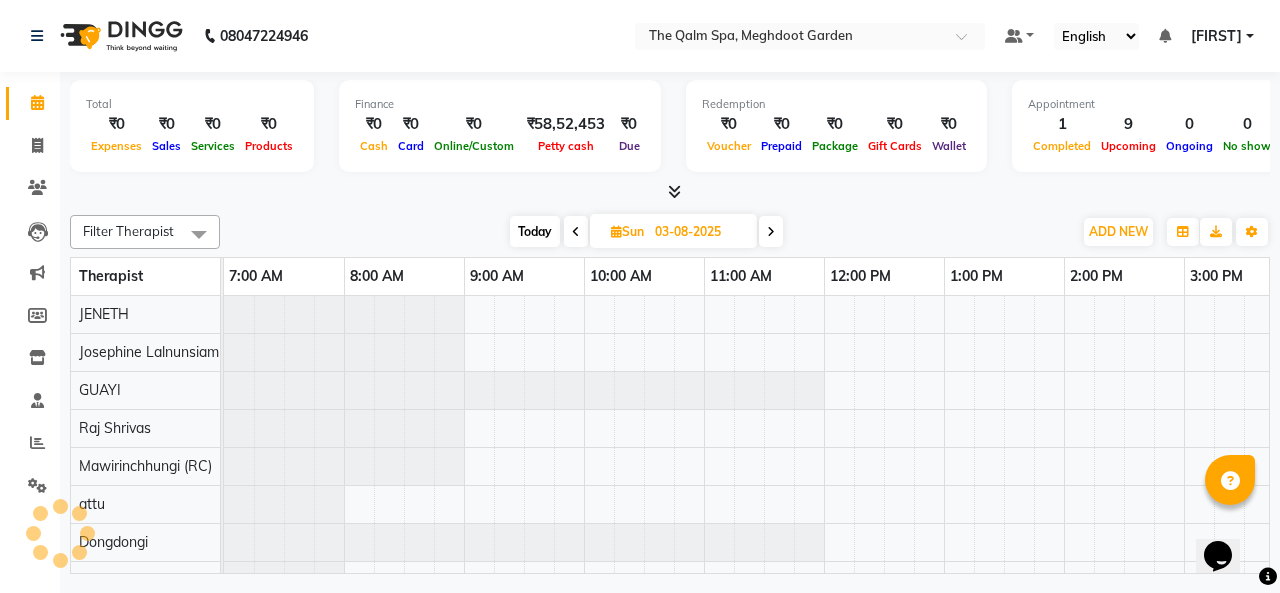 scroll, scrollTop: 0, scrollLeft: 361, axis: horizontal 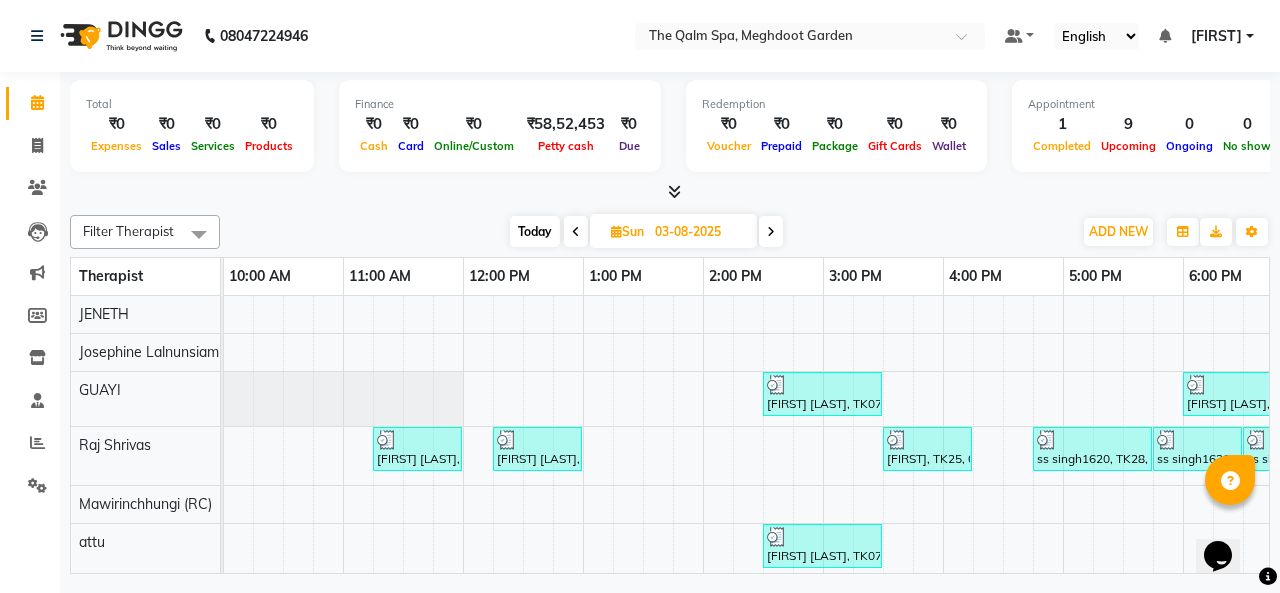 click at bounding box center [576, 232] 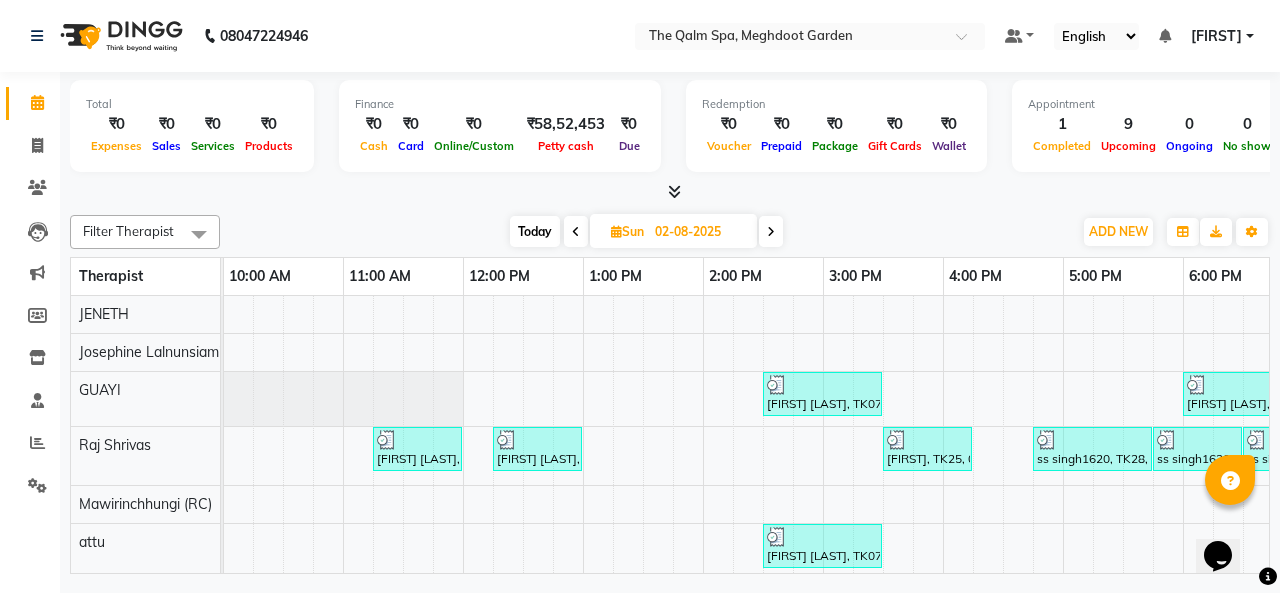 scroll, scrollTop: 0, scrollLeft: 0, axis: both 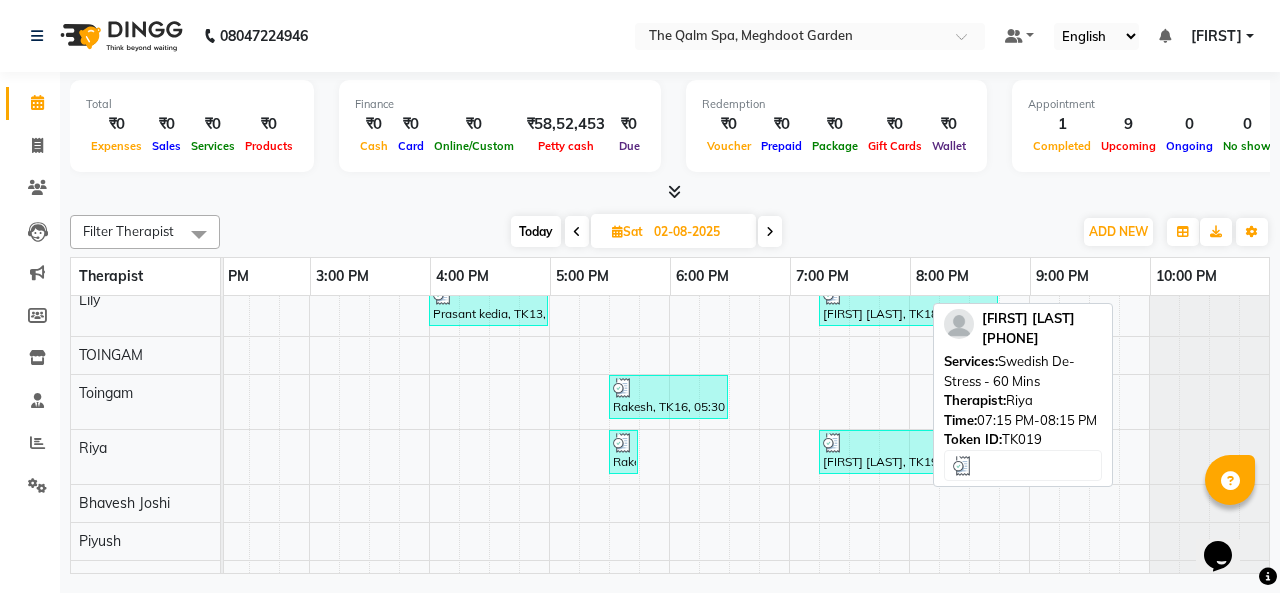 click at bounding box center (878, 443) 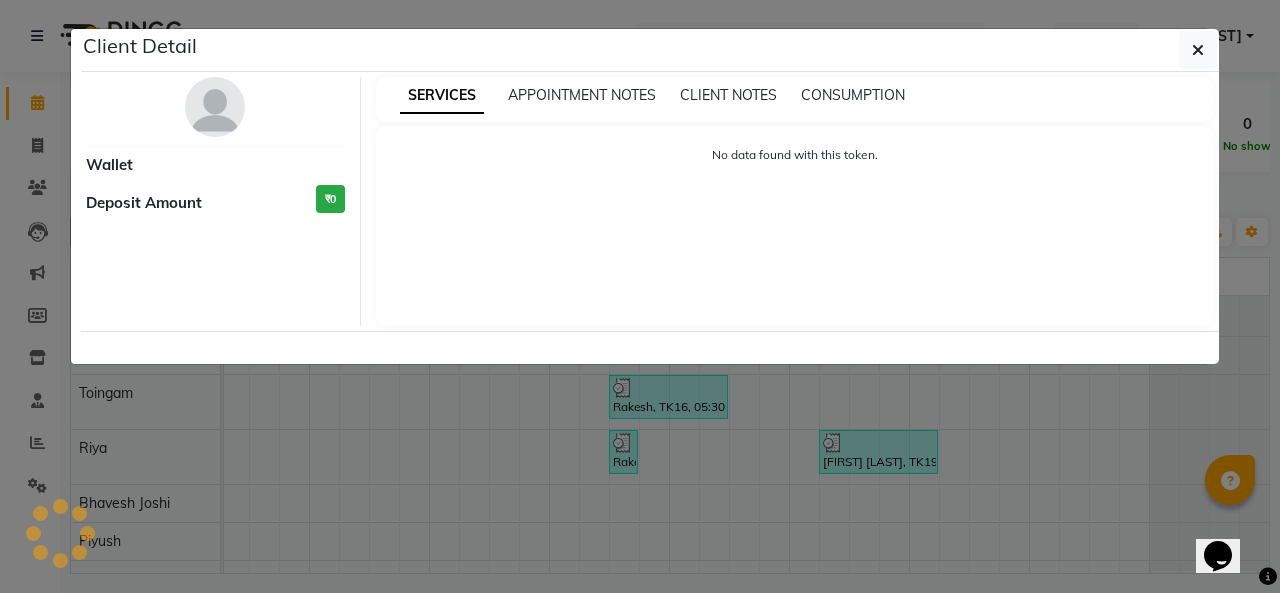 select on "3" 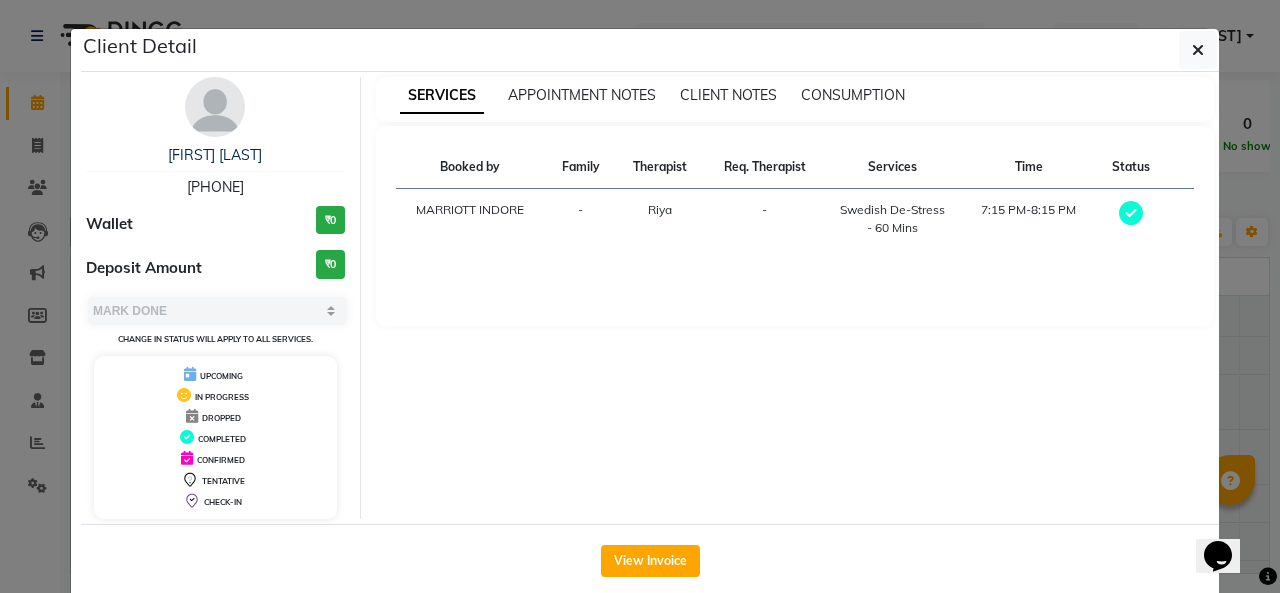click on "View Invoice" 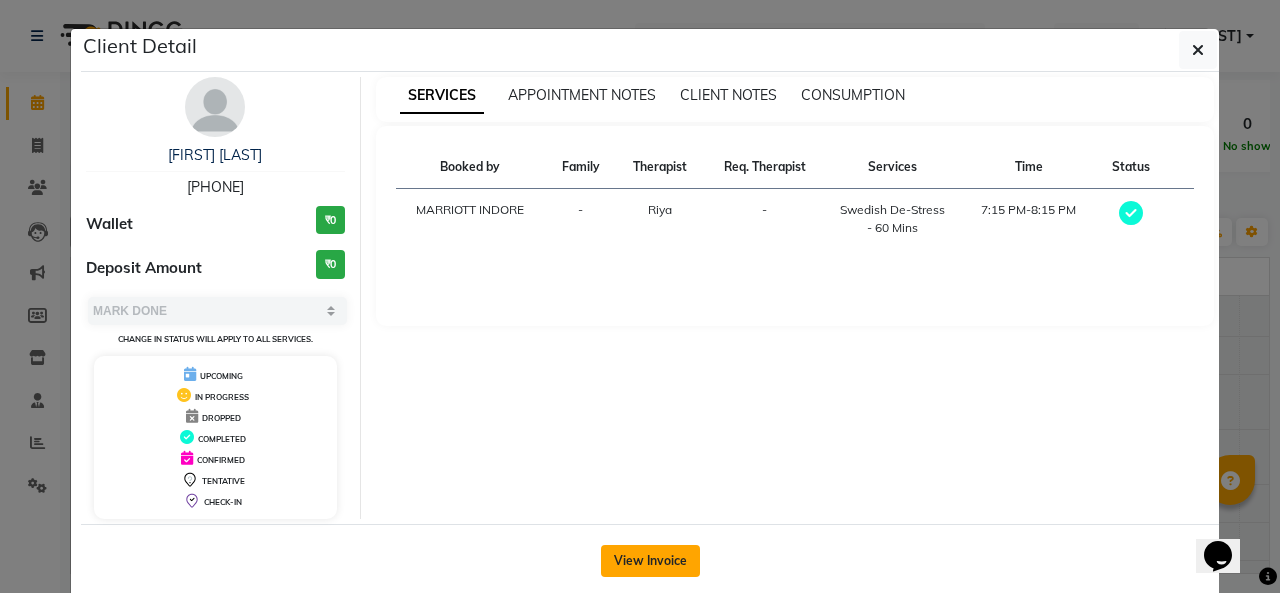 click on "View Invoice" 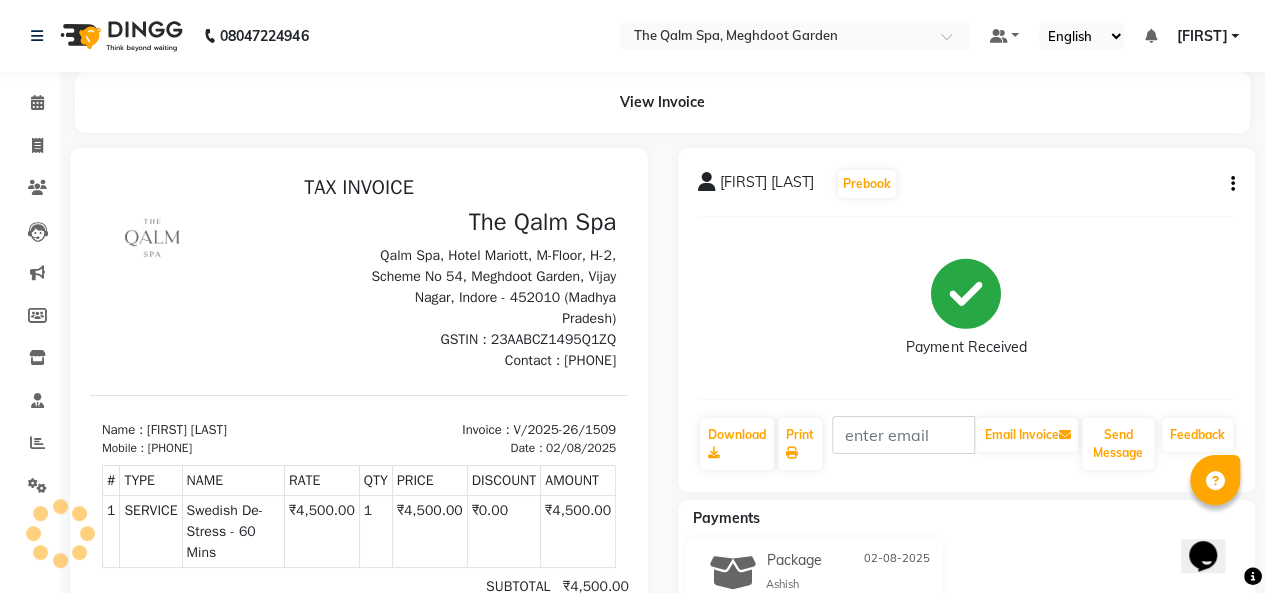 scroll, scrollTop: 0, scrollLeft: 0, axis: both 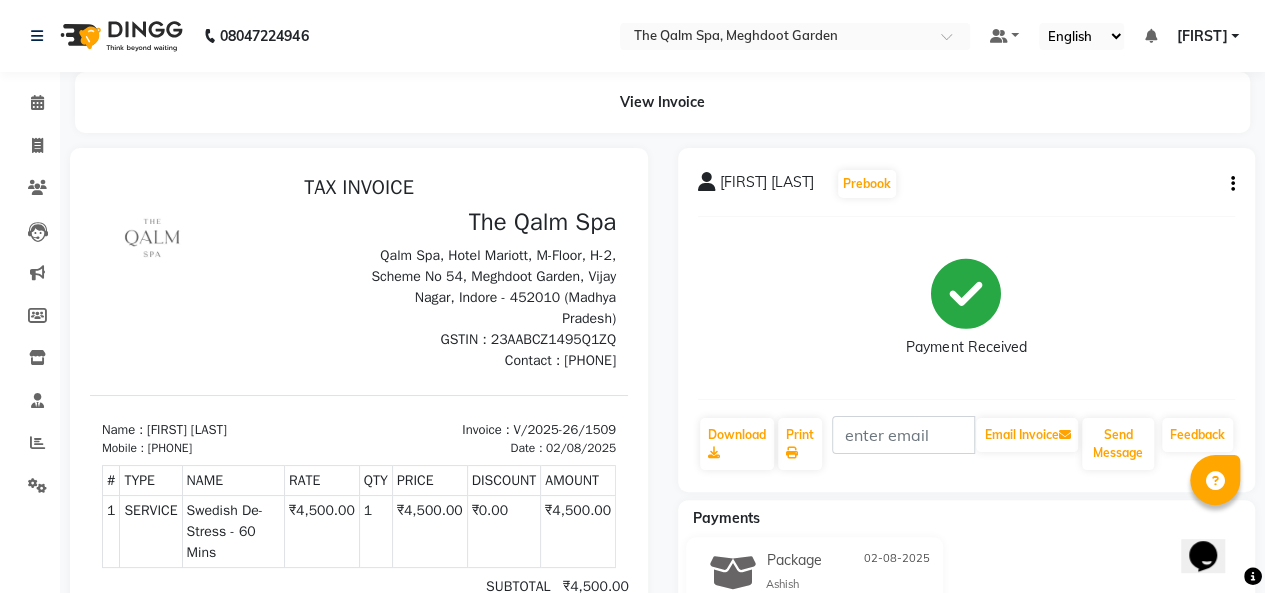 click on "Ashish singh  Prebook   Payment Received  Download  Print   Email Invoice   Send Message Feedback" 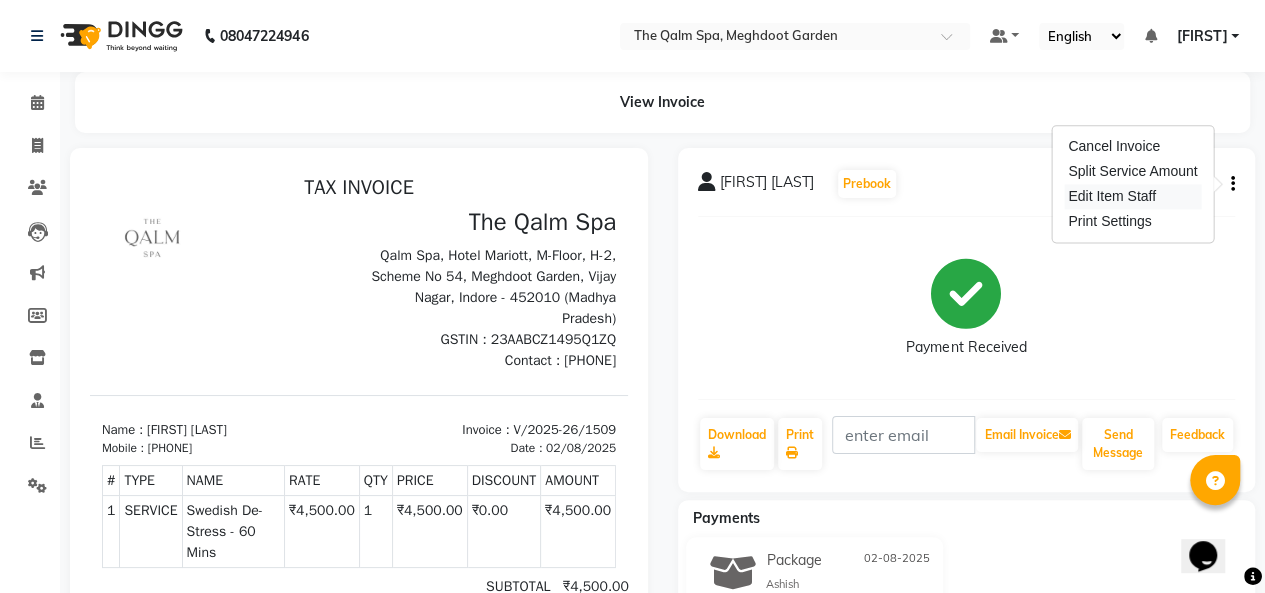 click on "Edit Item Staff" at bounding box center (1132, 196) 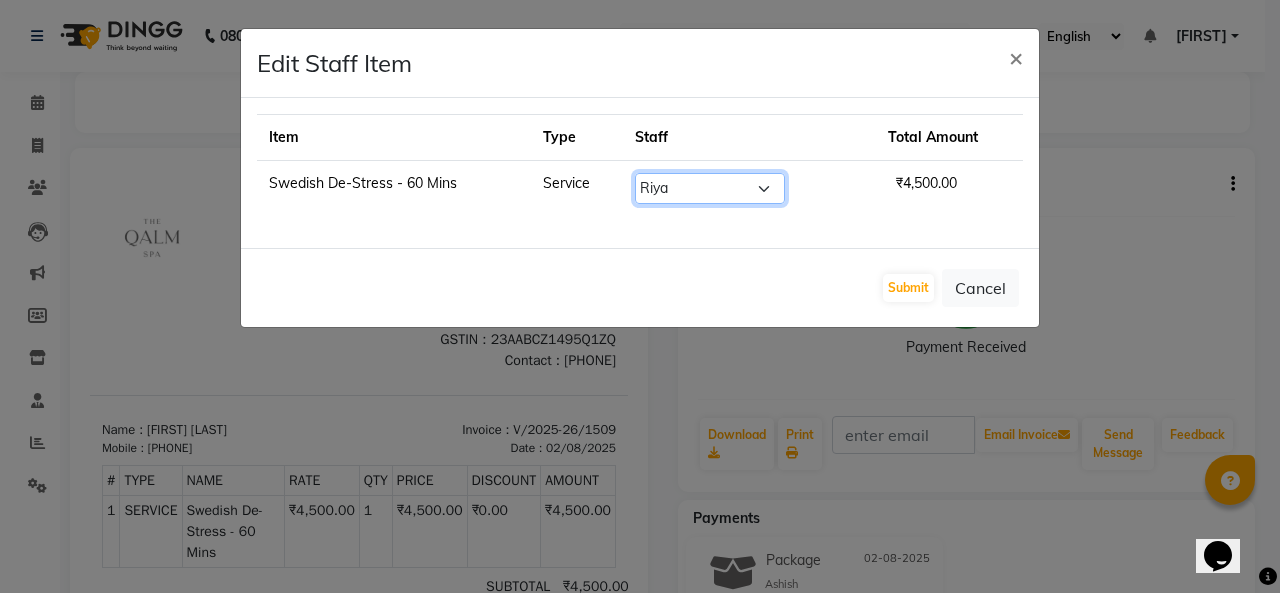 click on "Select  attu    Bhavesh Joshi   daffi   Darshika   Dongdongi   Eva   GUAYI    Iban   JENETH   Jojo   Josephine Lalnunsiami    Lily   Lisa   Maggi   MARY   Mawirinchhungi (RC)   Meba   Monika   Nayan   Piyush   QALM MARRIOT OFFICE   rahul    Rajan   Raj Shrivas    Riya   RIya   Shubham   Toingam   TOINGAM   V L" 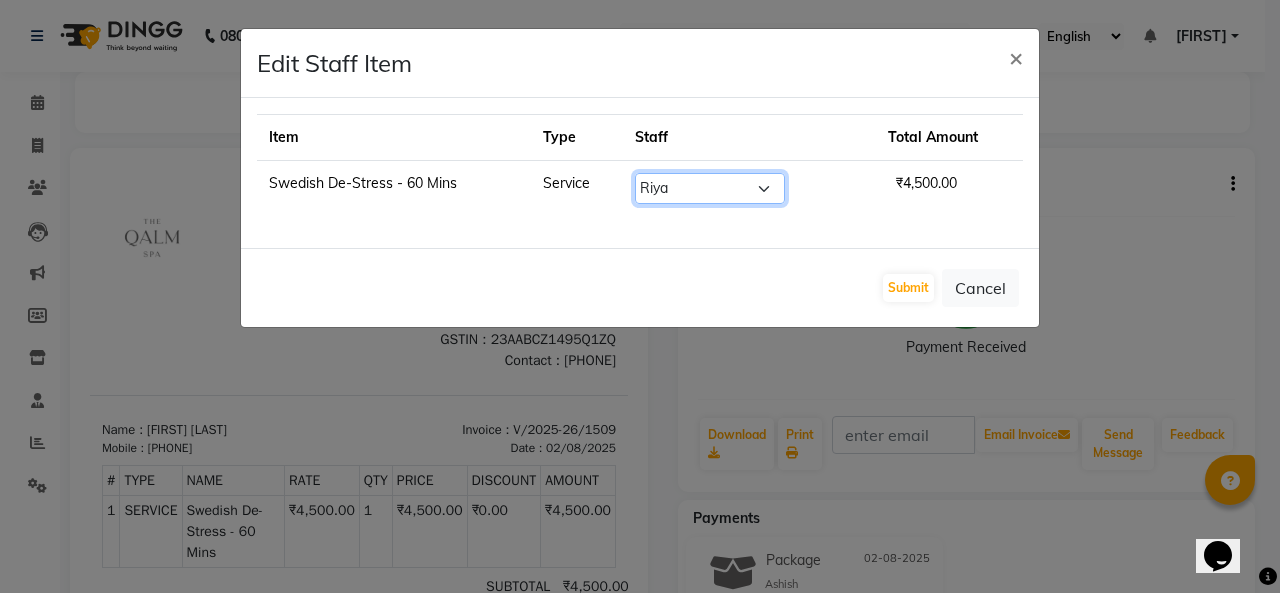 select on "86833" 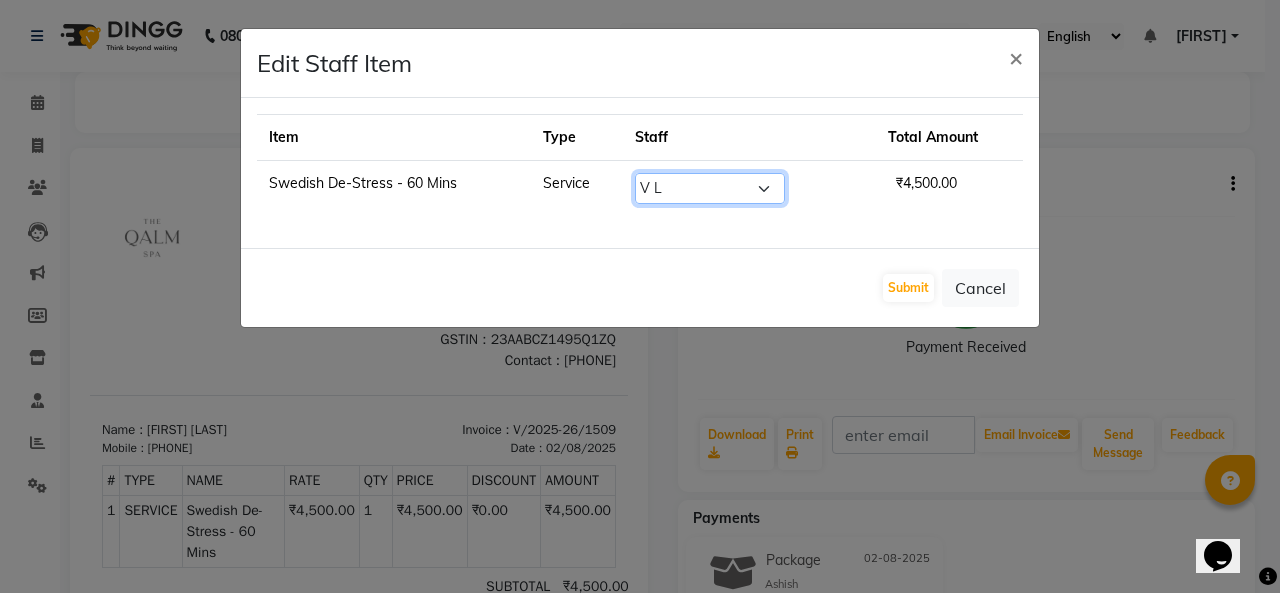 click on "Select  attu    Bhavesh Joshi   daffi   Darshika   Dongdongi   Eva   GUAYI    Iban   JENETH   Jojo   Josephine Lalnunsiami    Lily   Lisa   Maggi   MARY   Mawirinchhungi (RC)   Meba   Monika   Nayan   Piyush   QALM MARRIOT OFFICE   rahul    Rajan   Raj Shrivas    Riya   RIya   Shubham   Toingam   TOINGAM   V L" 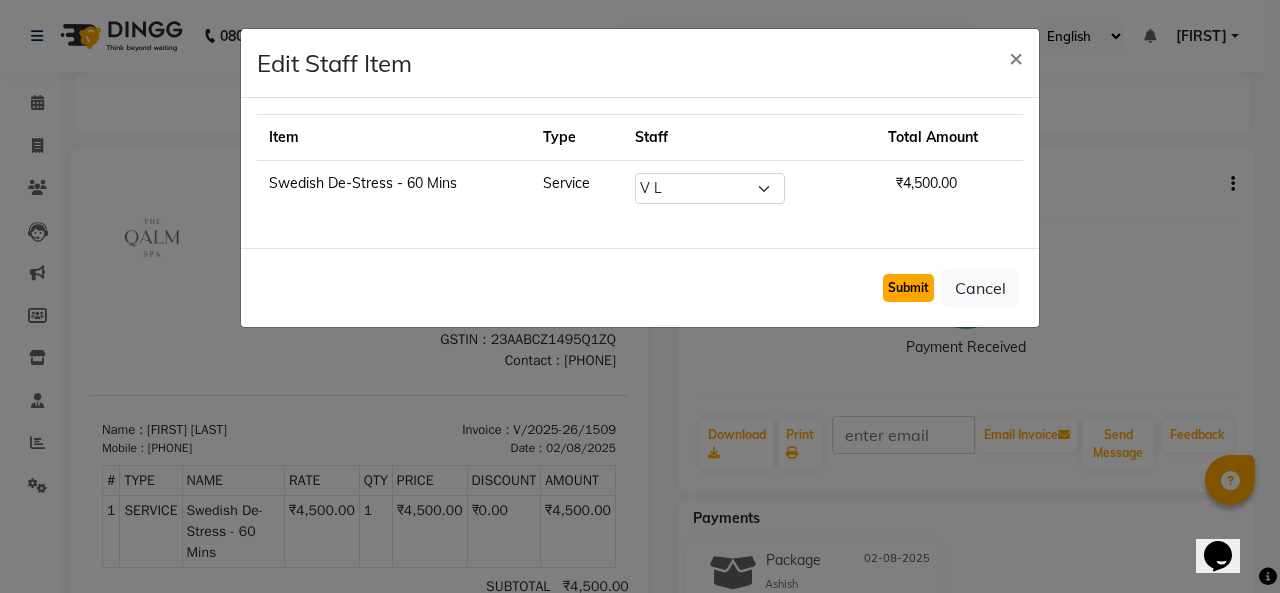 click on "Submit" 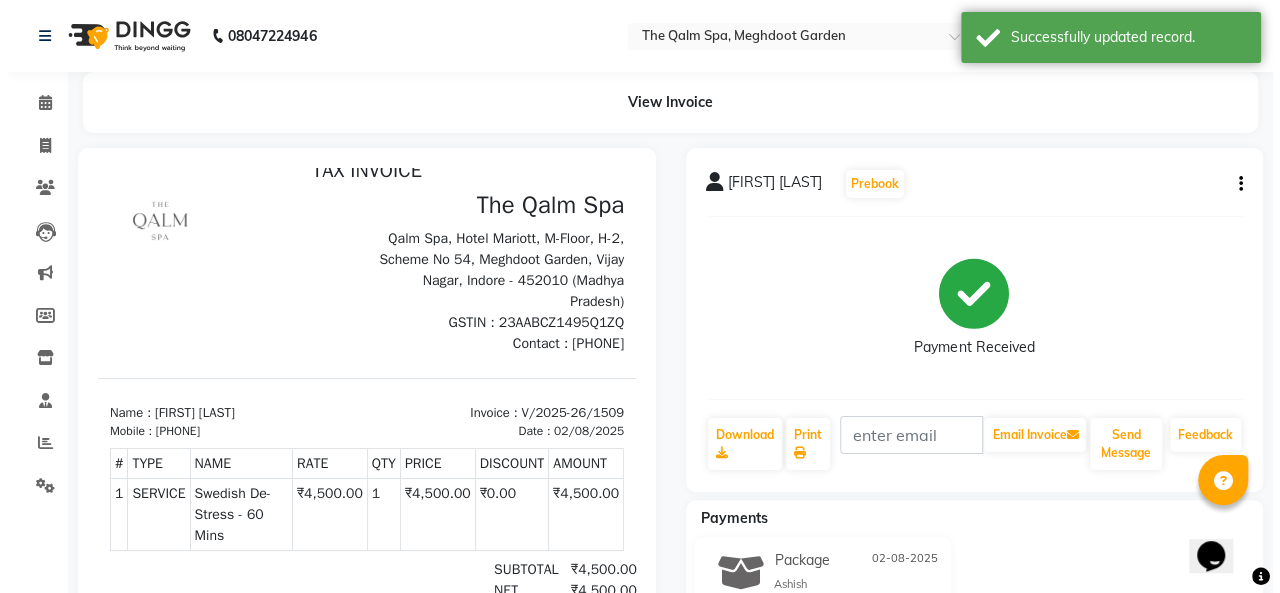 scroll, scrollTop: 0, scrollLeft: 0, axis: both 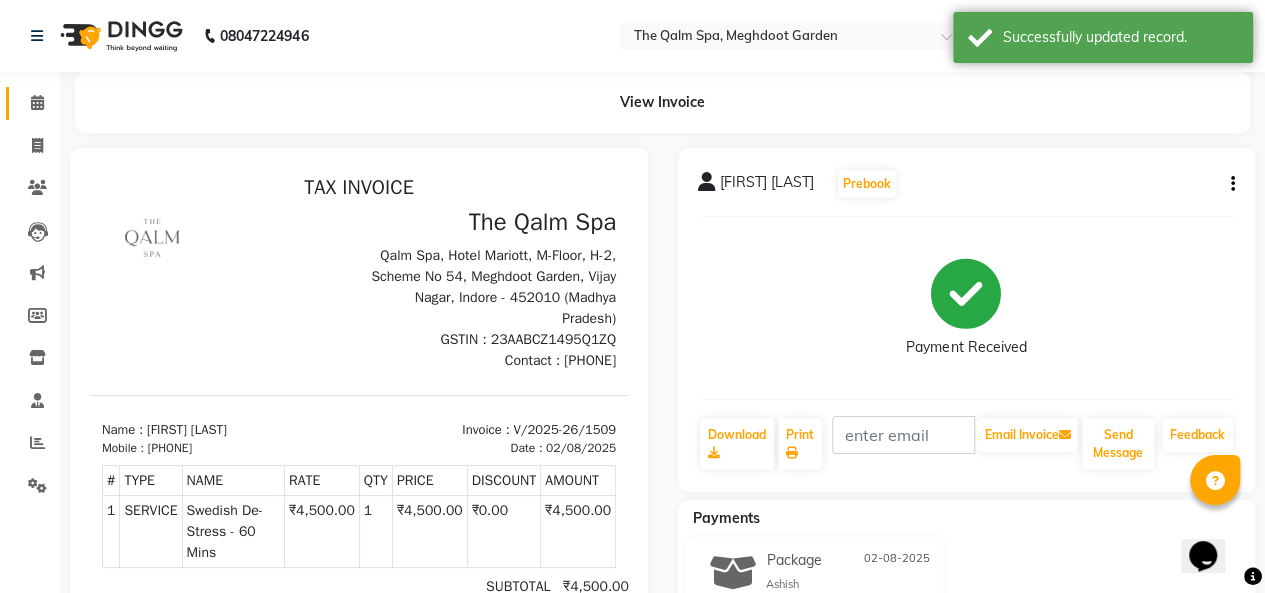 click on "Calendar" 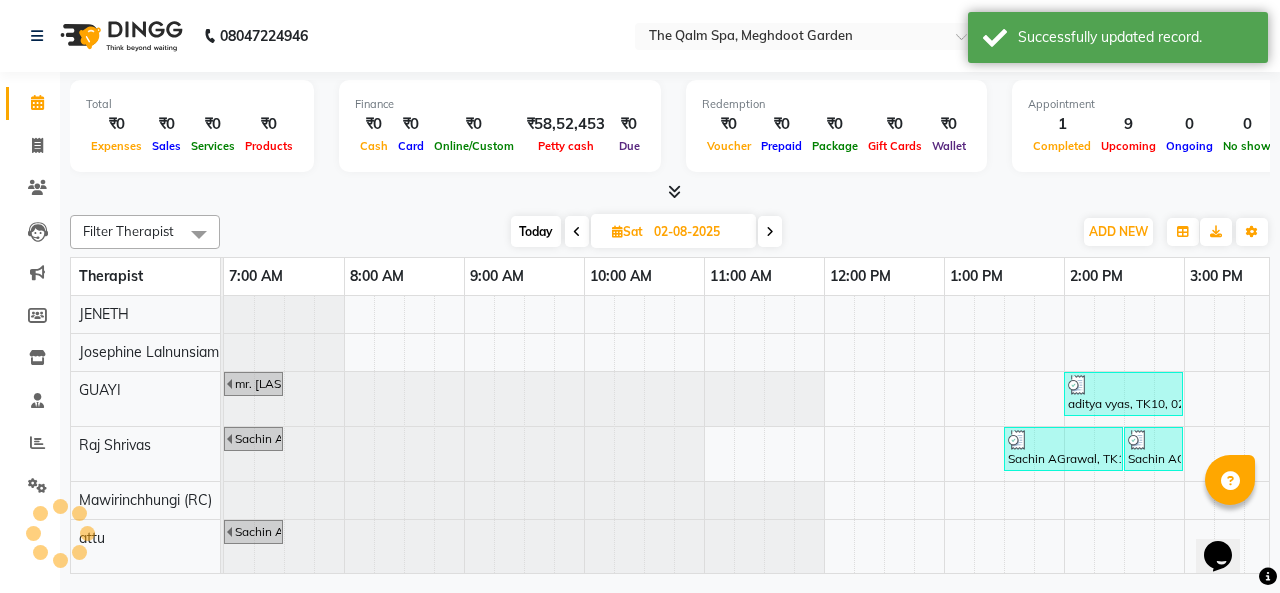 scroll, scrollTop: 0, scrollLeft: 0, axis: both 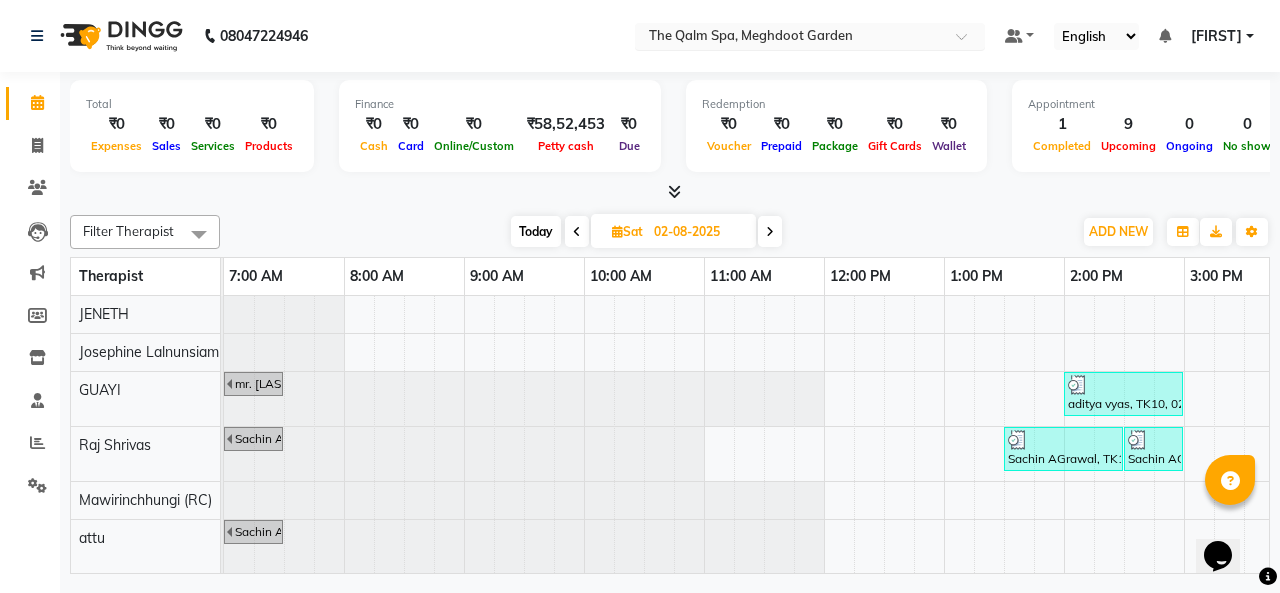 click at bounding box center (790, 38) 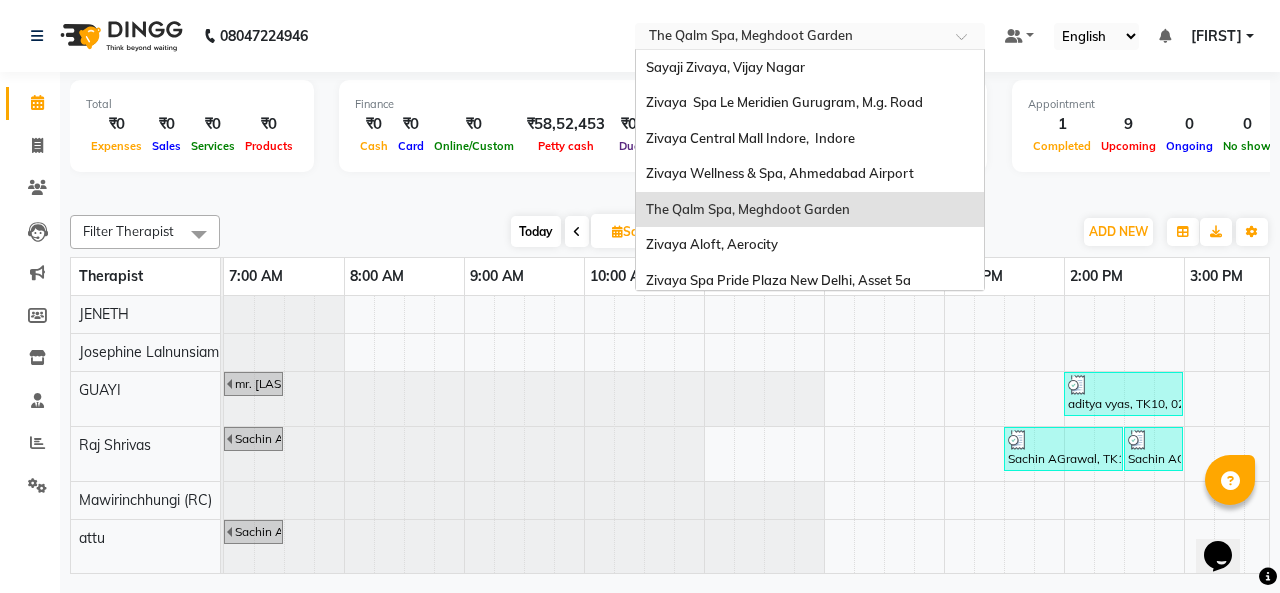 click on "The Qalm Spa, Meghdoot Garden" at bounding box center [748, 209] 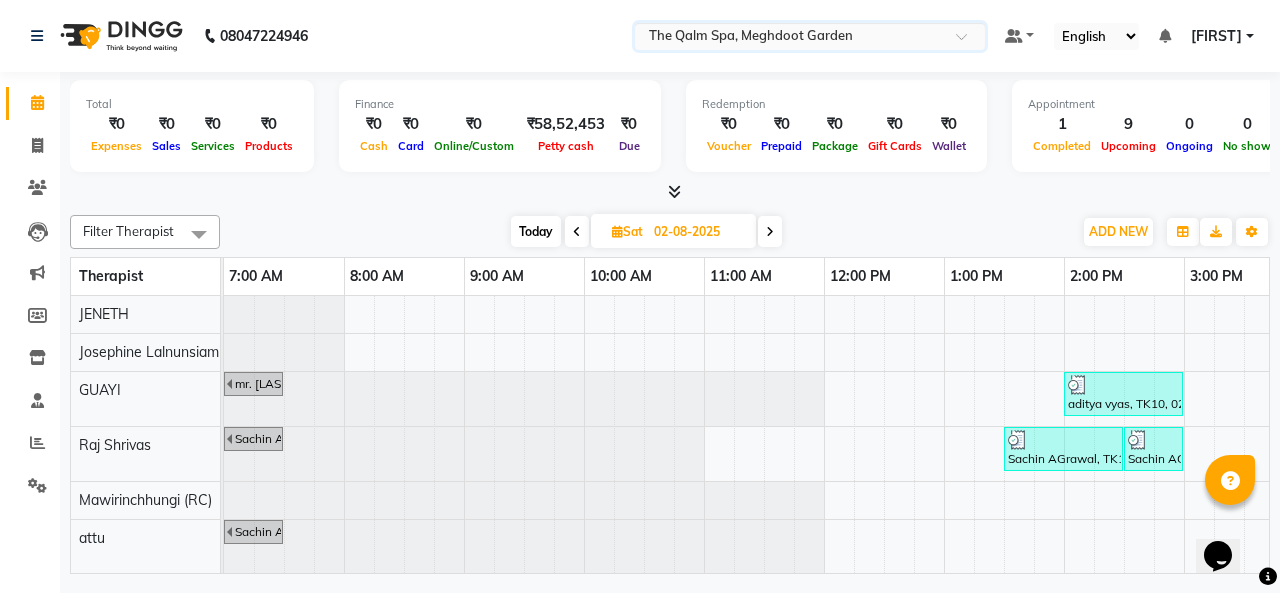 scroll, scrollTop: 0, scrollLeft: 190, axis: horizontal 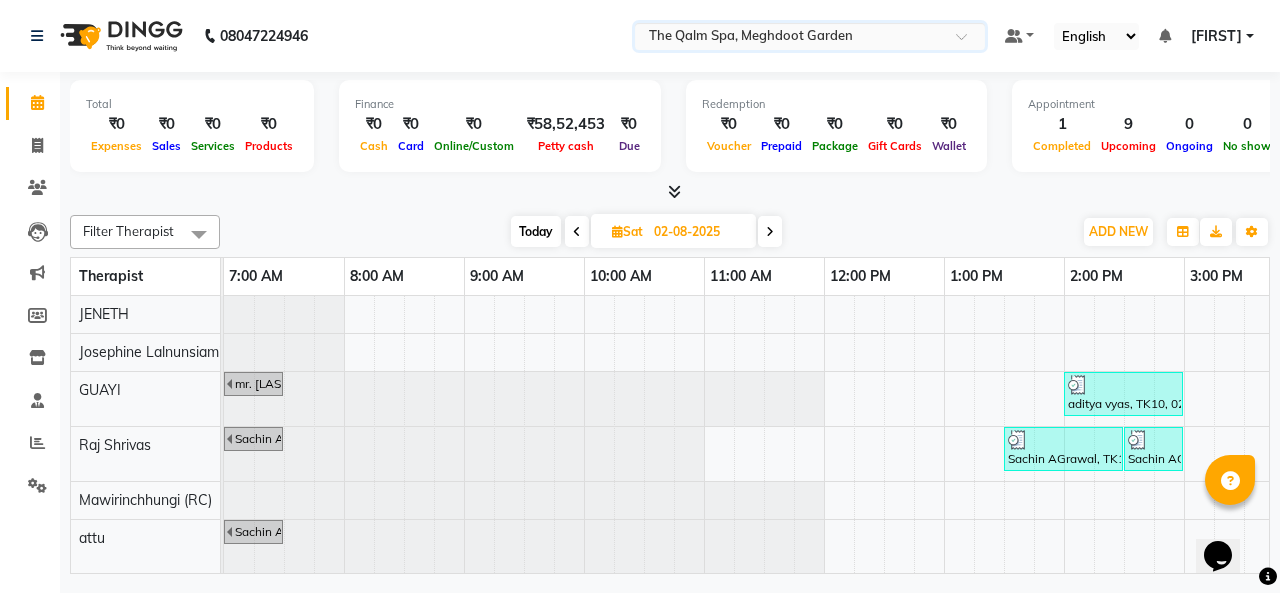 click on "08047224946 Select Location × The Qalm Spa, Meghdoot Garden Default Panel My Panel English ENGLISH Español العربية मराठी हिंदी ગુજરાતી தமிழ் 中文 Notifications nothing to show vikas Manage Profile Change Password Sign out  Version:3.15.11" 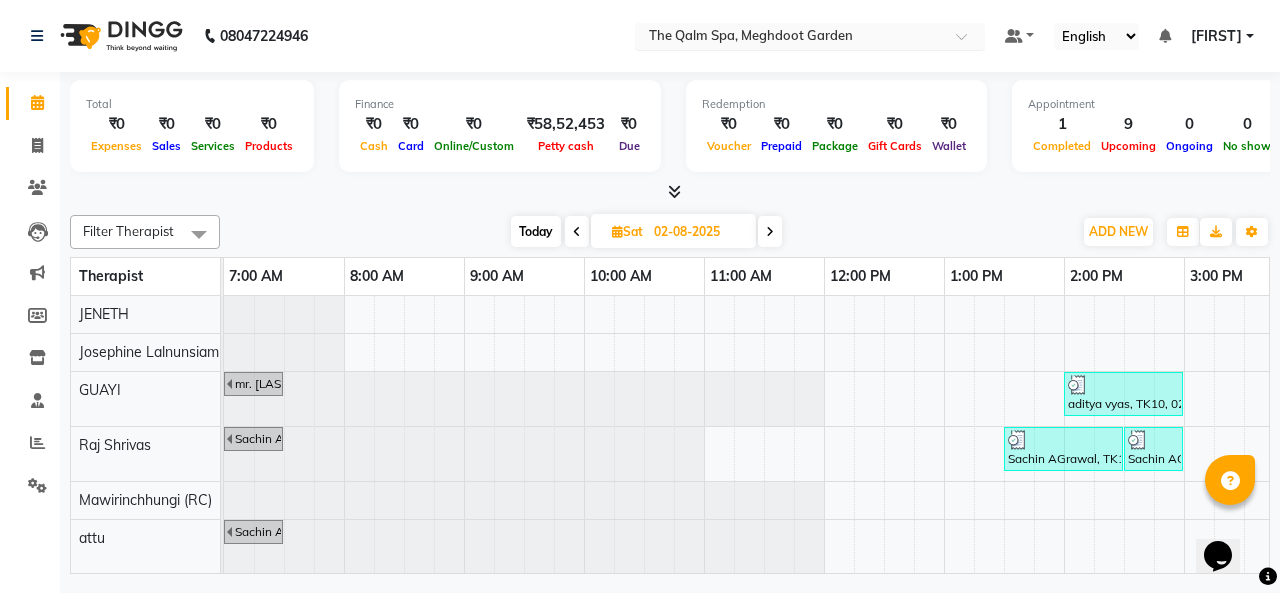 click at bounding box center [790, 38] 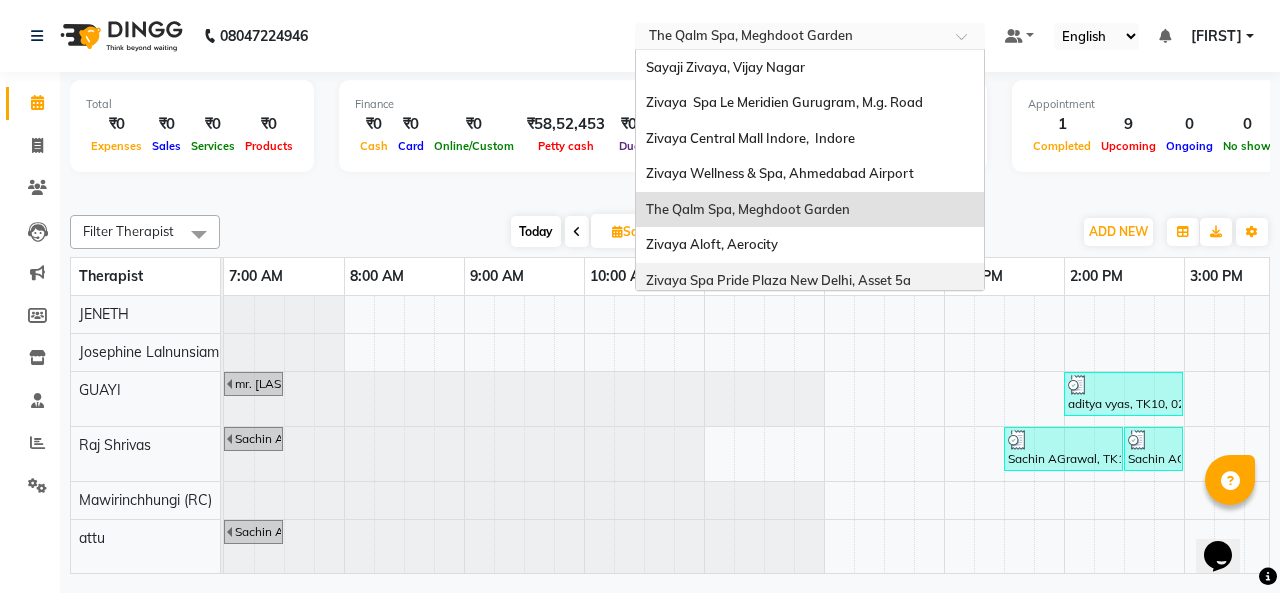 click on "Zivaya Spa Pride Plaza New Delhi, Asset 5a" at bounding box center [810, 281] 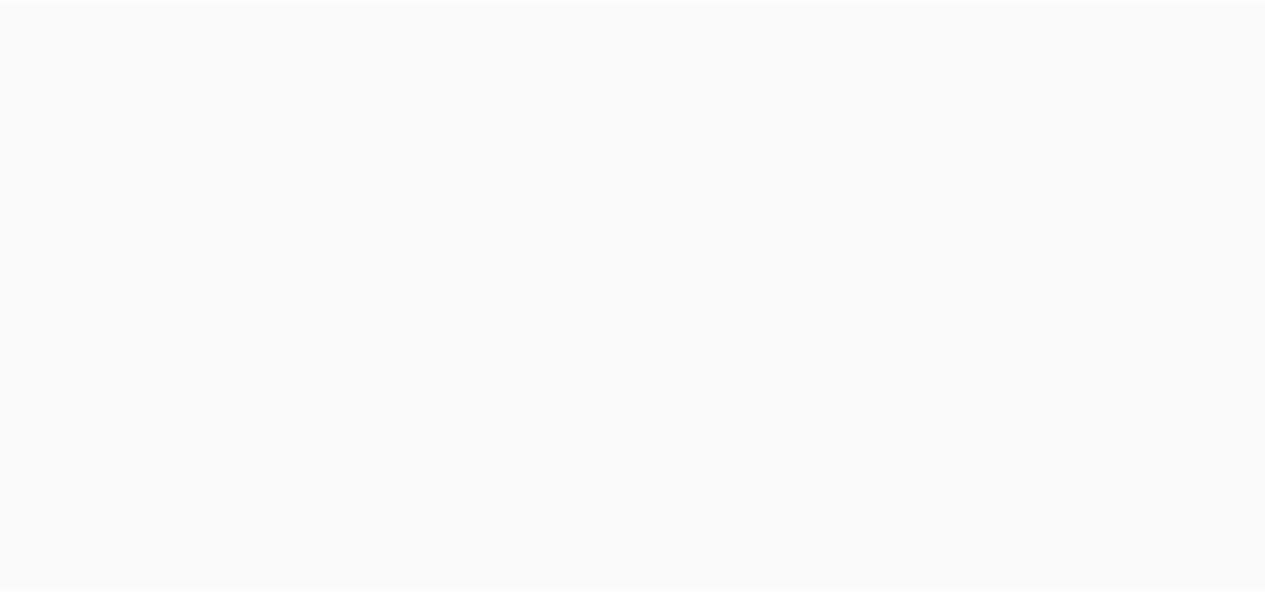 scroll, scrollTop: 0, scrollLeft: 0, axis: both 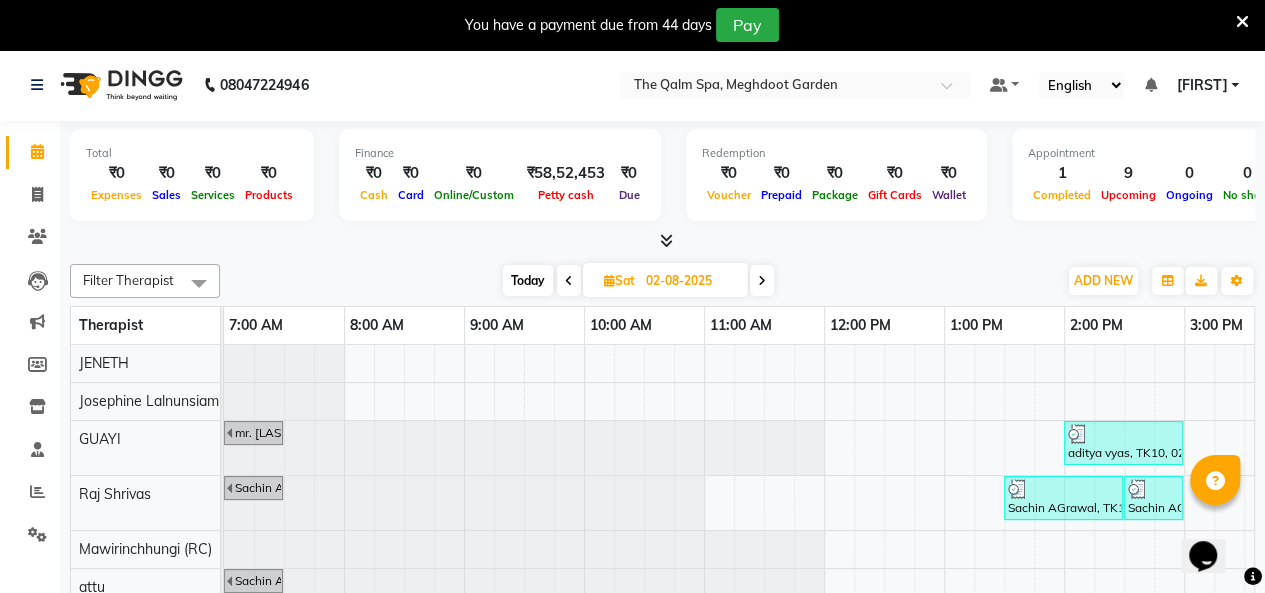 click at bounding box center (1242, 22) 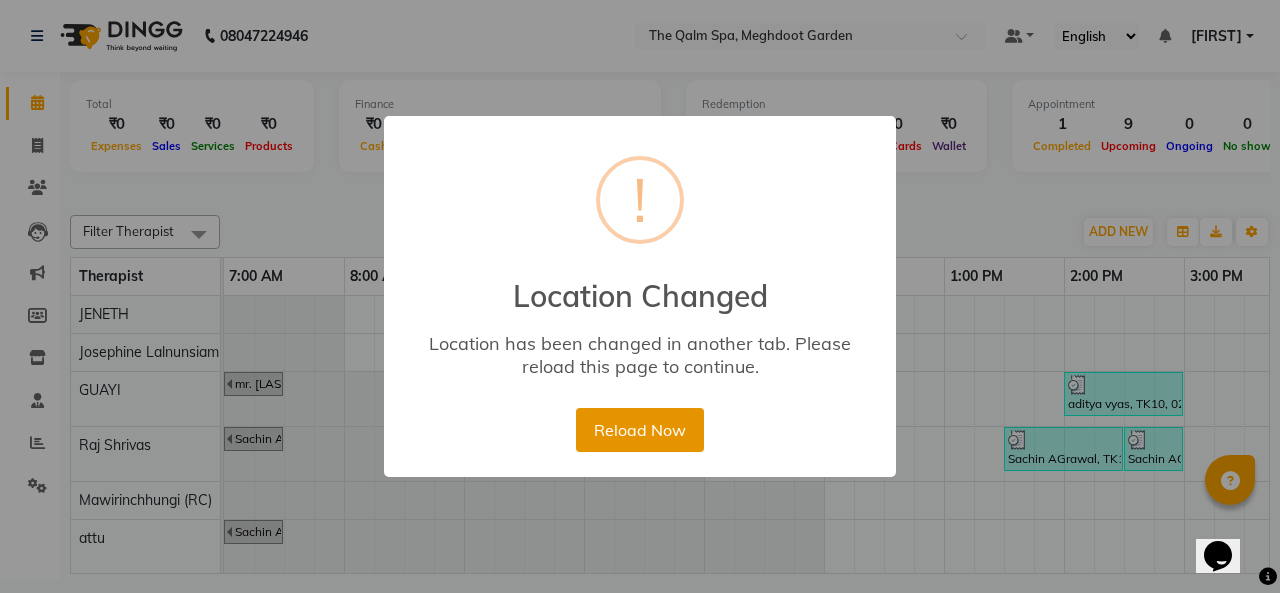 click on "Reload Now" at bounding box center (639, 430) 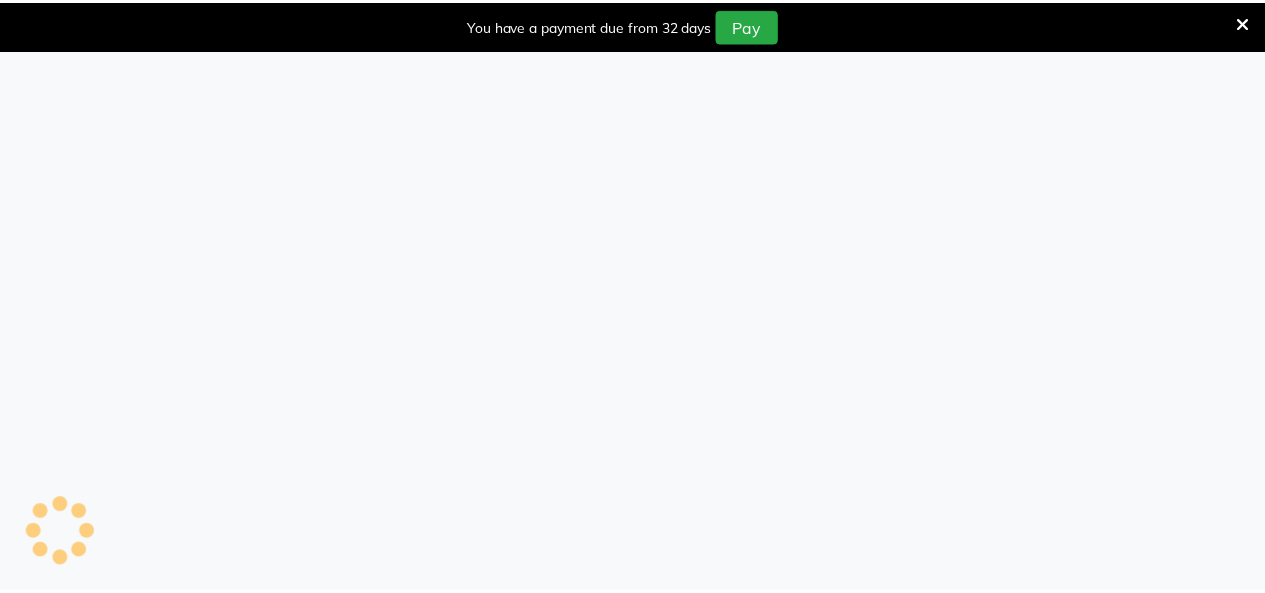 scroll, scrollTop: 0, scrollLeft: 0, axis: both 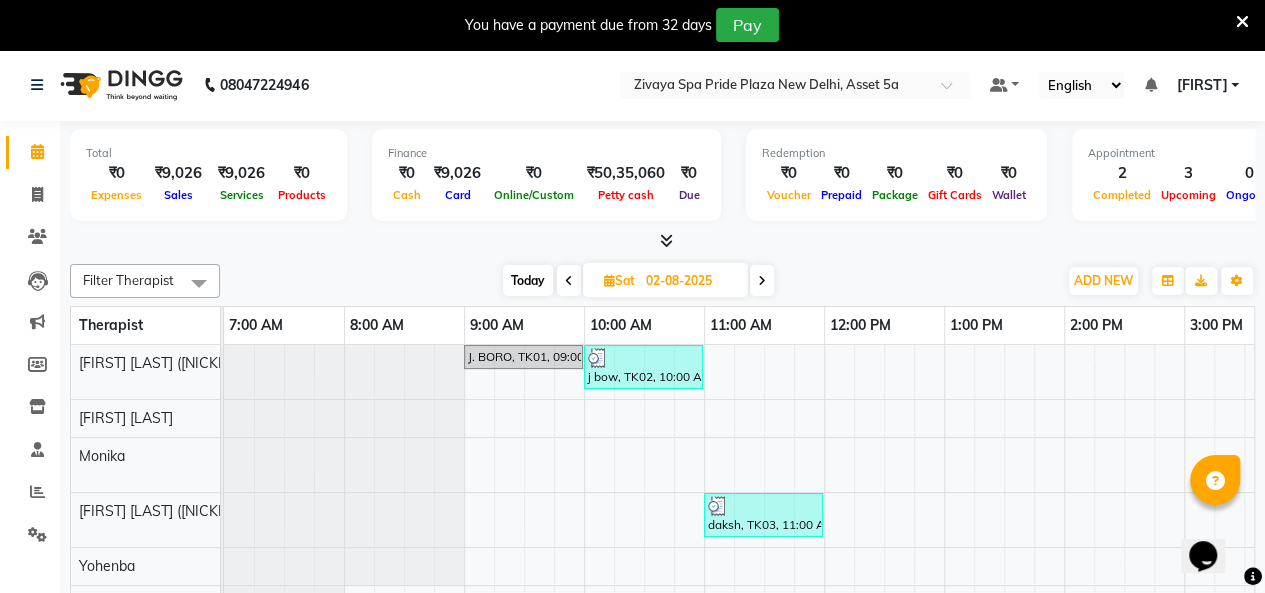 click at bounding box center (1242, 22) 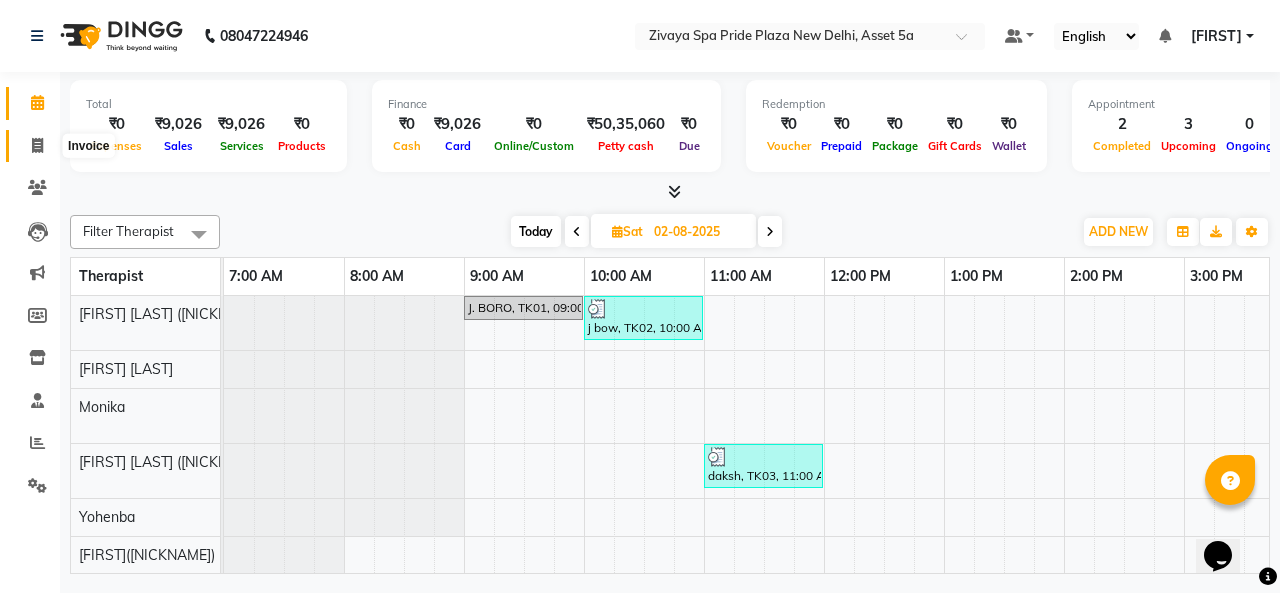 click 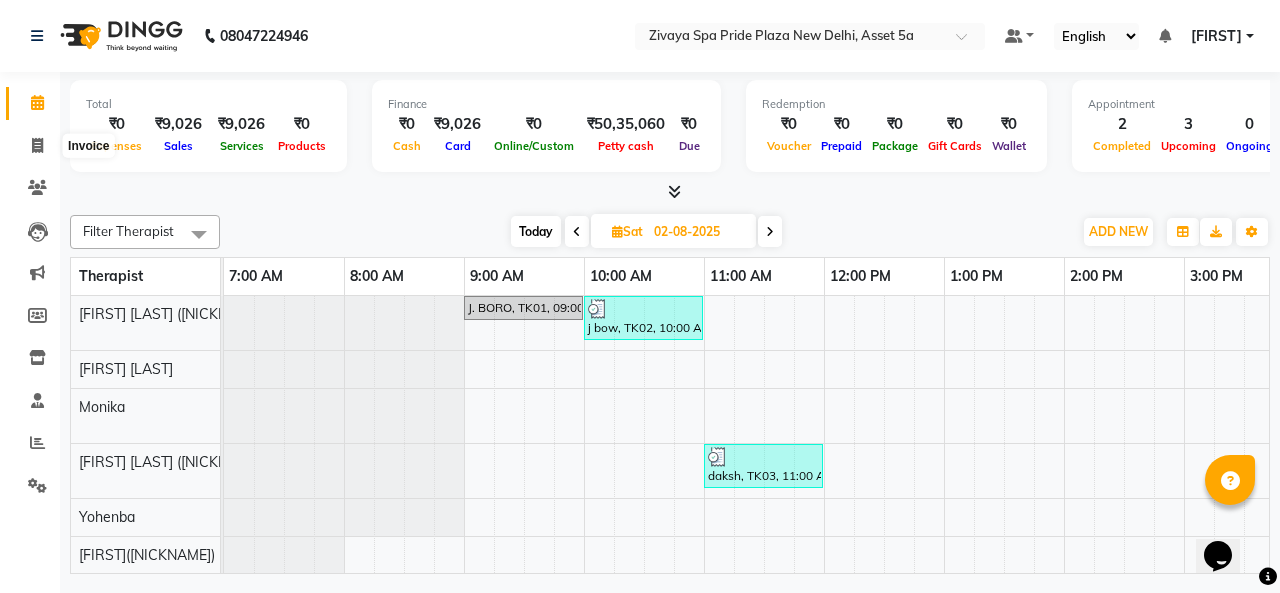 select on "6501" 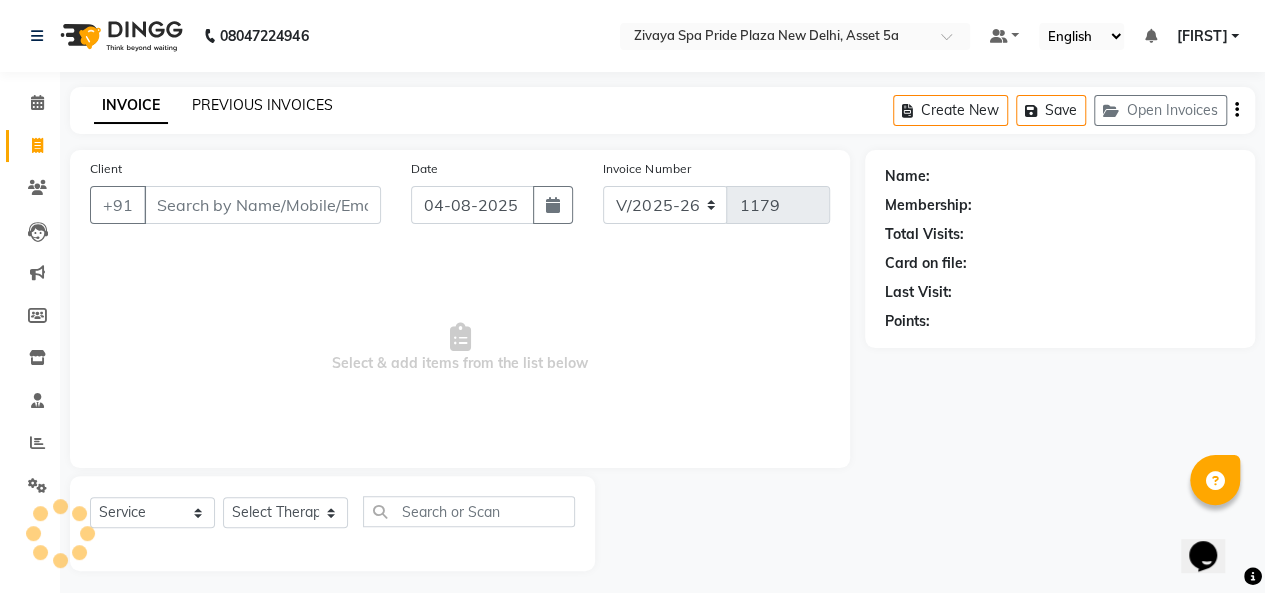 click on "PREVIOUS INVOICES" 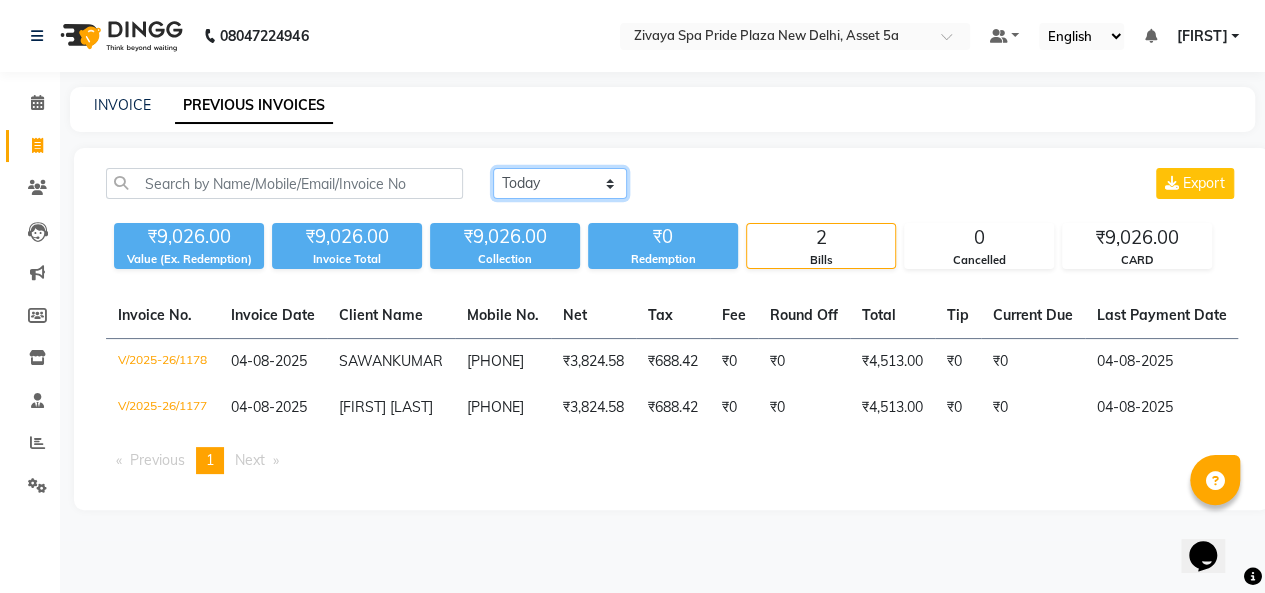 click on "Today Yesterday Custom Range" 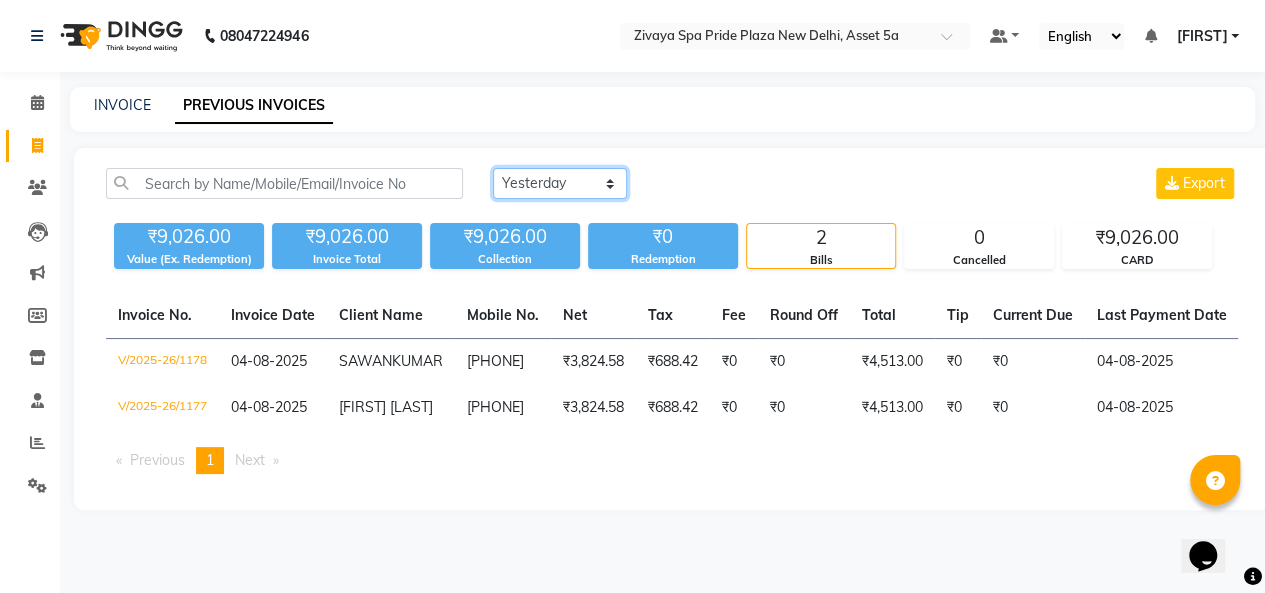 click on "Today Yesterday Custom Range" 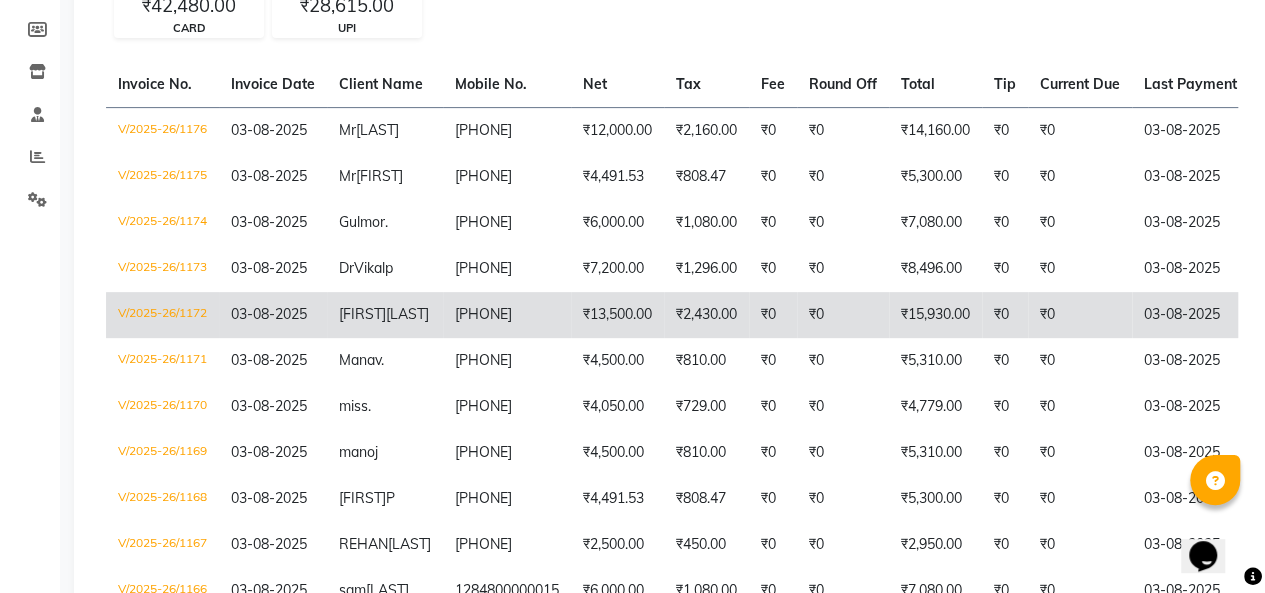 scroll, scrollTop: 300, scrollLeft: 0, axis: vertical 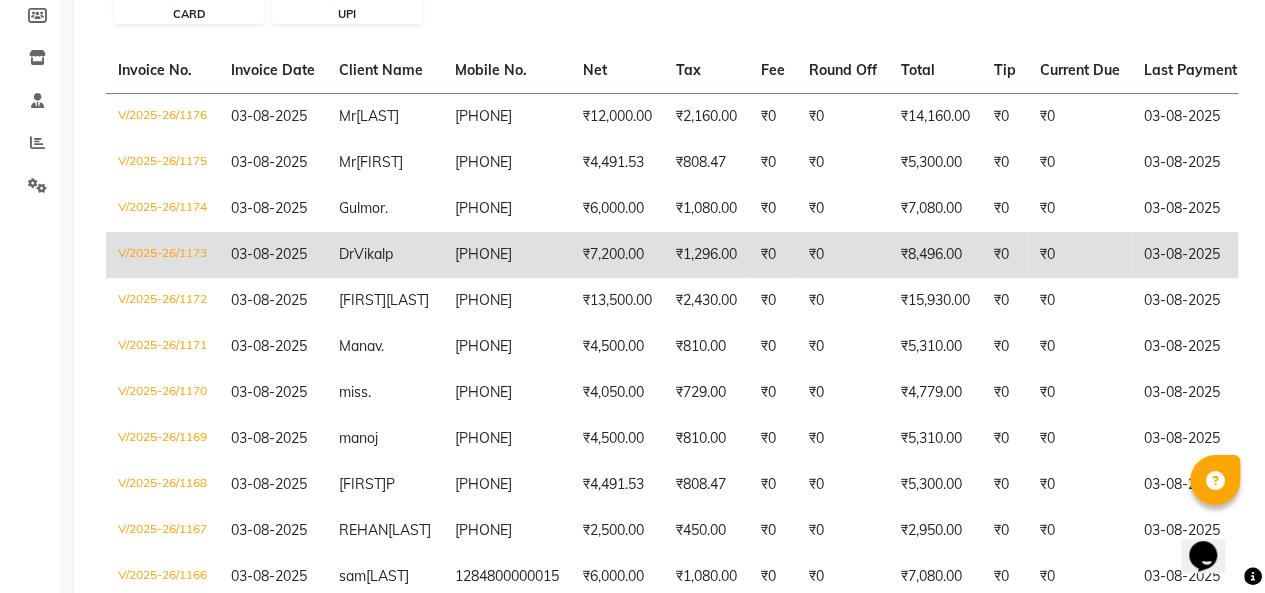 click on "Dr [LAST]" 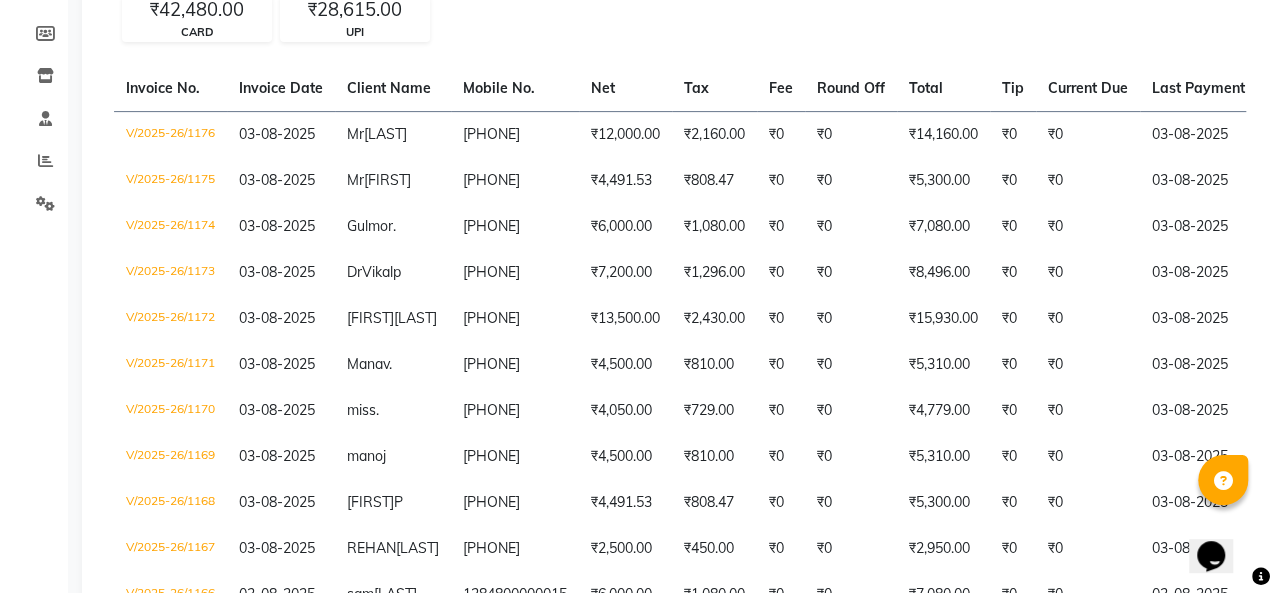 scroll, scrollTop: 0, scrollLeft: 0, axis: both 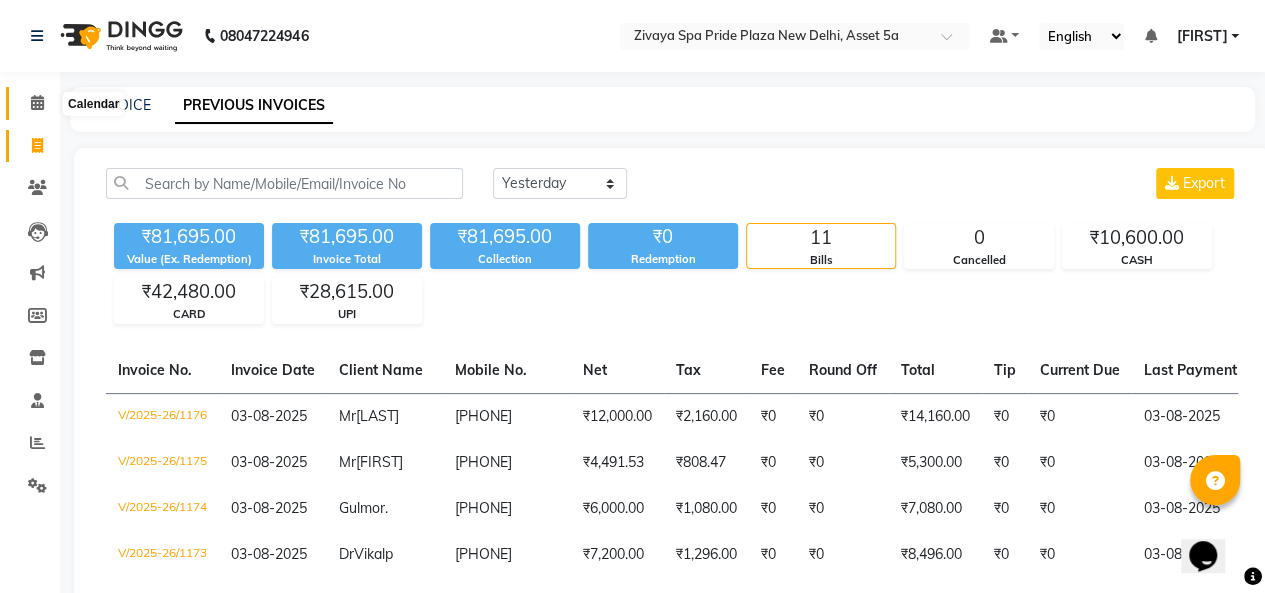 click 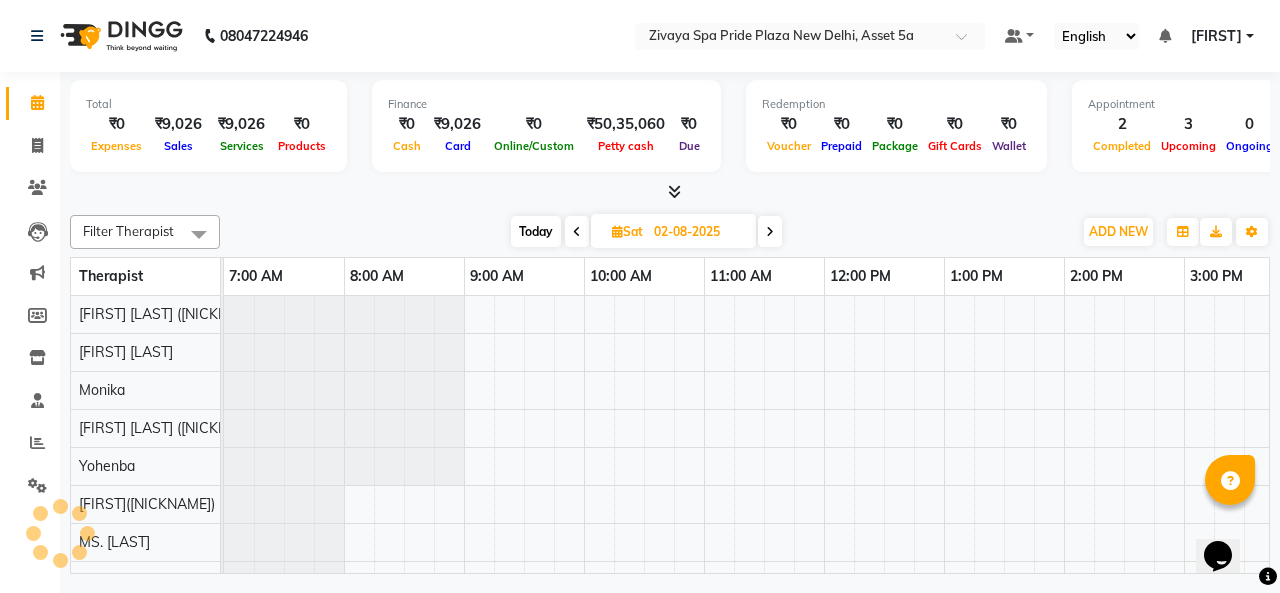 scroll, scrollTop: 0, scrollLeft: 0, axis: both 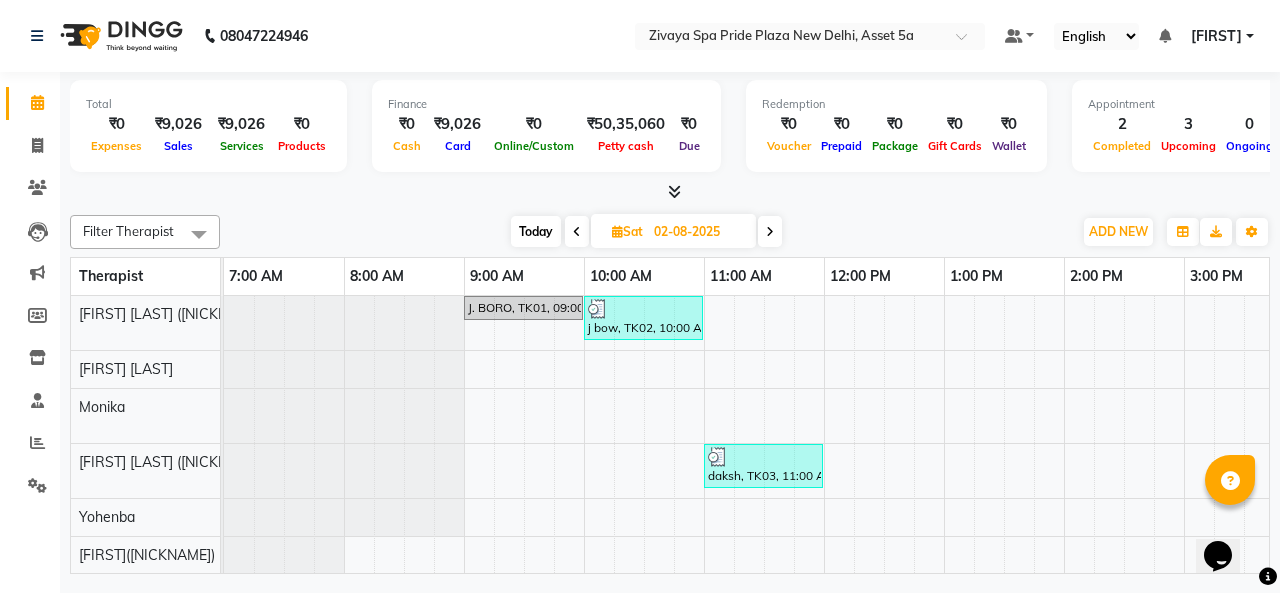 click at bounding box center [770, 232] 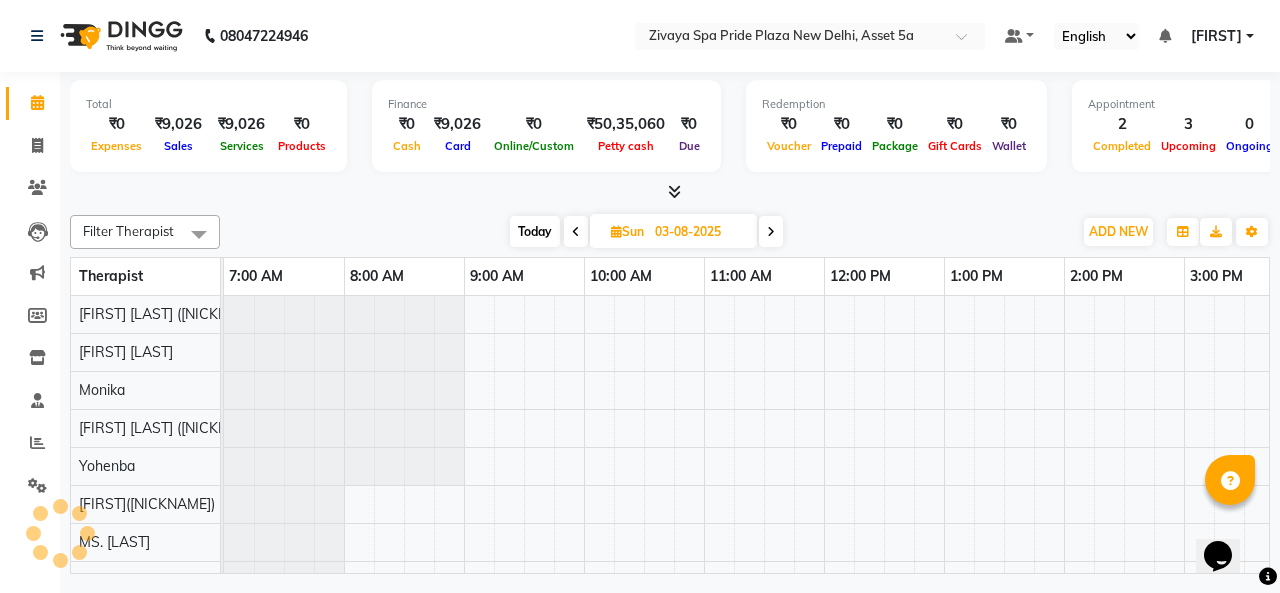 scroll, scrollTop: 0, scrollLeft: 481, axis: horizontal 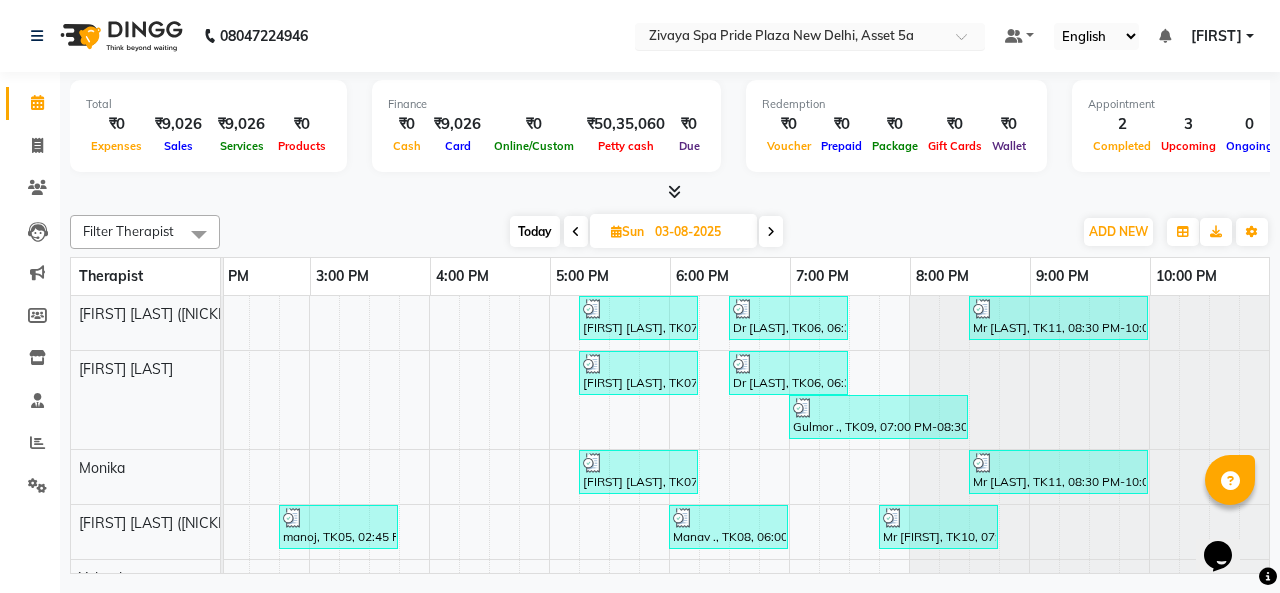 click at bounding box center [790, 38] 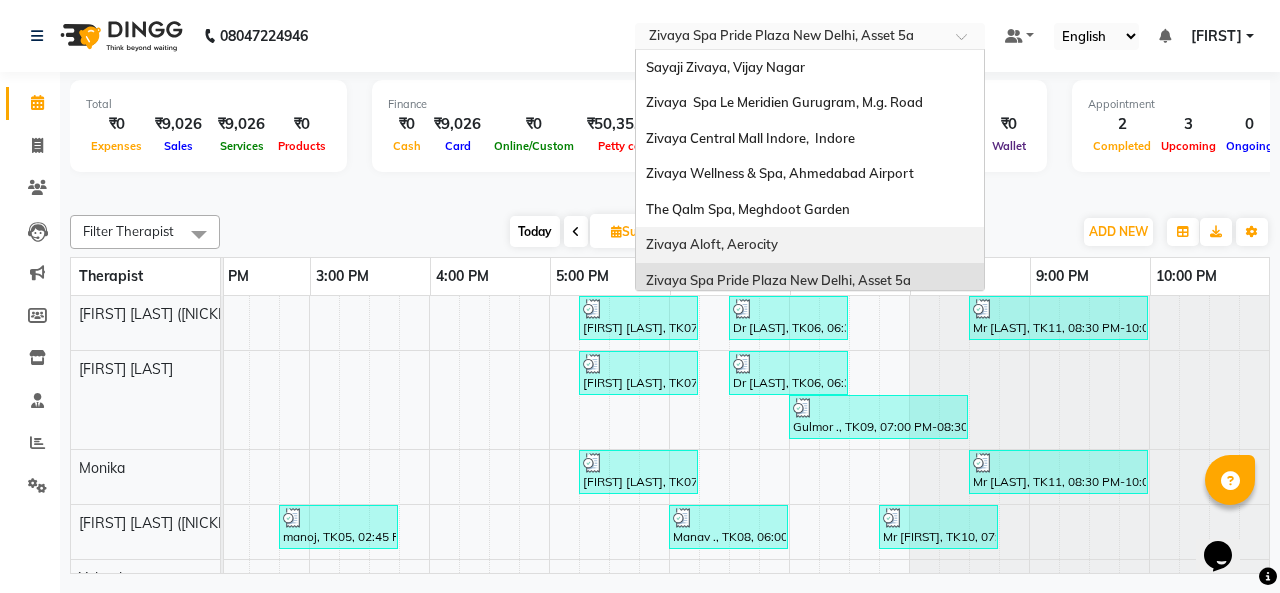 scroll, scrollTop: 240, scrollLeft: 0, axis: vertical 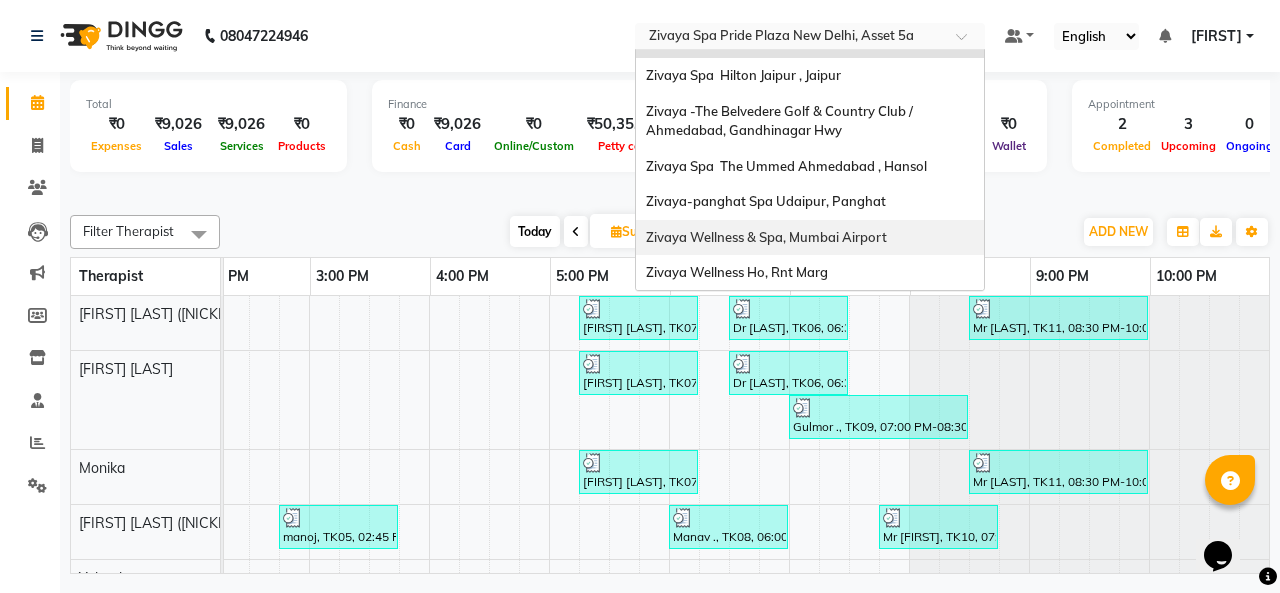 click on "Zivaya Wellness & Spa, Mumbai Airport" at bounding box center (766, 237) 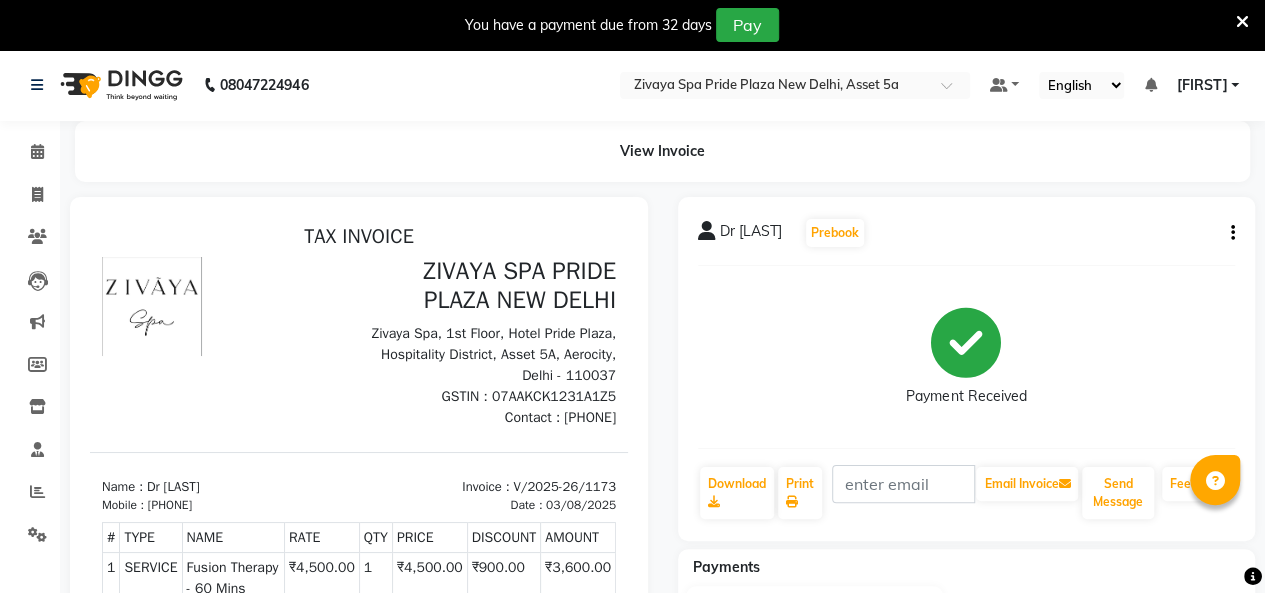 scroll, scrollTop: 0, scrollLeft: 0, axis: both 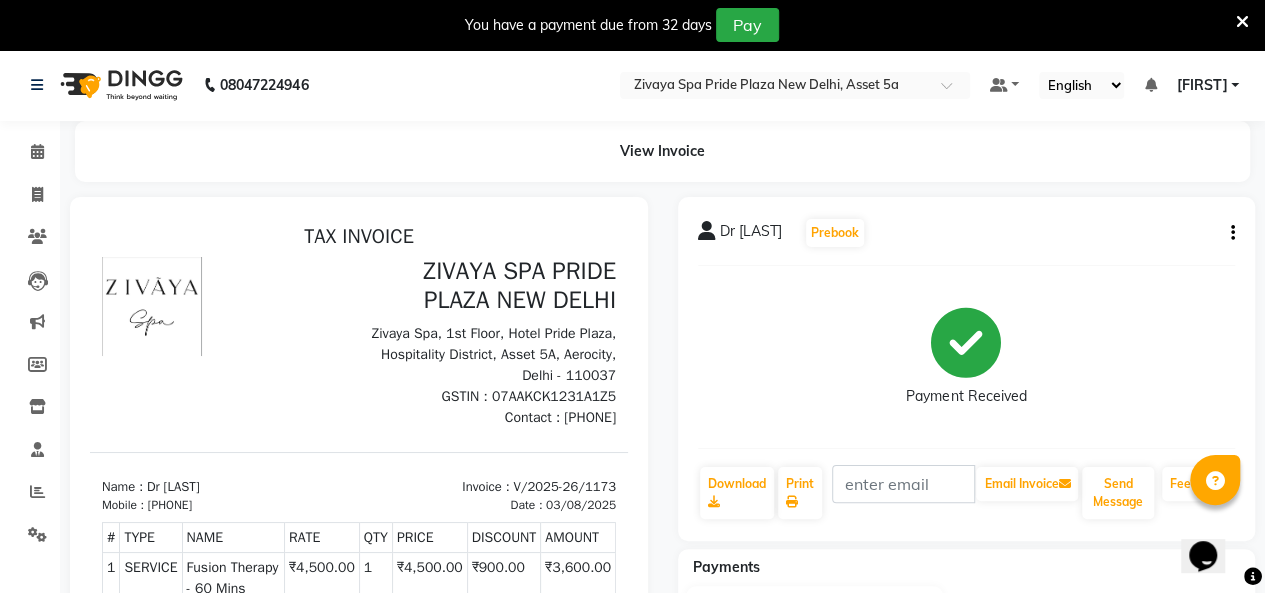 click on "Dr [LAST] Prebook" 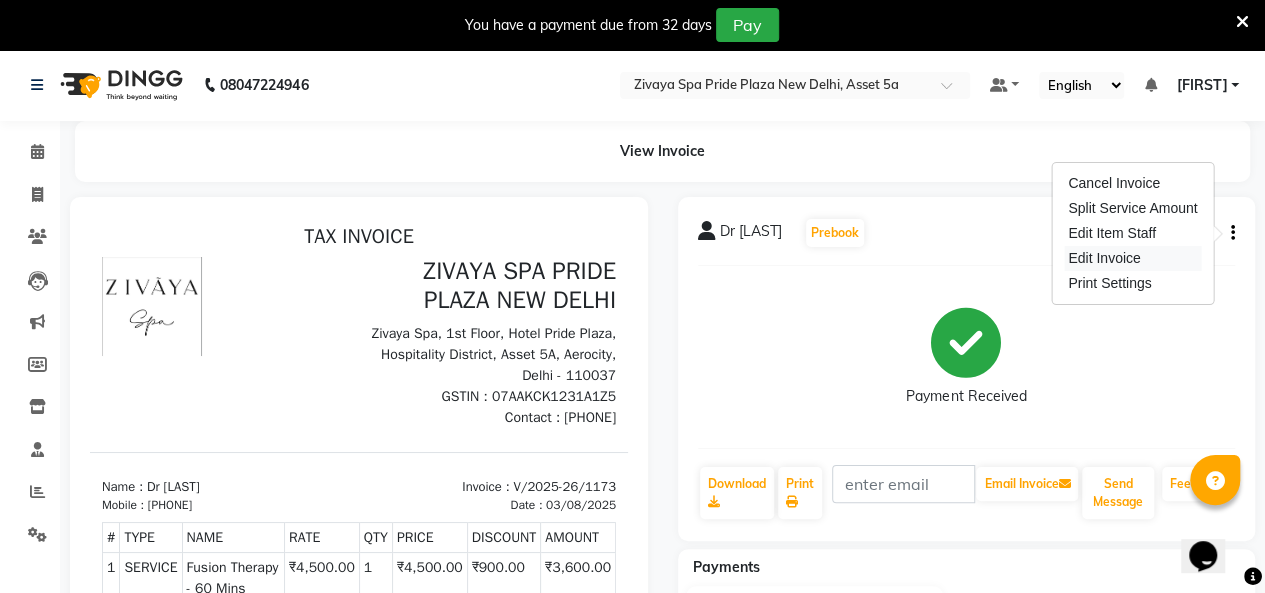 click on "Edit Invoice" at bounding box center [1132, 258] 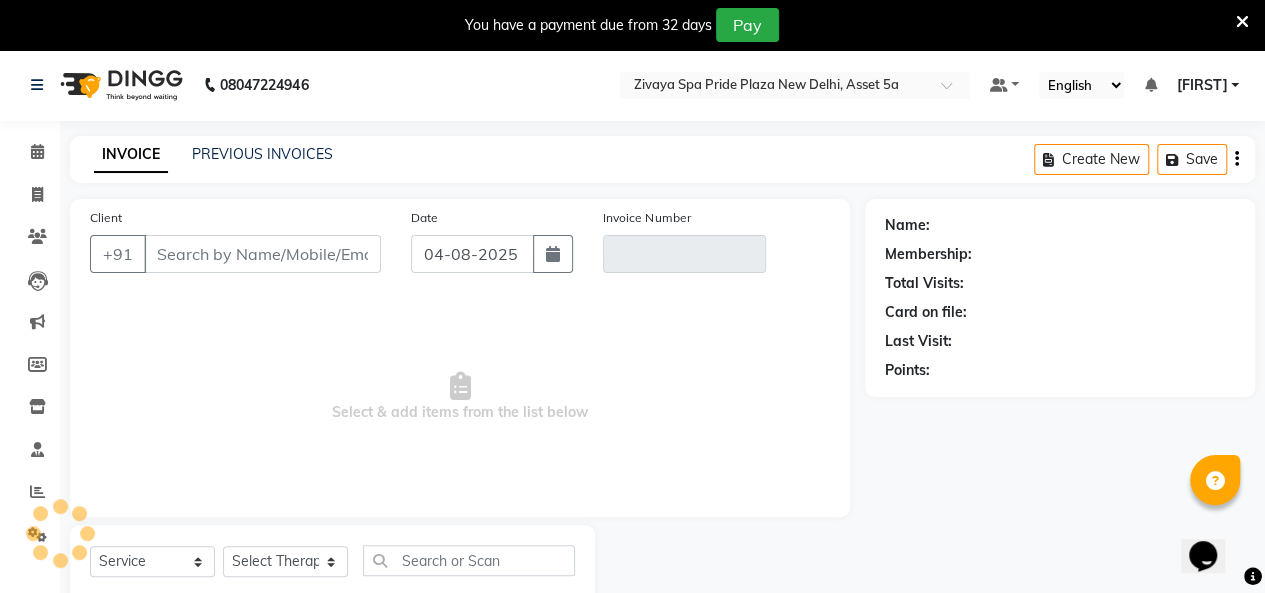 scroll, scrollTop: 56, scrollLeft: 0, axis: vertical 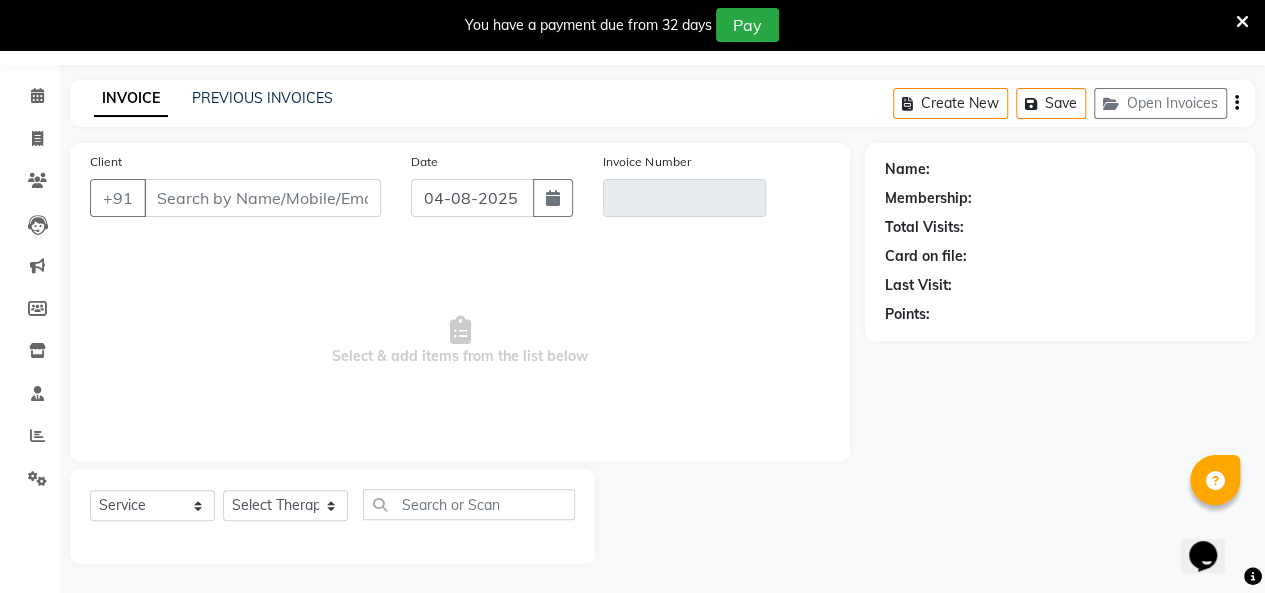 type on "[PHONE]" 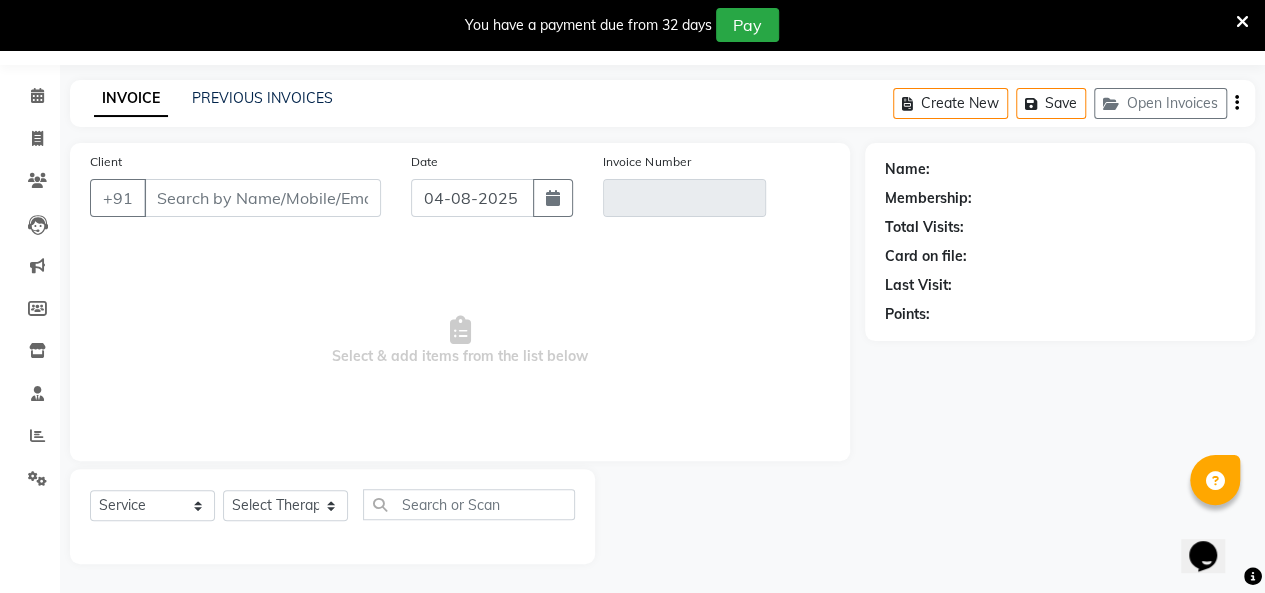 type on "V/2025-26/1173" 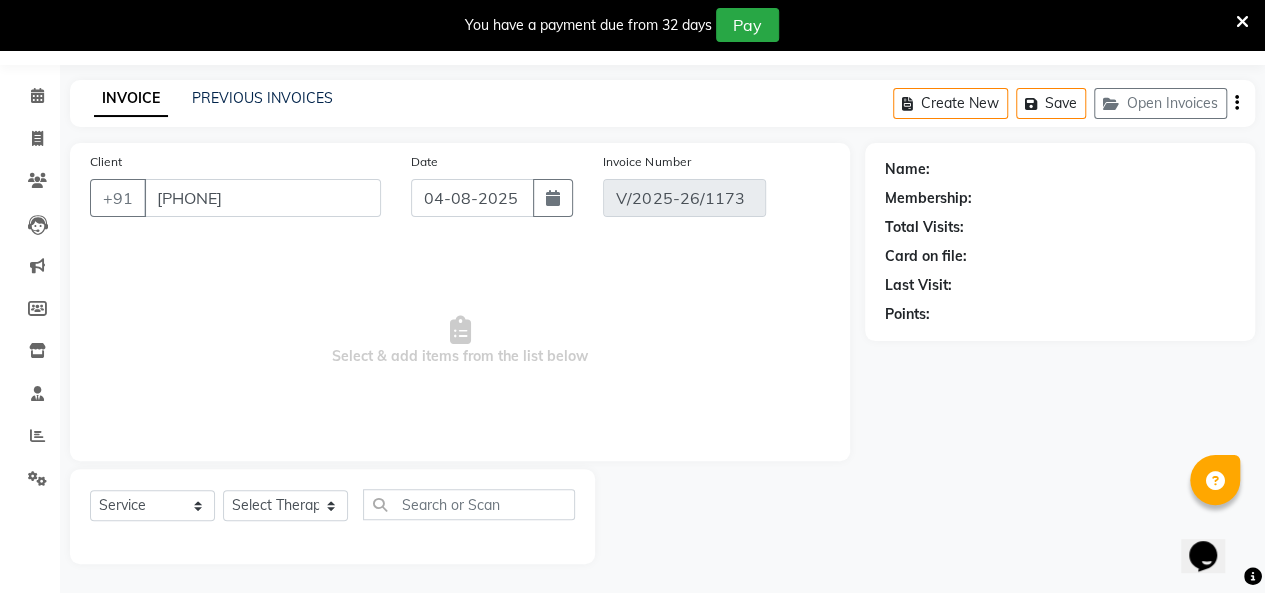 type on "03-08-2025" 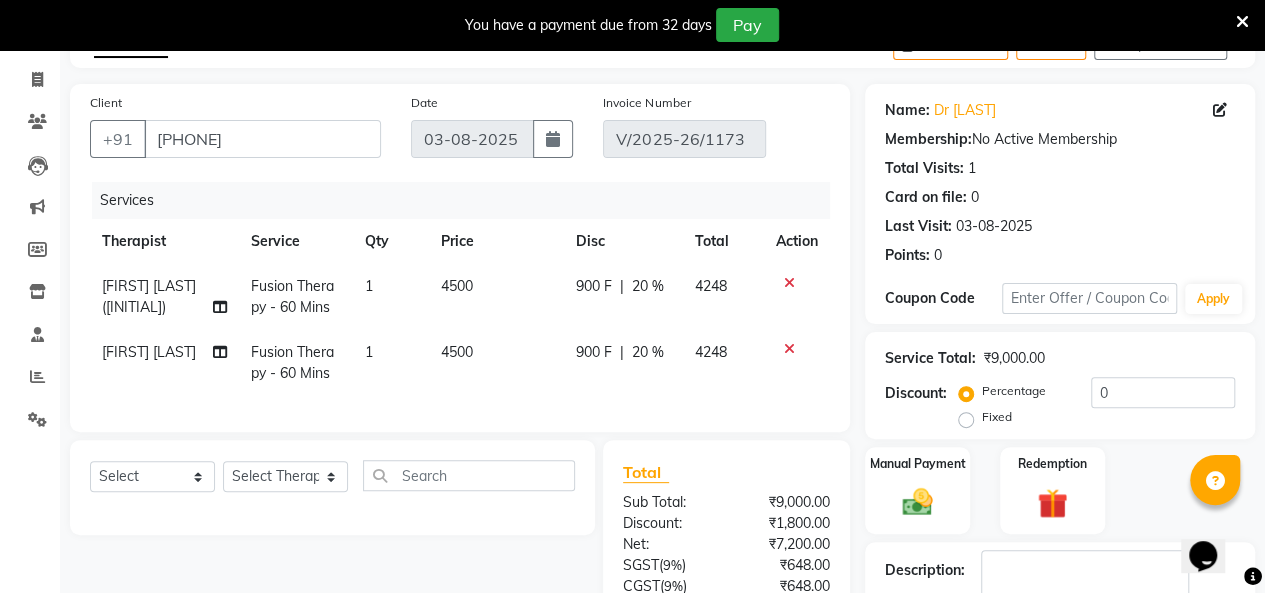scroll, scrollTop: 156, scrollLeft: 0, axis: vertical 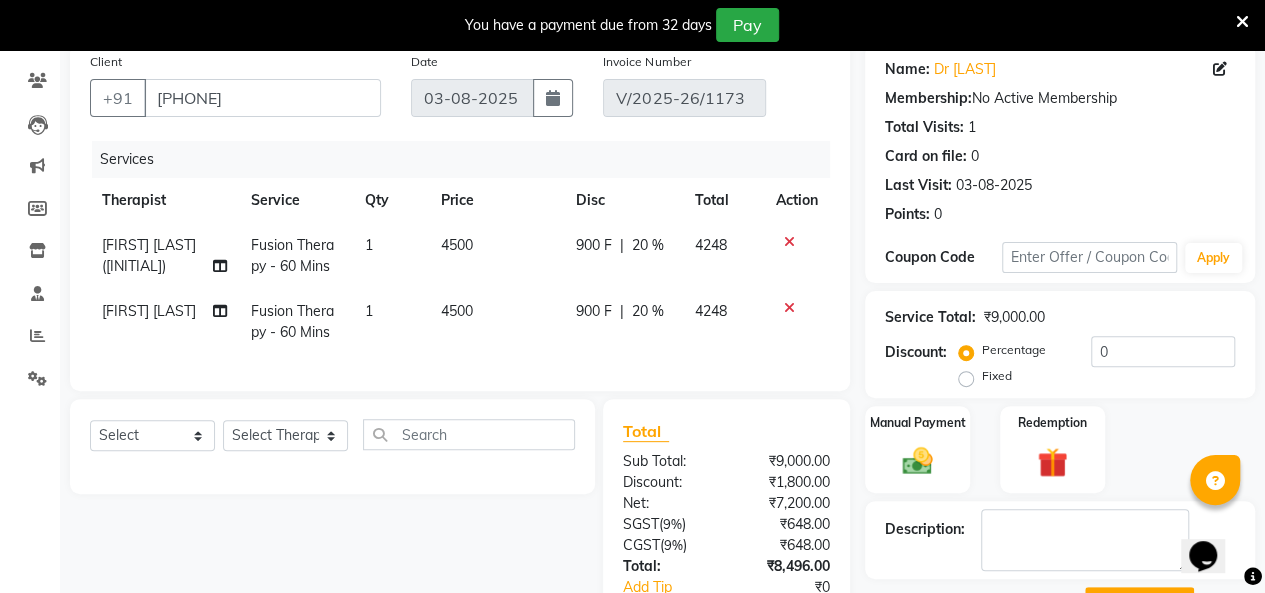 click on "[FIRST] [LAST]" 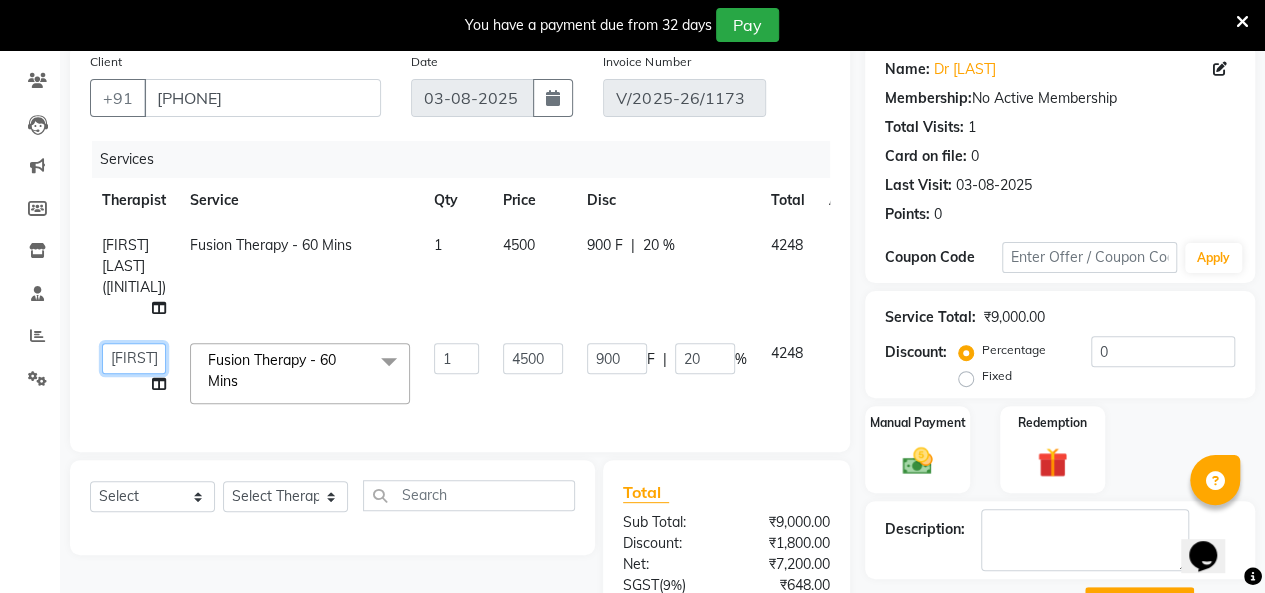 click on "[FIRST] [LAST] [FIRST] [LAST] [FIRST] [LAST] [FIRST] [LAST] [FIRST] [LAST] [LAST] [FIRST] [LAST] [LAST] [FIRST] [LAST] [LAST] [FIRST] [LAST]" 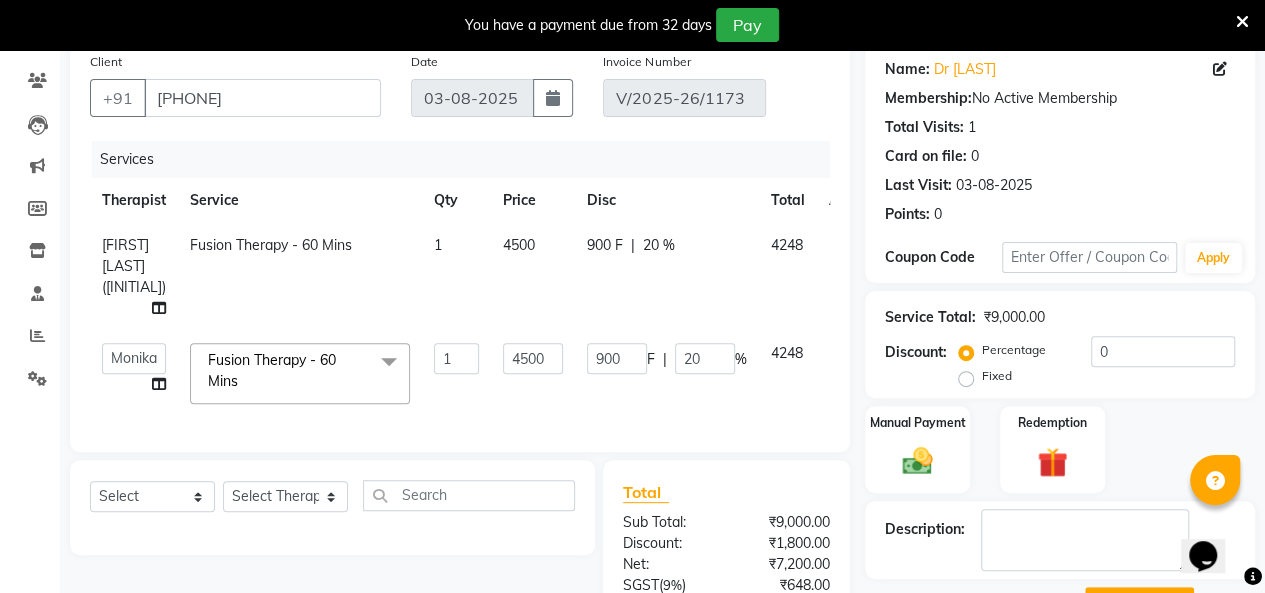 select on "49491" 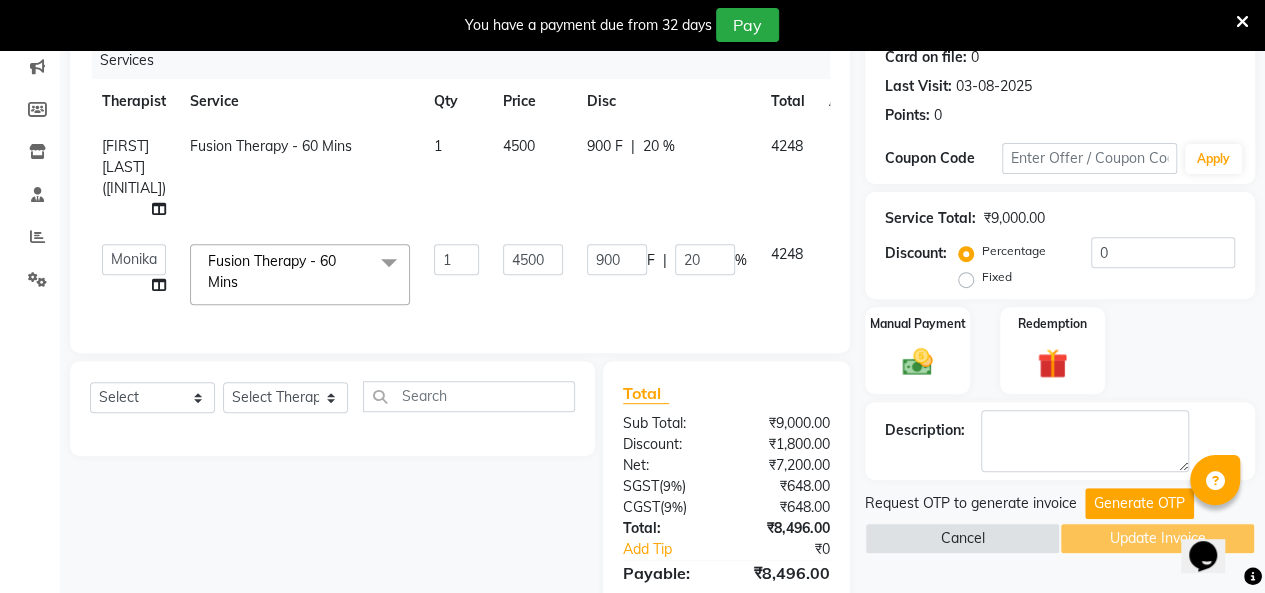 scroll, scrollTop: 380, scrollLeft: 0, axis: vertical 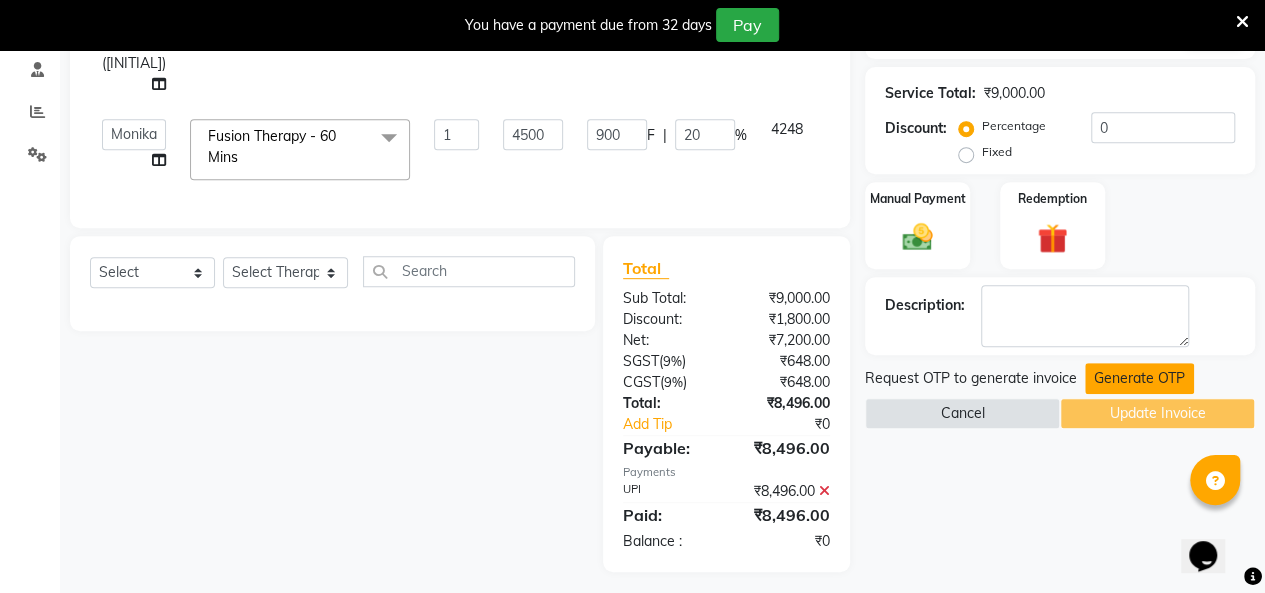 click on "Generate OTP" 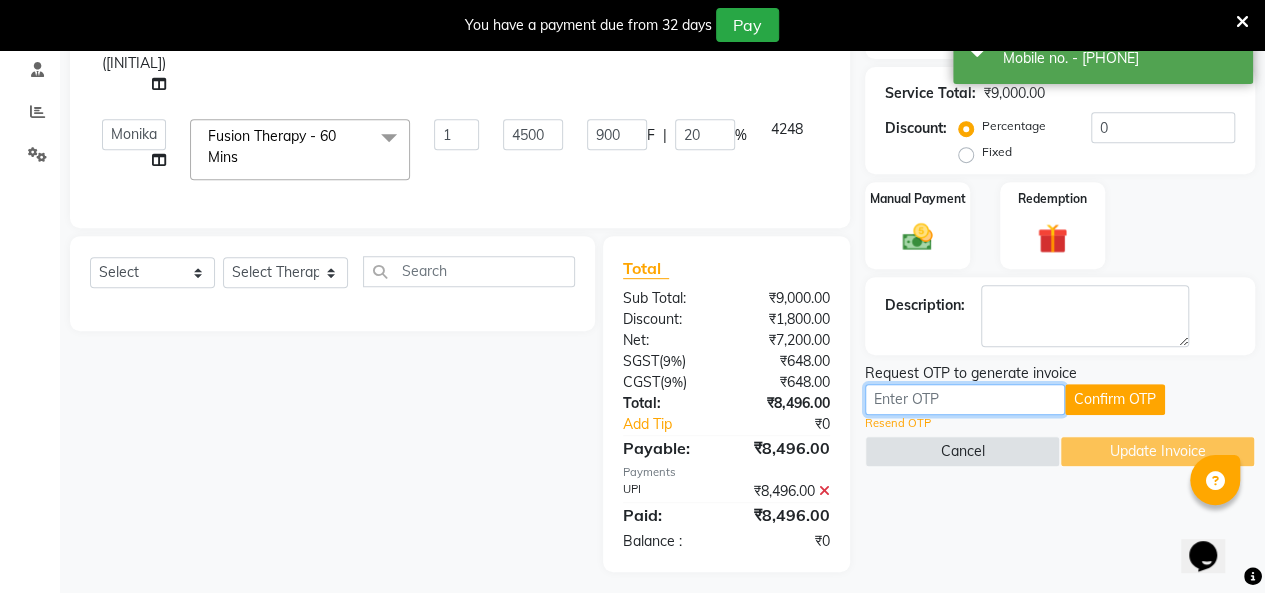 click at bounding box center [965, 399] 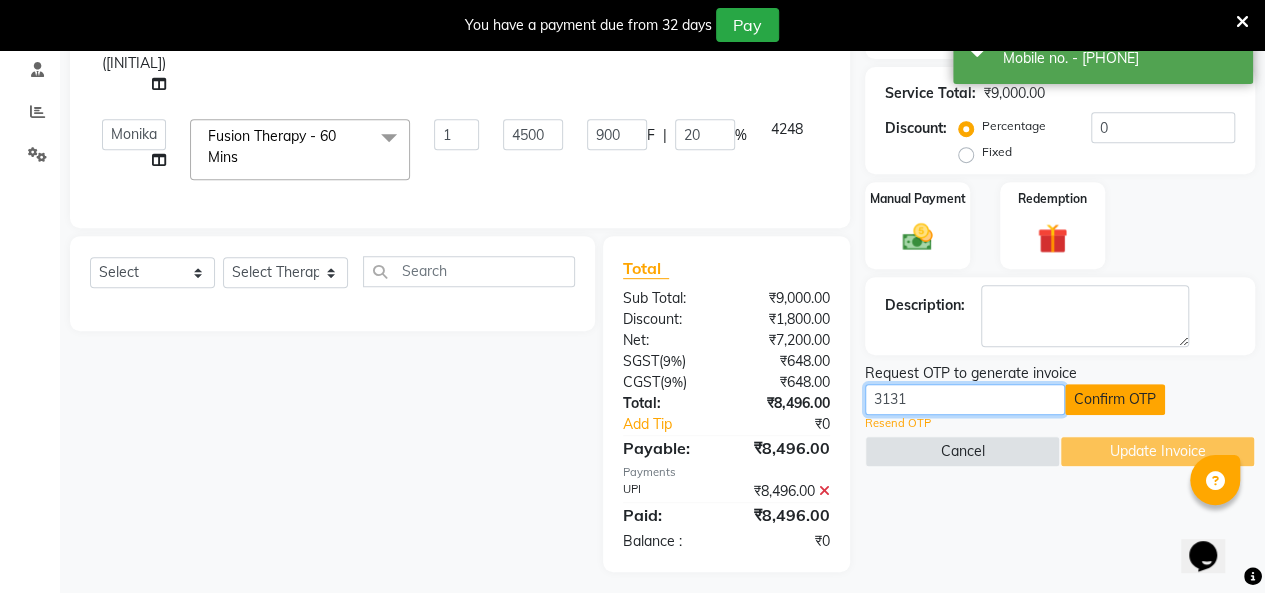 type on "3131" 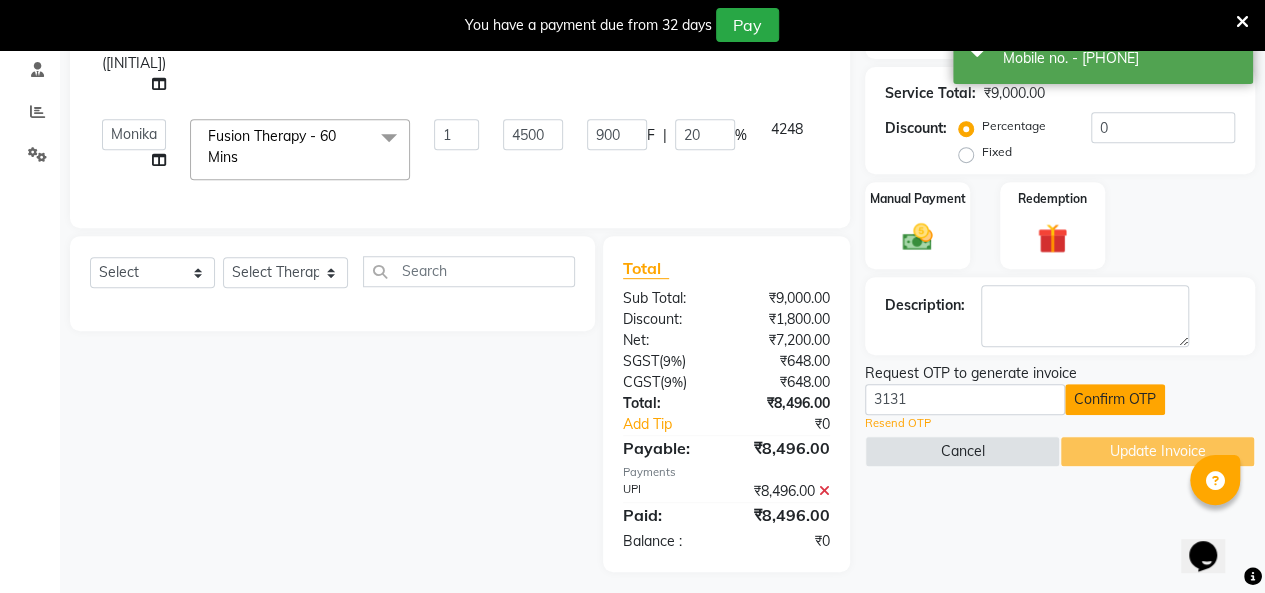 click on "Confirm OTP" 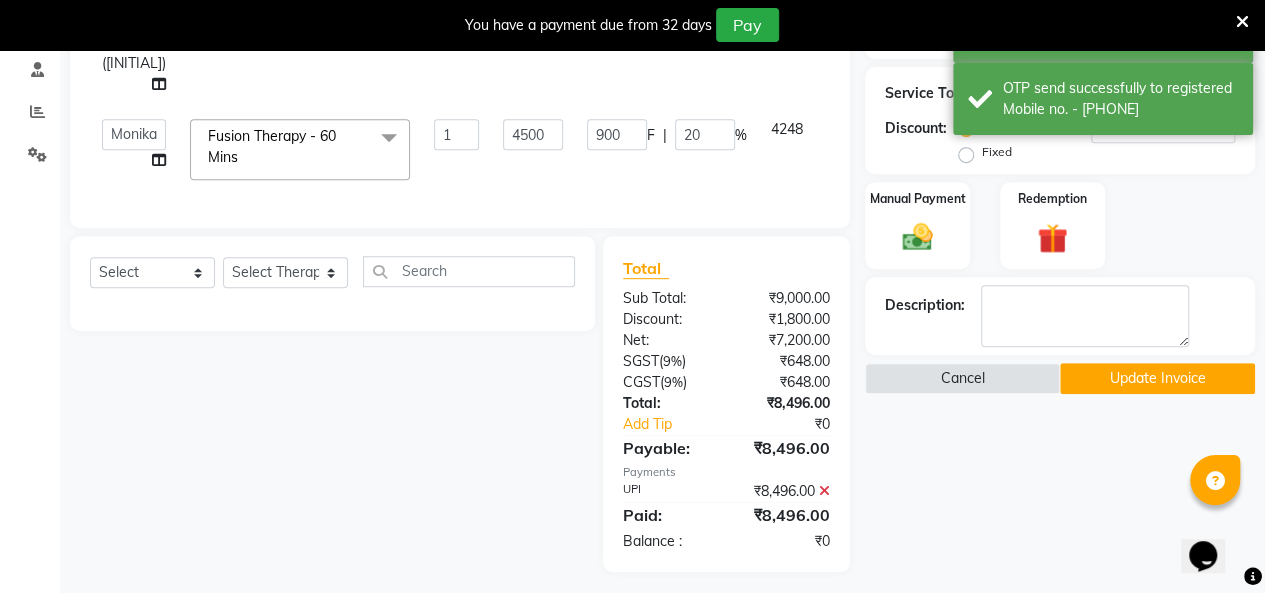 click on "Update Invoice" 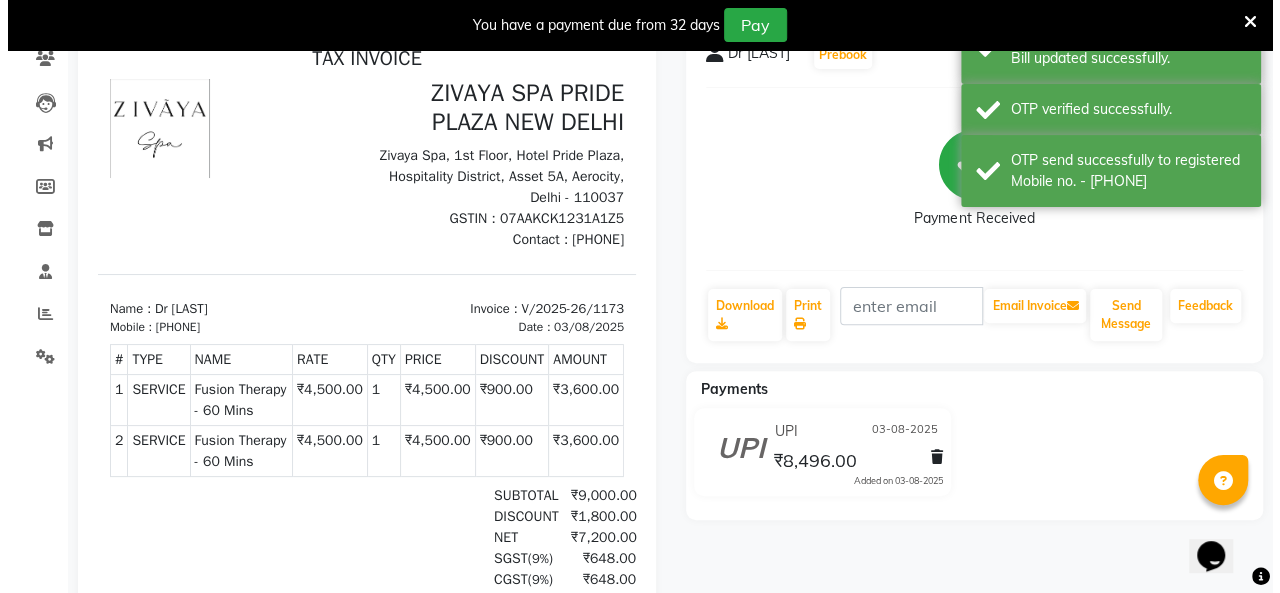 scroll, scrollTop: 0, scrollLeft: 0, axis: both 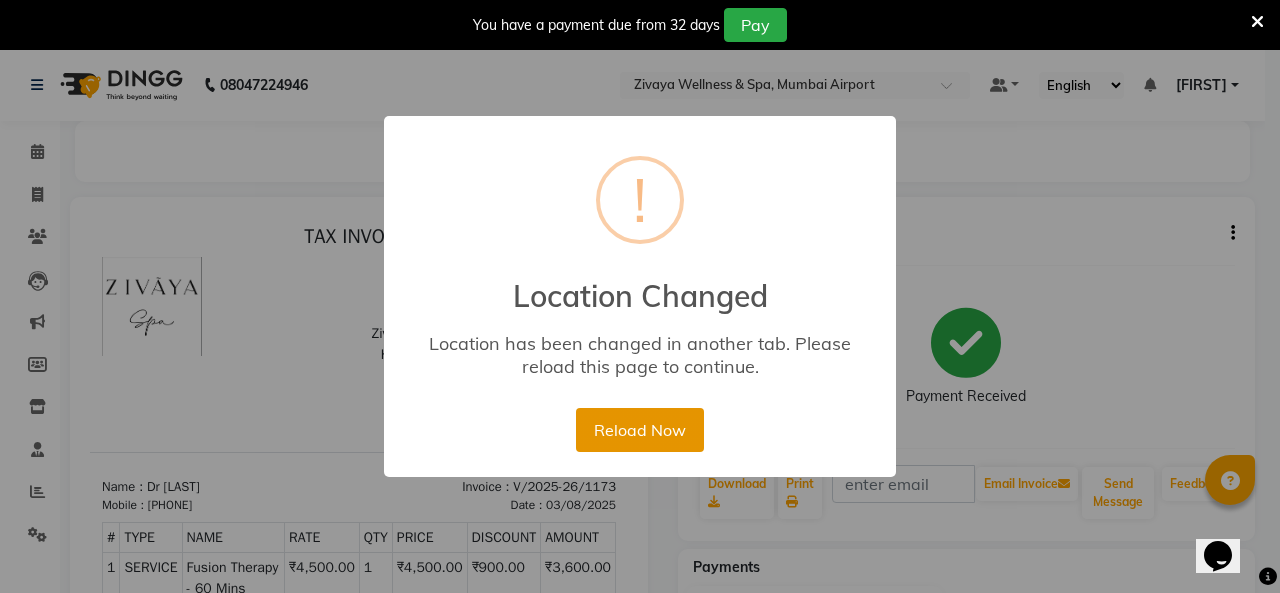 click on "Reload Now" at bounding box center (639, 430) 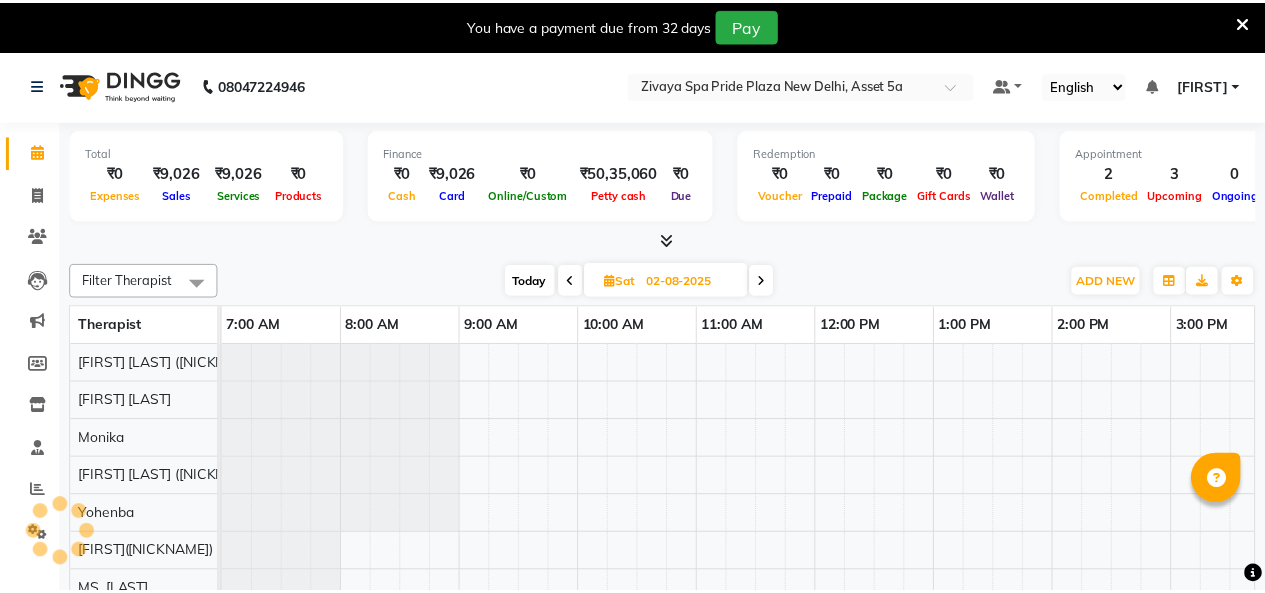 scroll, scrollTop: 0, scrollLeft: 0, axis: both 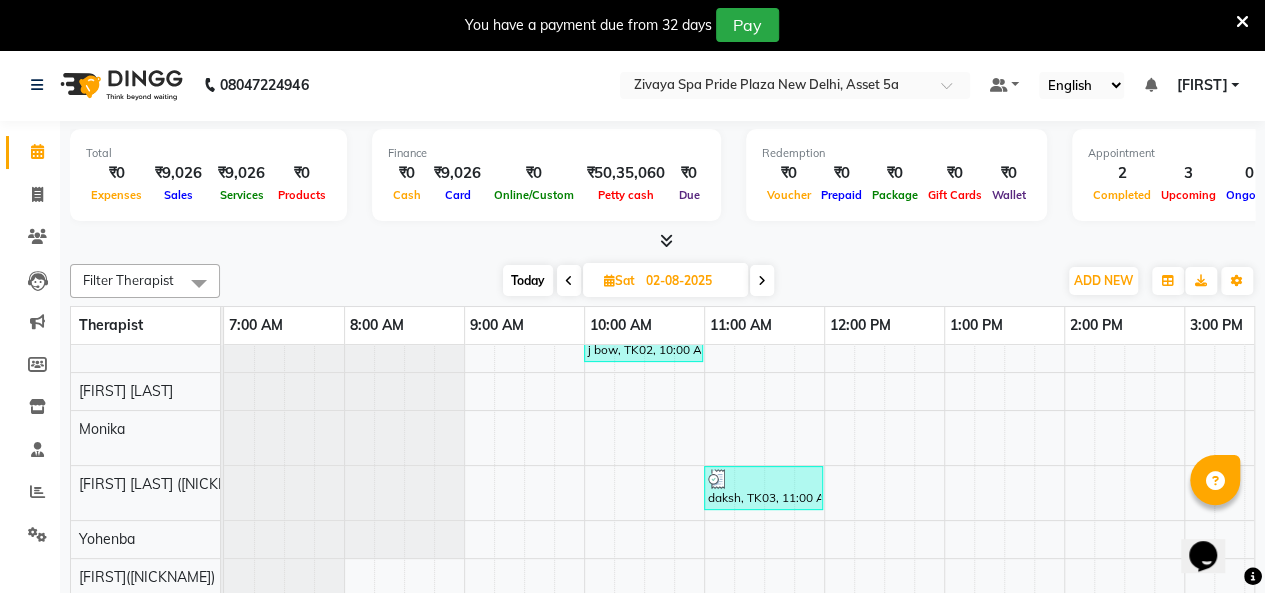 drag, startPoint x: 43, startPoint y: 527, endPoint x: 54, endPoint y: 497, distance: 31.95309 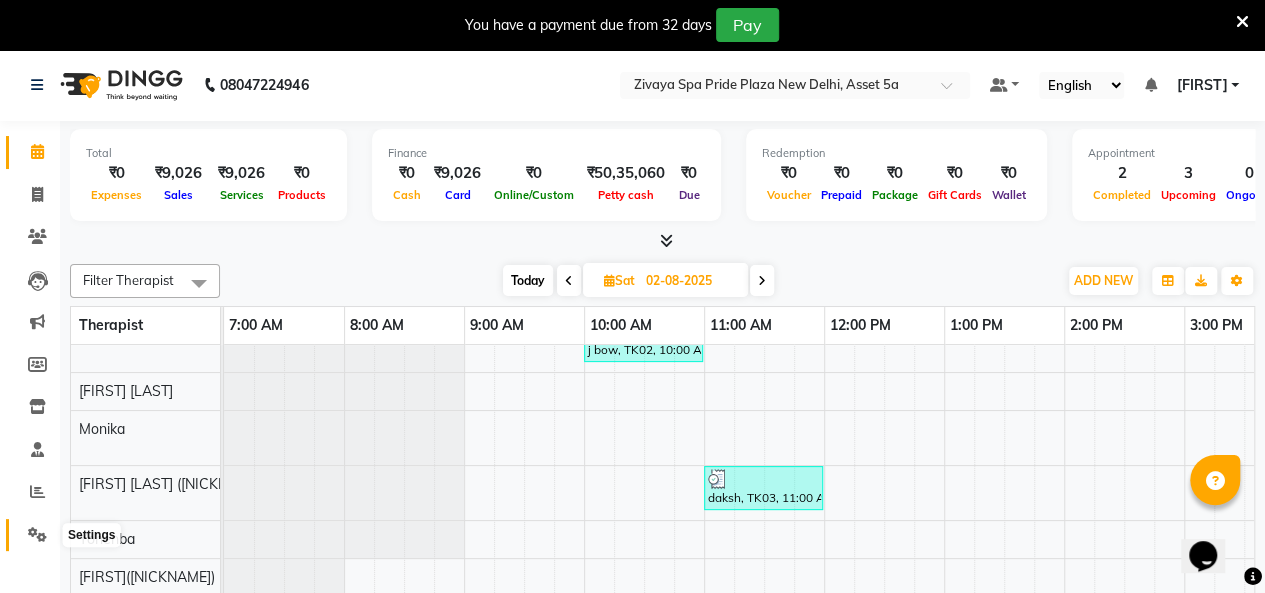 click 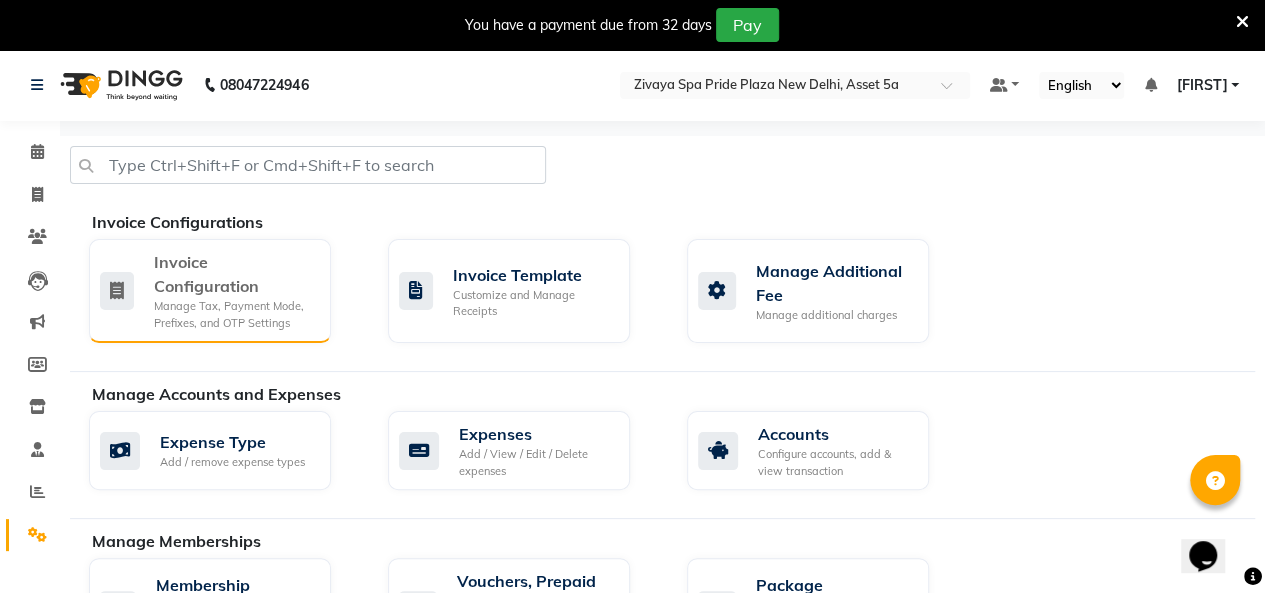 click on "Manage Tax, Payment Mode, Prefixes, and OTP Settings" 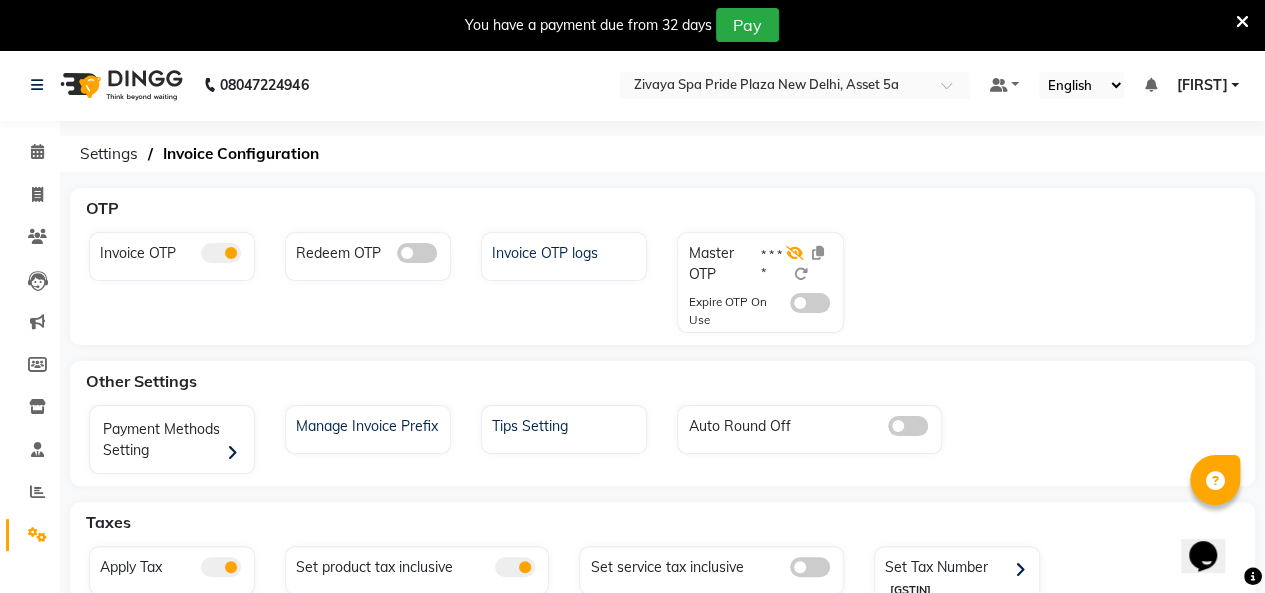 click 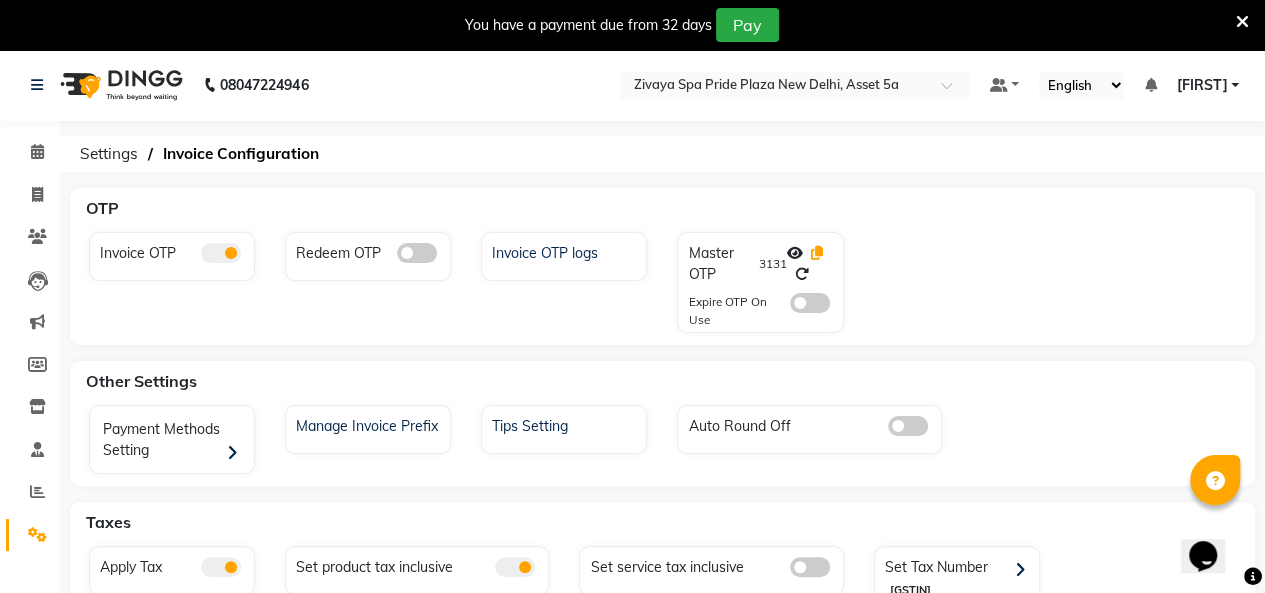 click 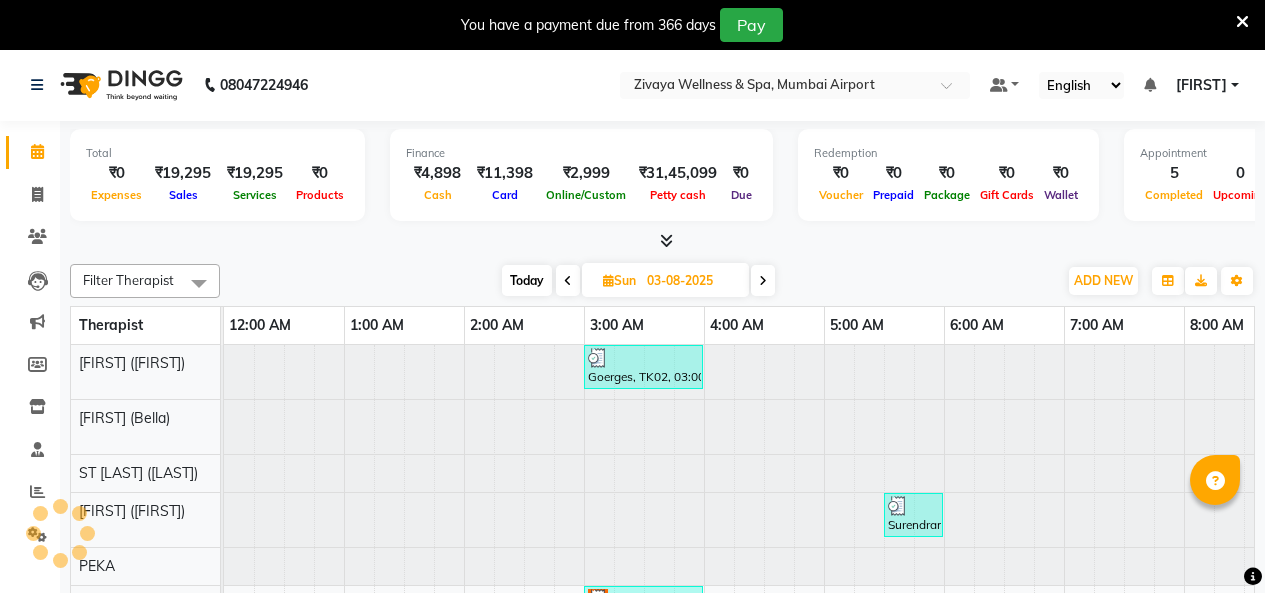 scroll, scrollTop: 0, scrollLeft: 0, axis: both 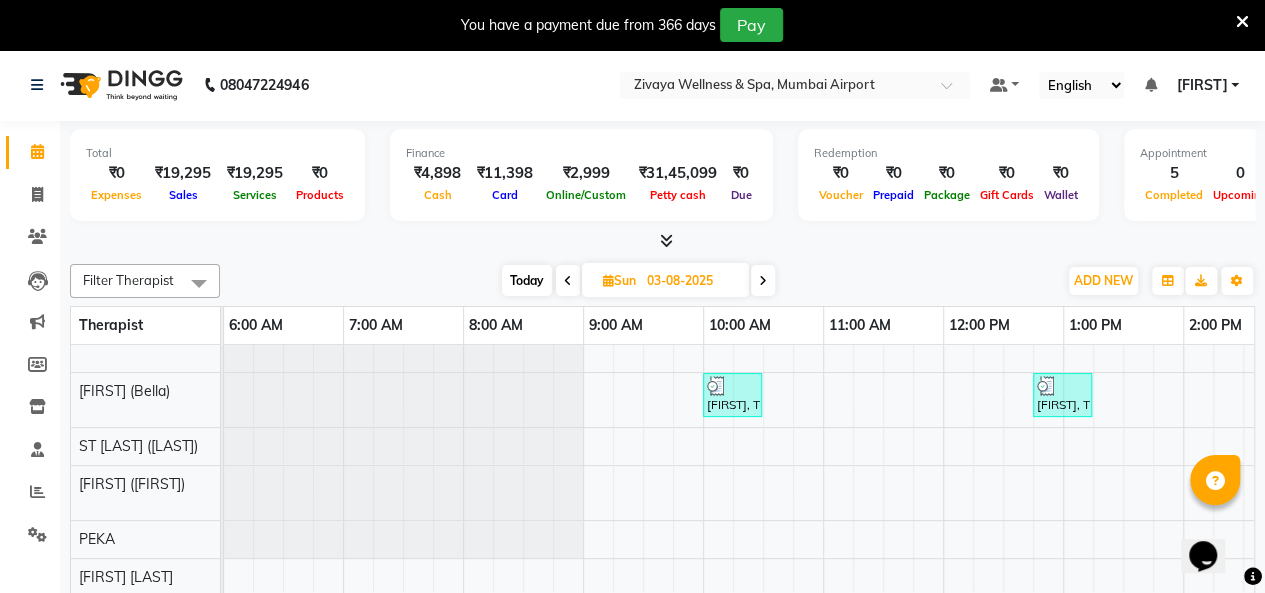 click at bounding box center (1242, 22) 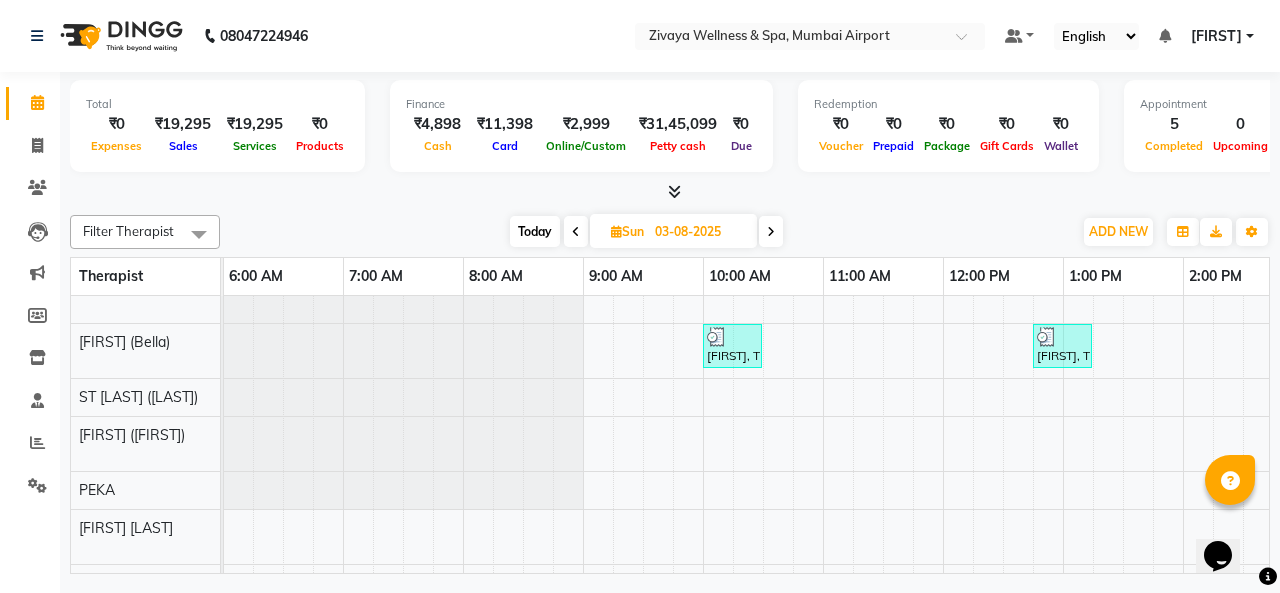 scroll, scrollTop: 73, scrollLeft: 721, axis: both 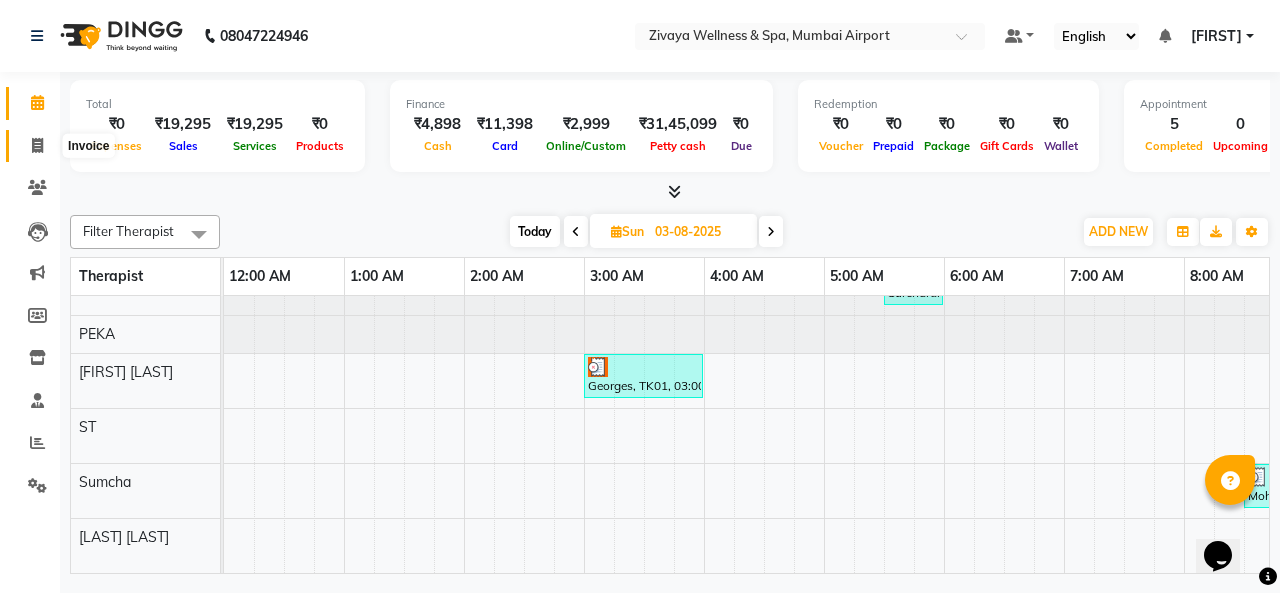 click 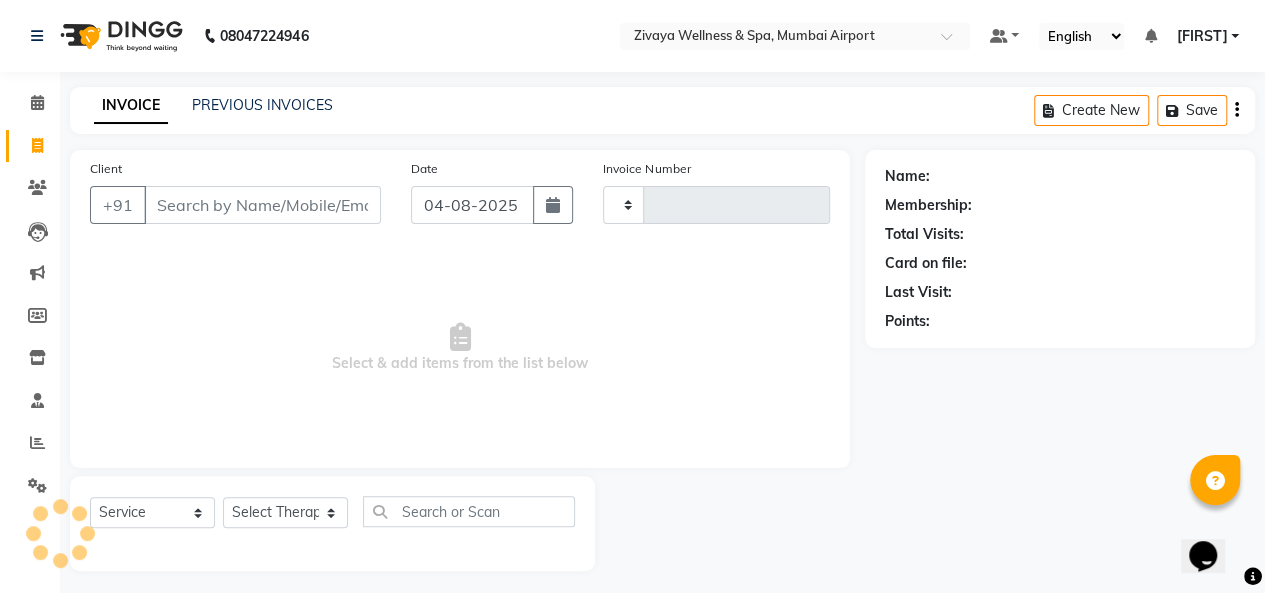 type on "1553" 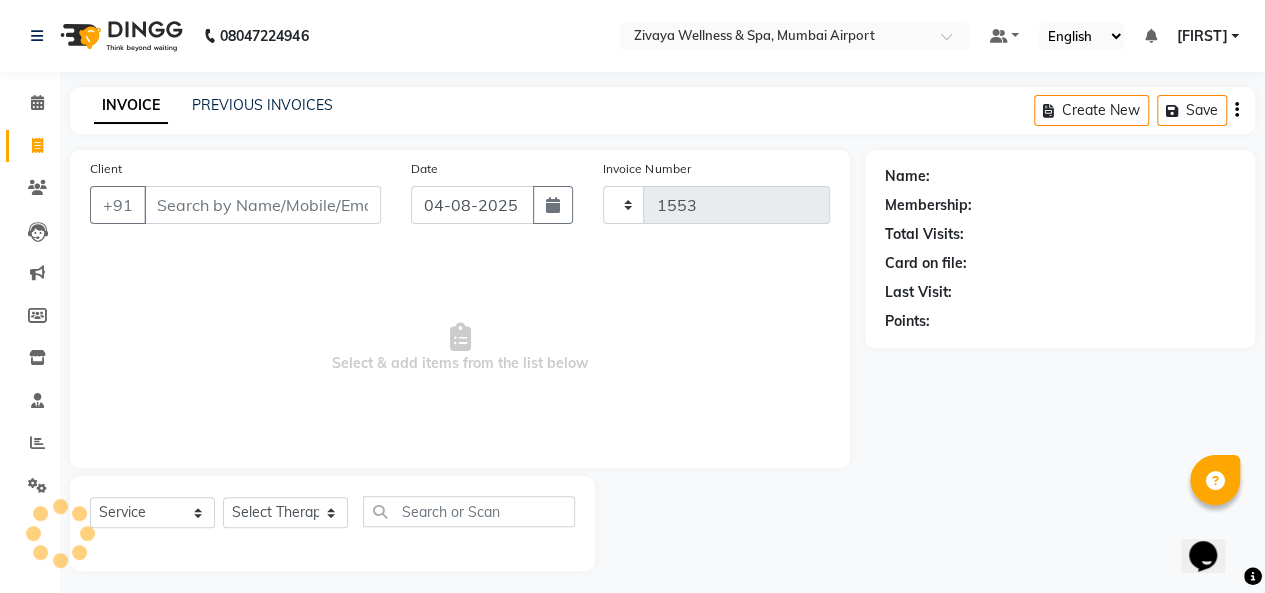 select on "7072" 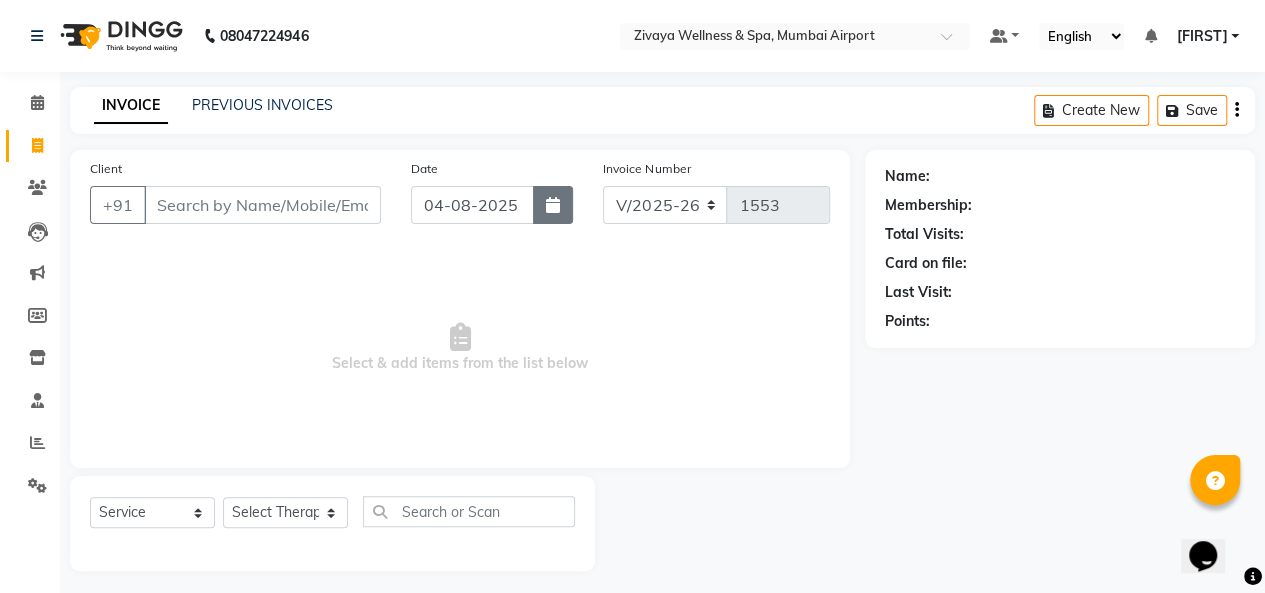 click 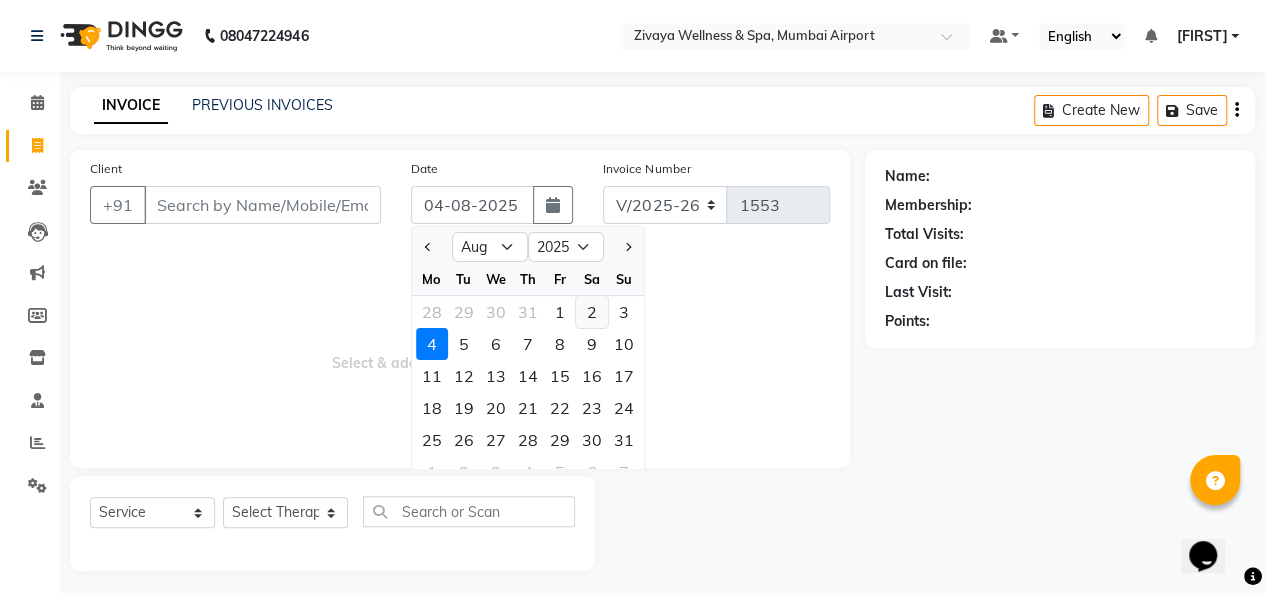 click on "2" 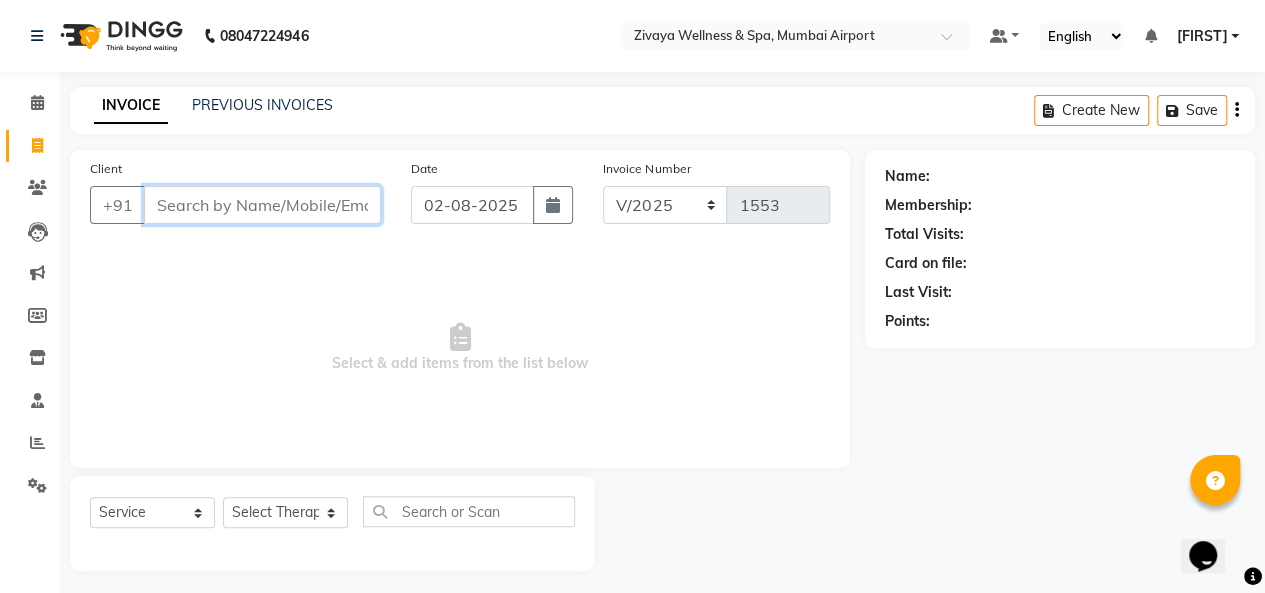 click on "Client" at bounding box center (262, 205) 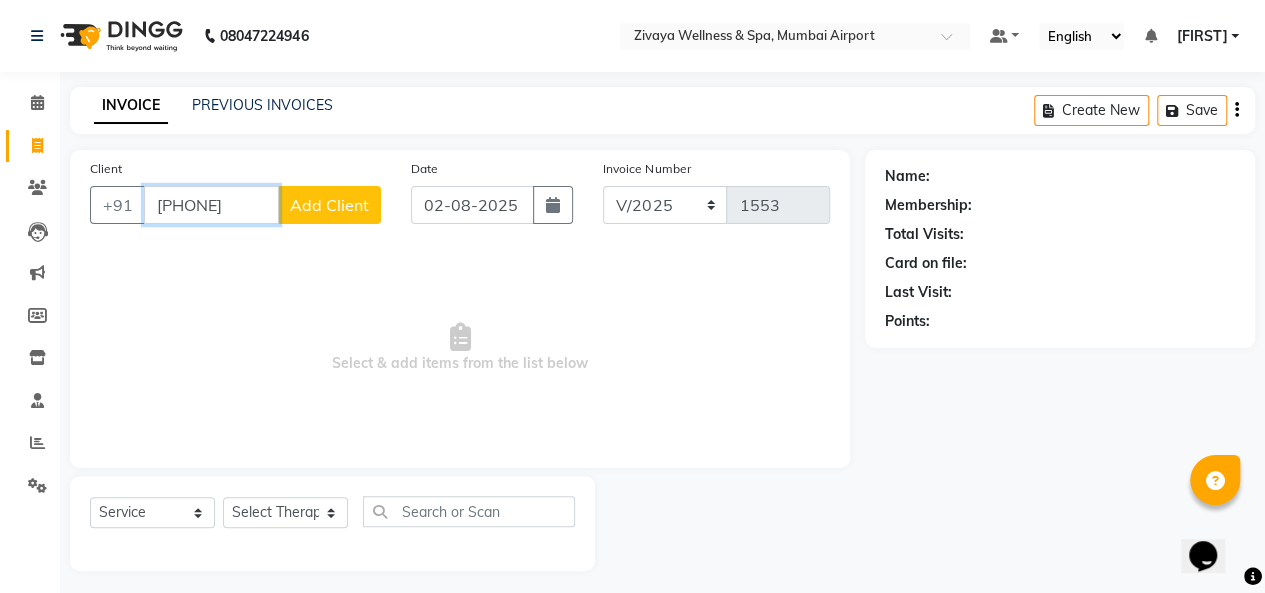 type on "[PHONE]" 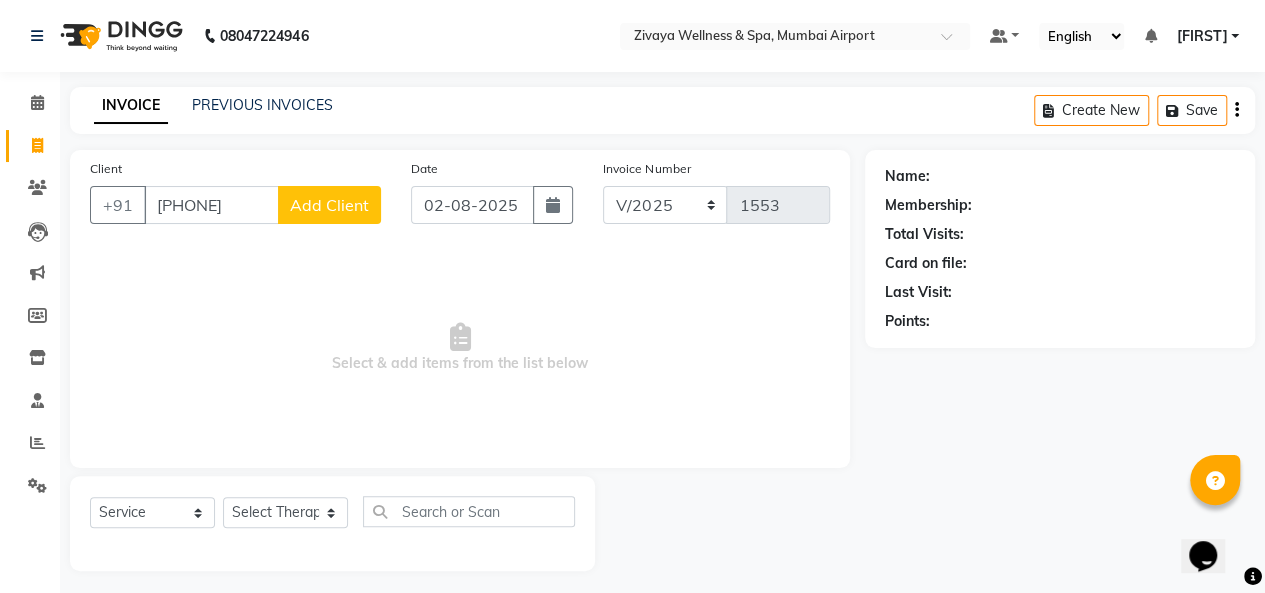 click on "Add Client" 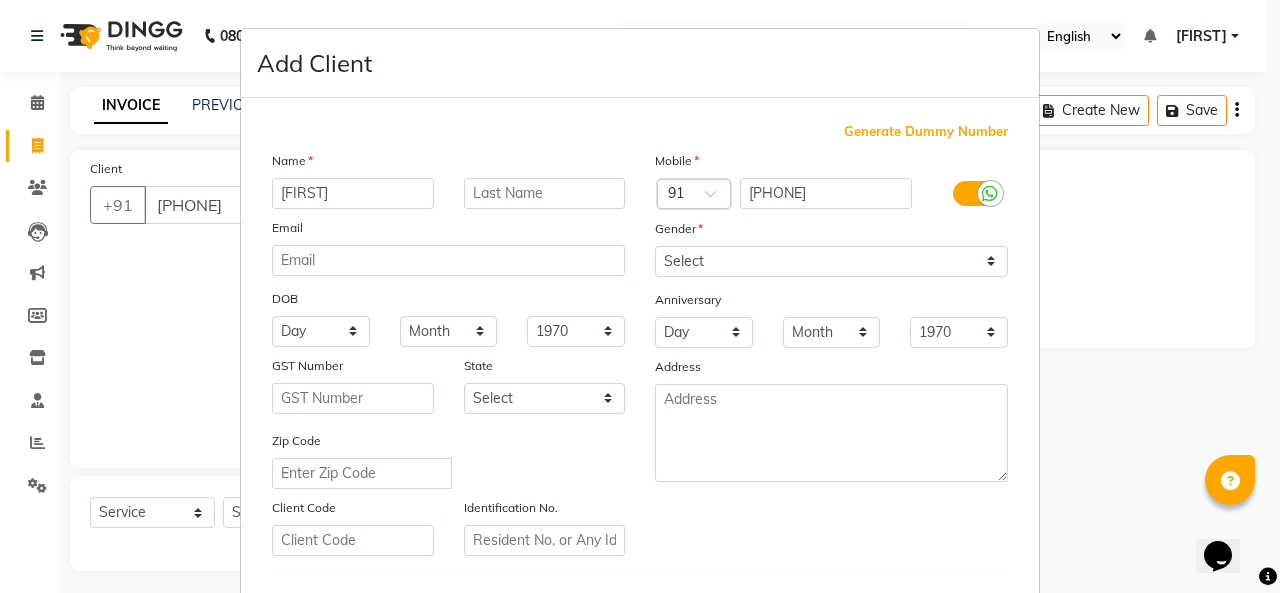 type on "[FIRST]" 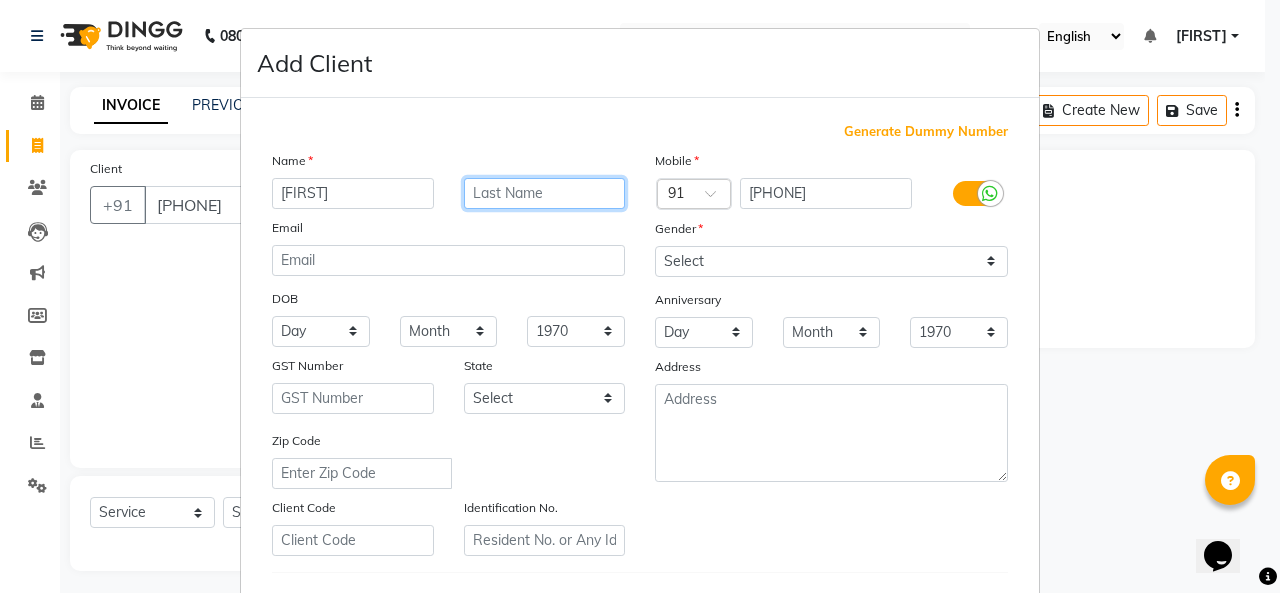 click at bounding box center (545, 193) 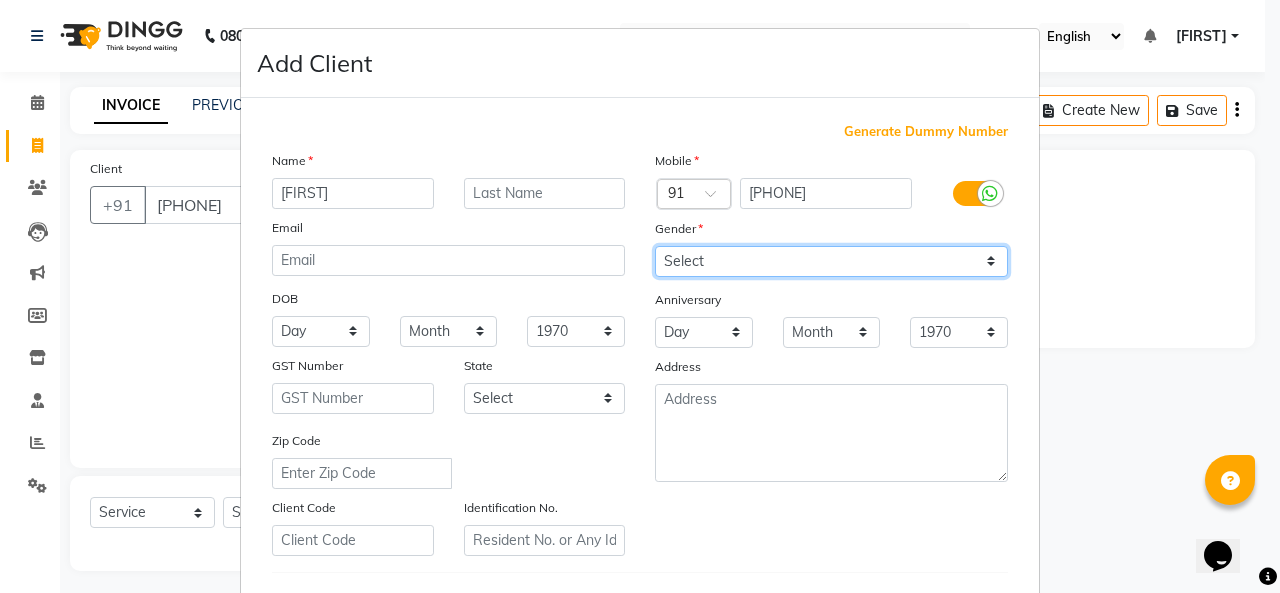click on "Select Male Female Other Prefer Not To Say" at bounding box center (831, 261) 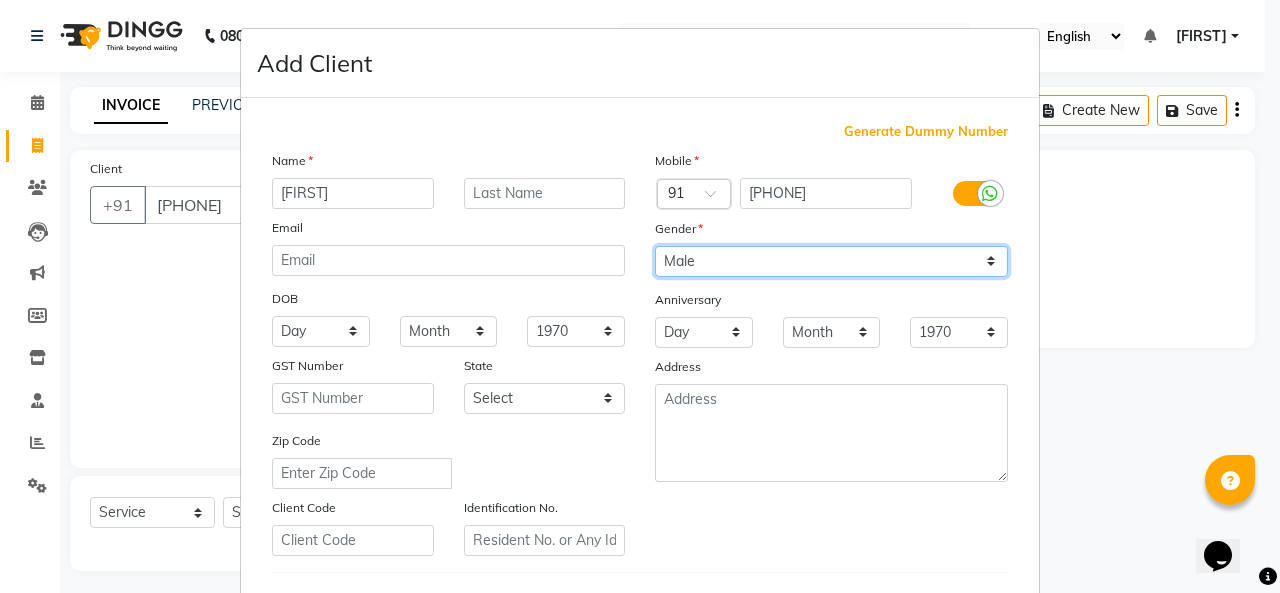 click on "Select Male Female Other Prefer Not To Say" at bounding box center [831, 261] 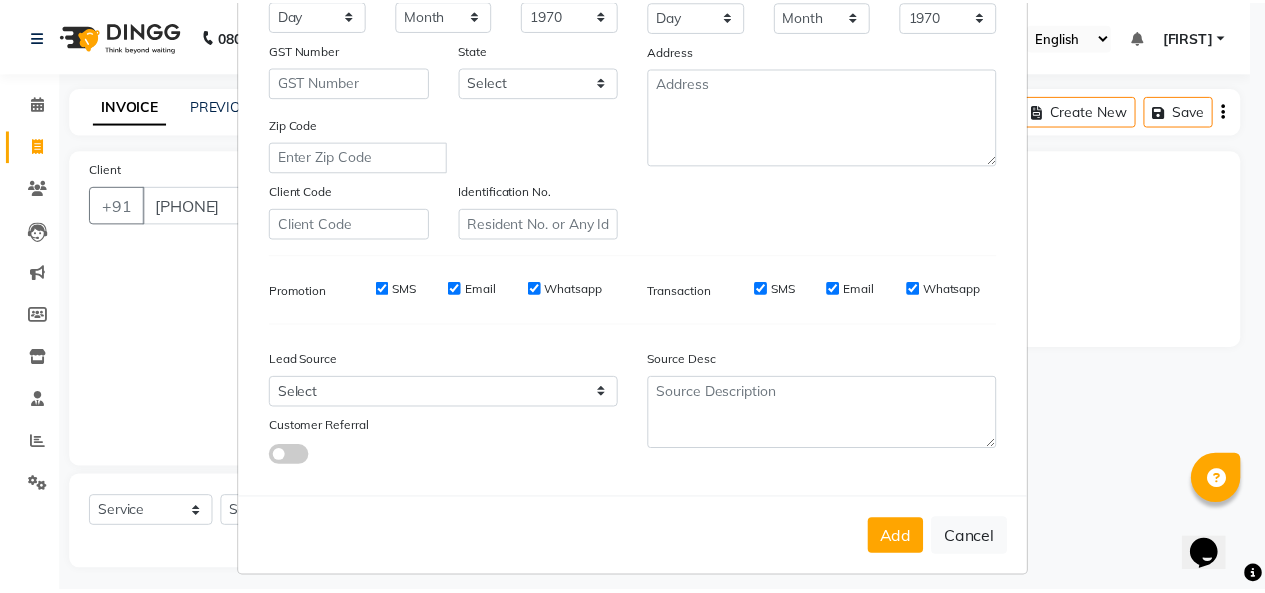 scroll, scrollTop: 326, scrollLeft: 0, axis: vertical 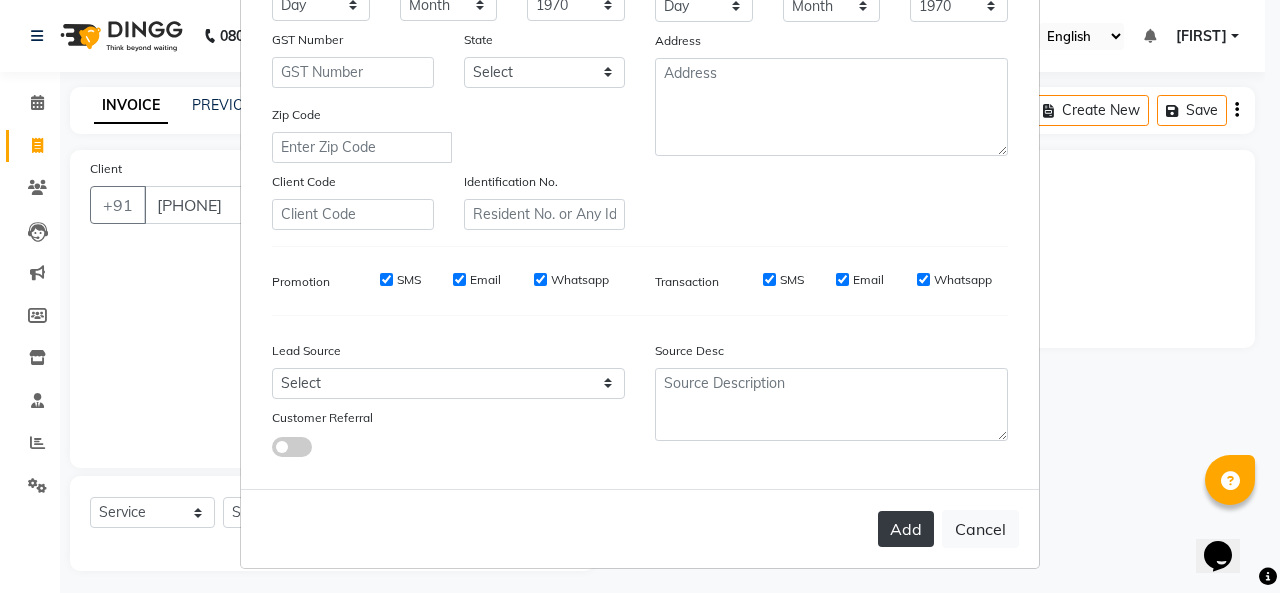 click on "Add" at bounding box center (906, 529) 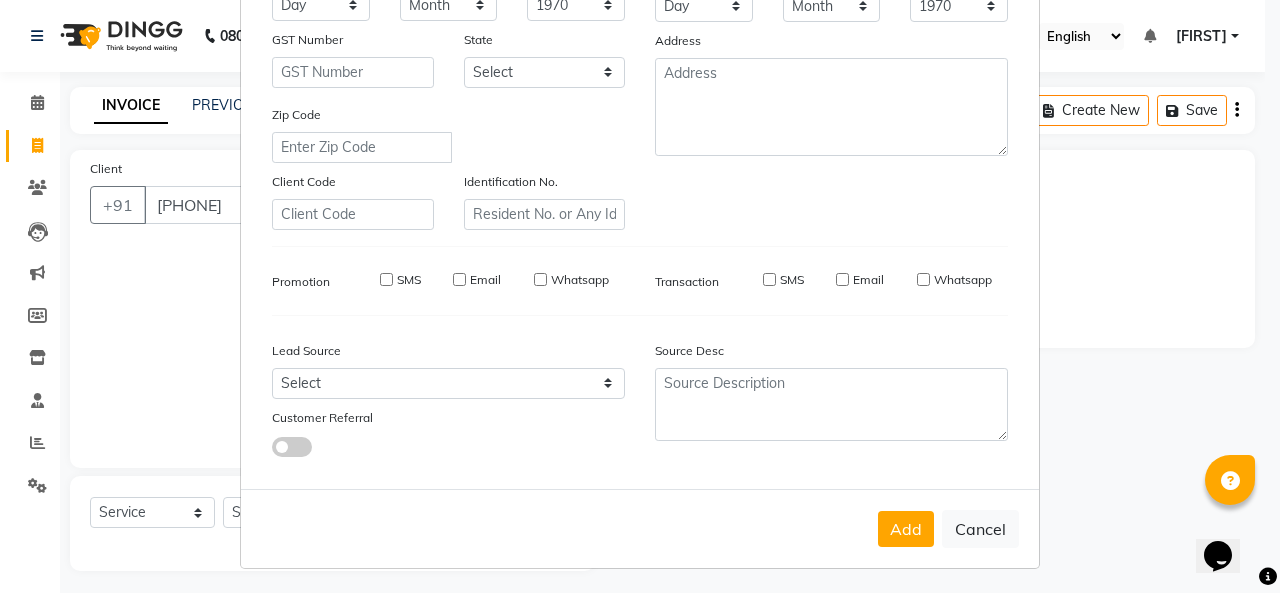 type 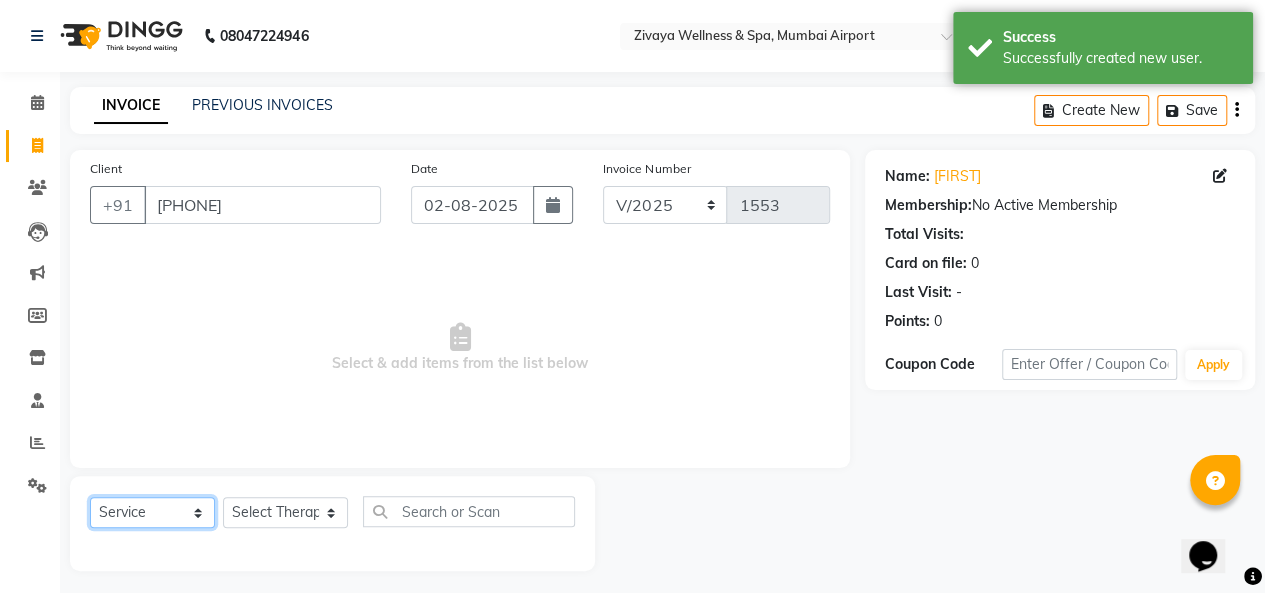click on "Select  Service  Product  Membership  Package Voucher Prepaid Gift Card" 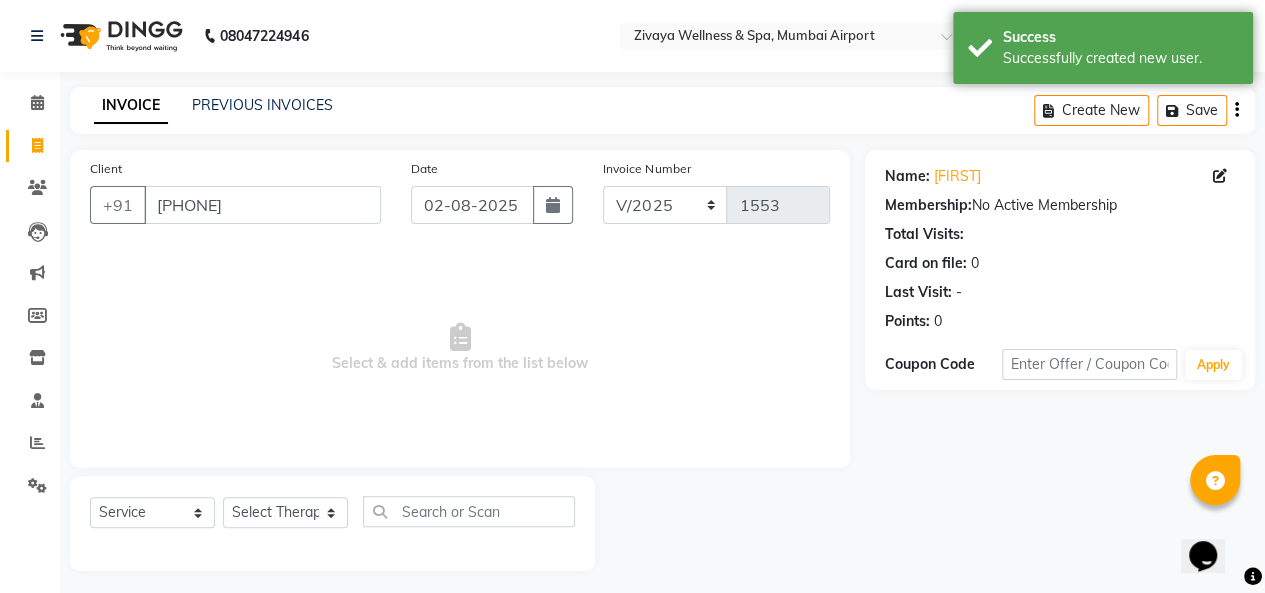 click on "Select Service Product Membership Package Voucher Prepaid Gift Card Select Therapist ALEN Hima Immanuel Lalthuoizing ([FIRST]) [FIRST] [LAST] Nianglemhawihi ([FIRST]) PEKA RITA [LAST] [LAST] ST ST Lalhmingrimawii ([LAST]) Sumcha Urmila Vanlalruatfeli (Bella)" 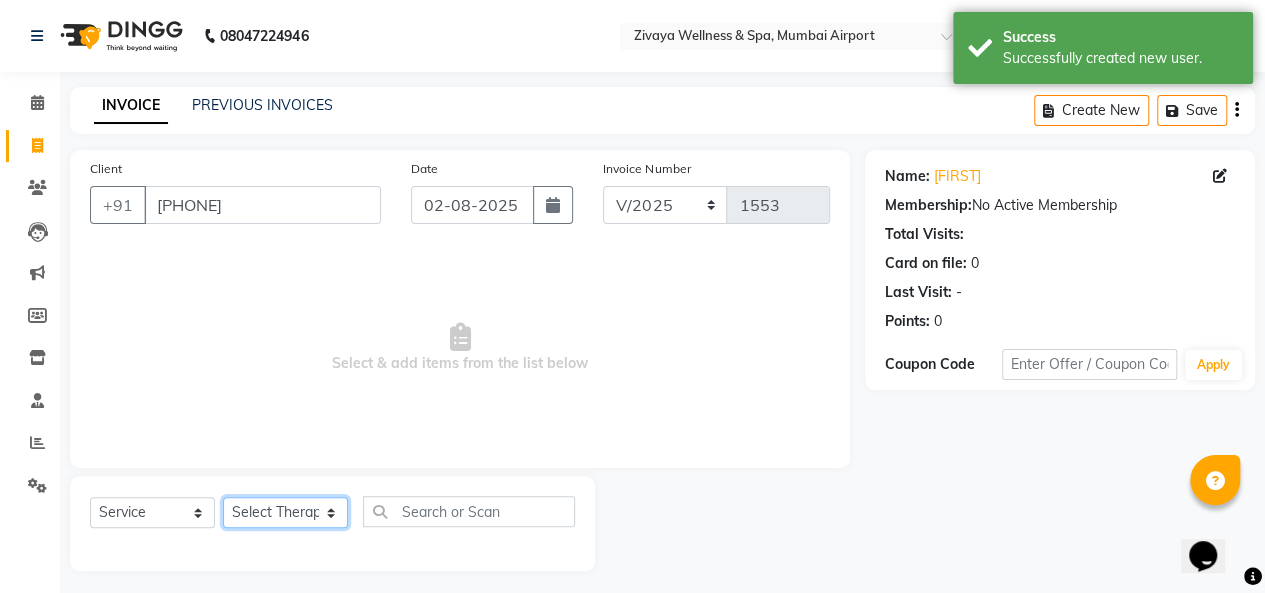 drag, startPoint x: 280, startPoint y: 514, endPoint x: 278, endPoint y: 498, distance: 16.124516 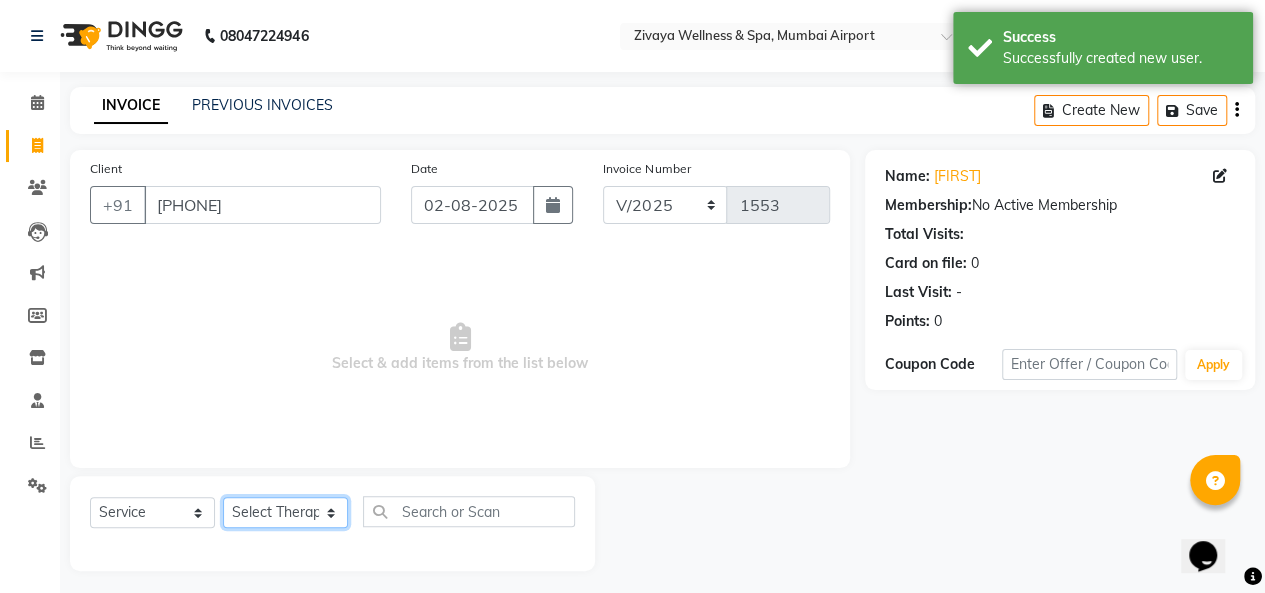 select on "62791" 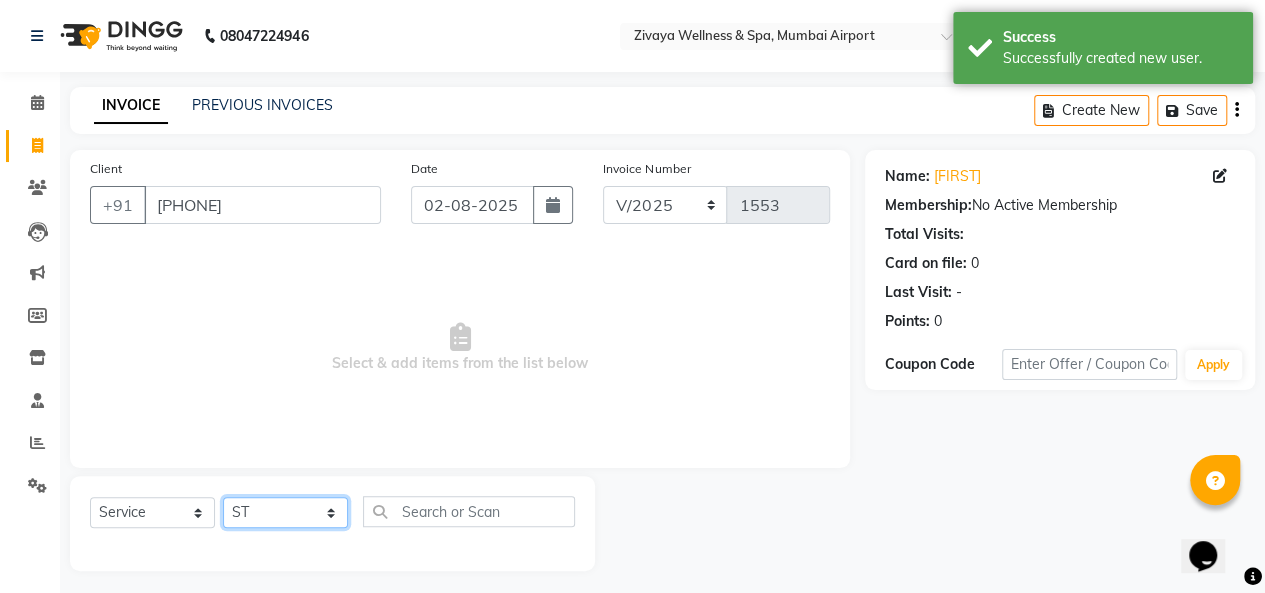 click on "Select Therapist ALEN Hima Immanuel Lalthuoizing ([FIRST]) [FIRST] [LAST] Nianglemhawihi ([FIRST]) PEKA RITA [LAST] [LAST] ST ST Lalhmingrimawii ([LAST]) Sumcha Urmila Vanlalruatfeli (Bella)" 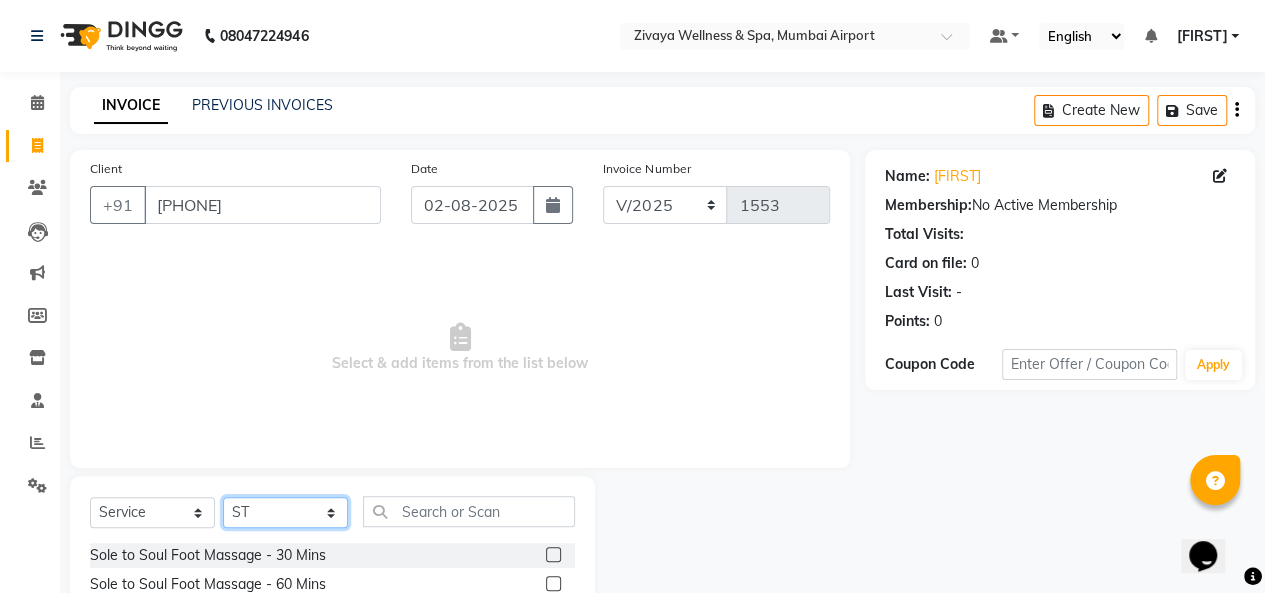 click on "Select Therapist ALEN Hima Immanuel Lalthuoizing ([FIRST]) [FIRST] [LAST] Nianglemhawihi ([FIRST]) PEKA RITA [LAST] [LAST] ST ST Lalhmingrimawii ([LAST]) Sumcha Urmila Vanlalruatfeli (Bella)" 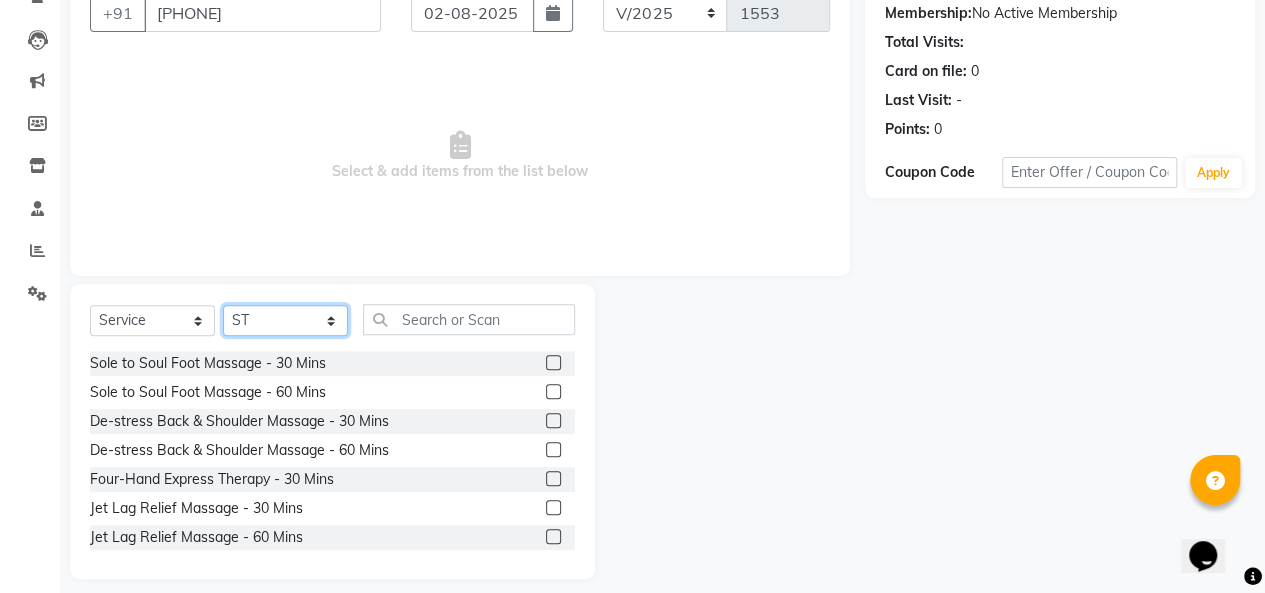 scroll, scrollTop: 200, scrollLeft: 0, axis: vertical 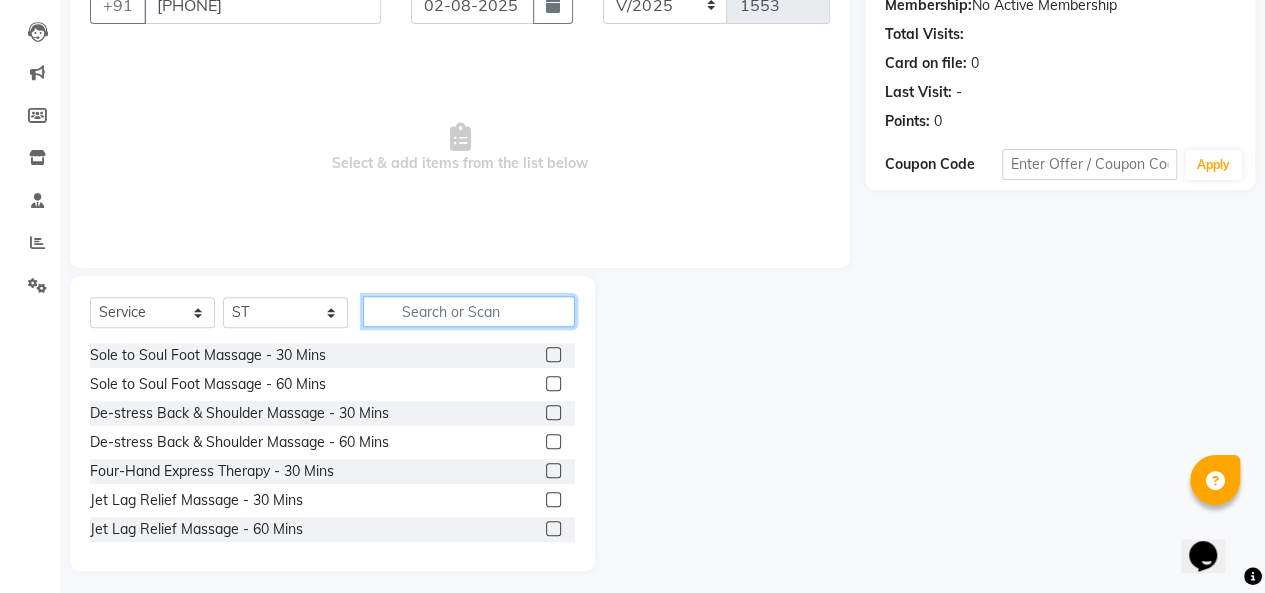 click 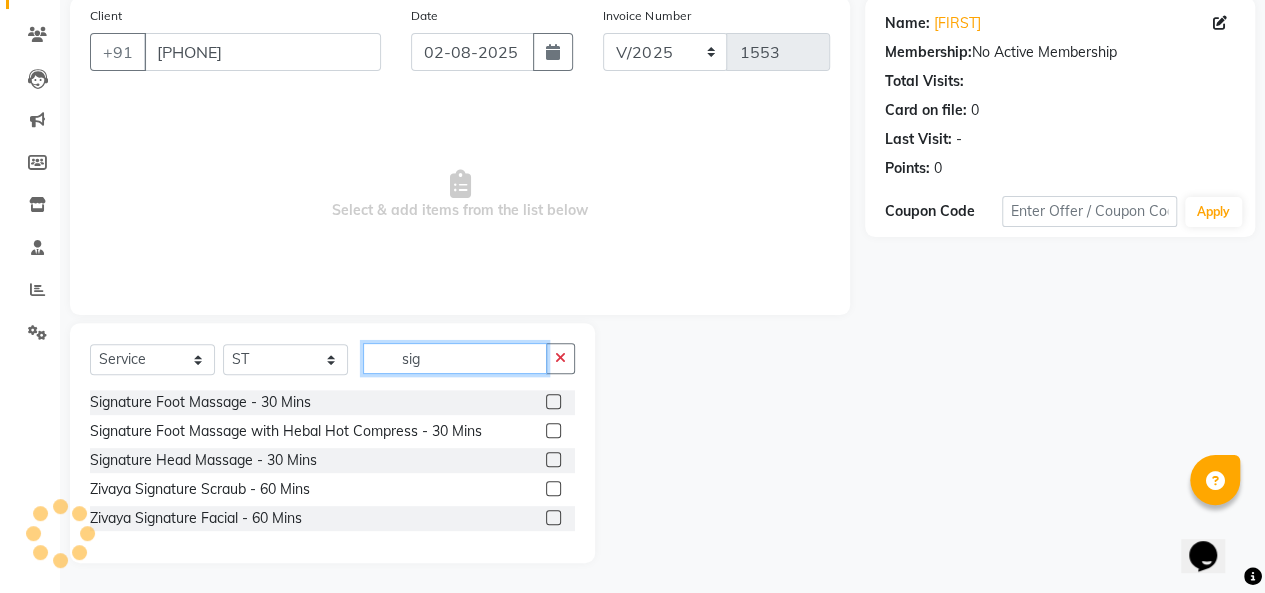 scroll, scrollTop: 152, scrollLeft: 0, axis: vertical 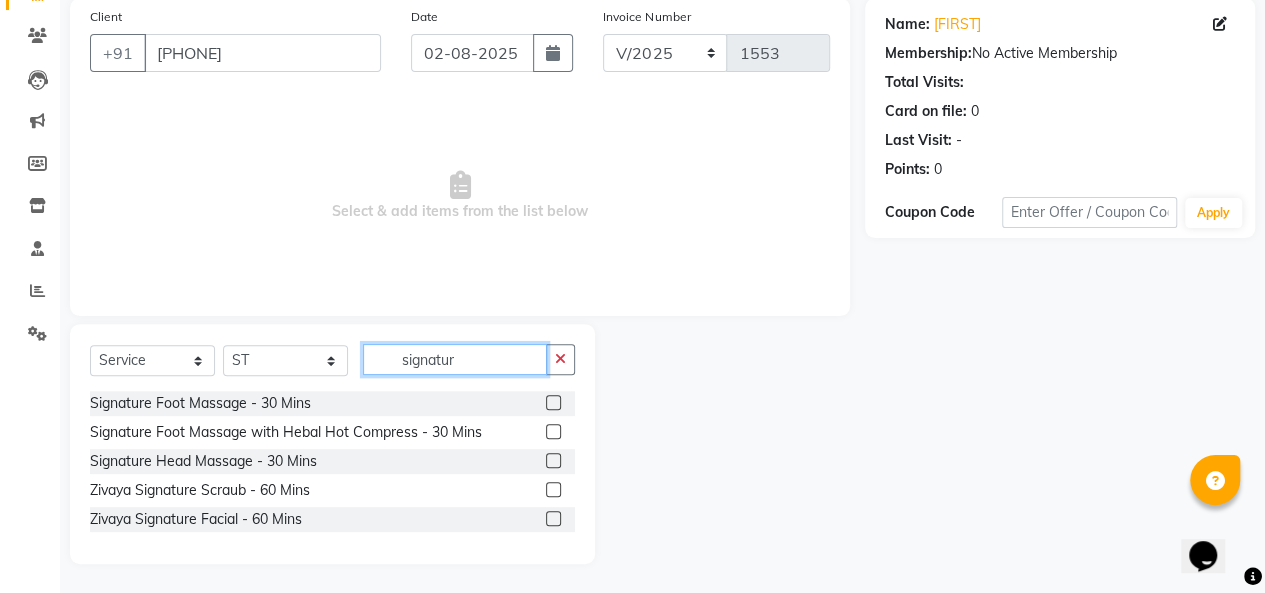 type on "signatur" 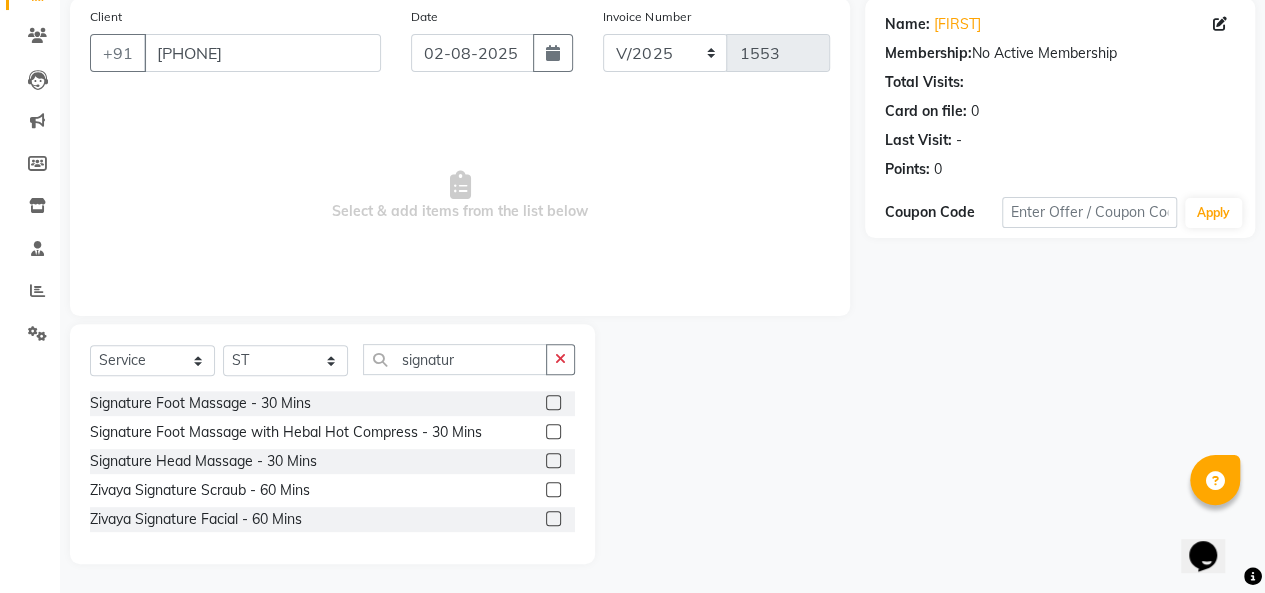 click on "Signature Foot Massage - 30 Mins" 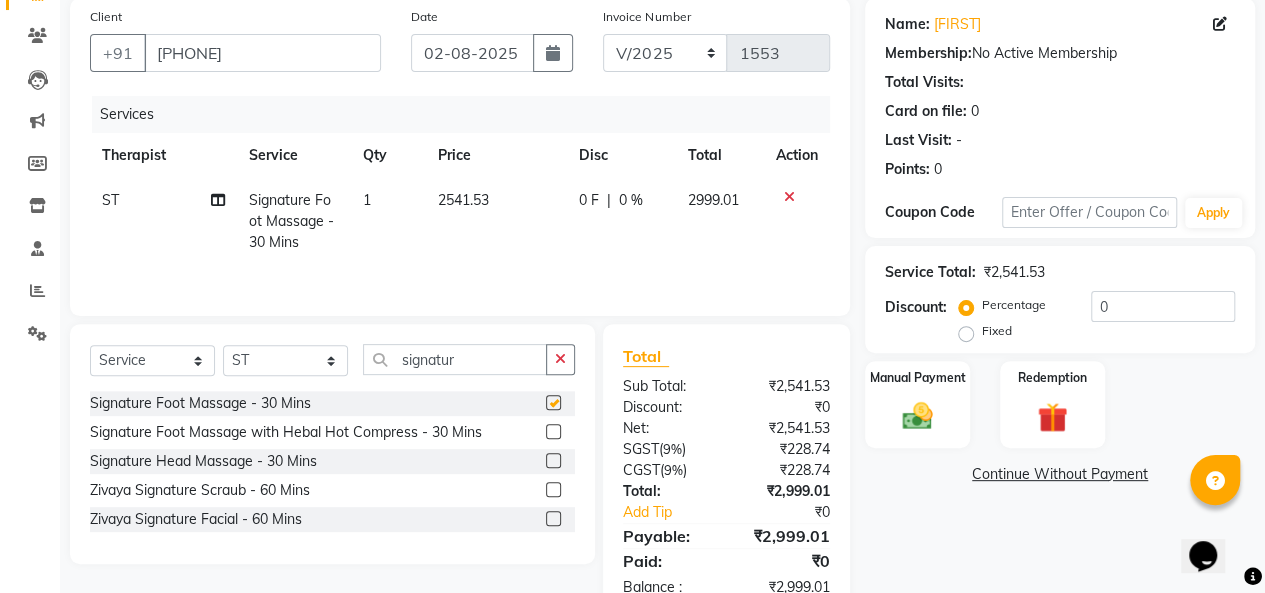 checkbox on "false" 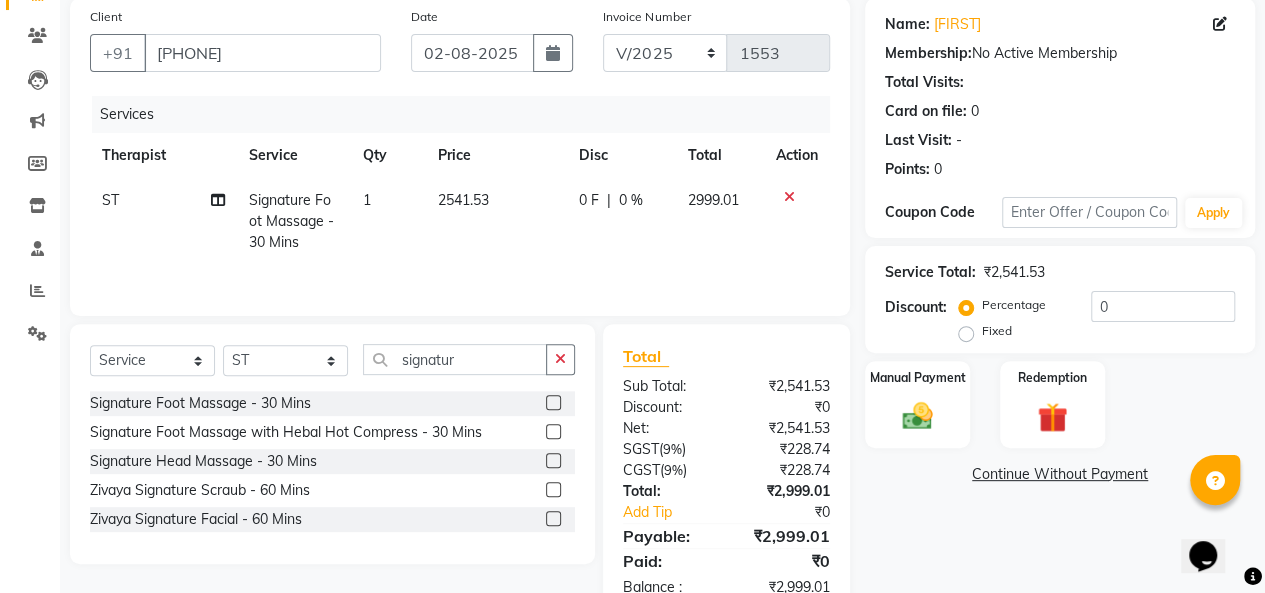 scroll, scrollTop: 206, scrollLeft: 0, axis: vertical 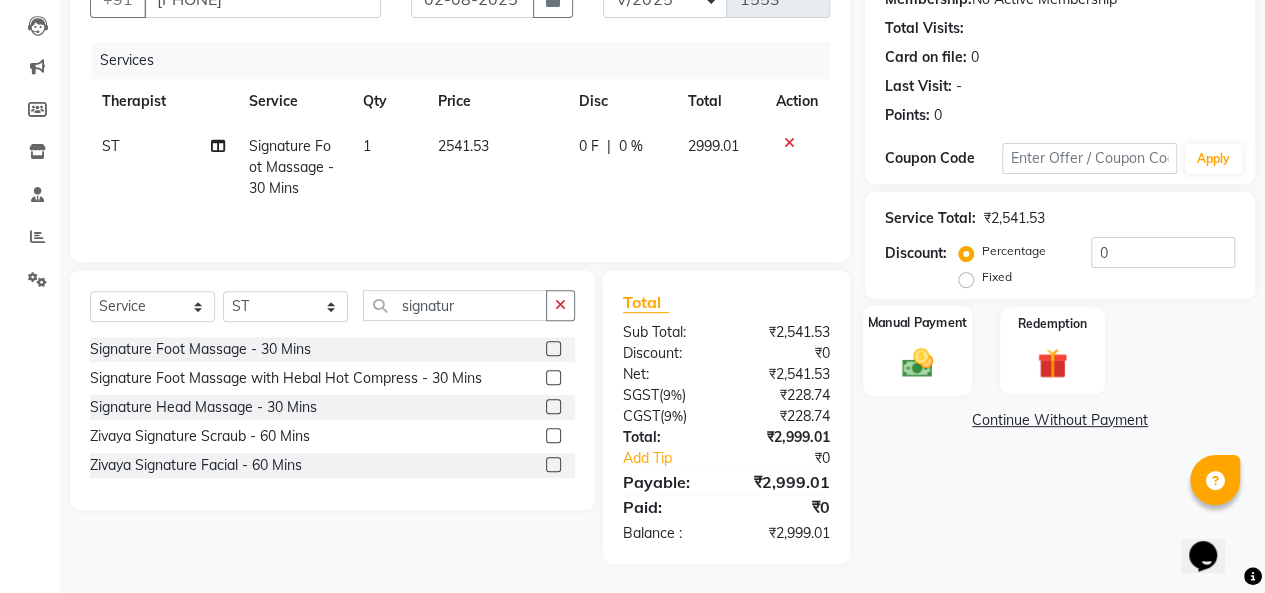 click 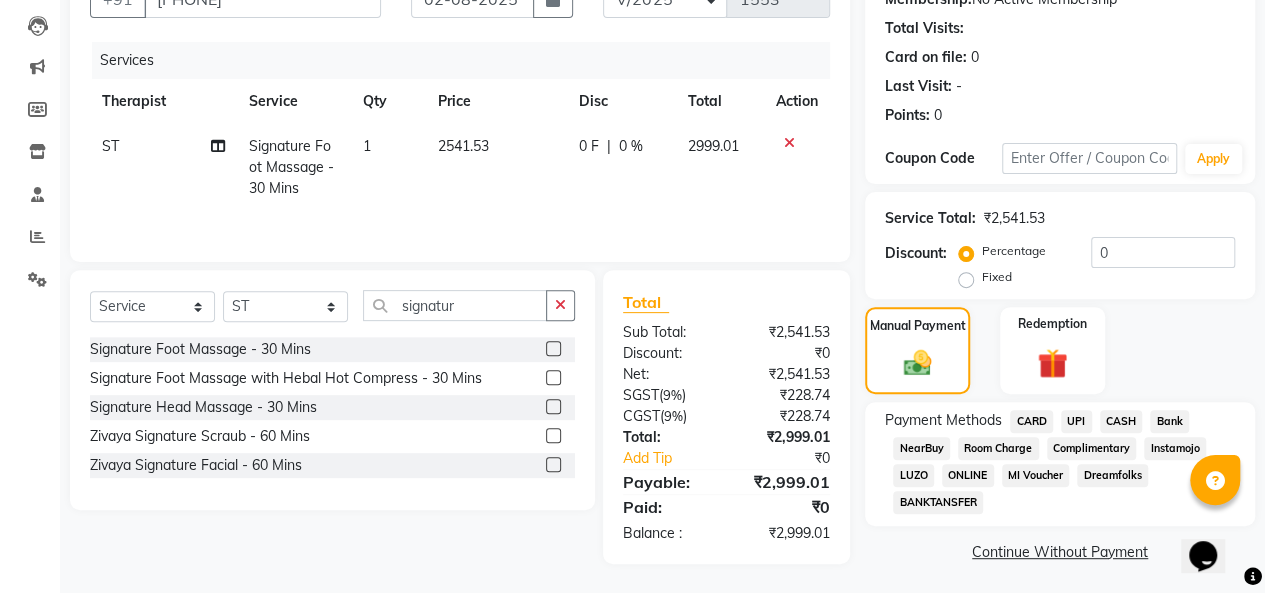 click on "CARD" 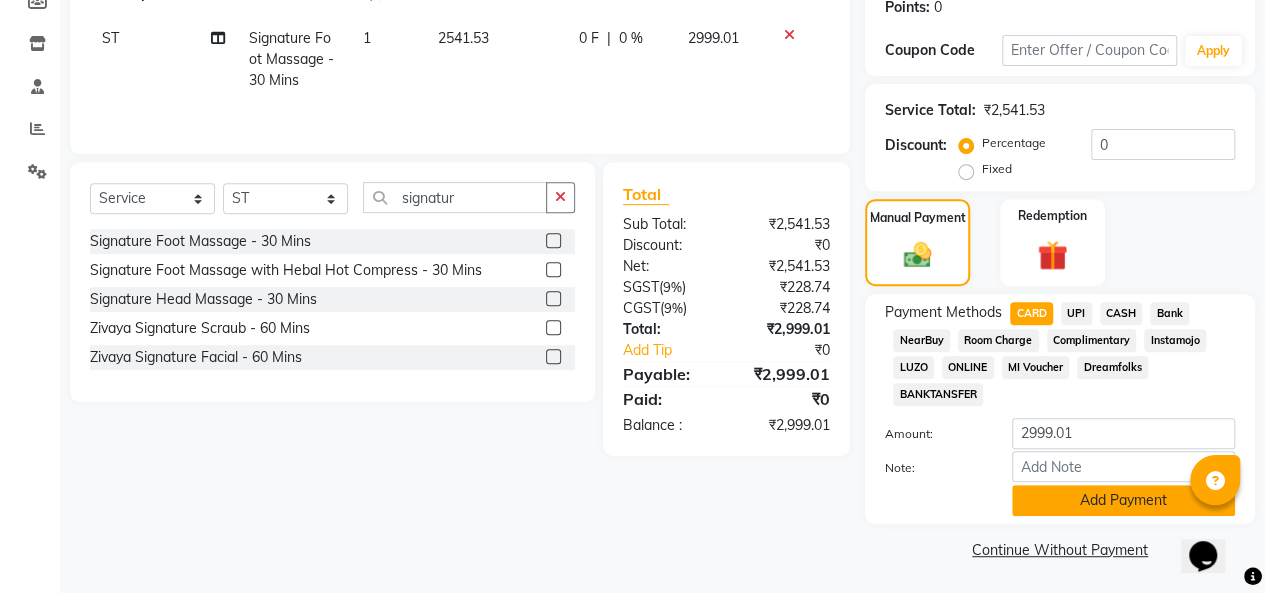 scroll, scrollTop: 315, scrollLeft: 0, axis: vertical 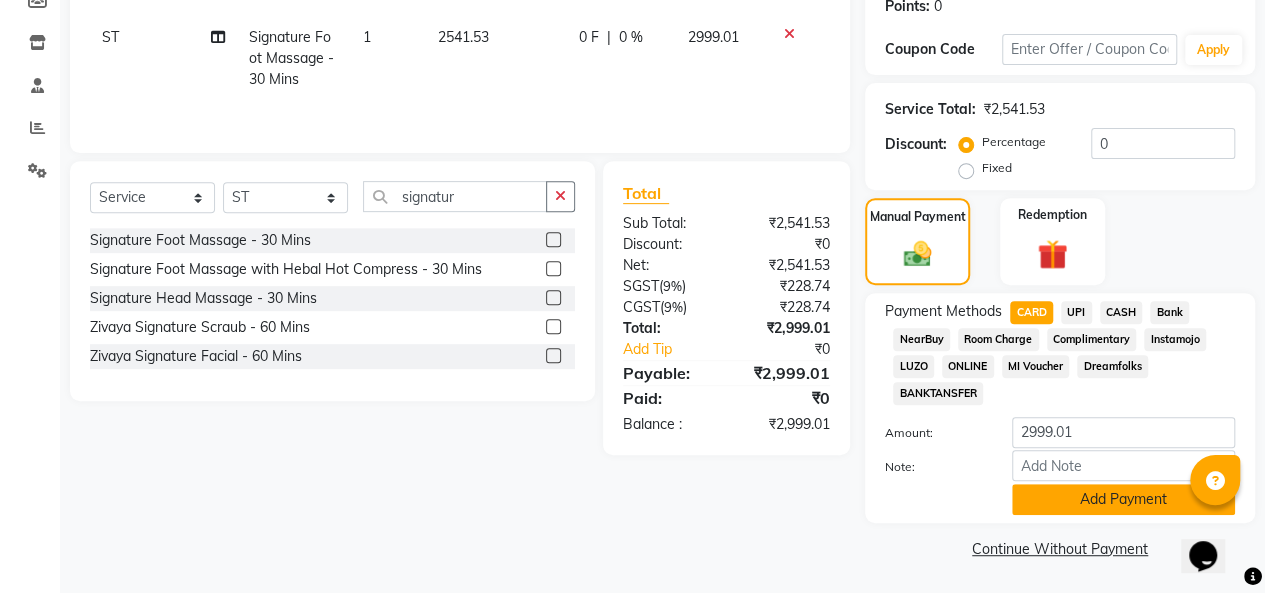 click on "Add Payment" 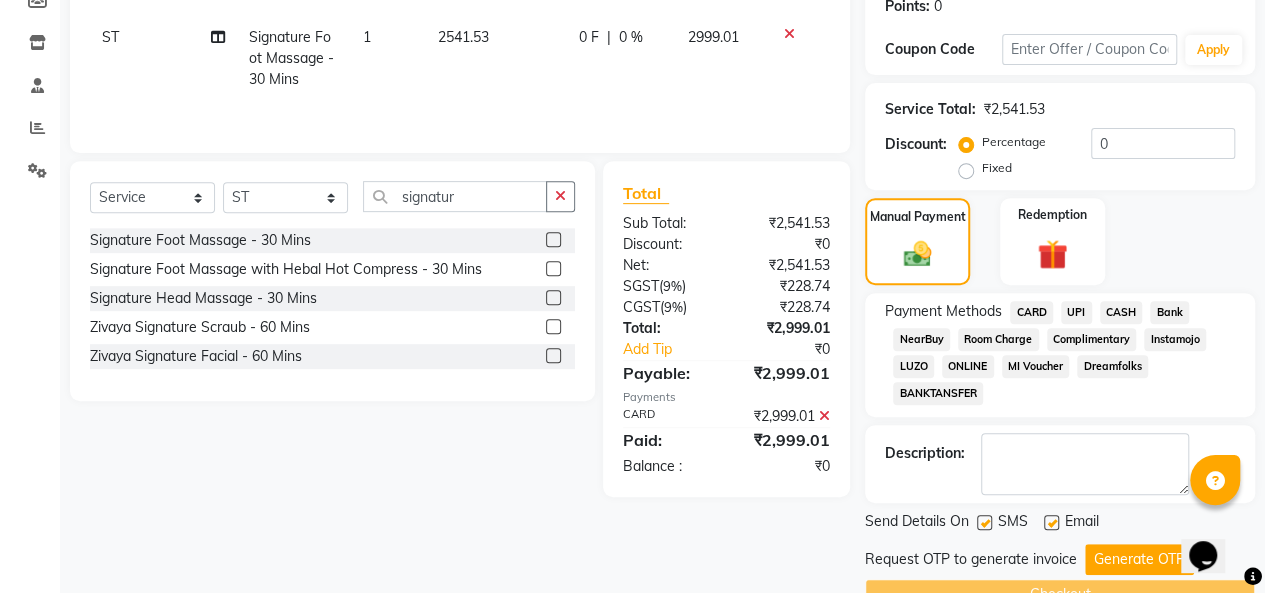 click 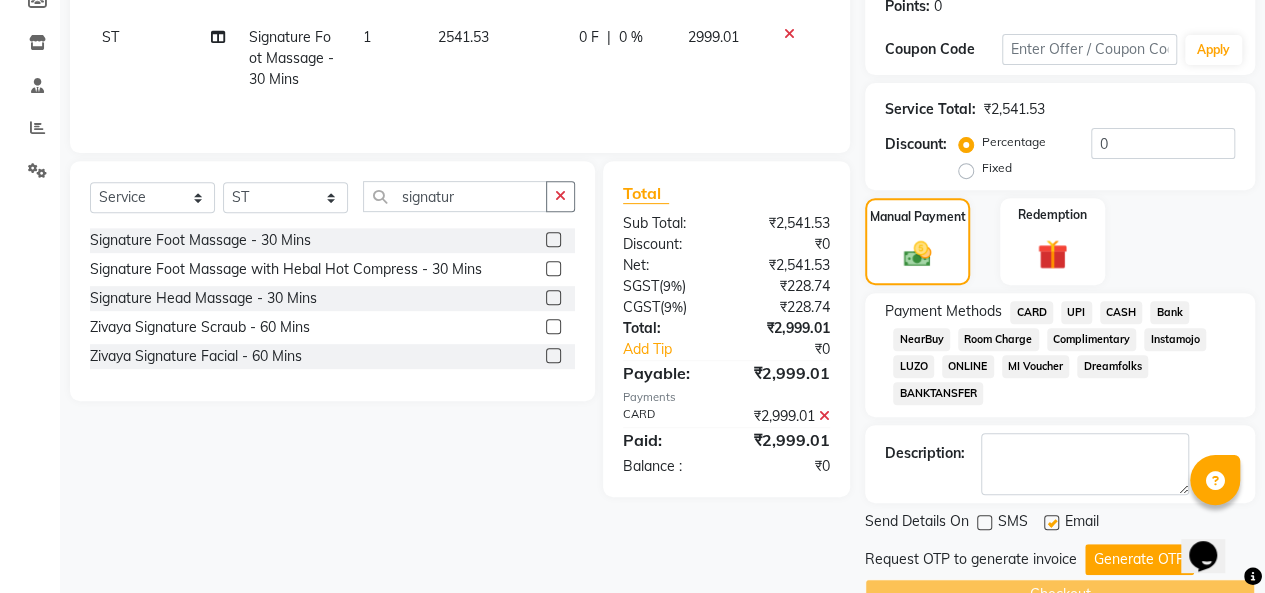 click 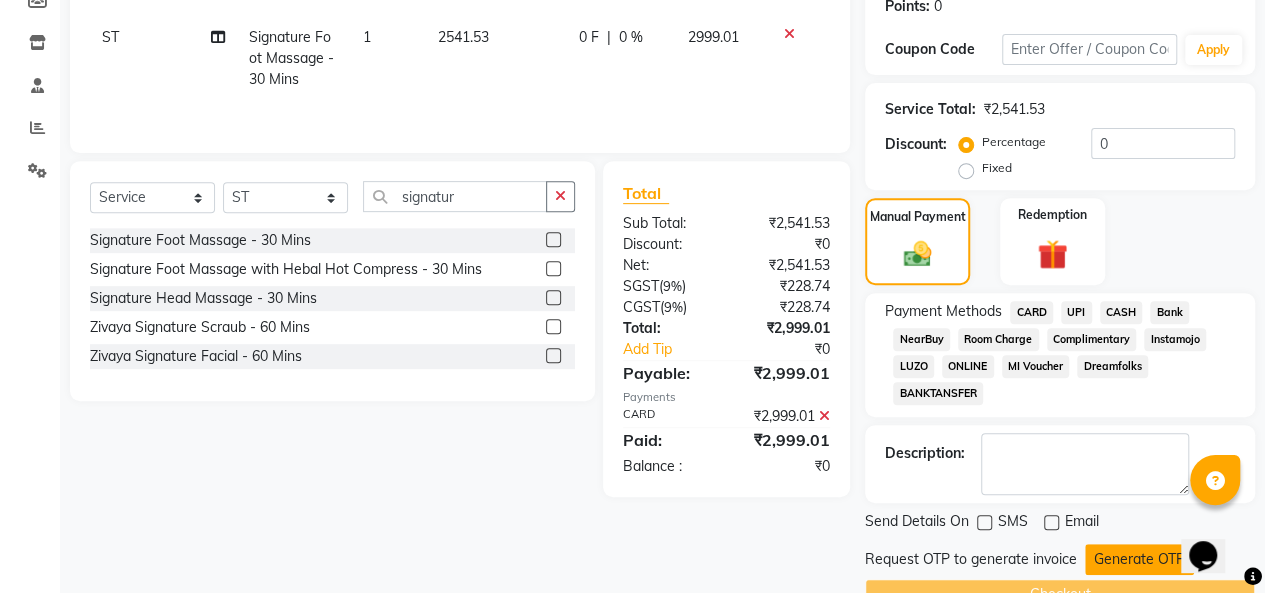 click on "Generate OTP" 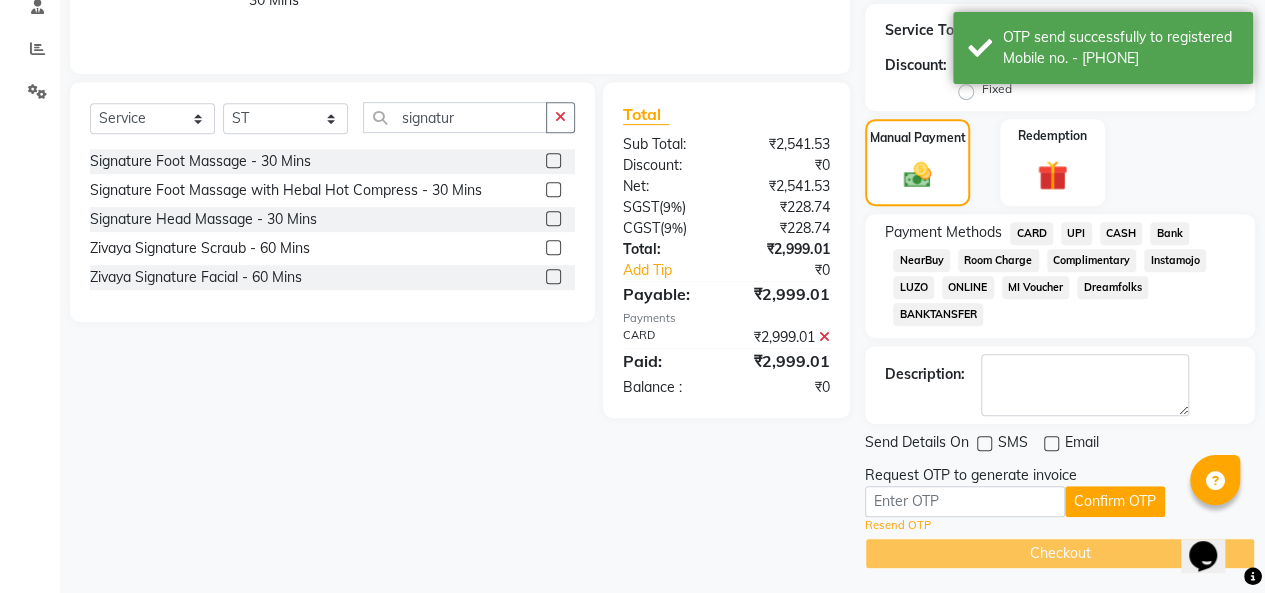 scroll, scrollTop: 398, scrollLeft: 0, axis: vertical 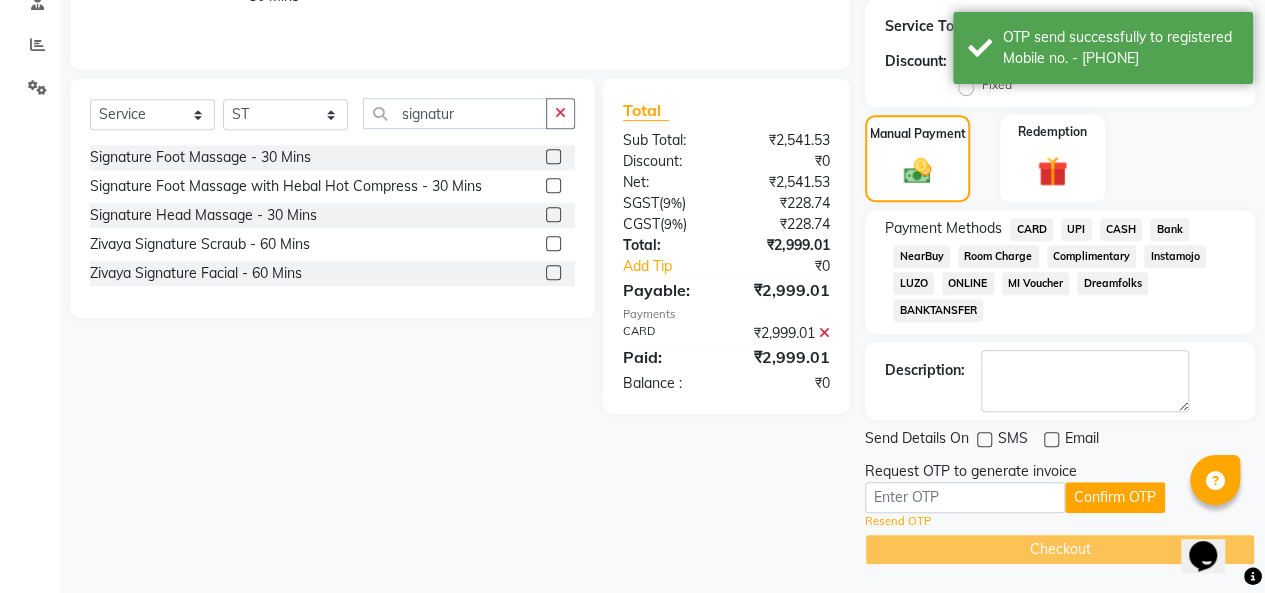 click on "Request OTP to generate invoice" 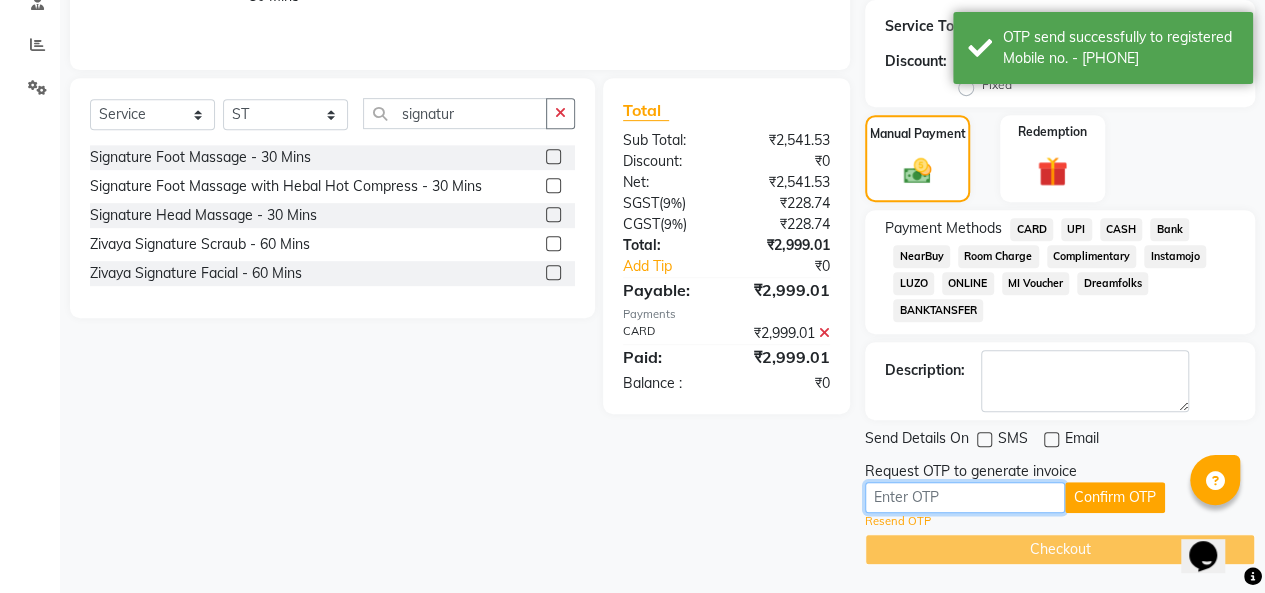 click at bounding box center (965, 497) 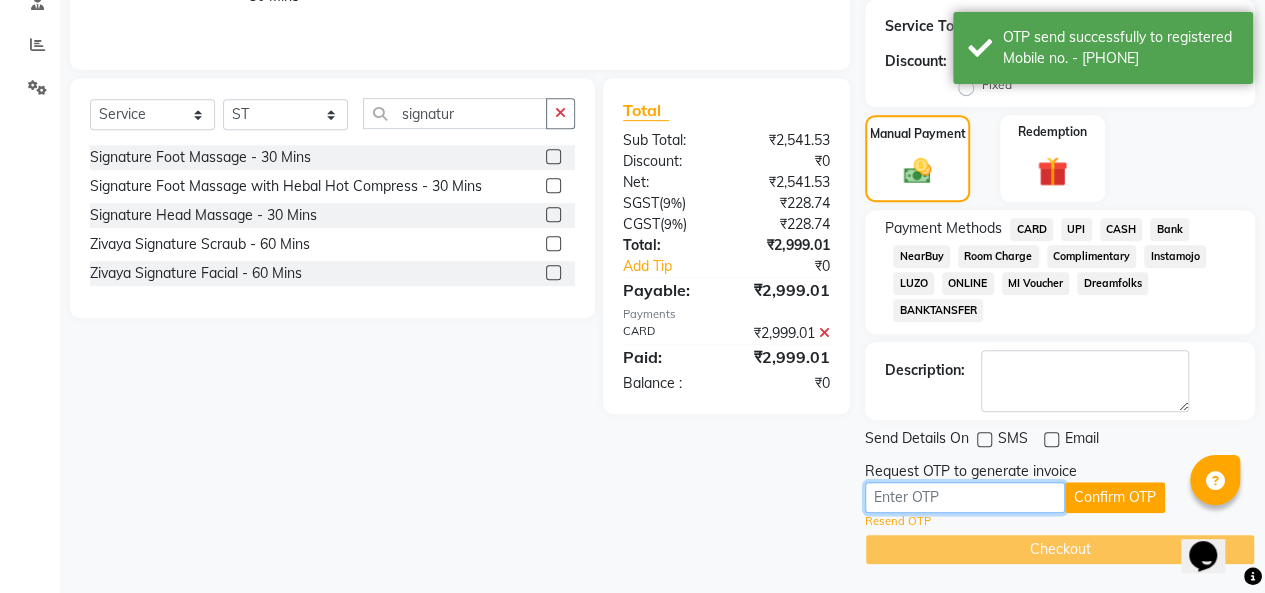 paste on "3635" 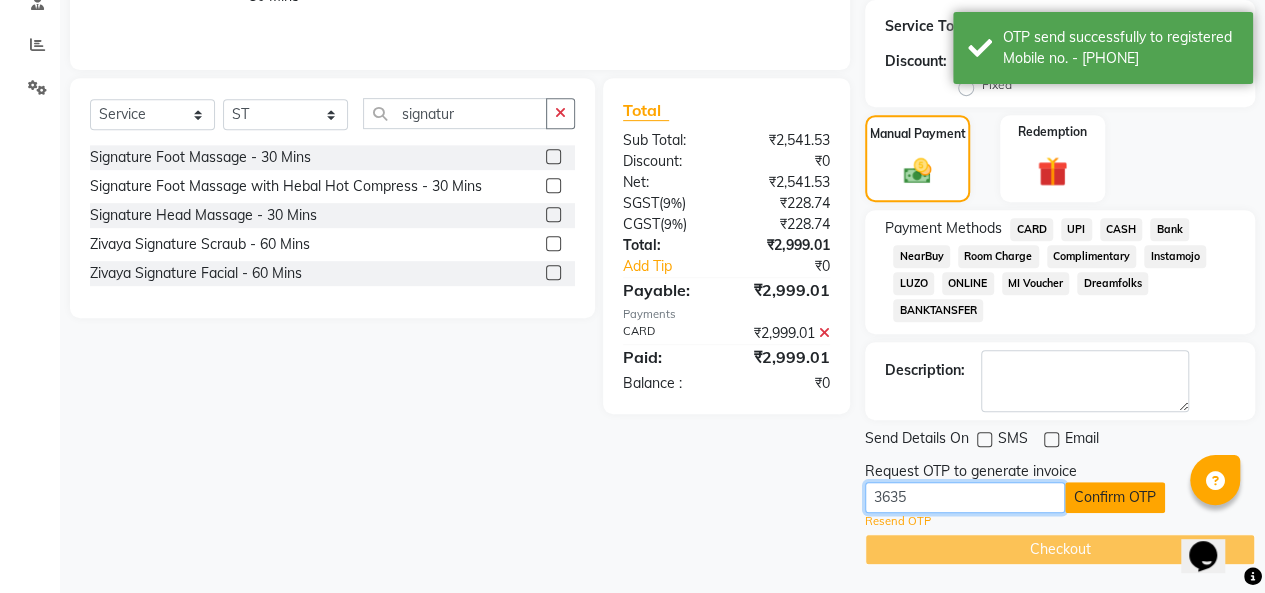 type on "3635" 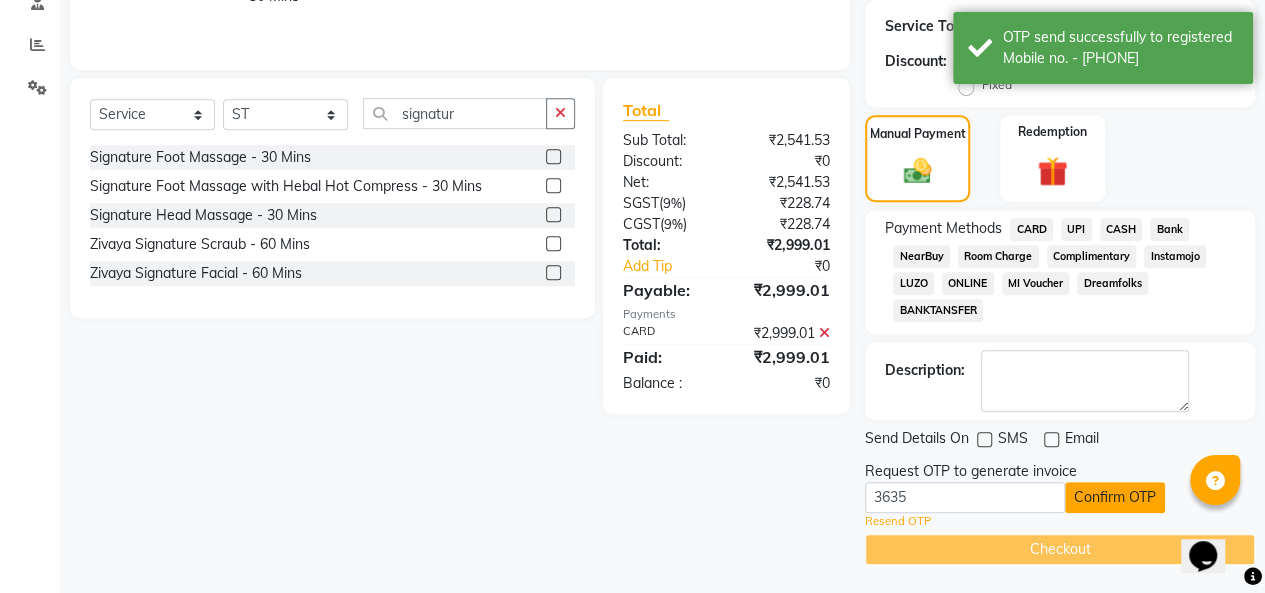 click on "Confirm OTP" 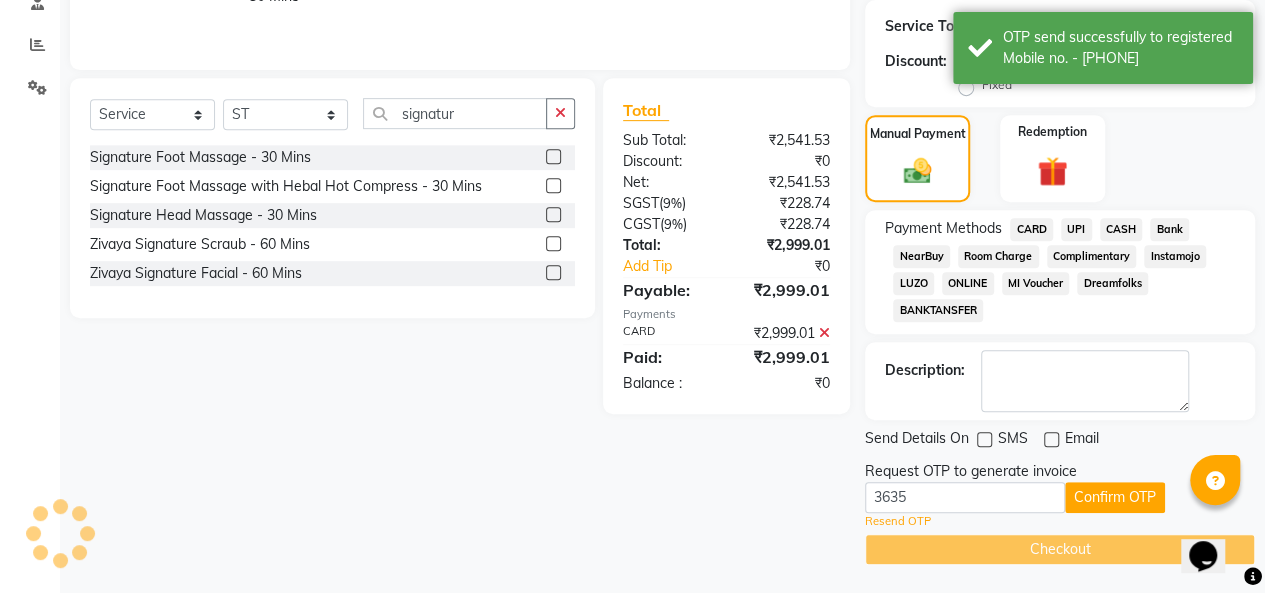 scroll, scrollTop: 322, scrollLeft: 0, axis: vertical 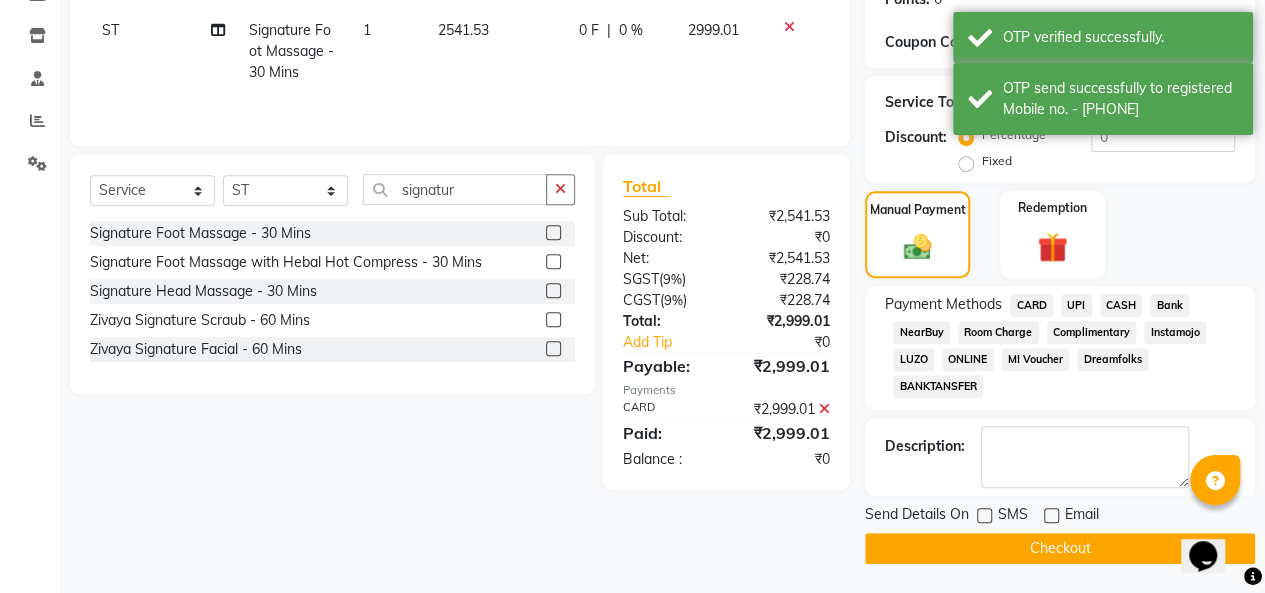 click on "Checkout" 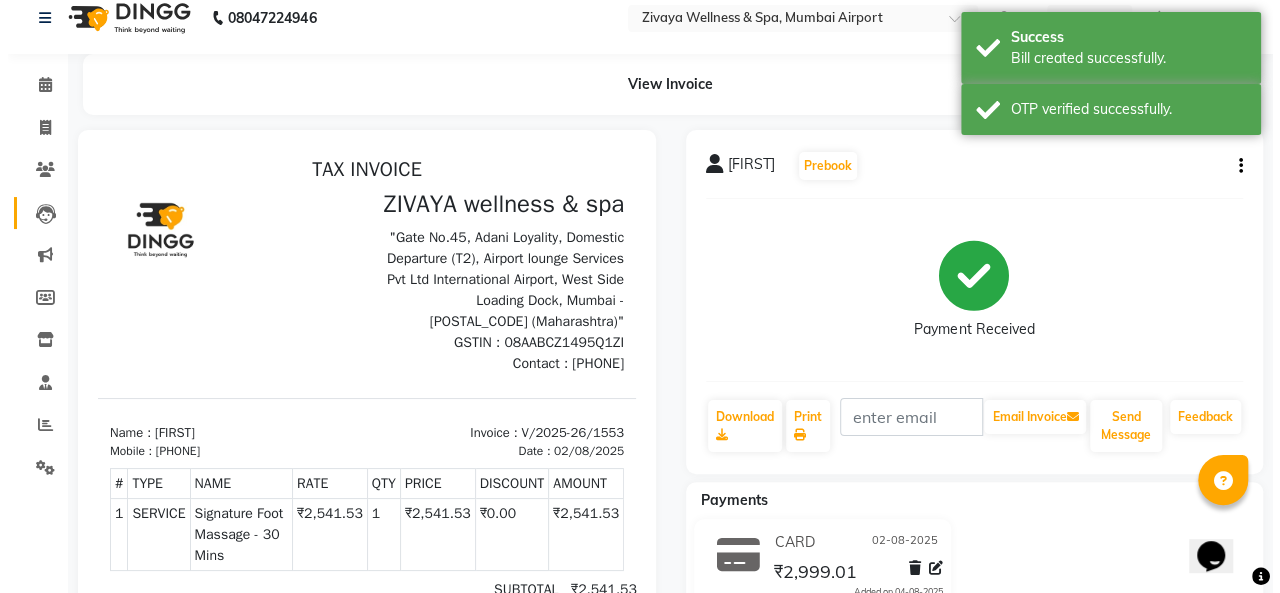 scroll, scrollTop: 0, scrollLeft: 0, axis: both 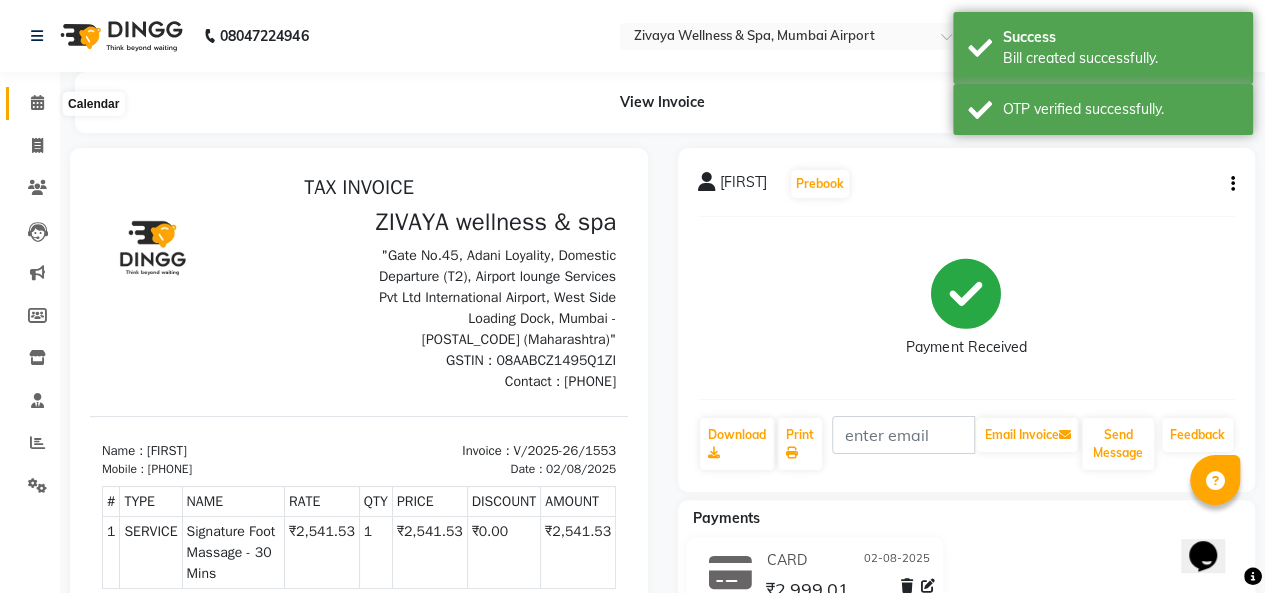 click 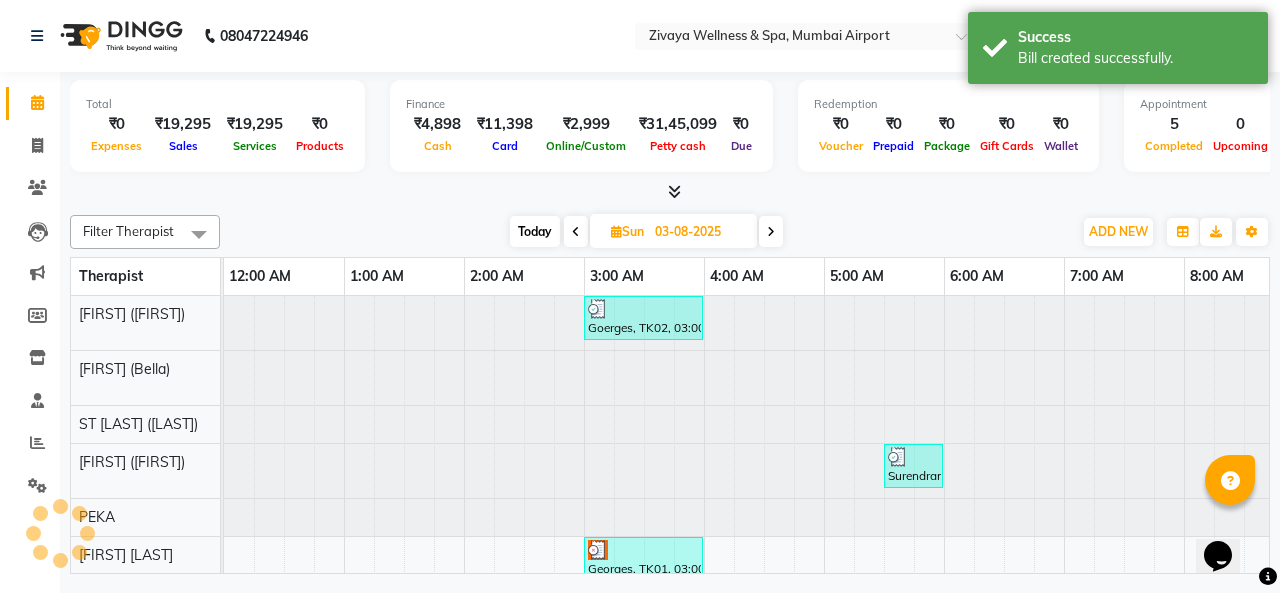 scroll, scrollTop: 0, scrollLeft: 721, axis: horizontal 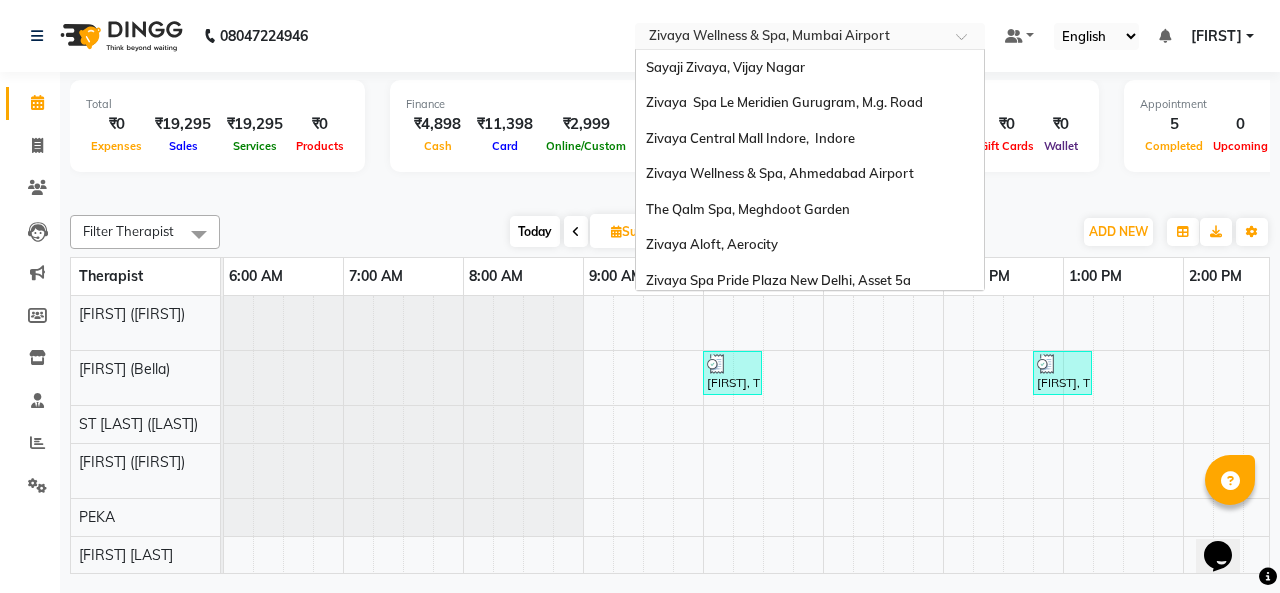 click at bounding box center (790, 38) 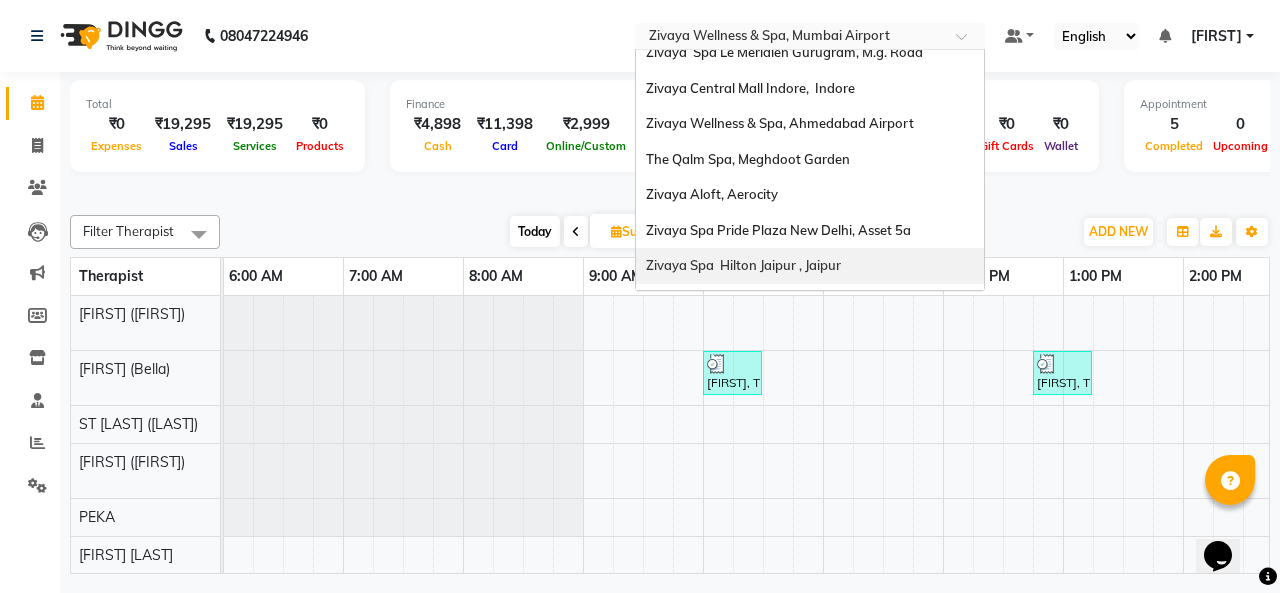 scroll, scrollTop: 0, scrollLeft: 0, axis: both 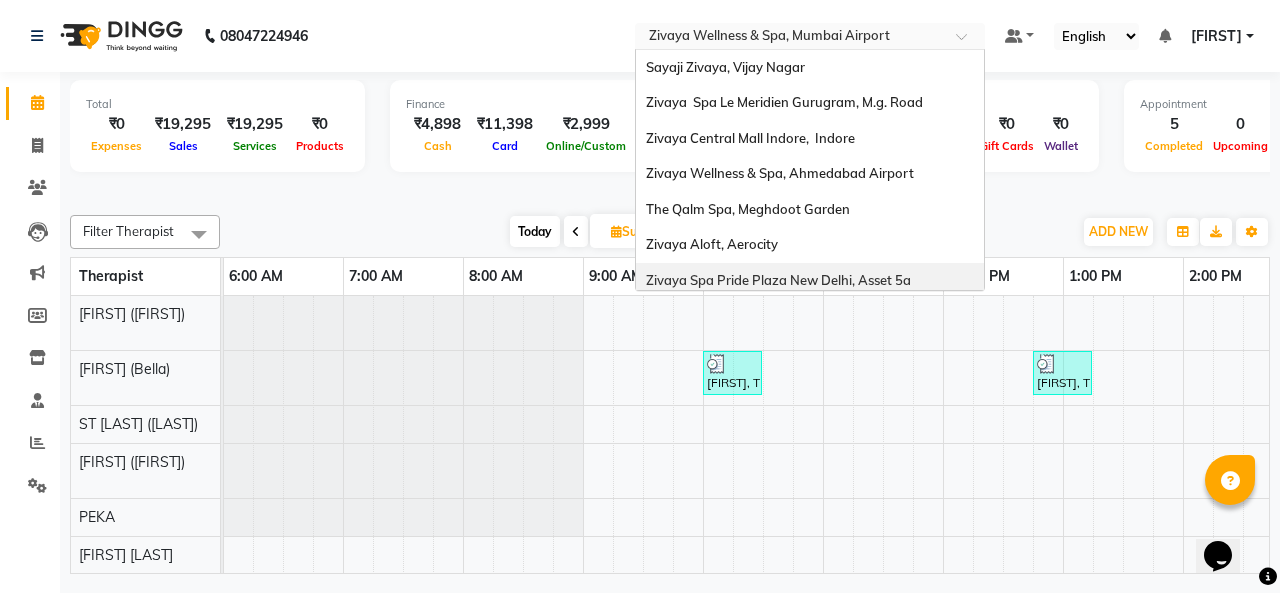 click on "Zivaya Spa Pride Plaza New Delhi, Asset 5a" at bounding box center [778, 280] 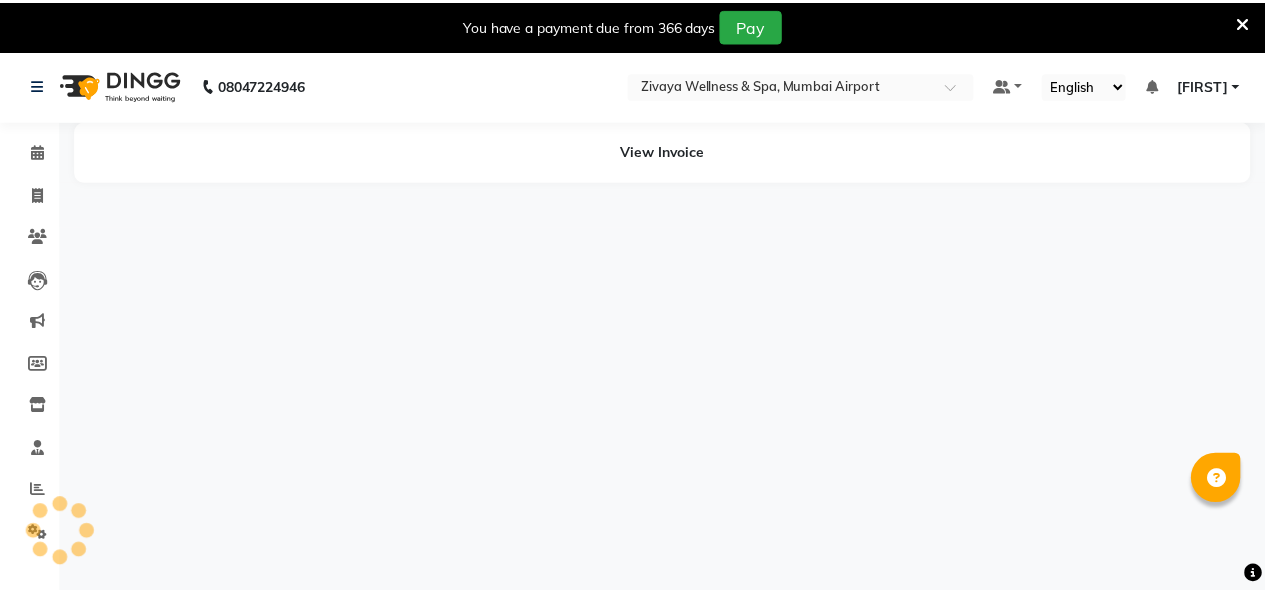 scroll, scrollTop: 0, scrollLeft: 0, axis: both 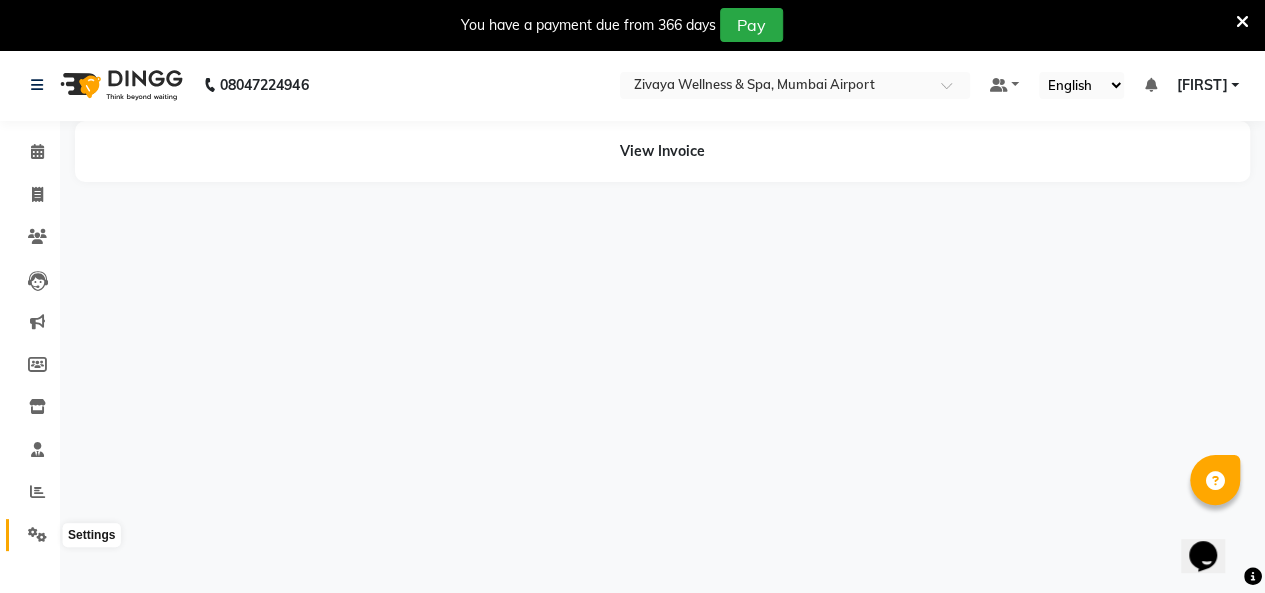 click 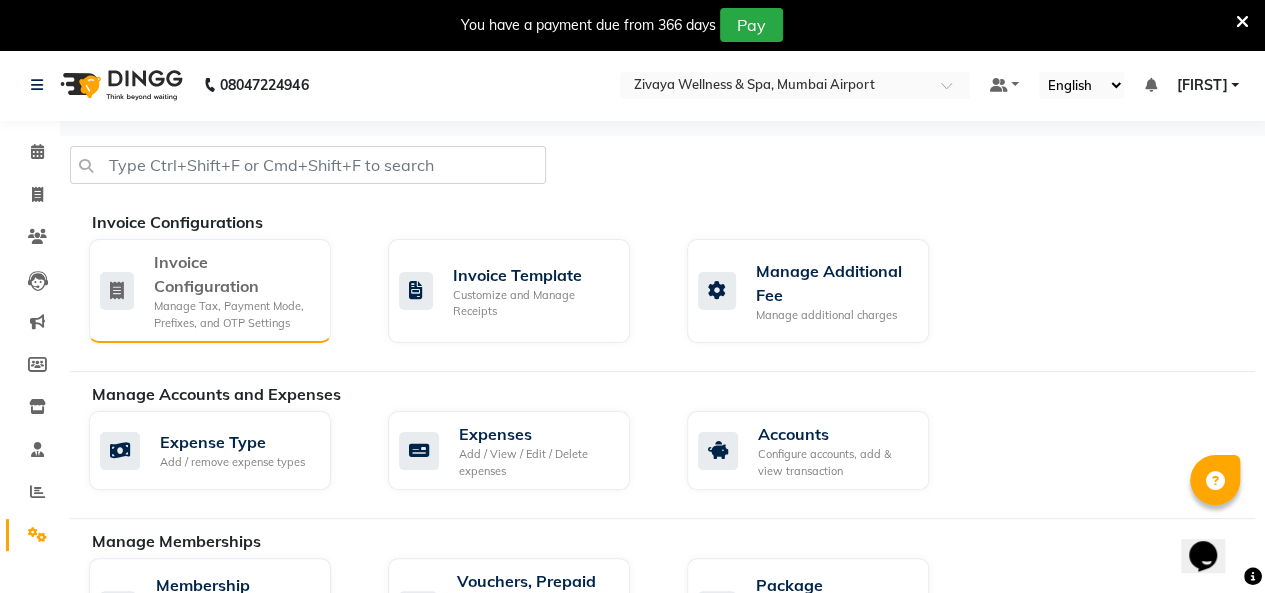 click on "Manage Tax, Payment Mode, Prefixes, and OTP Settings" 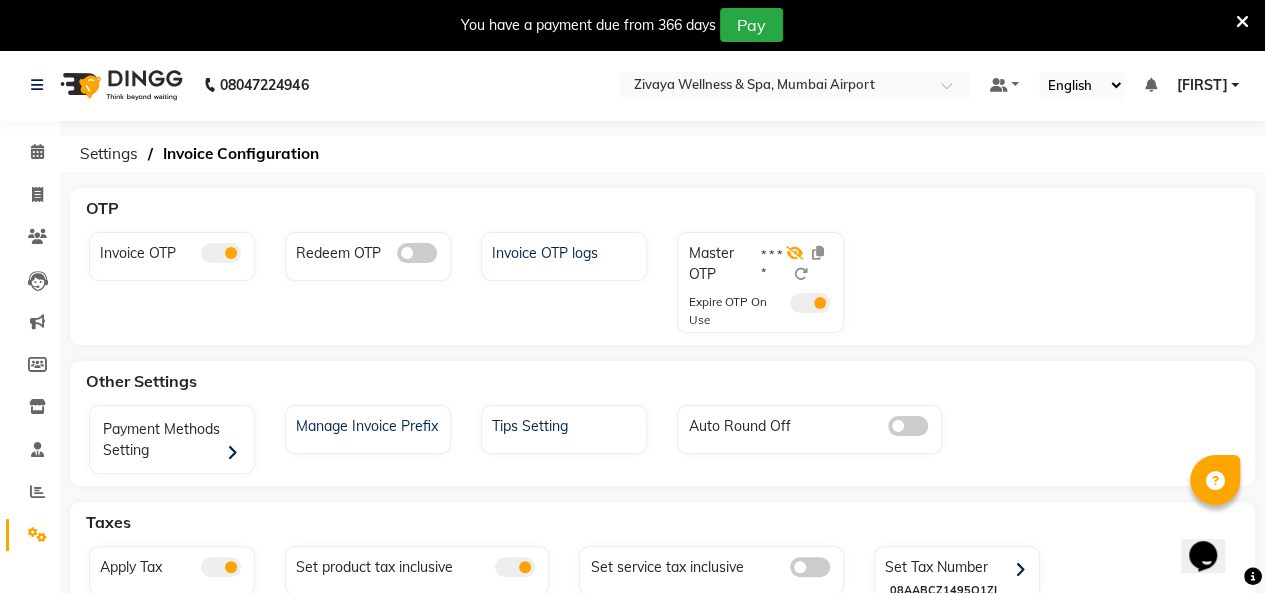 click 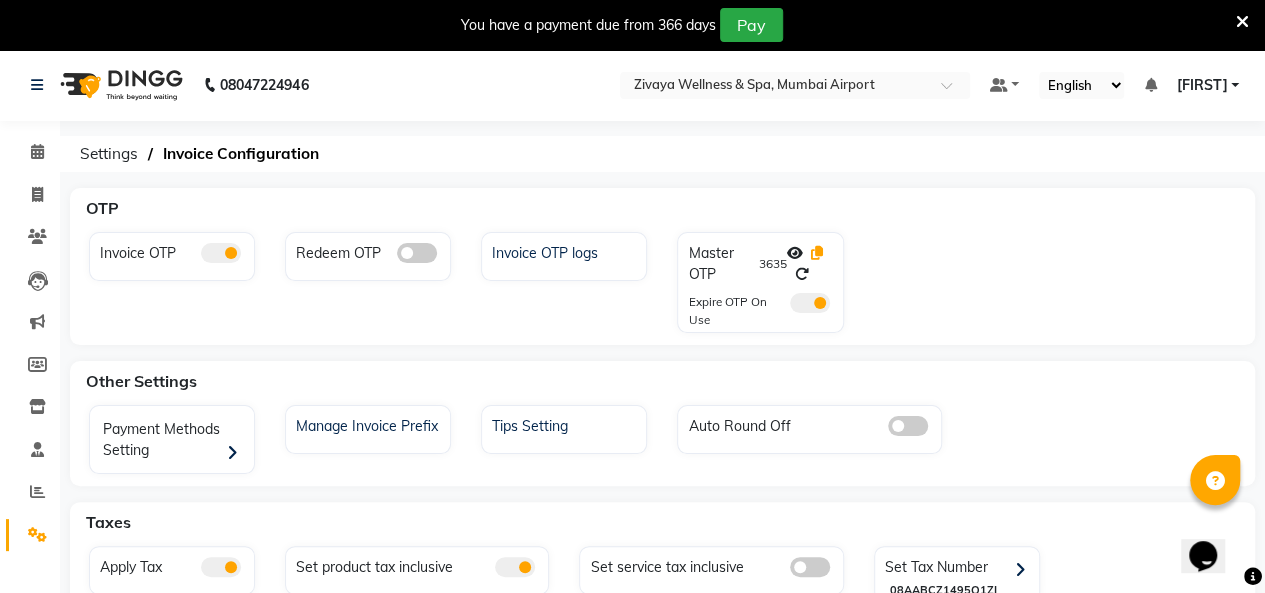 click 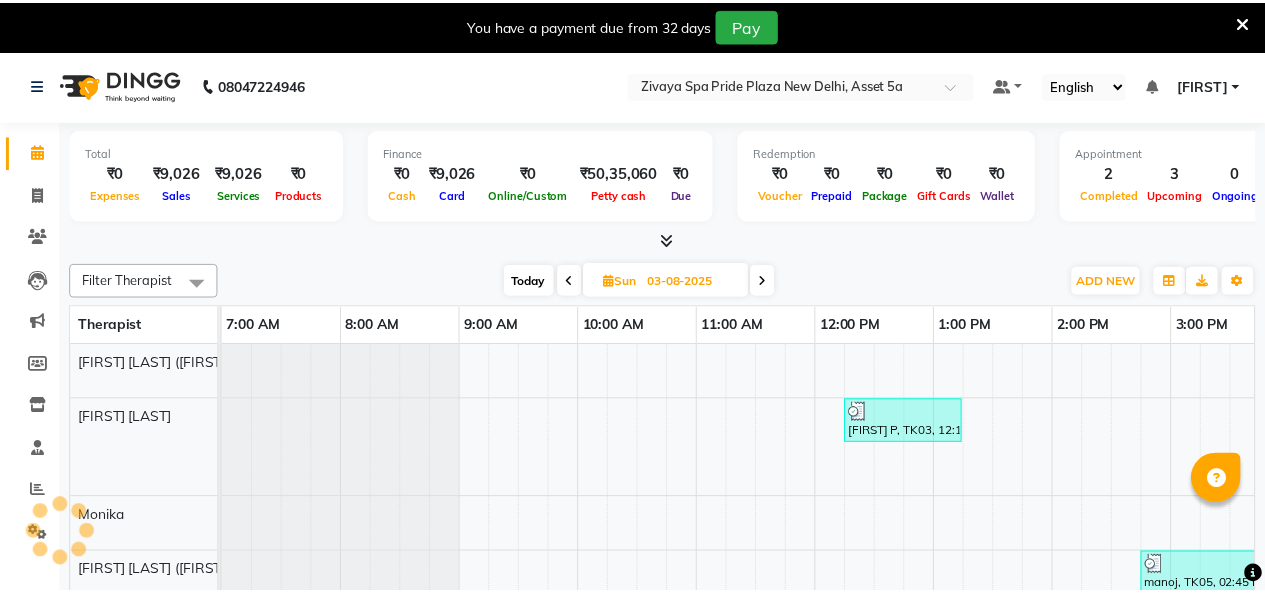 scroll, scrollTop: 0, scrollLeft: 0, axis: both 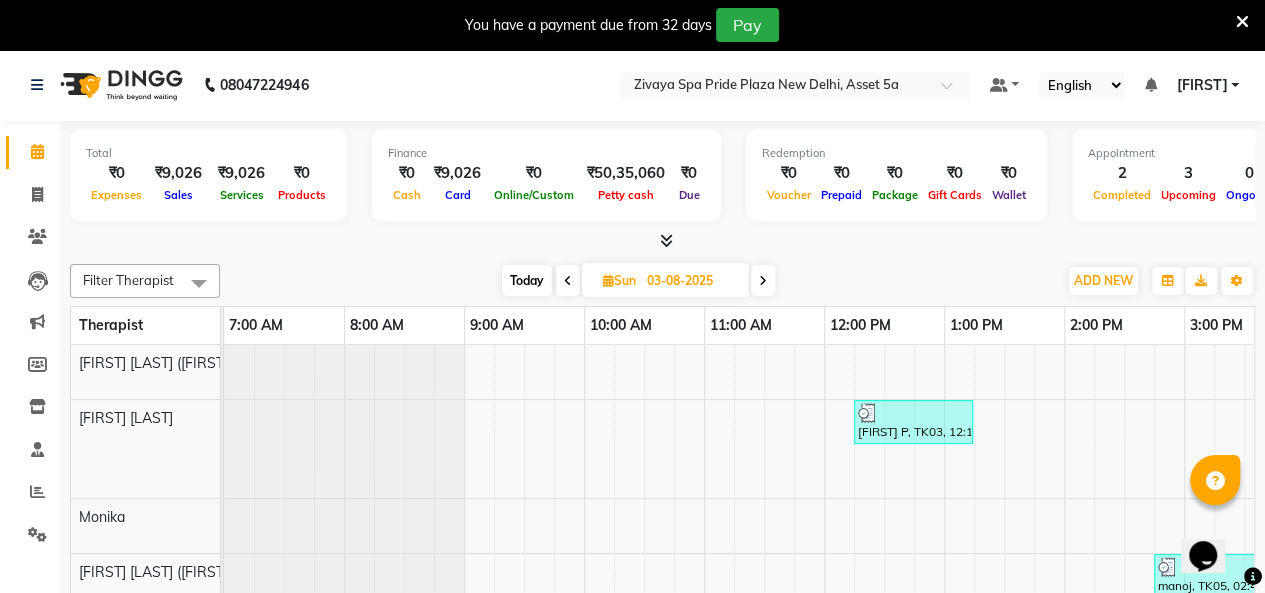 click on "You have a payment due from 32 days   Pay" at bounding box center (632, 25) 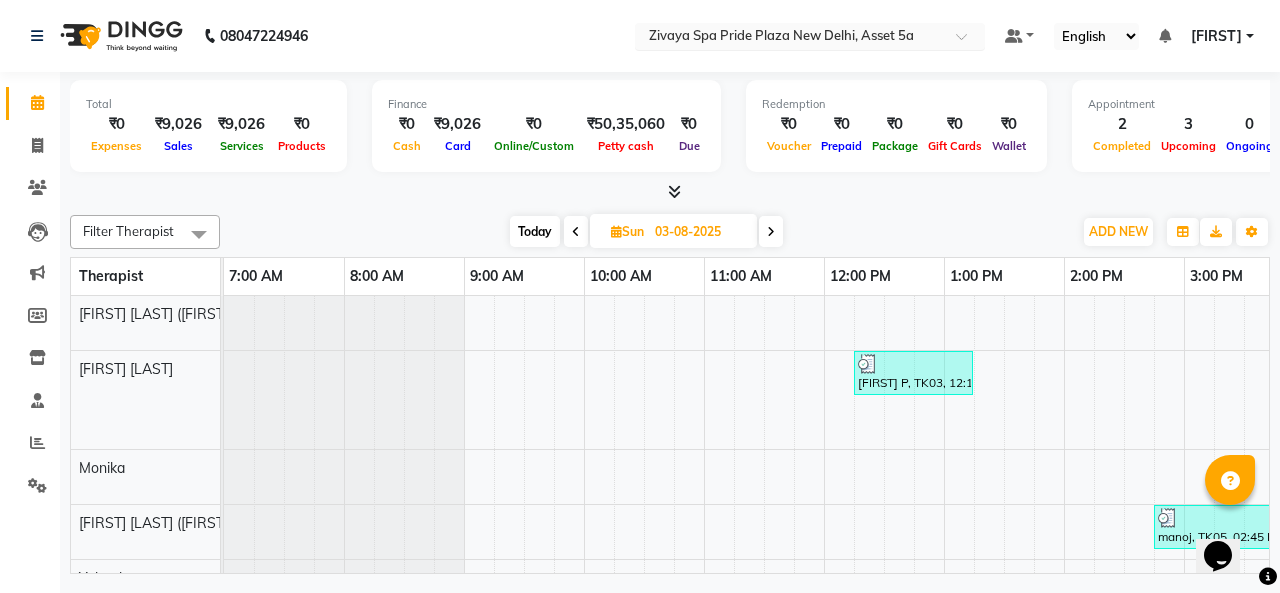 click at bounding box center [790, 38] 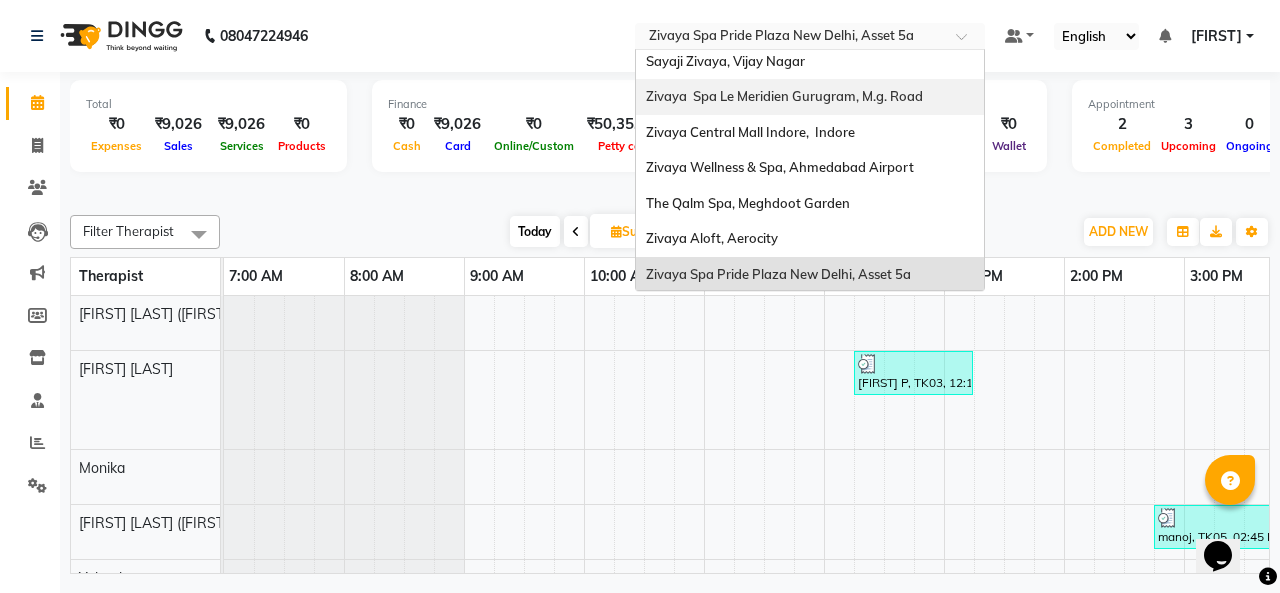 scroll, scrollTop: 0, scrollLeft: 0, axis: both 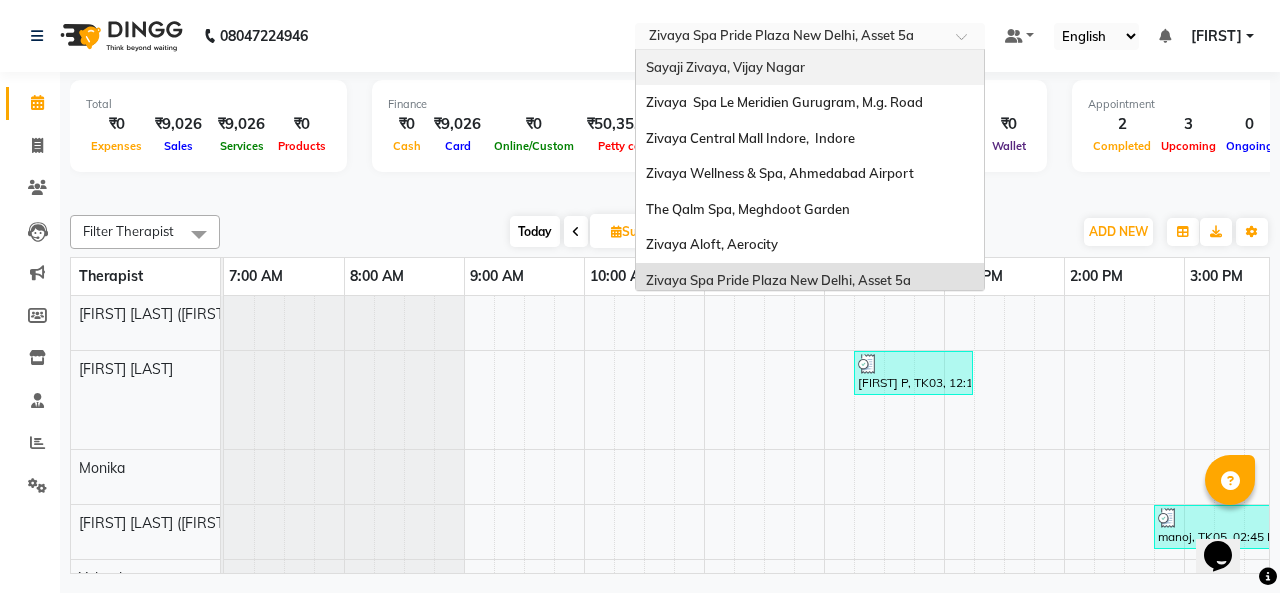 click on "Sayaji Zivaya, Vijay Nagar" at bounding box center (725, 67) 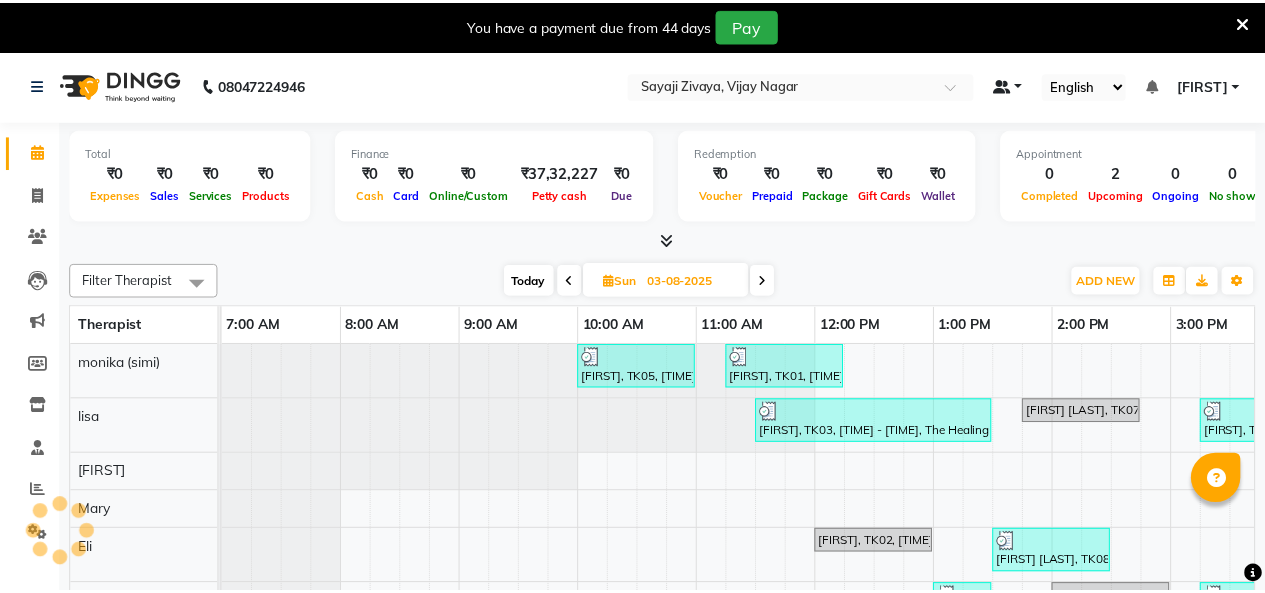 scroll, scrollTop: 0, scrollLeft: 0, axis: both 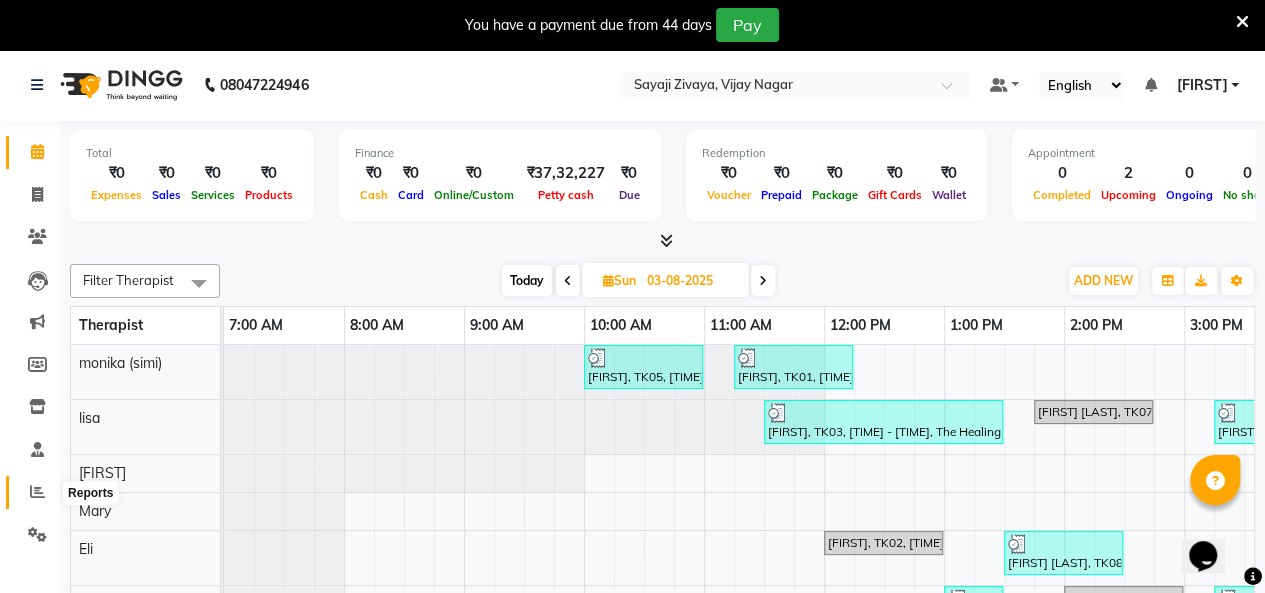 click 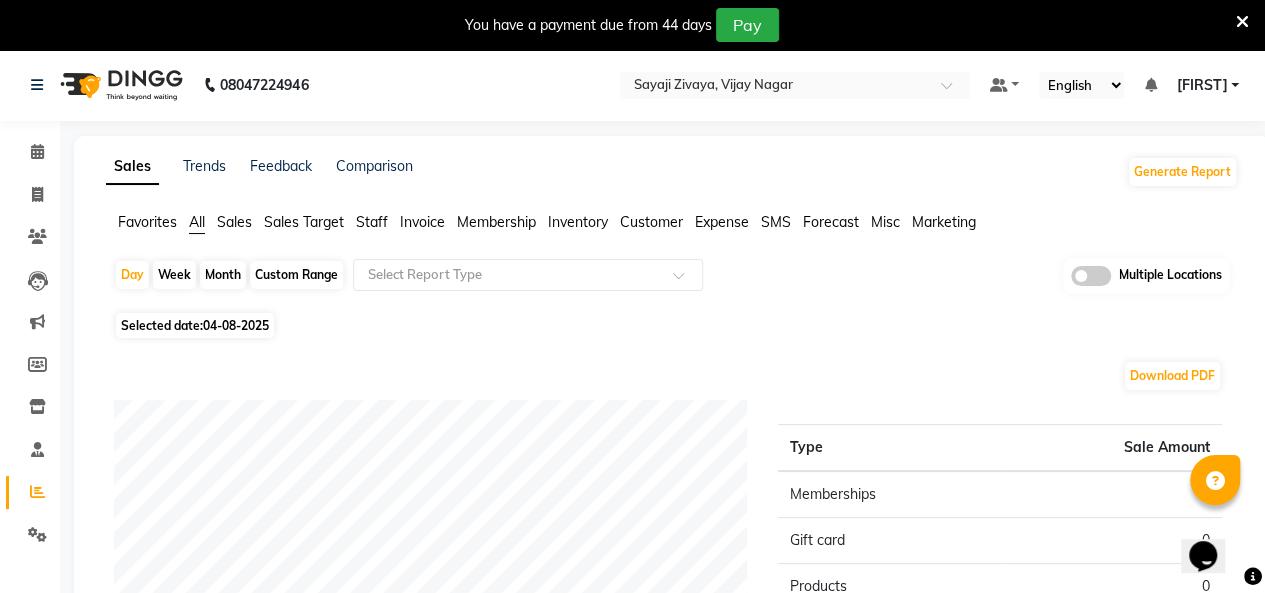 click on "Month" 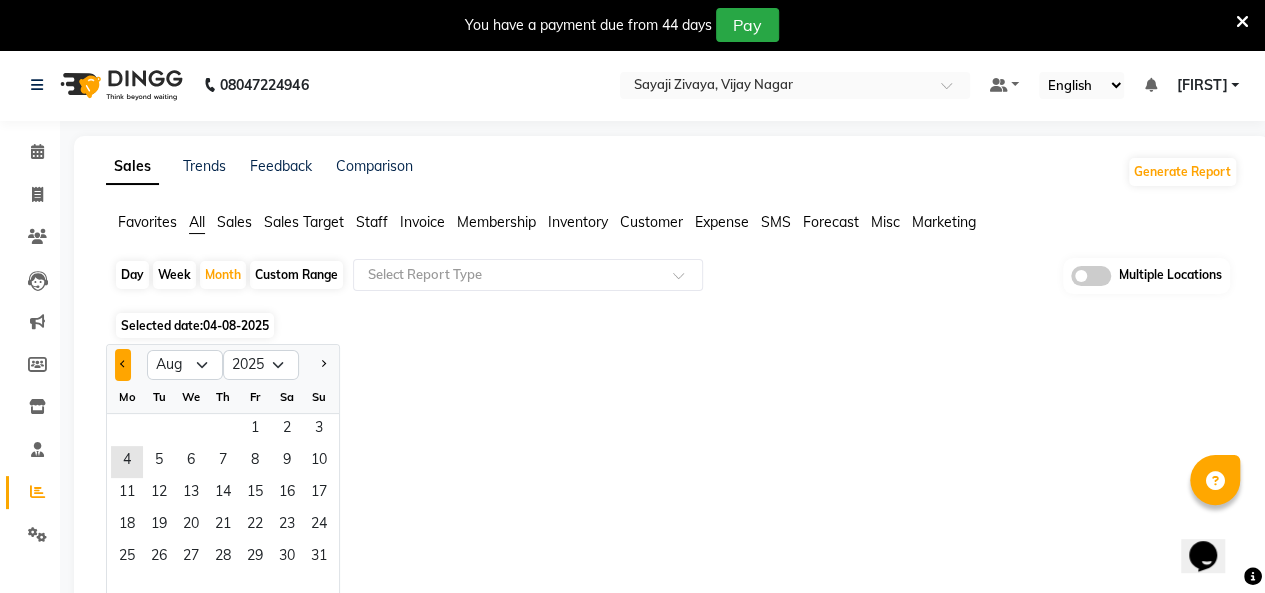 click 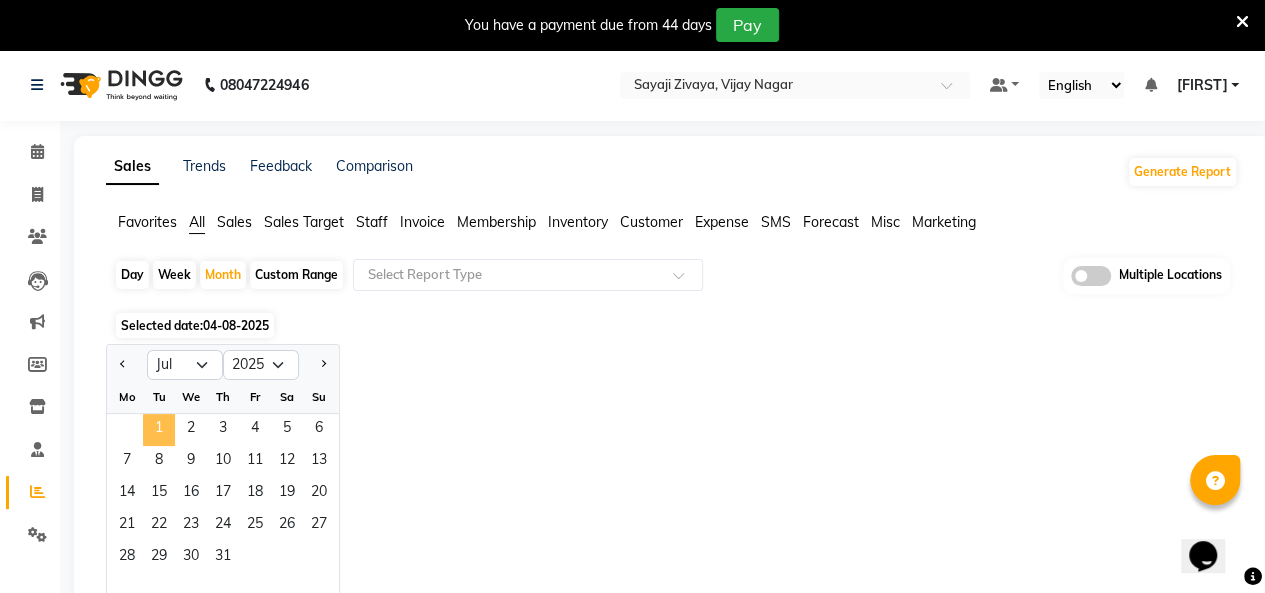 click on "1" 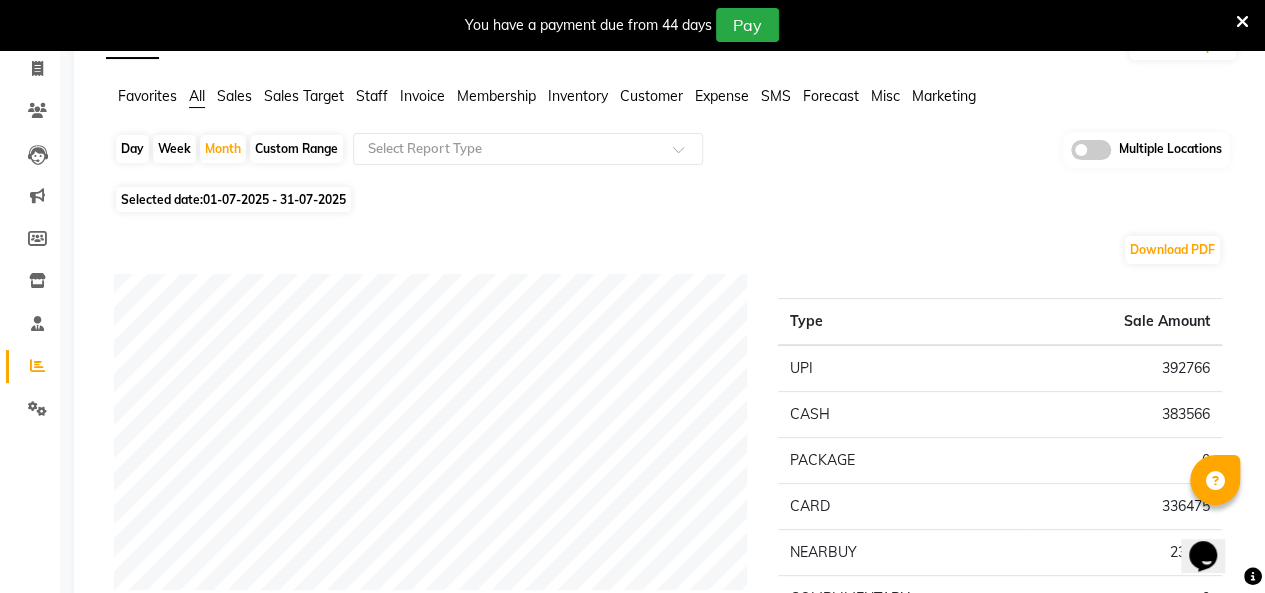 scroll, scrollTop: 0, scrollLeft: 0, axis: both 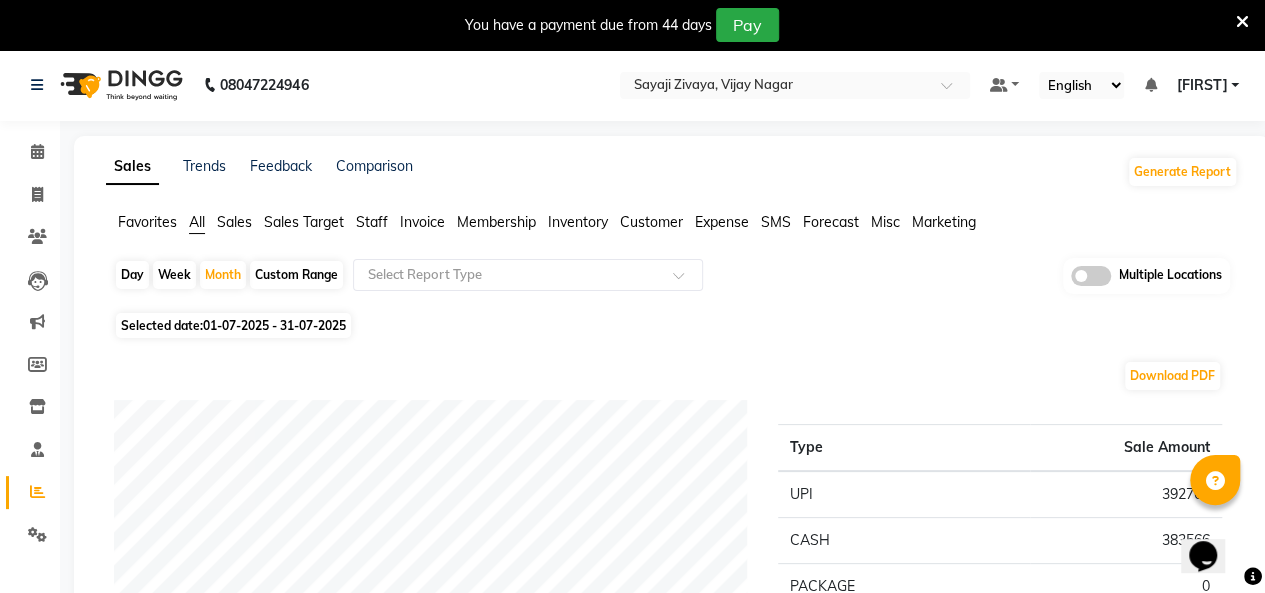 click at bounding box center (1242, 22) 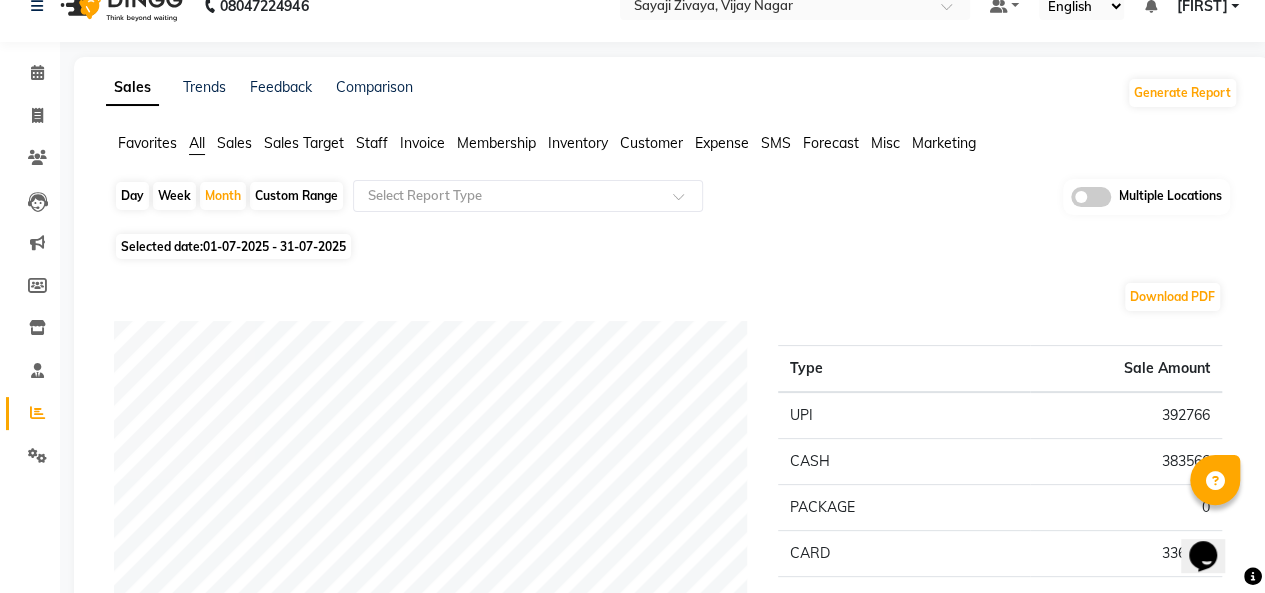 scroll, scrollTop: 0, scrollLeft: 0, axis: both 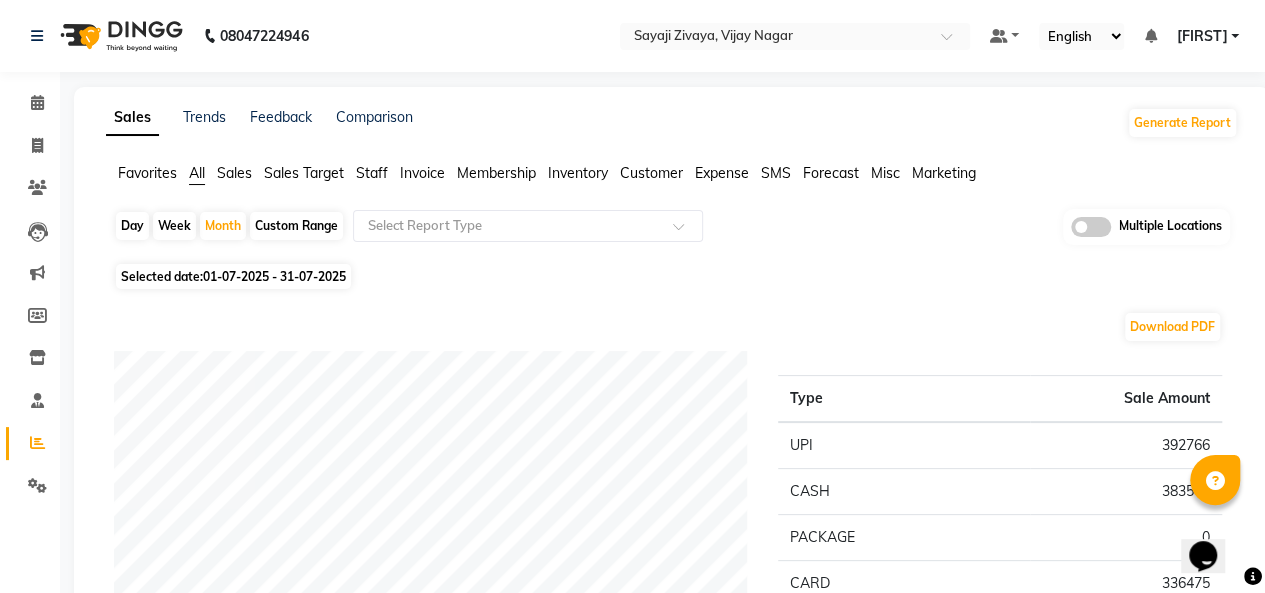 click on "01-07-2025 - 31-07-2025" 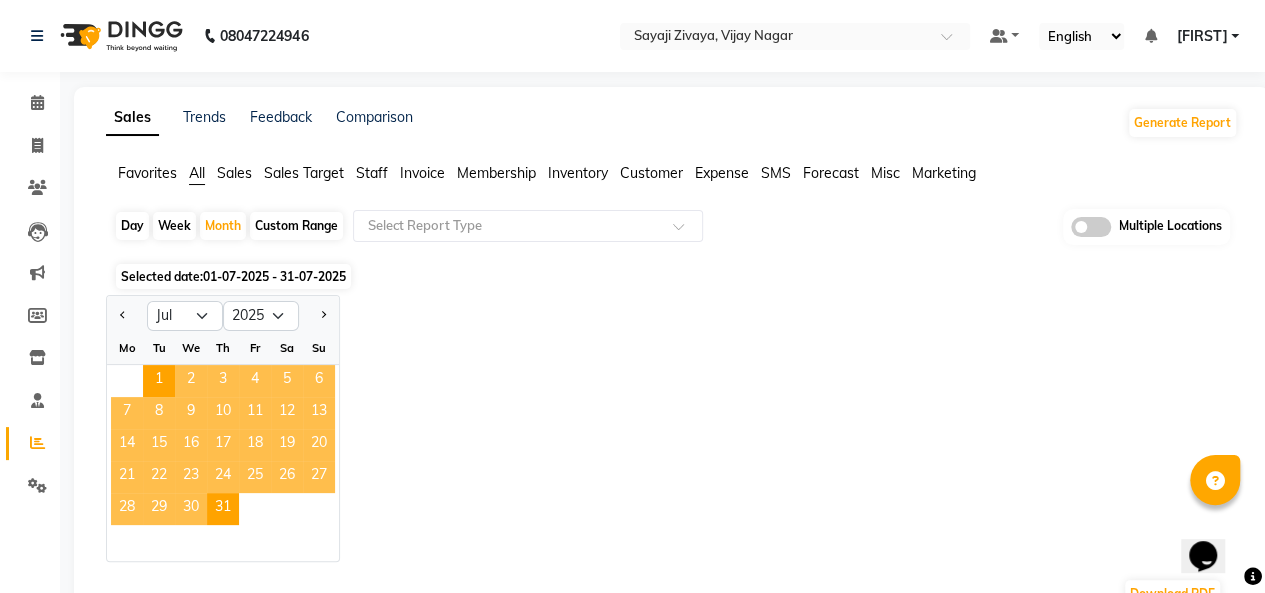 click on "Day" 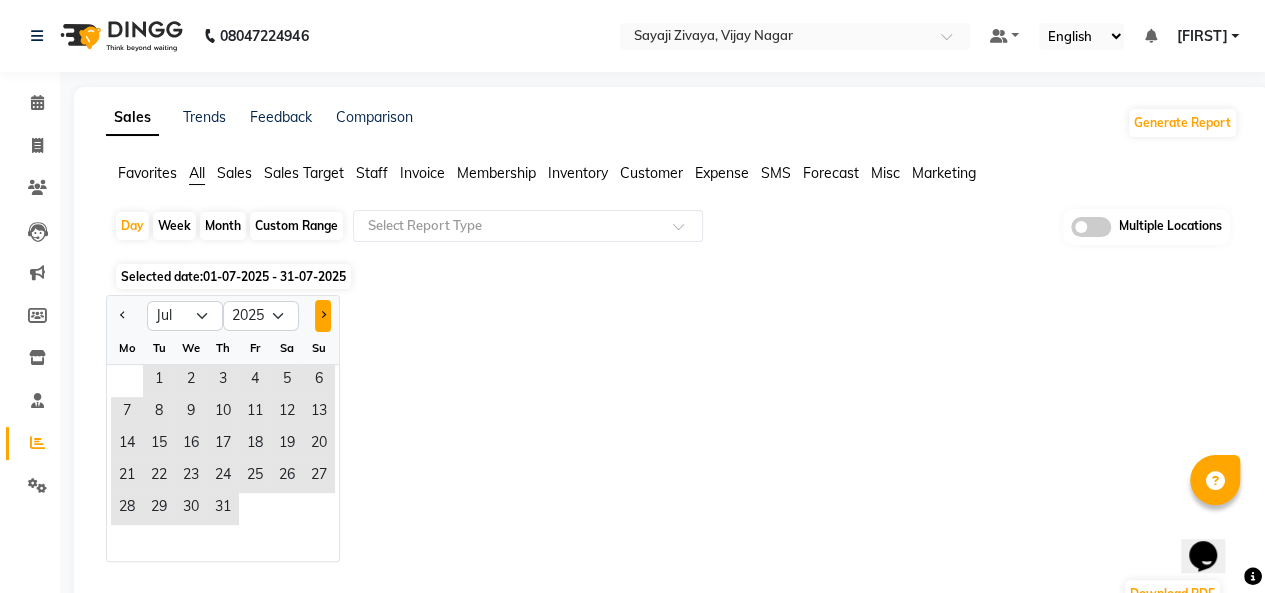 click 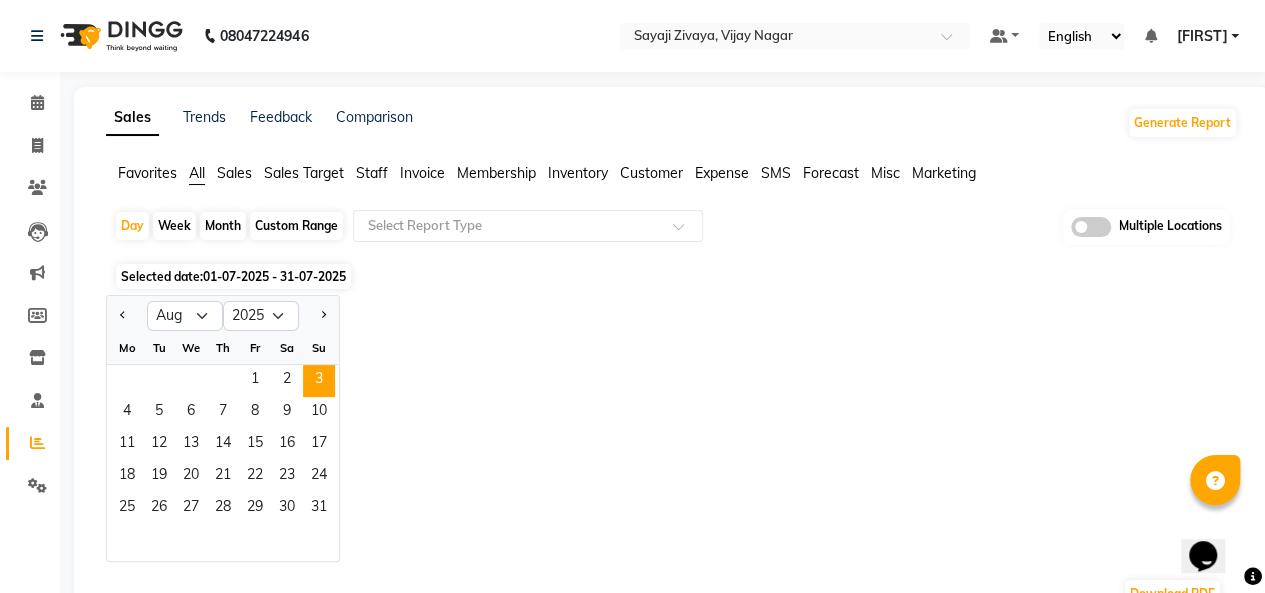 click on "3" 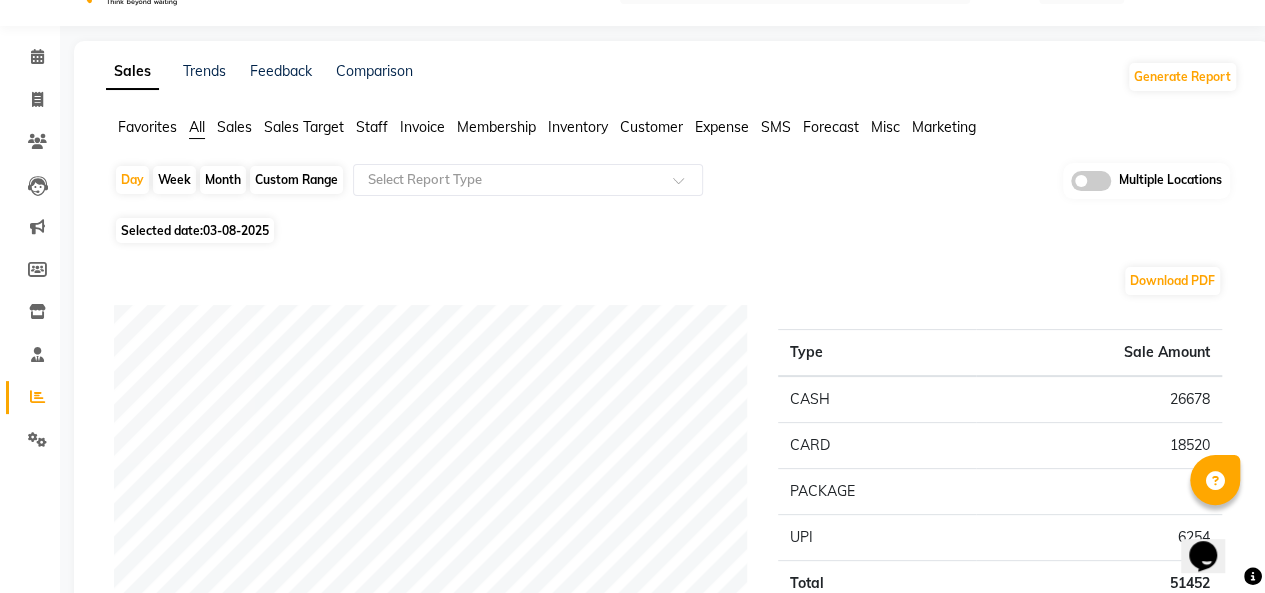 scroll, scrollTop: 0, scrollLeft: 0, axis: both 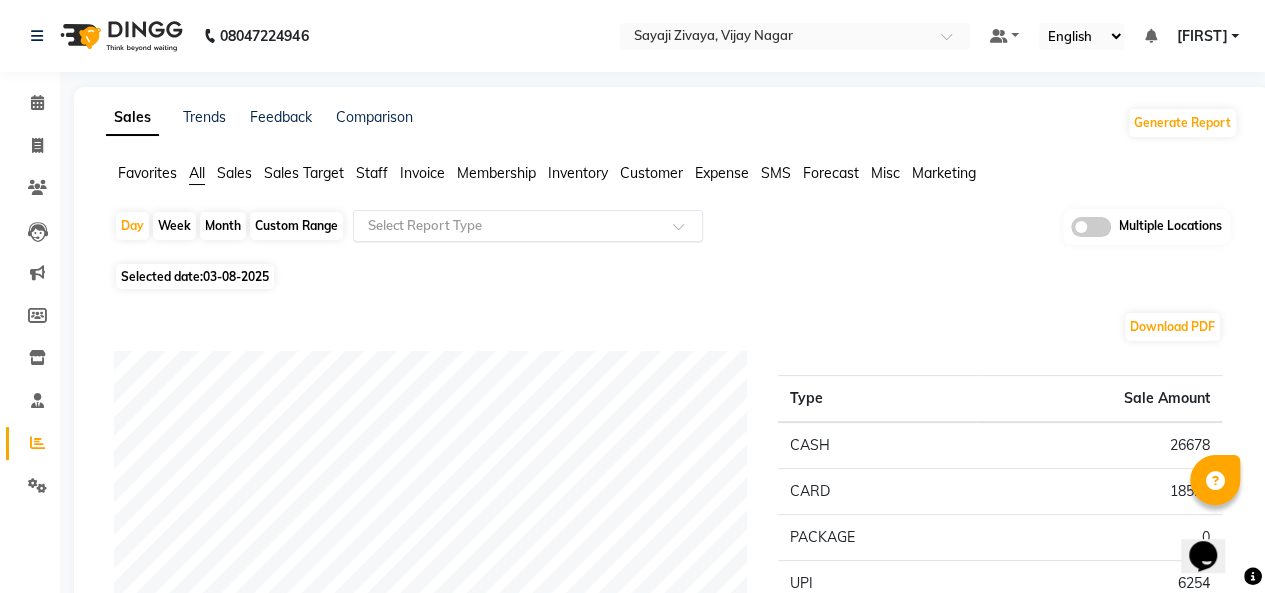 click 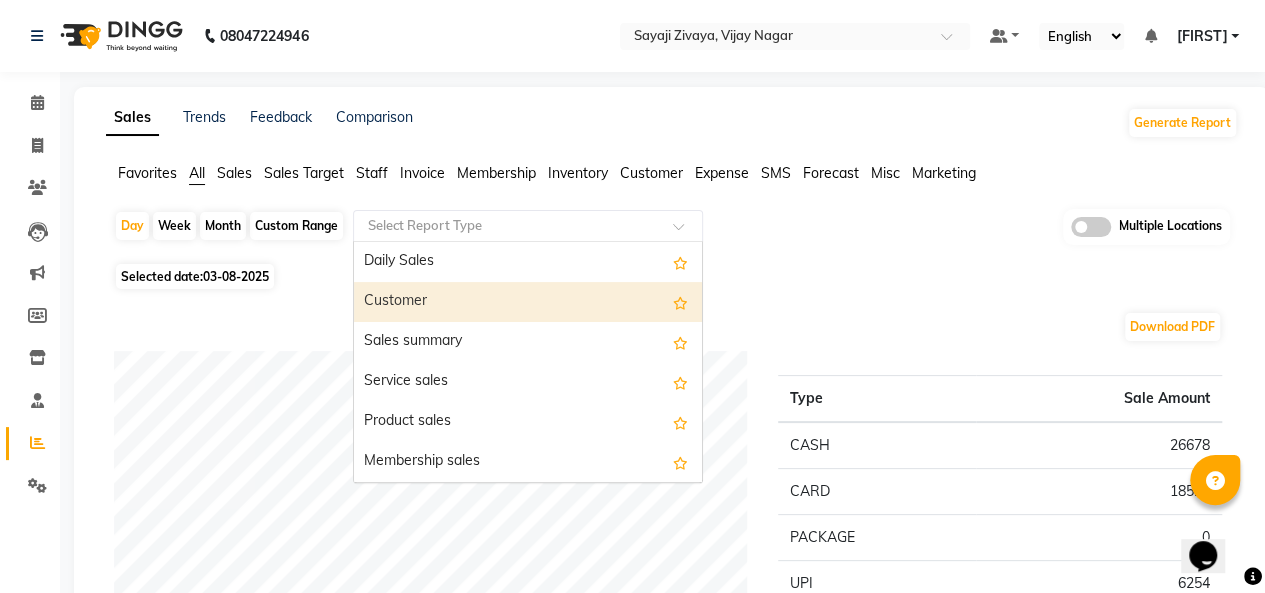 click on "Customer" at bounding box center (528, 302) 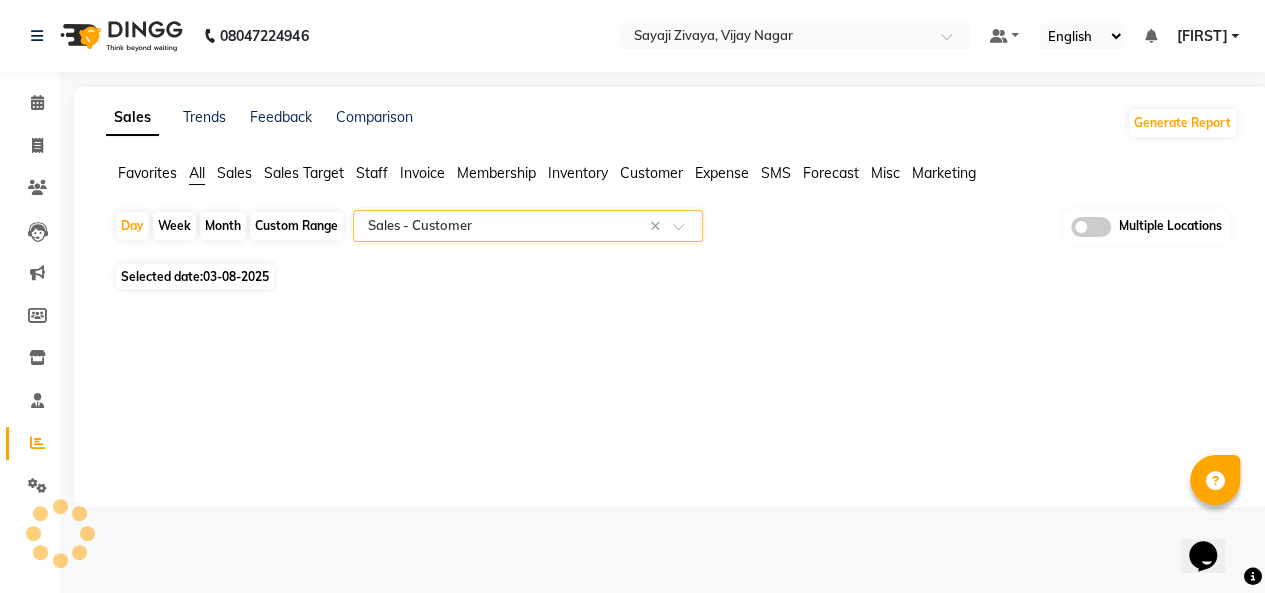 select on "full_report" 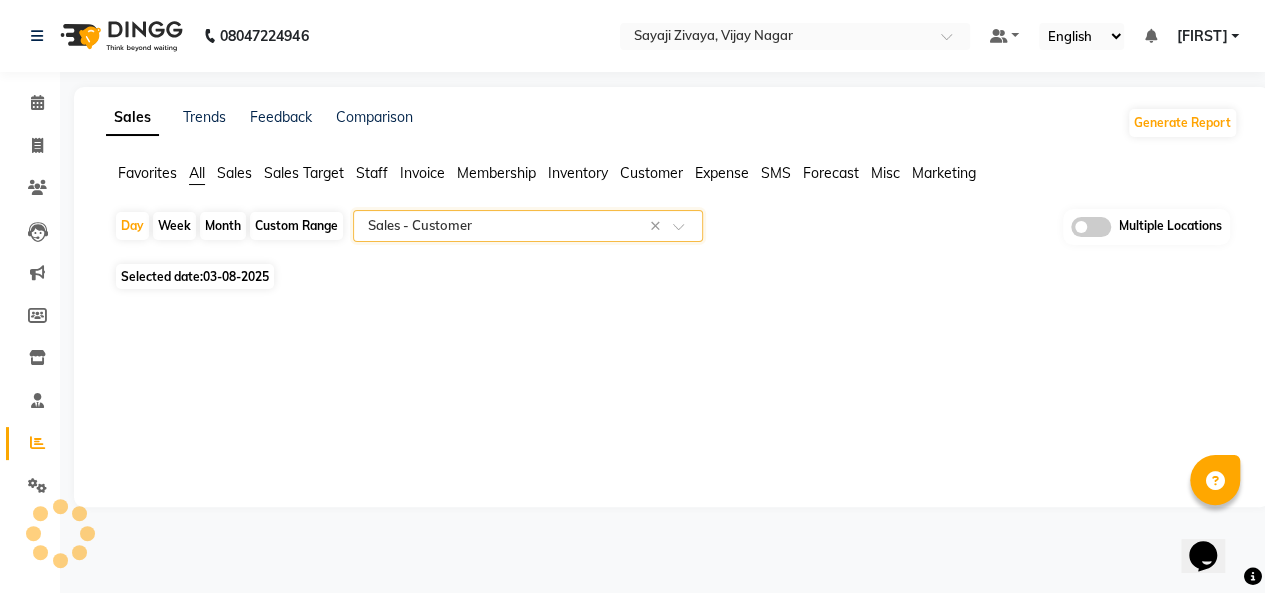 select on "csv" 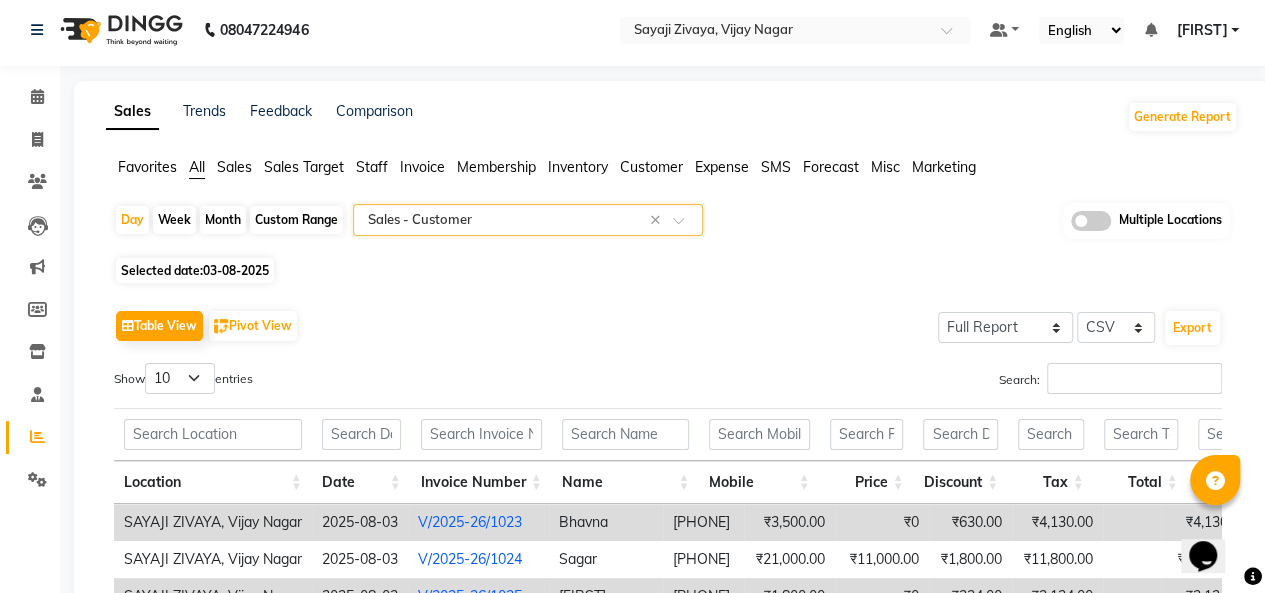 scroll, scrollTop: 400, scrollLeft: 0, axis: vertical 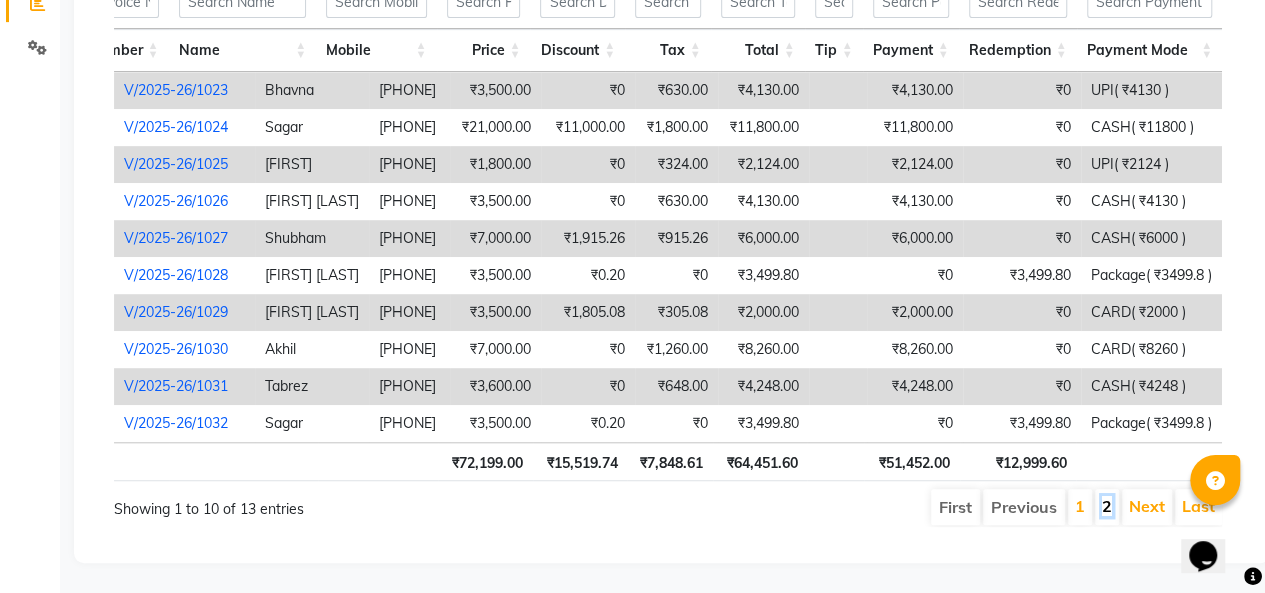 click on "2" at bounding box center [1107, 506] 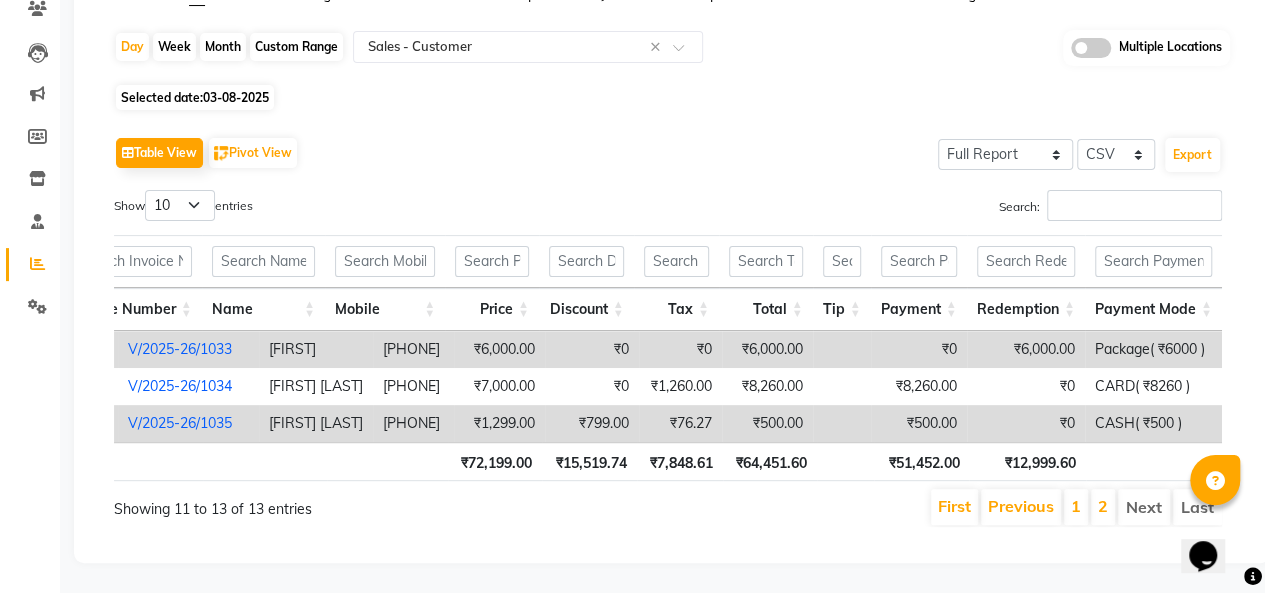 scroll, scrollTop: 205, scrollLeft: 0, axis: vertical 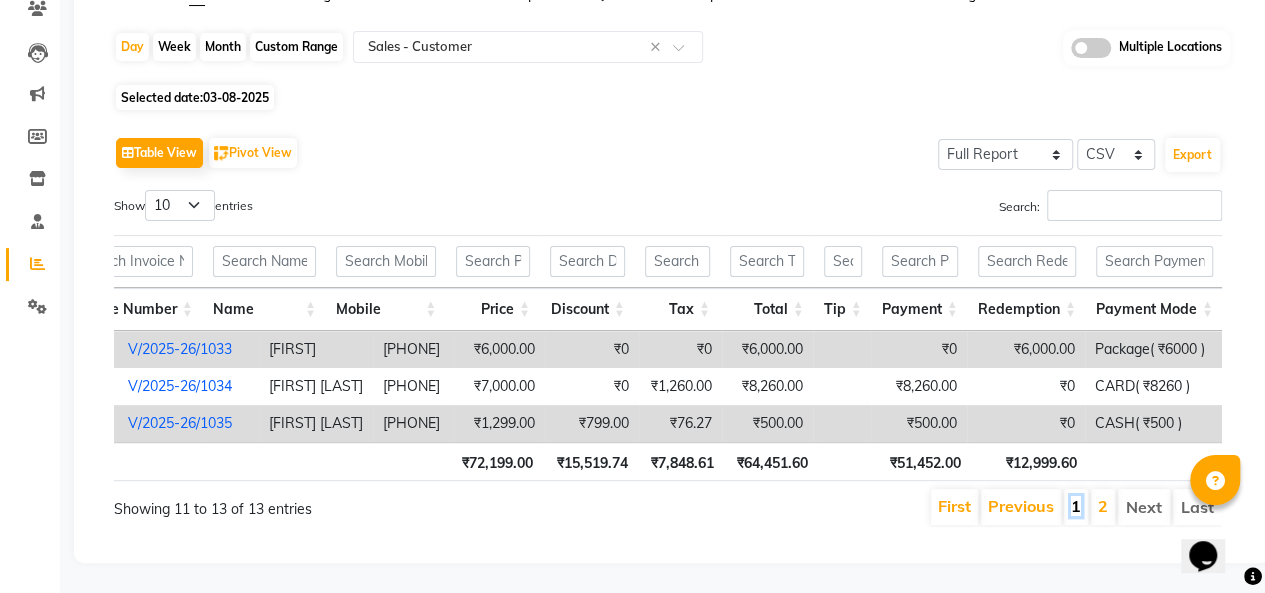 click on "1" at bounding box center [1076, 506] 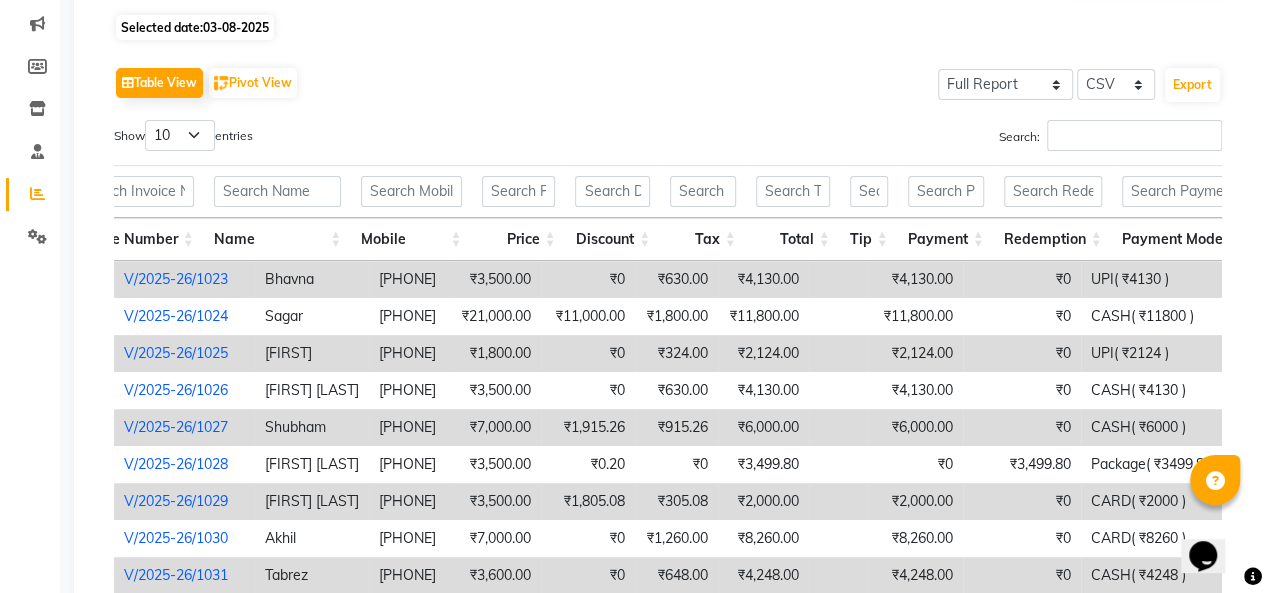 scroll, scrollTop: 364, scrollLeft: 0, axis: vertical 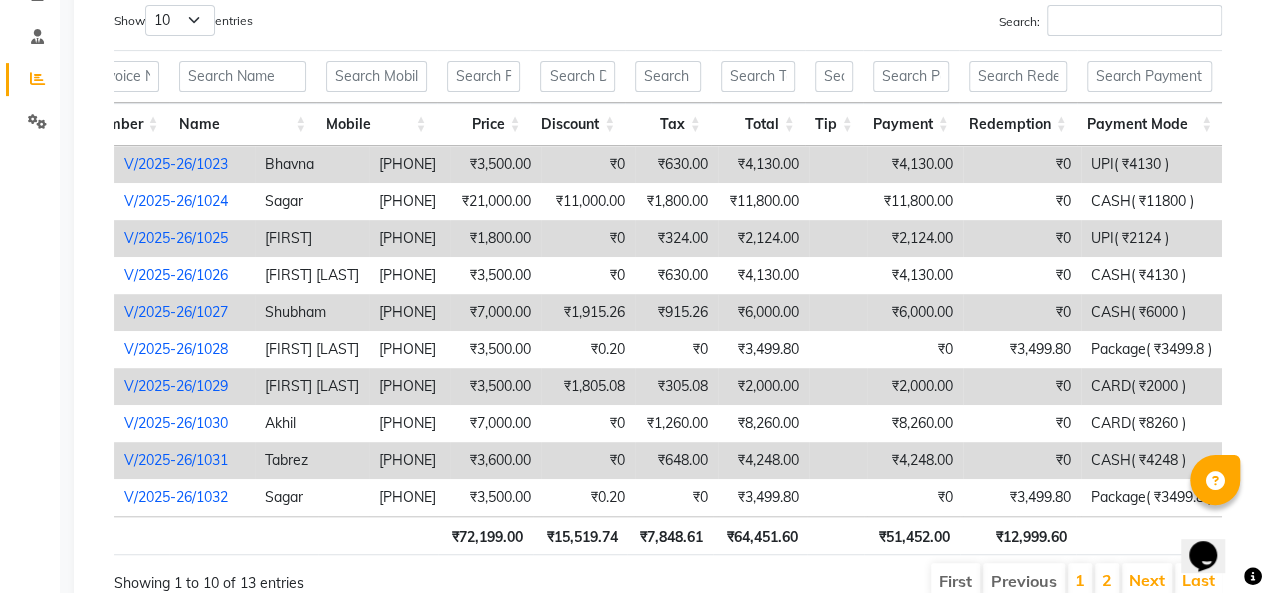 click on "Shubham" at bounding box center [312, 312] 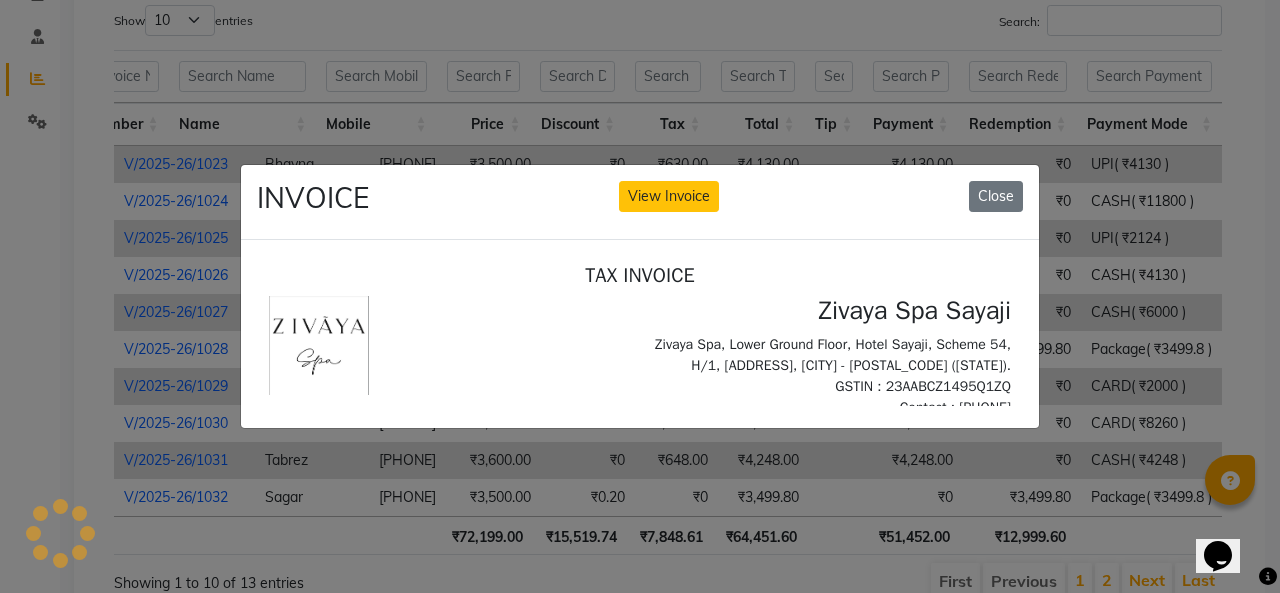 scroll, scrollTop: 0, scrollLeft: 0, axis: both 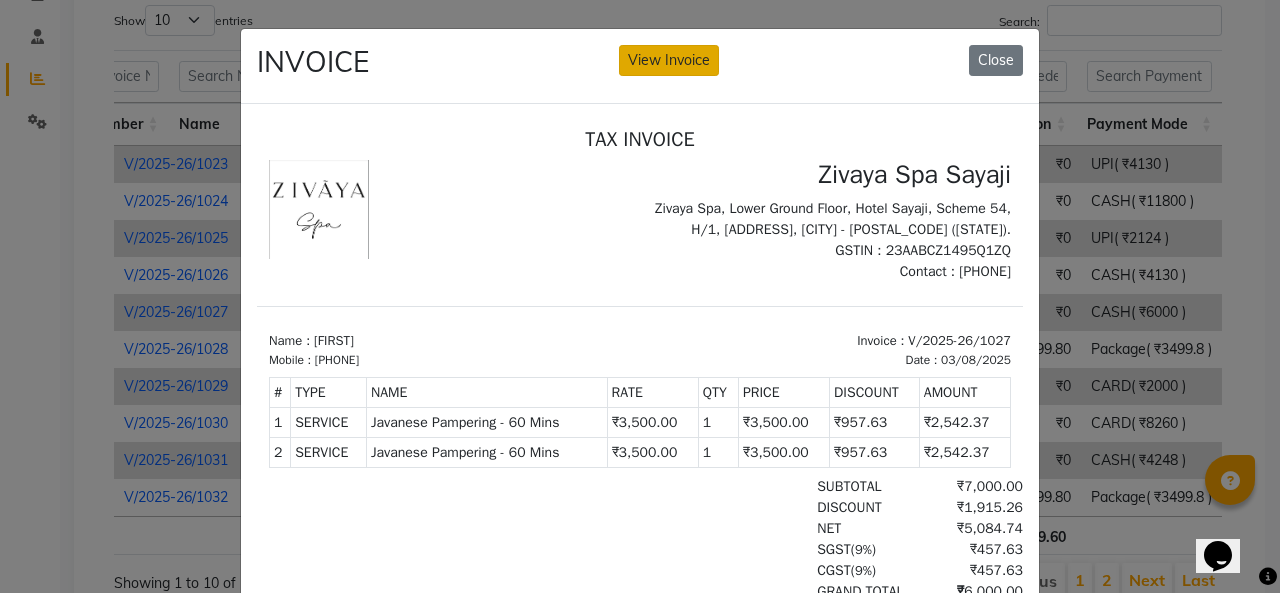 click on "View Invoice" 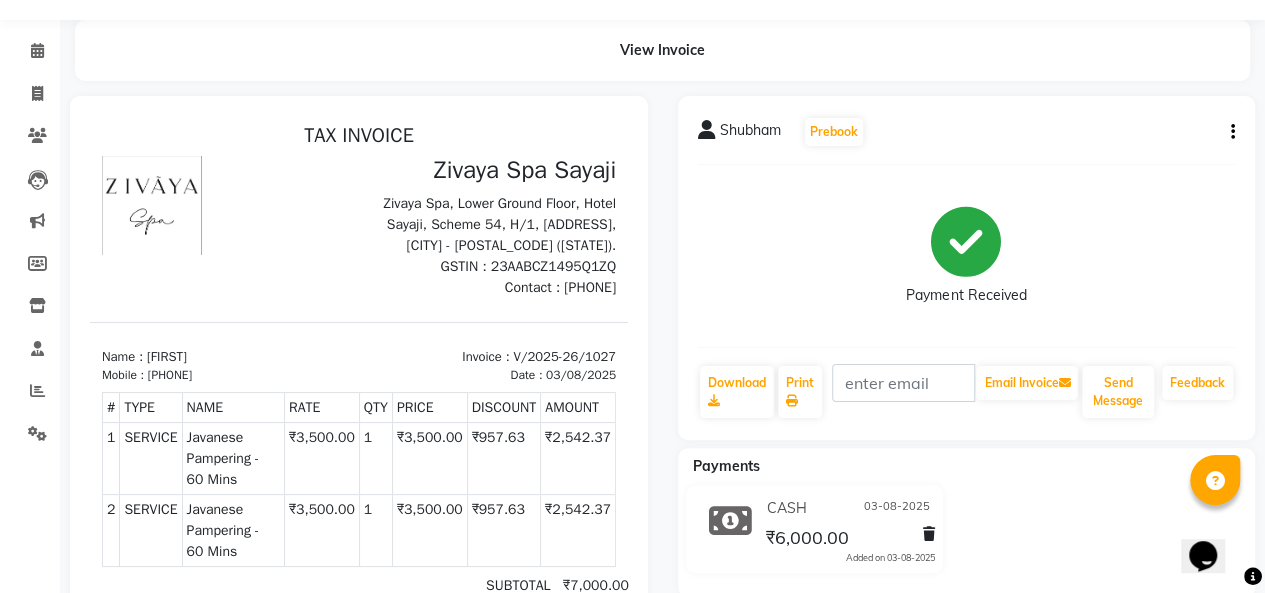 scroll, scrollTop: 0, scrollLeft: 0, axis: both 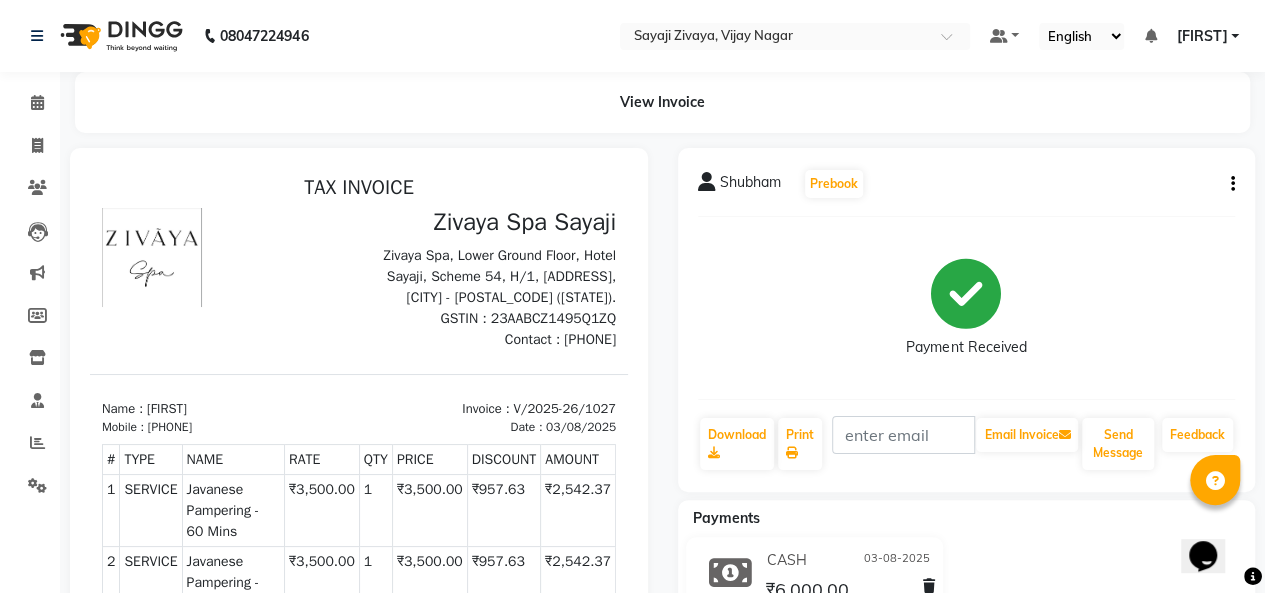 click on "Shubham   Prebook   Payment Received  Download  Print   Email Invoice   Send Message Feedback" 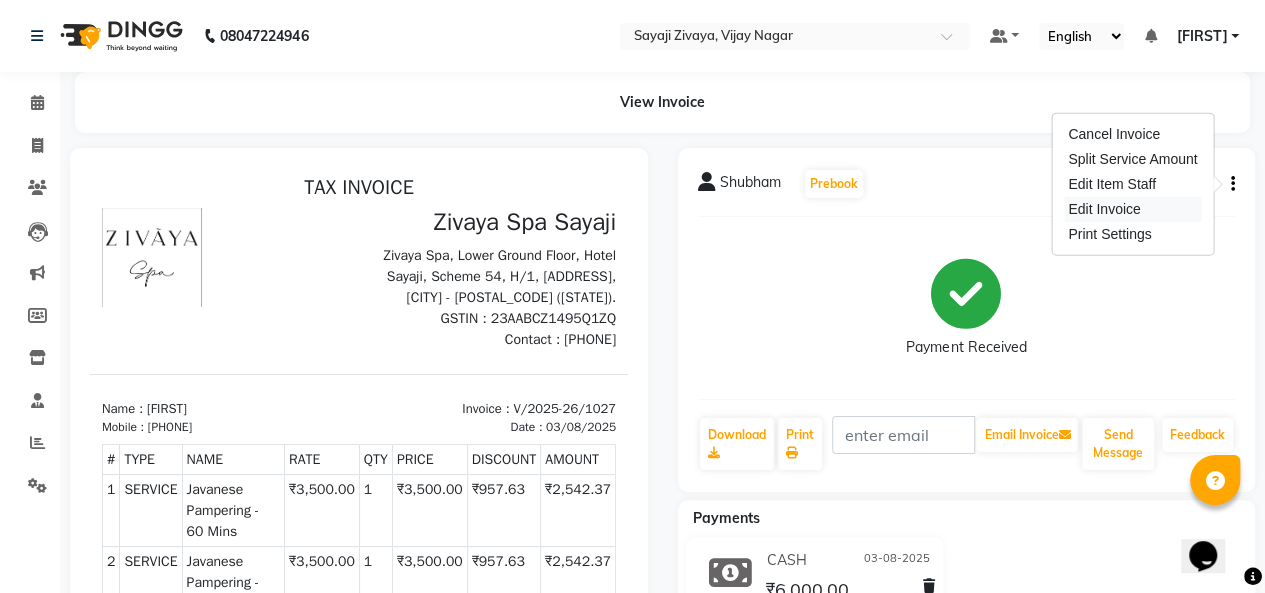click on "Edit Invoice" at bounding box center (1132, 209) 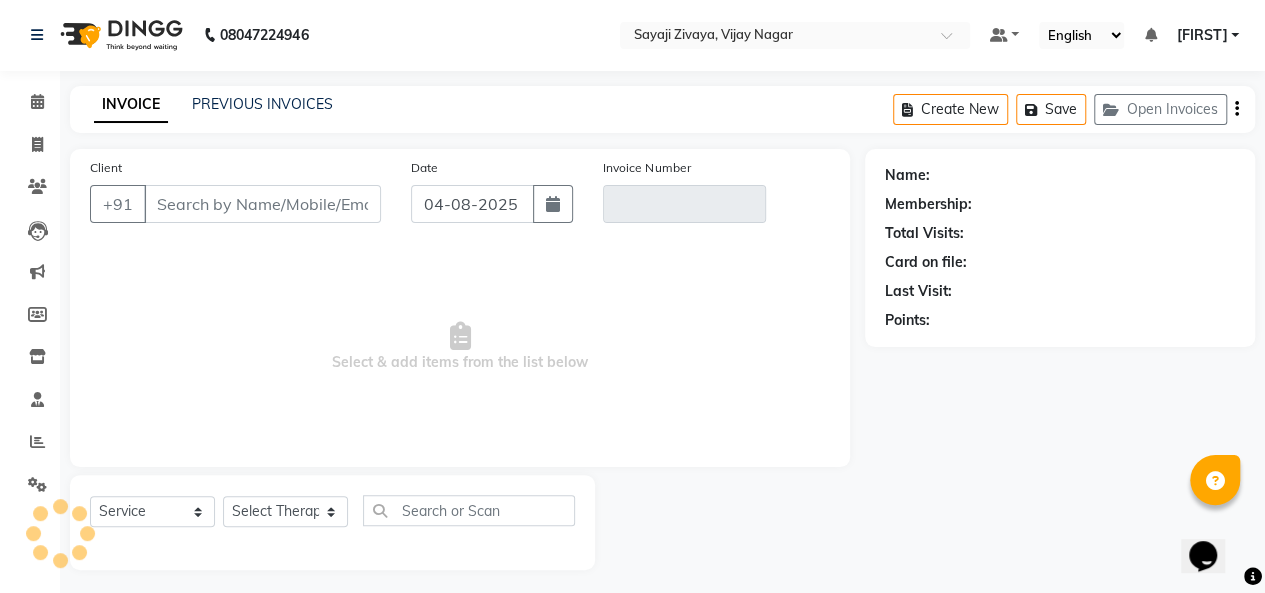 scroll, scrollTop: 7, scrollLeft: 0, axis: vertical 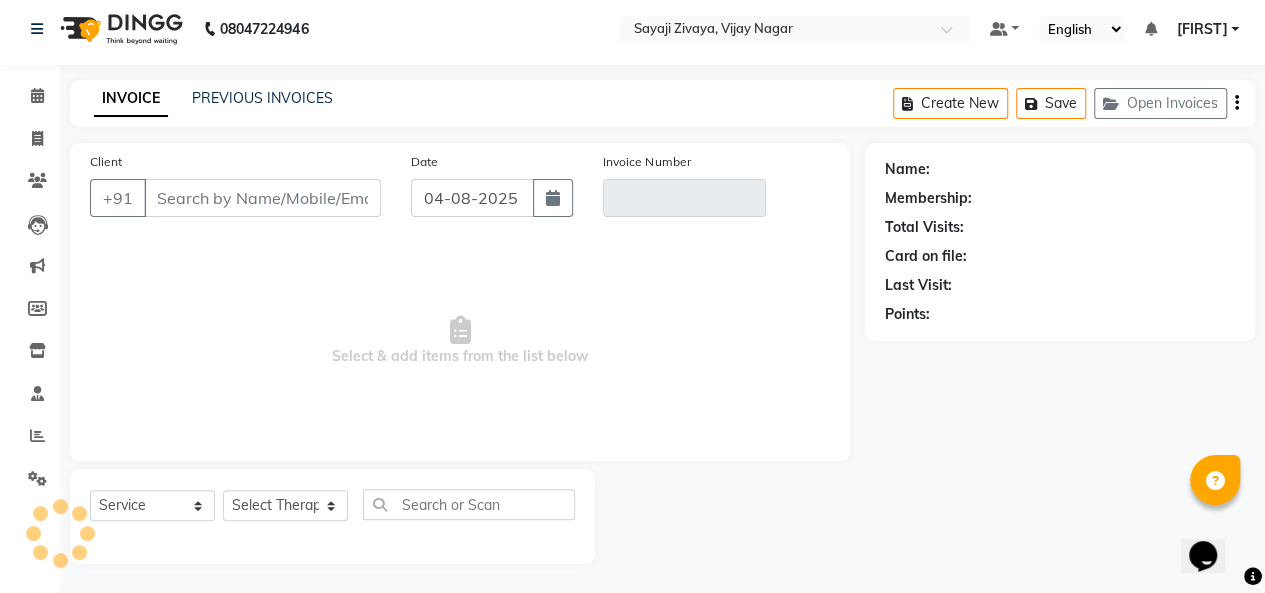type on "[PHONE]" 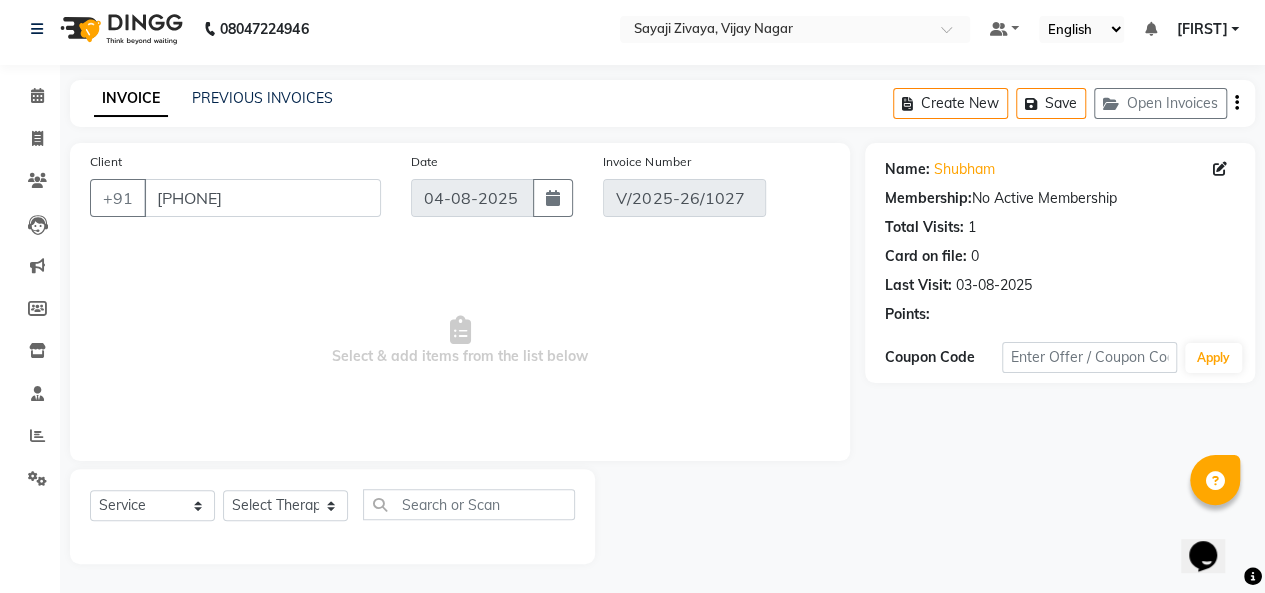 type on "03-08-2025" 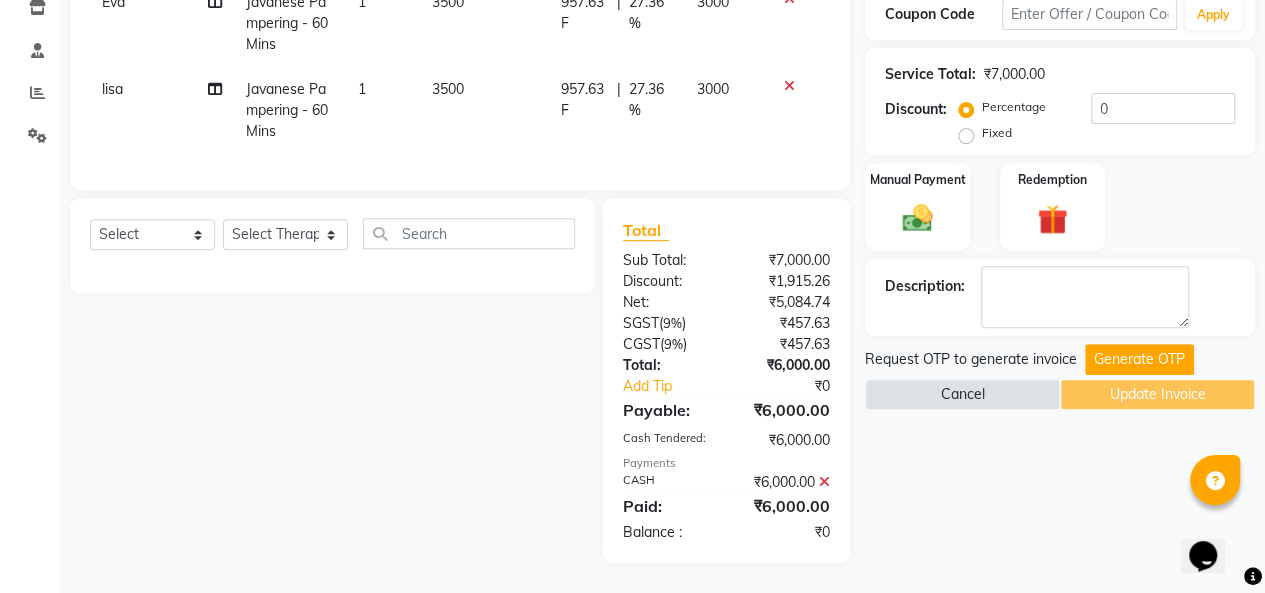 scroll, scrollTop: 363, scrollLeft: 0, axis: vertical 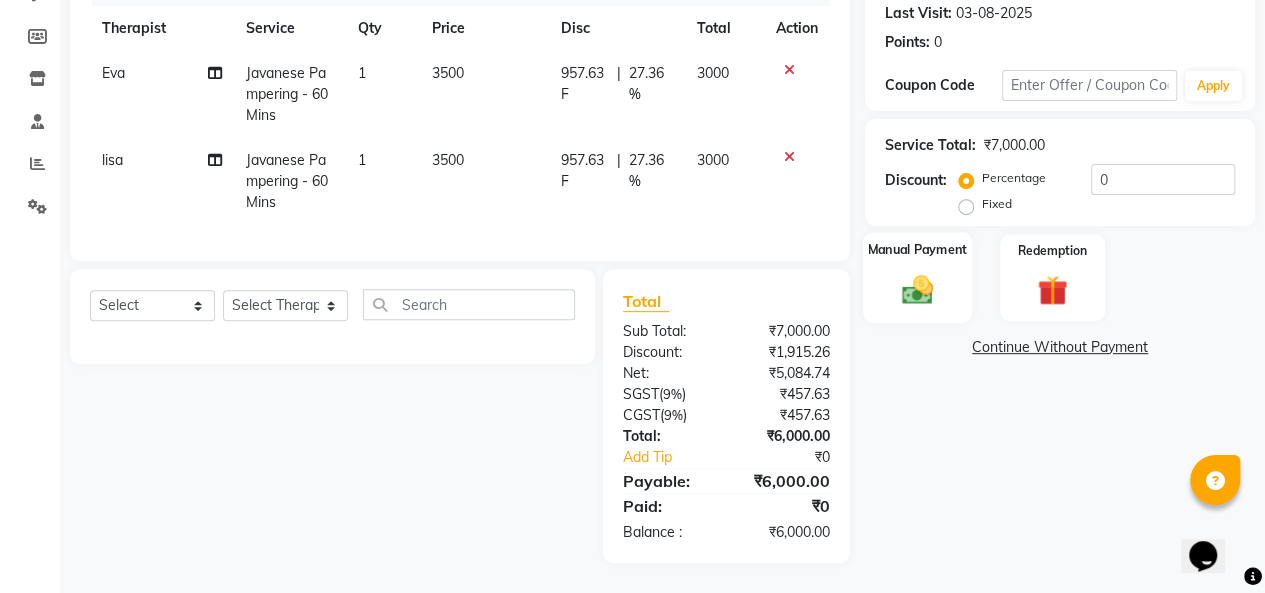 click 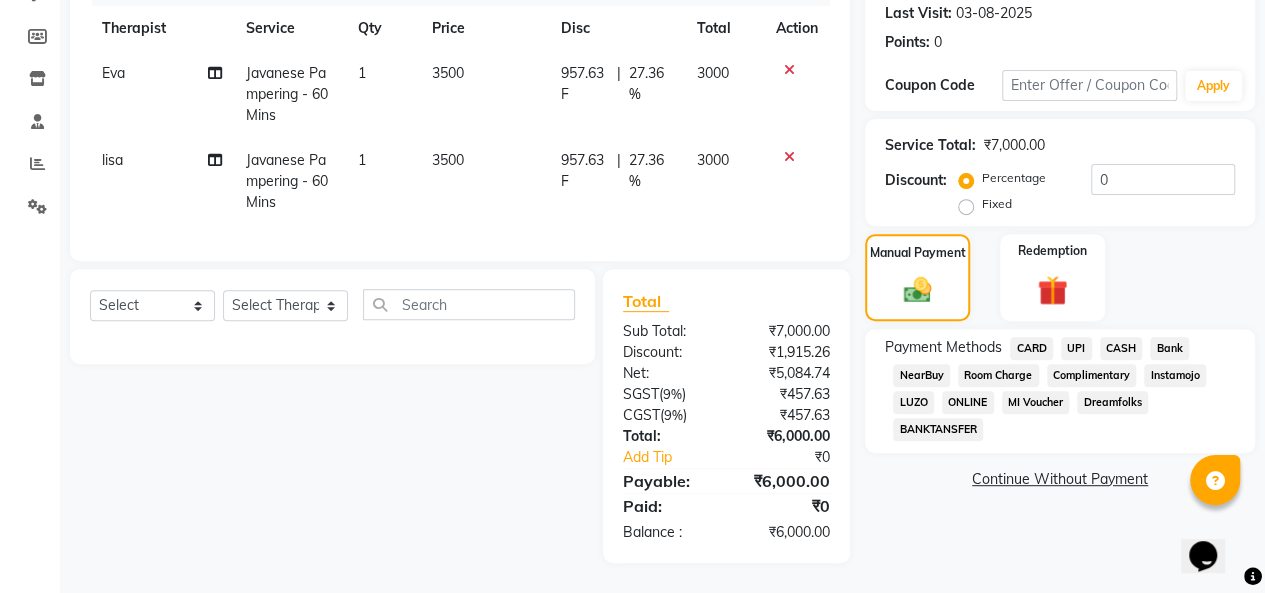 click on "CARD" 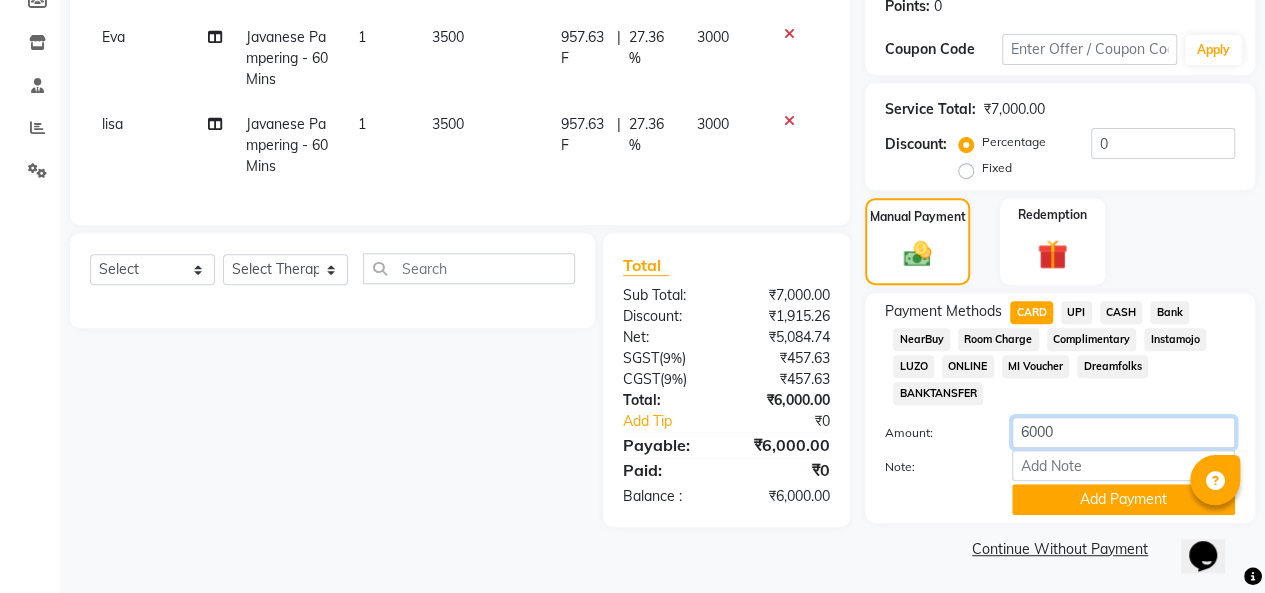 click on "6000" 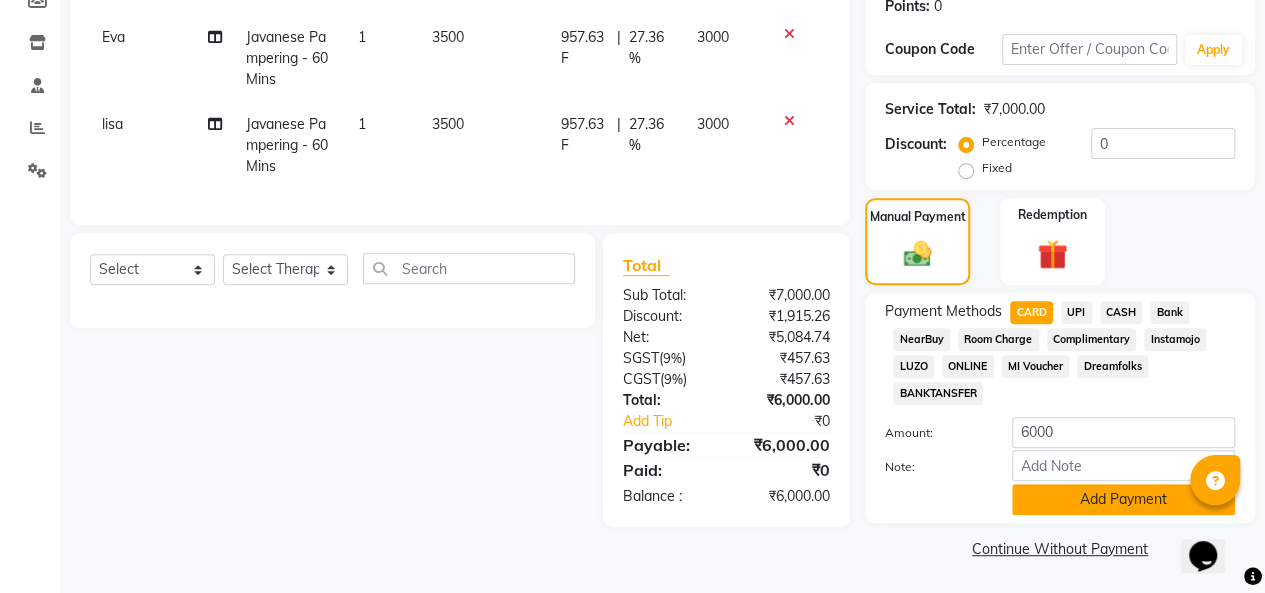 click on "Add Payment" 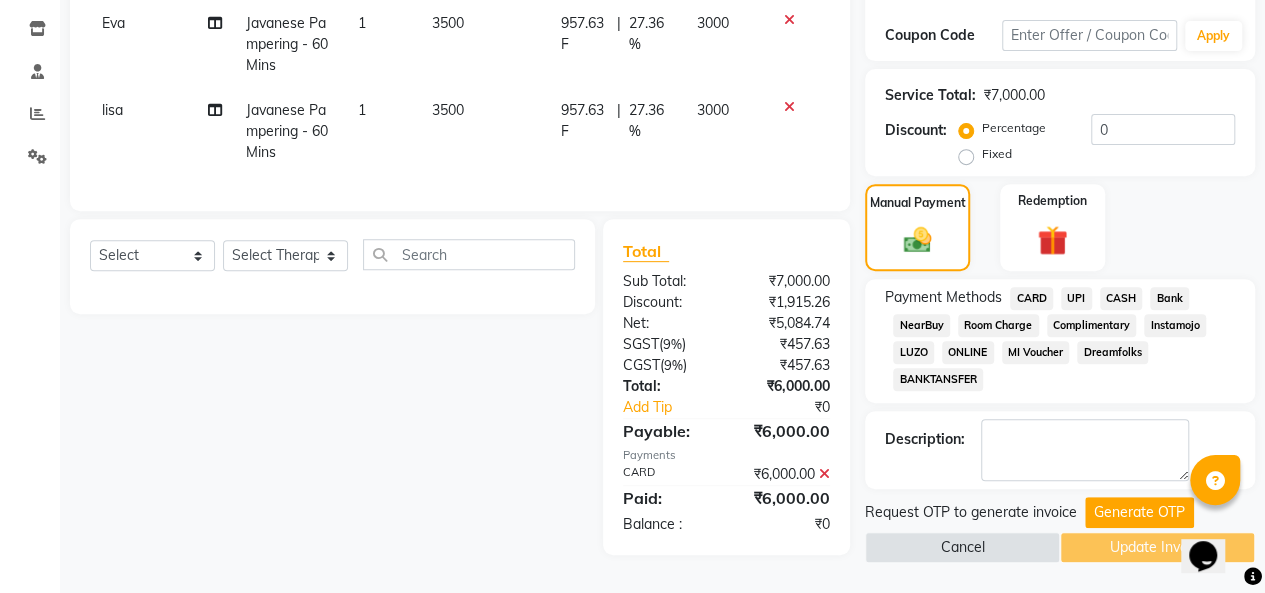 scroll, scrollTop: 334, scrollLeft: 0, axis: vertical 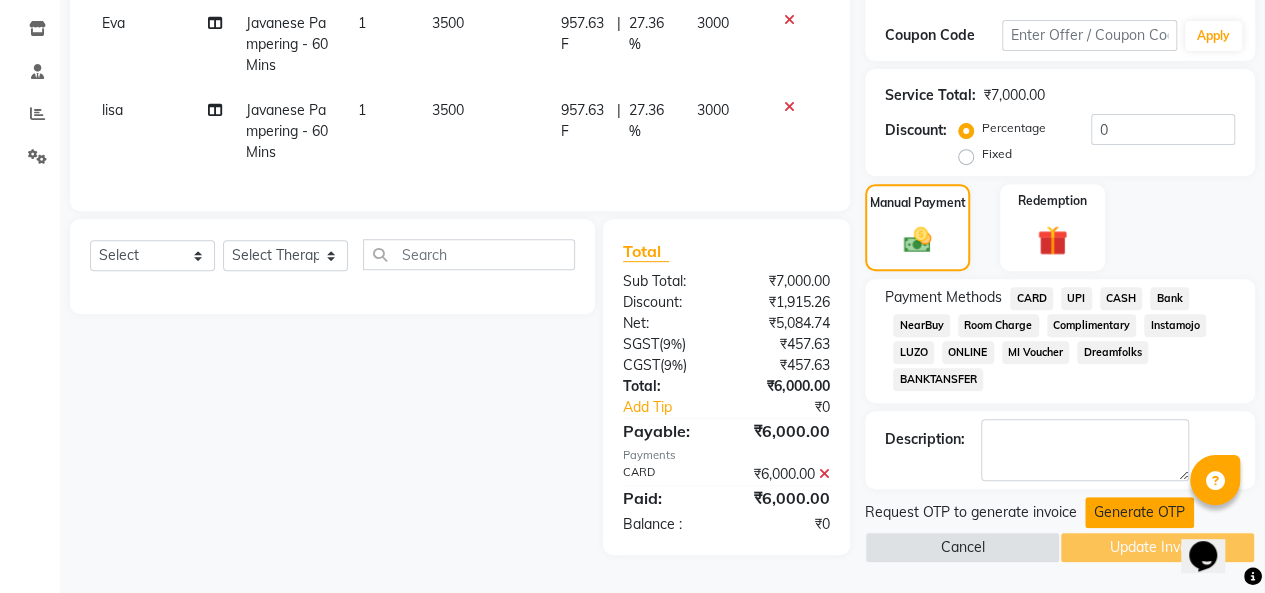 click on "Generate OTP" 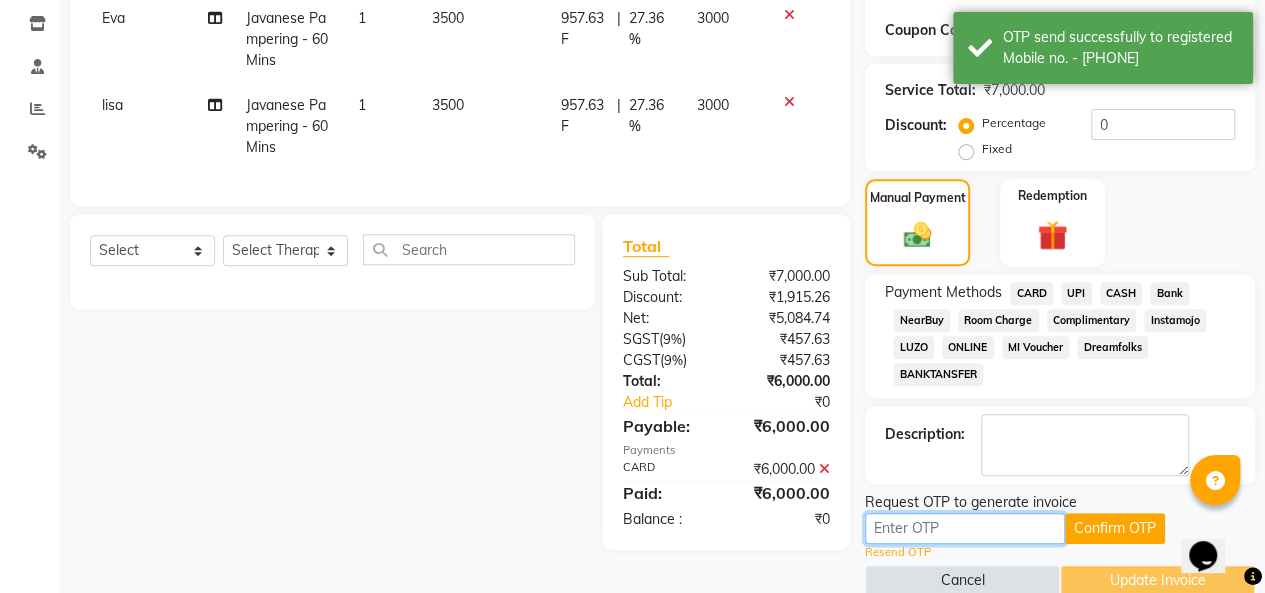 click at bounding box center [965, 528] 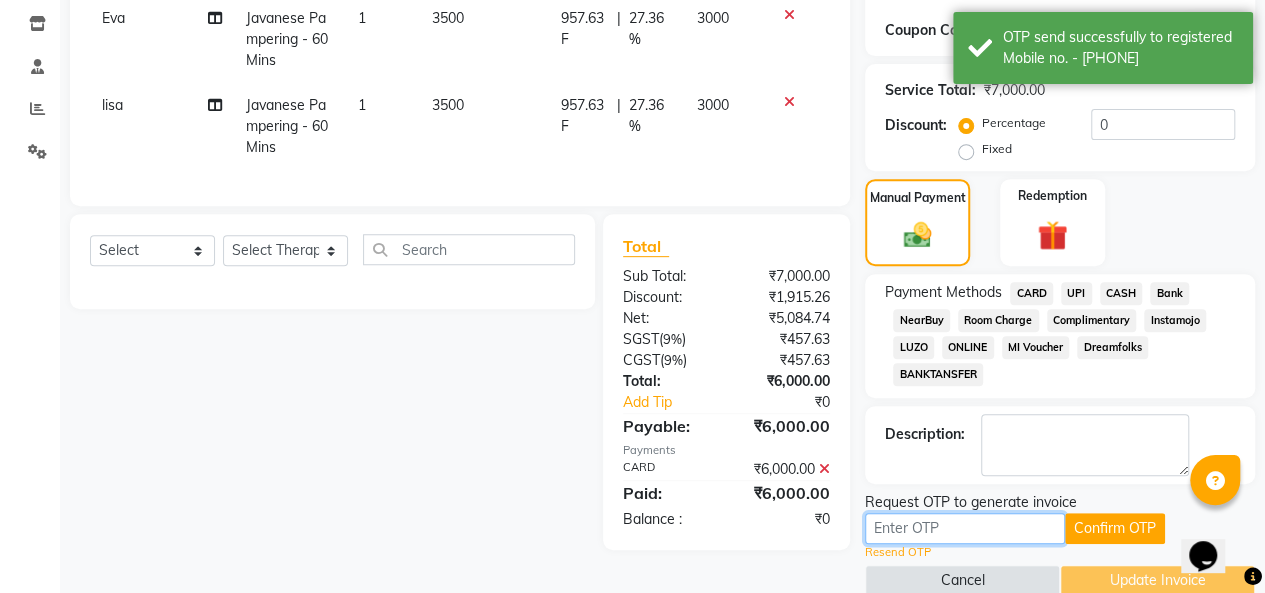 paste on "8217" 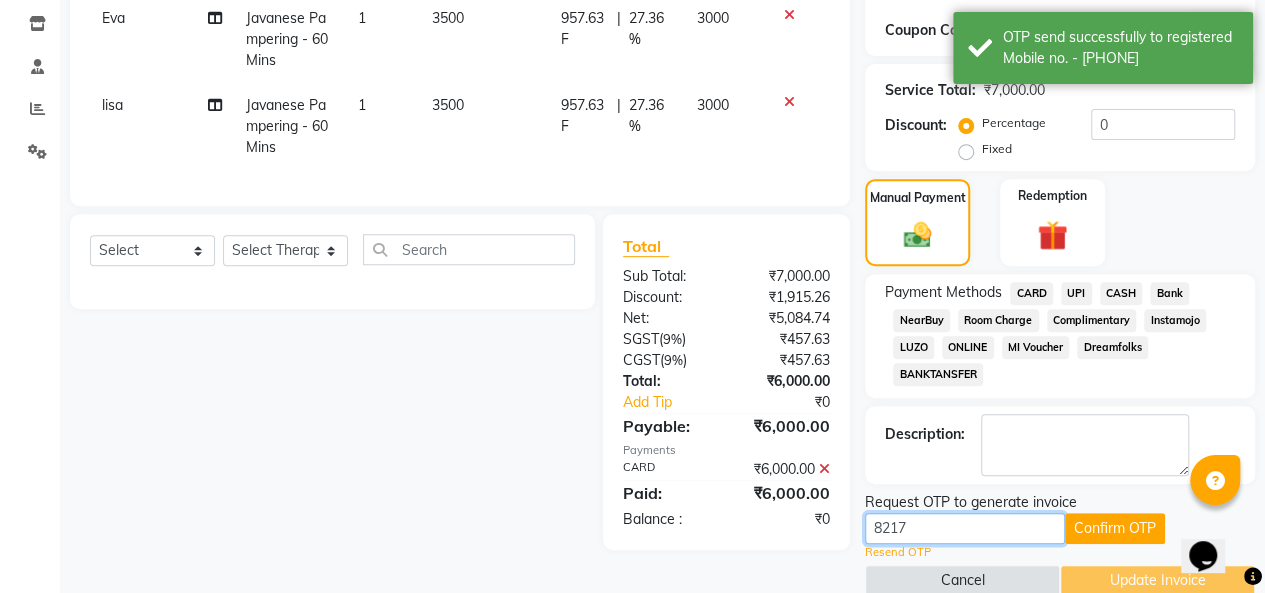 type on "8217" 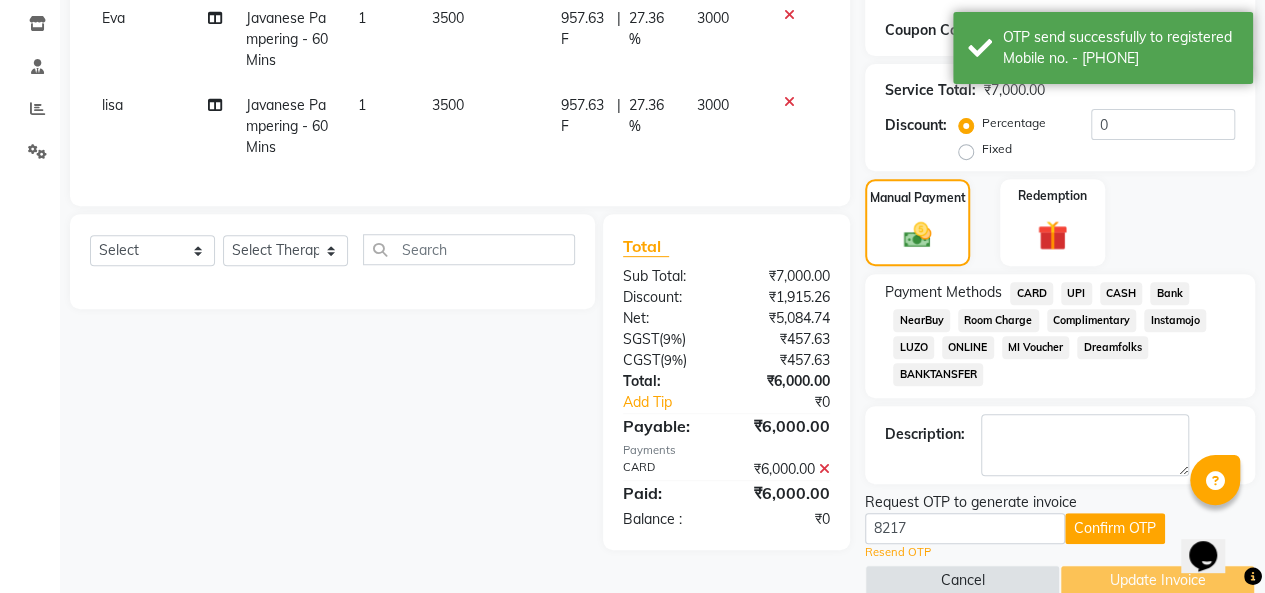 click on "Request OTP to generate invoice" 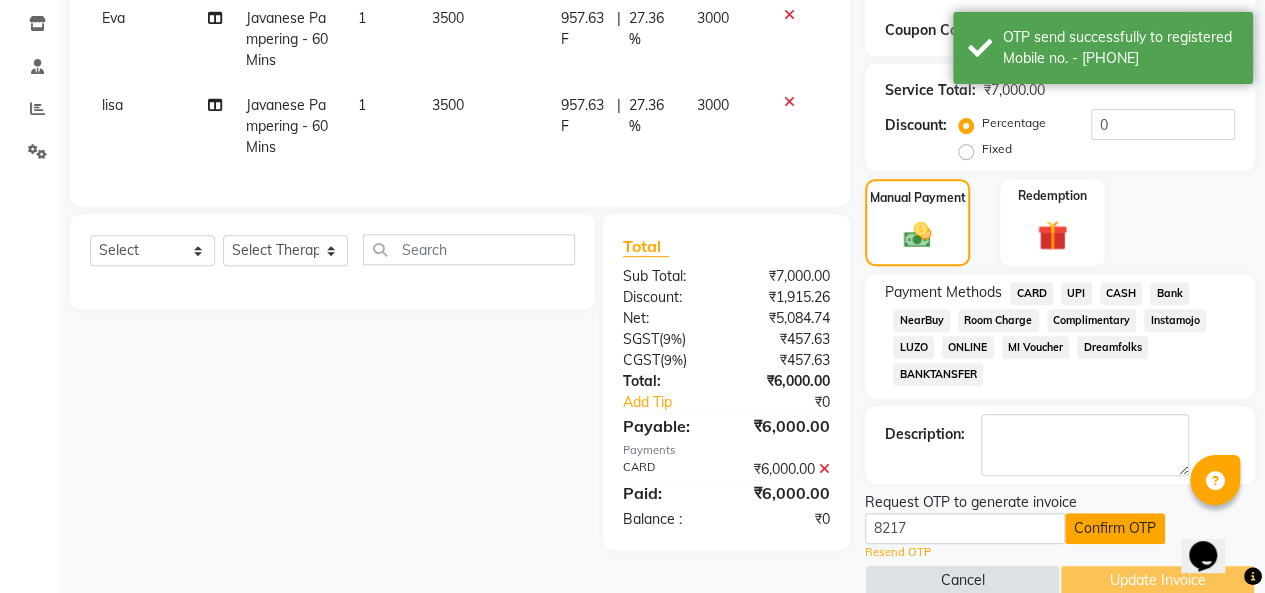 click on "Confirm OTP" 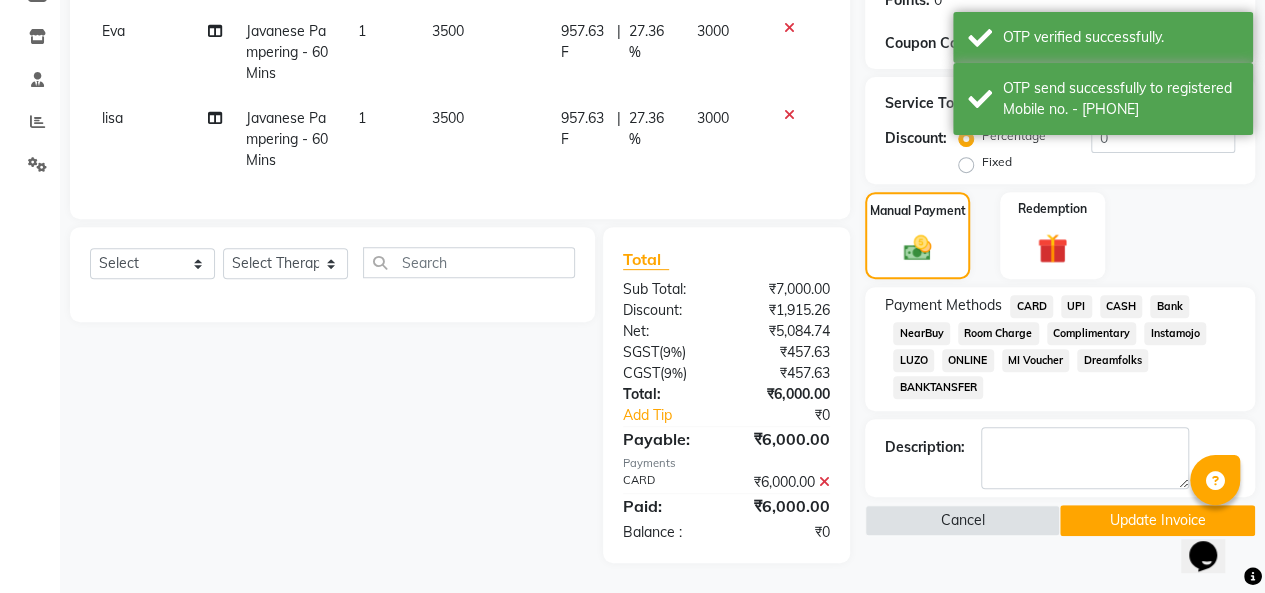 click on "Update Invoice" 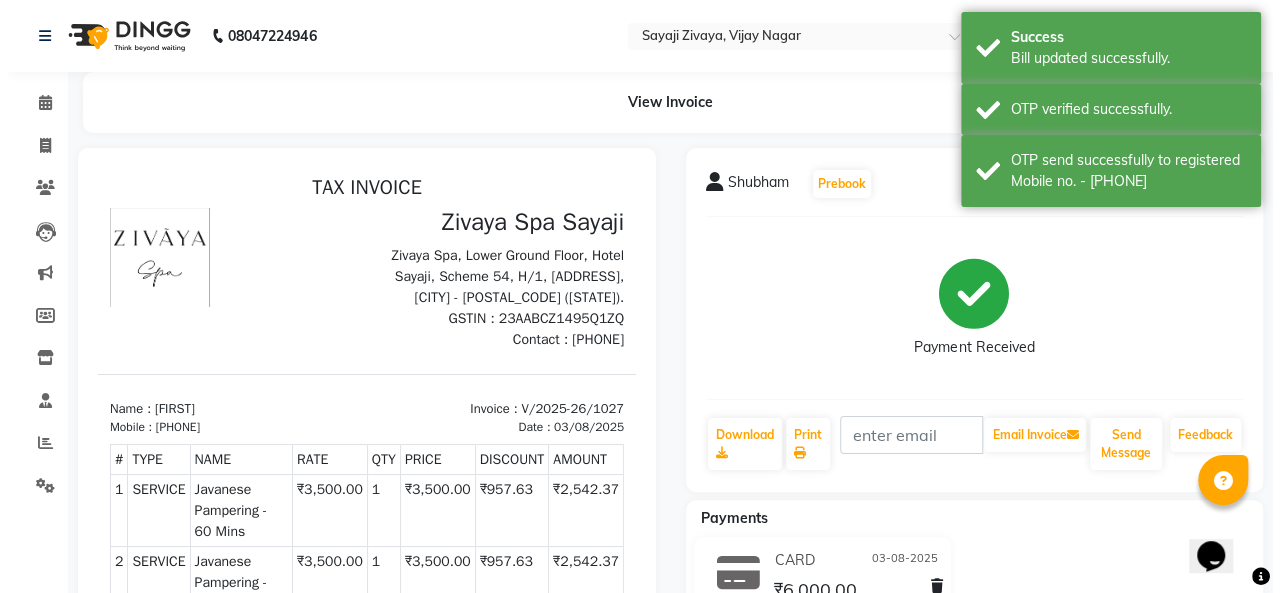 scroll, scrollTop: 0, scrollLeft: 0, axis: both 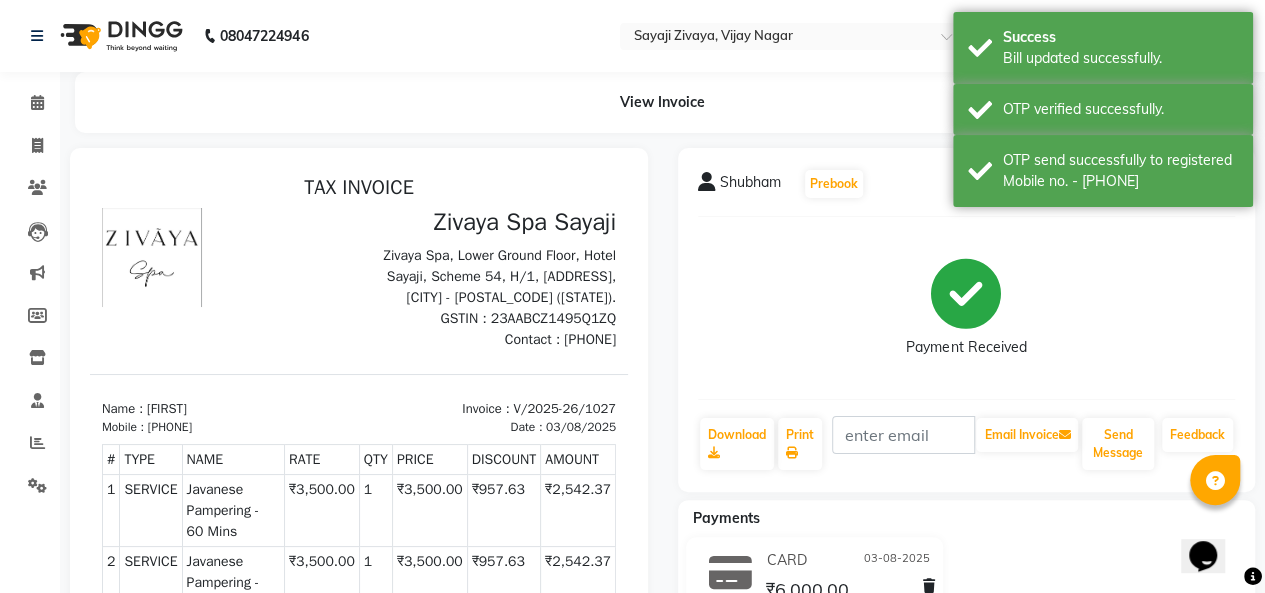 click on "Calendar  Invoice  Clients  Leads   Marketing  Members  Inventory  Staff  Reports  Settings Completed InProgress Upcoming Dropped Tentative Check-In Confirm Bookings Generate Report Segments Page Builder" 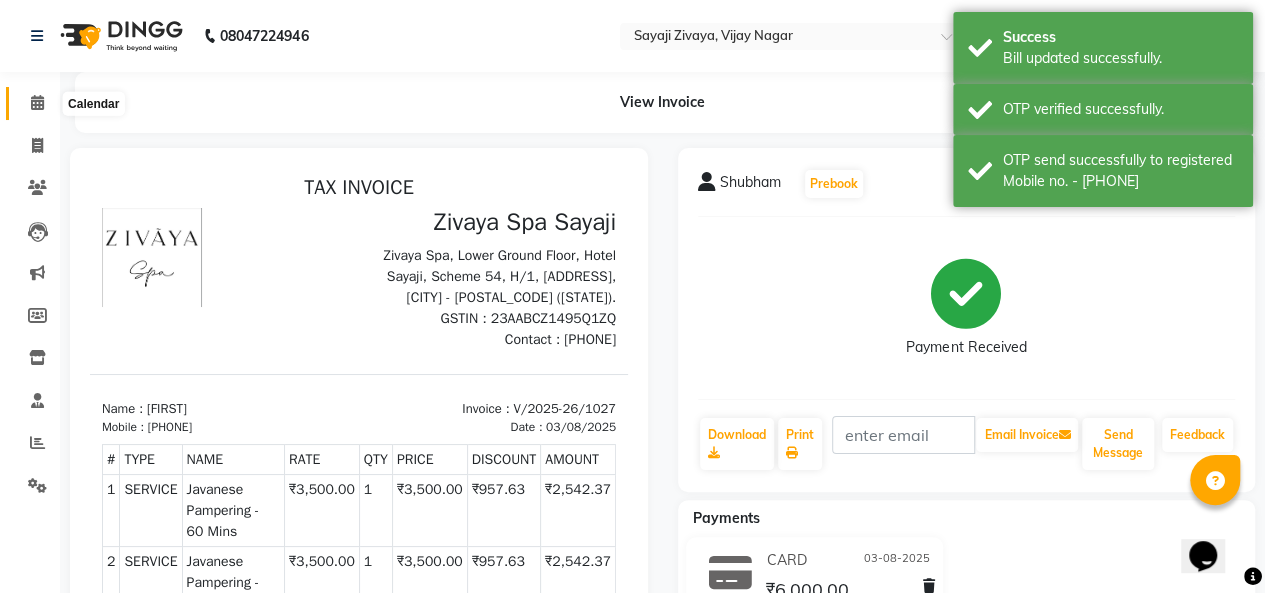 click 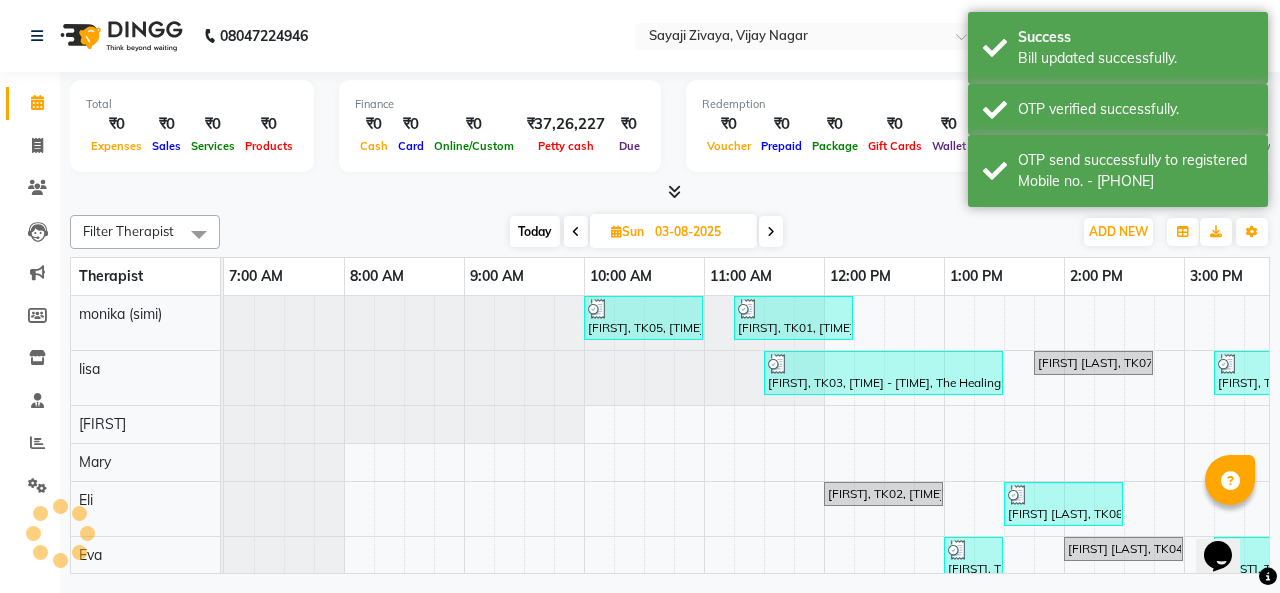 scroll, scrollTop: 0, scrollLeft: 0, axis: both 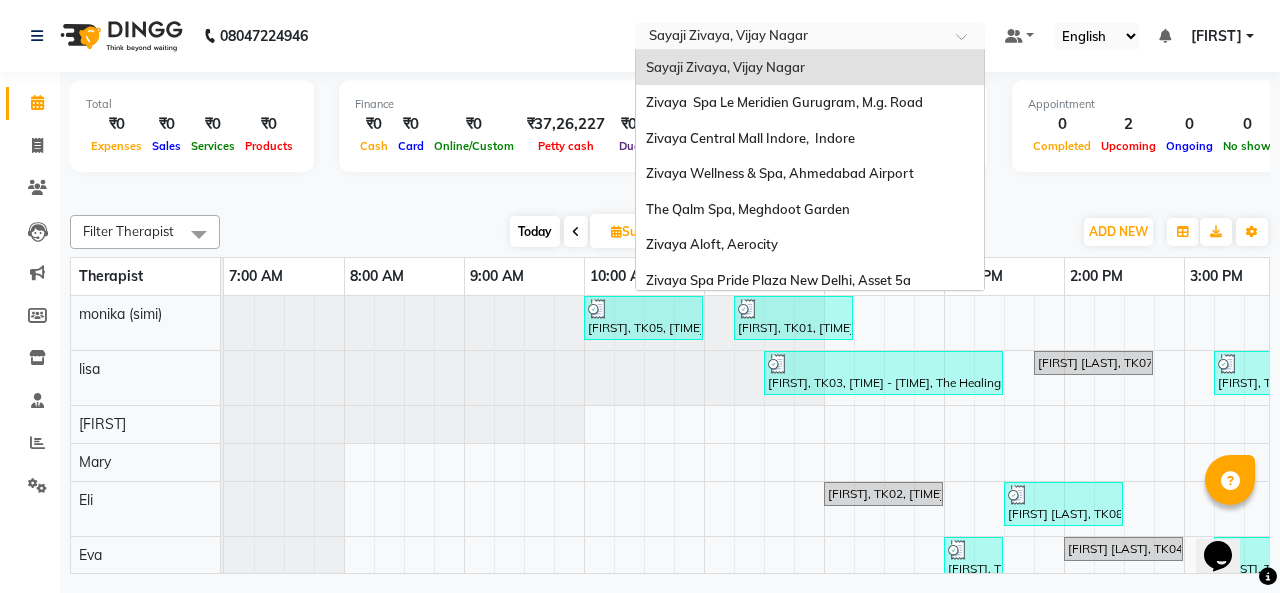 click at bounding box center [790, 38] 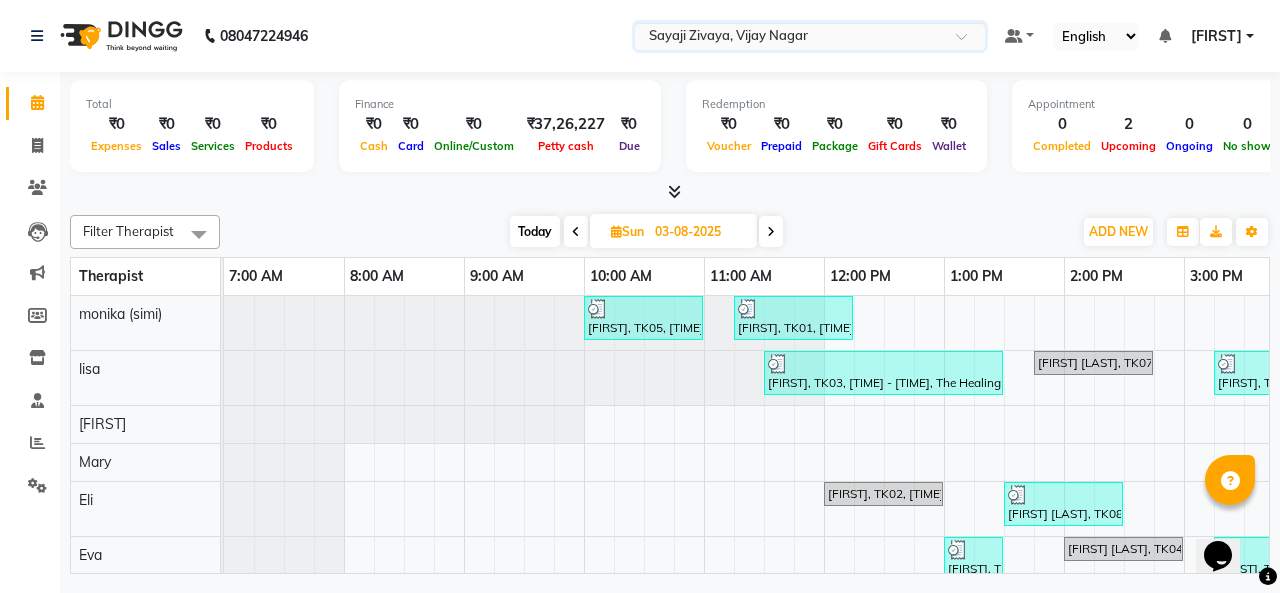 click at bounding box center (790, 38) 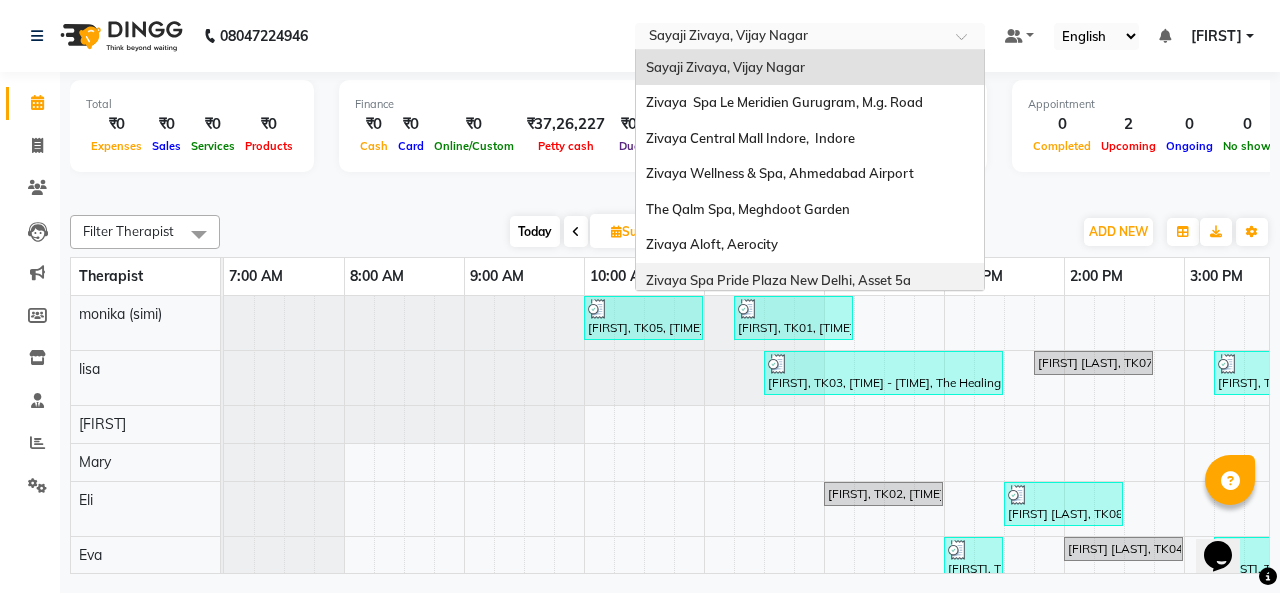 click on "Zivaya Spa Pride Plaza New Delhi, Asset 5a" at bounding box center (778, 280) 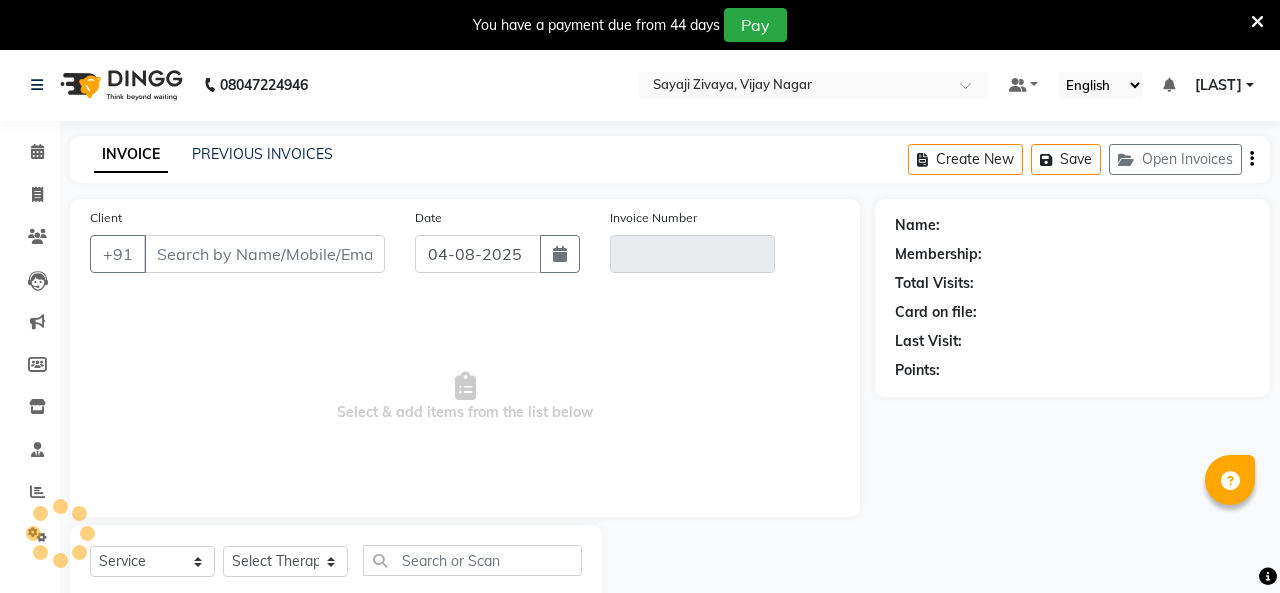 select on "service" 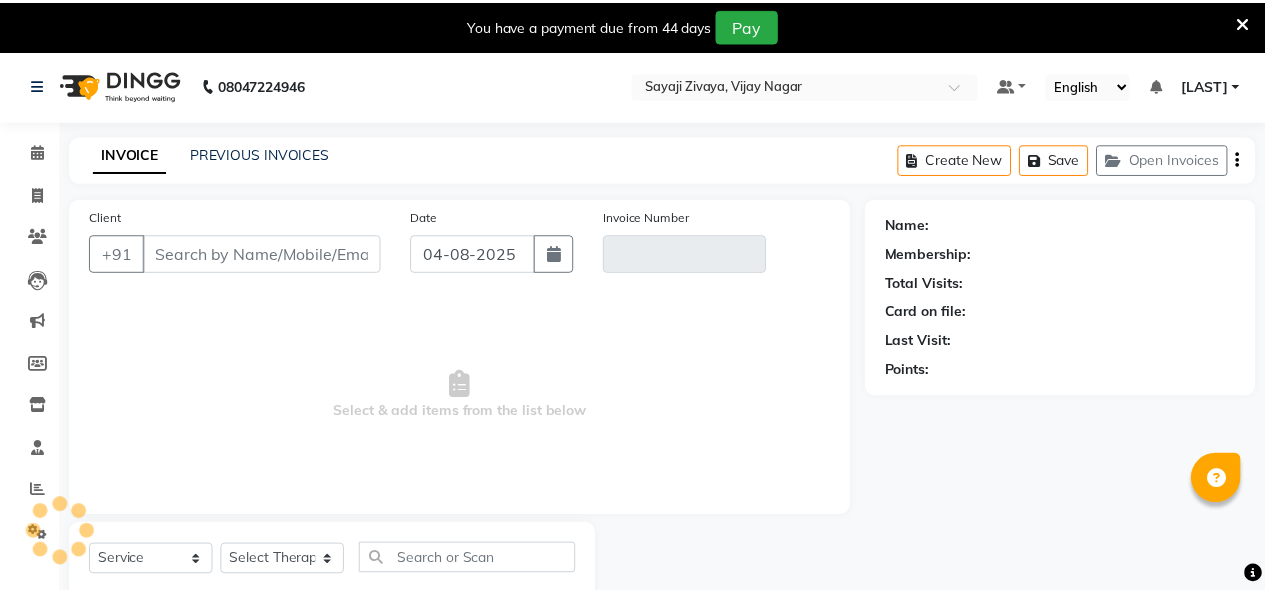 scroll, scrollTop: 0, scrollLeft: 0, axis: both 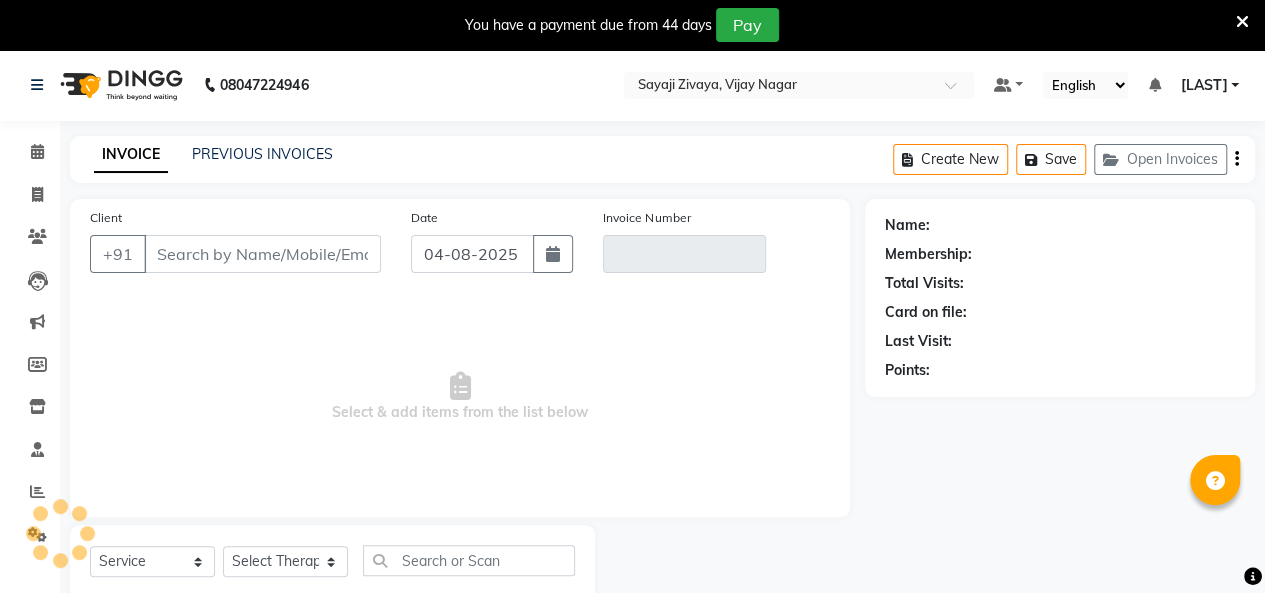 type on "[PHONE]" 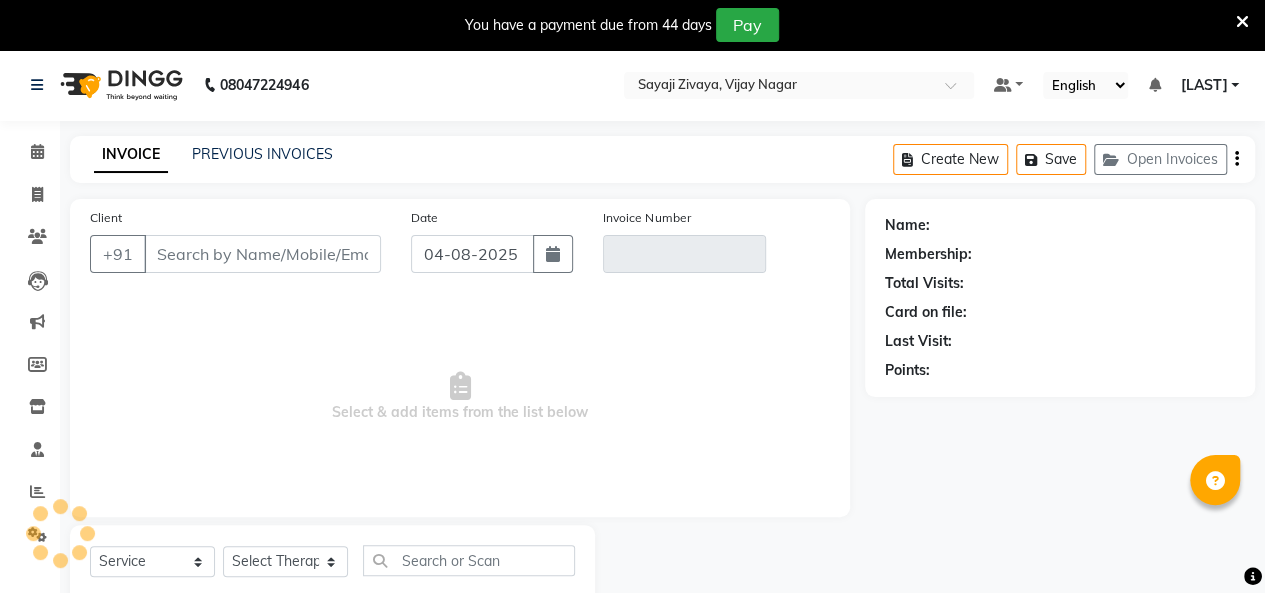 type on "V/2025-26/1027" 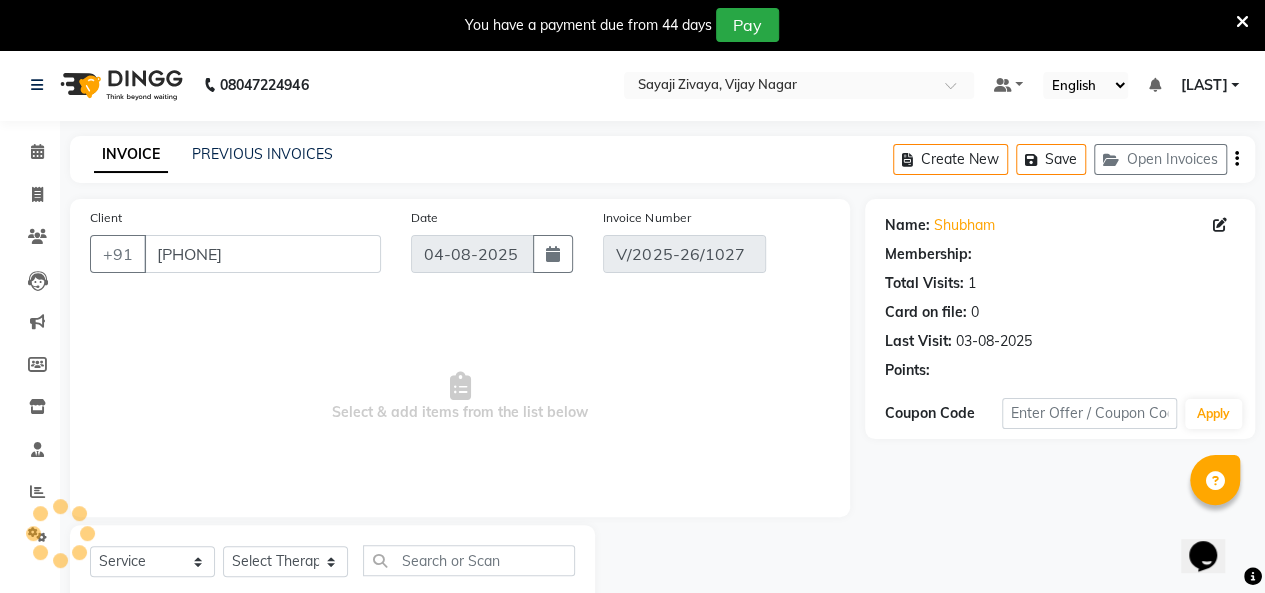 scroll, scrollTop: 0, scrollLeft: 0, axis: both 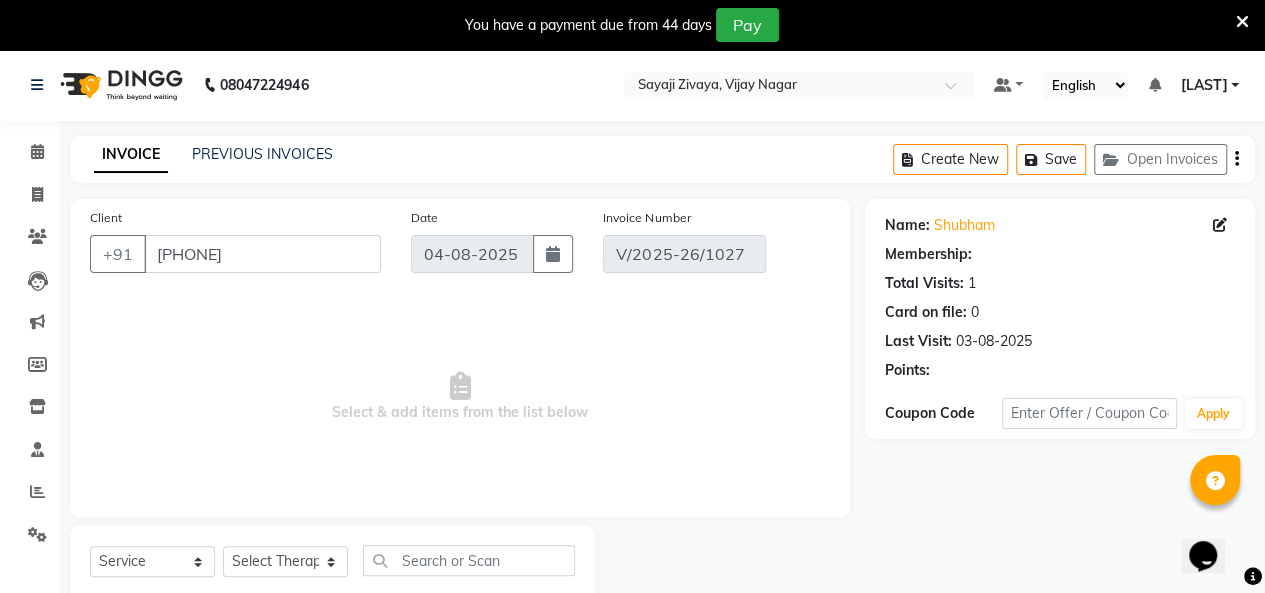 type on "03-08-2025" 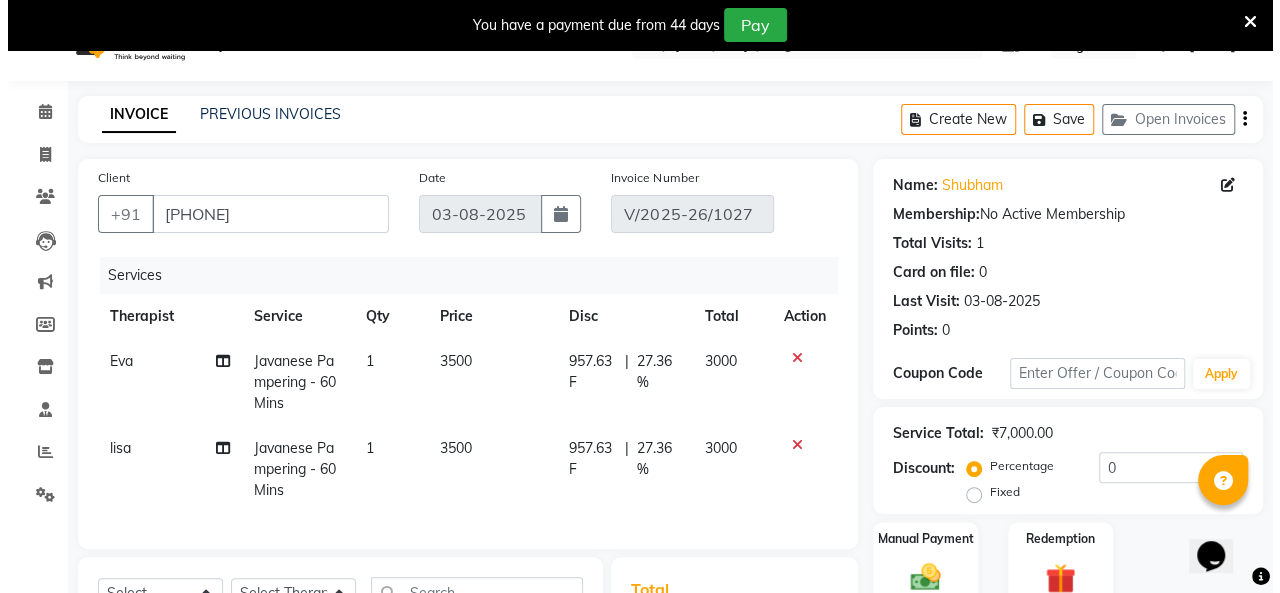 scroll, scrollTop: 0, scrollLeft: 0, axis: both 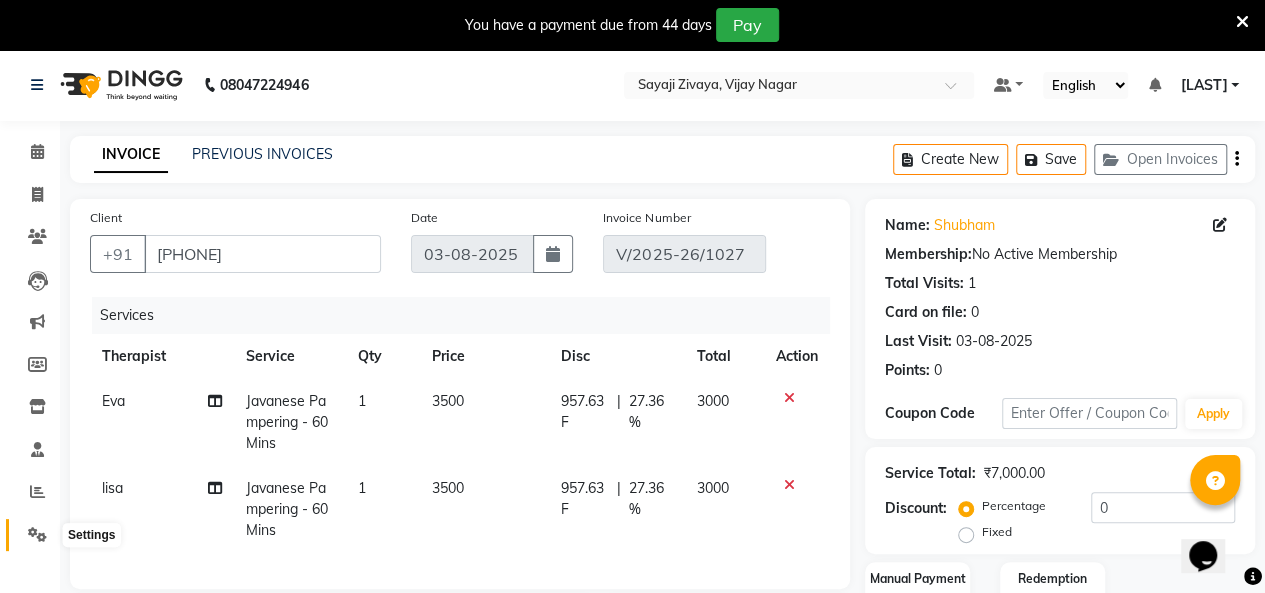 click 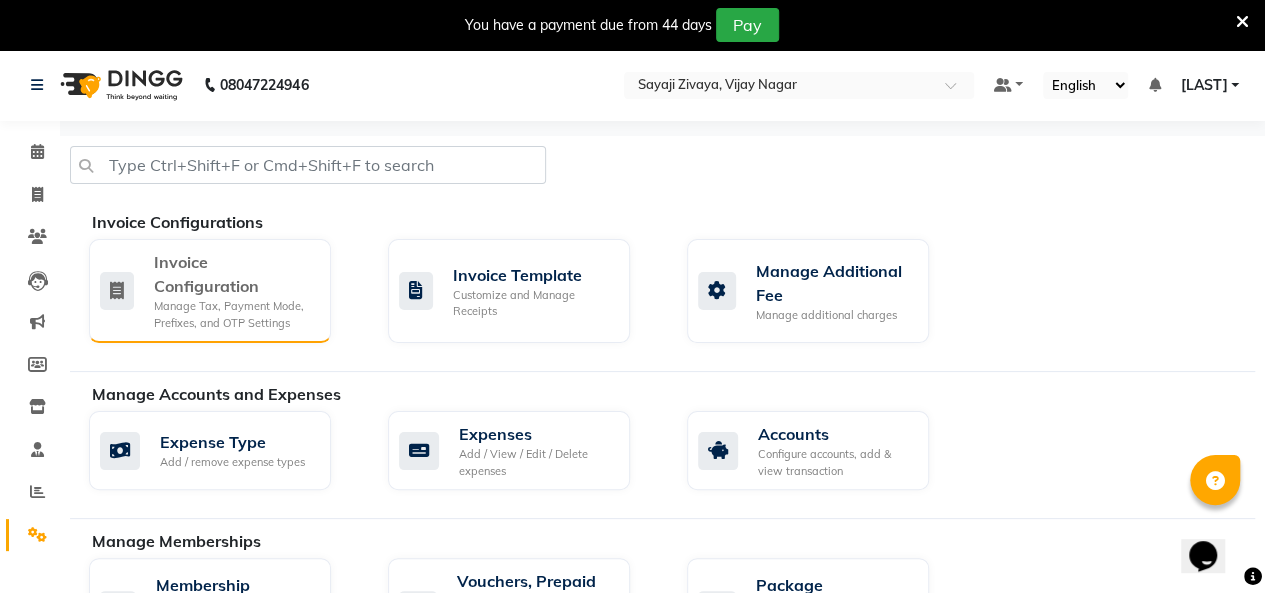 click on "Invoice Configuration Manage Tax, Payment Mode, Prefixes, and OTP Settings" 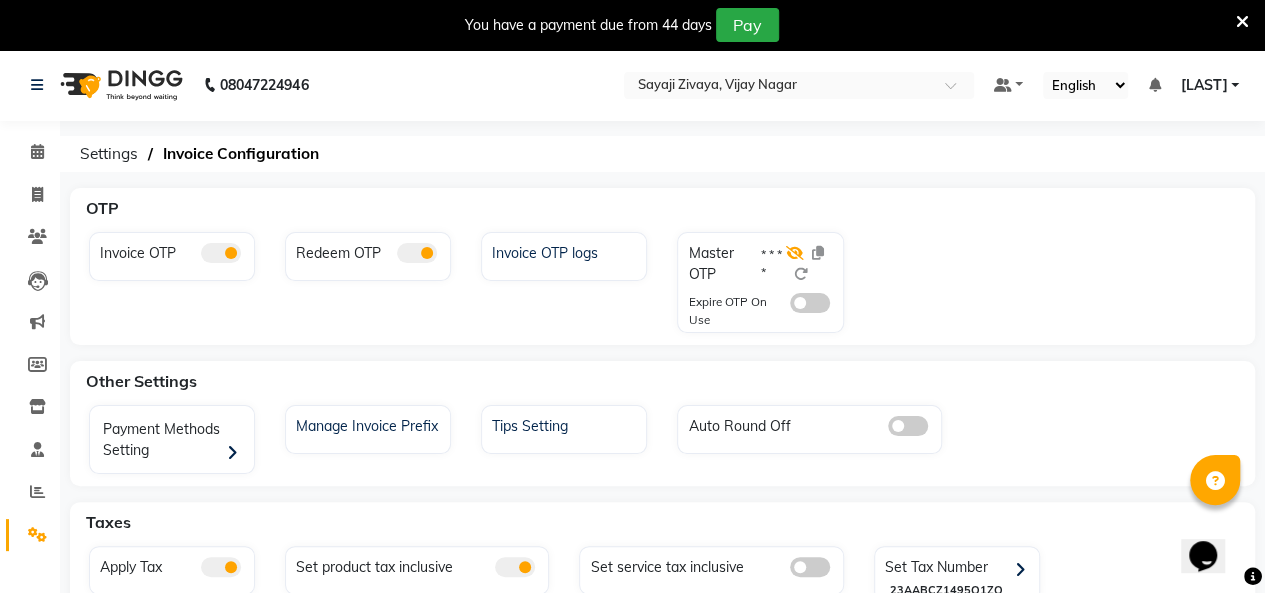 click 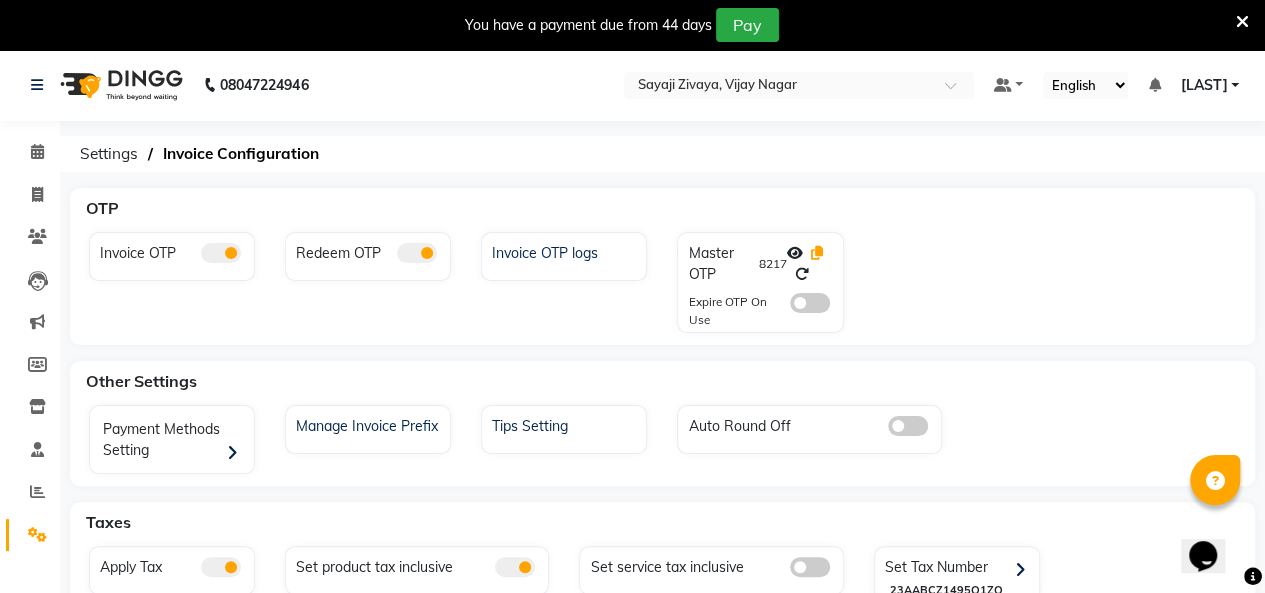 click 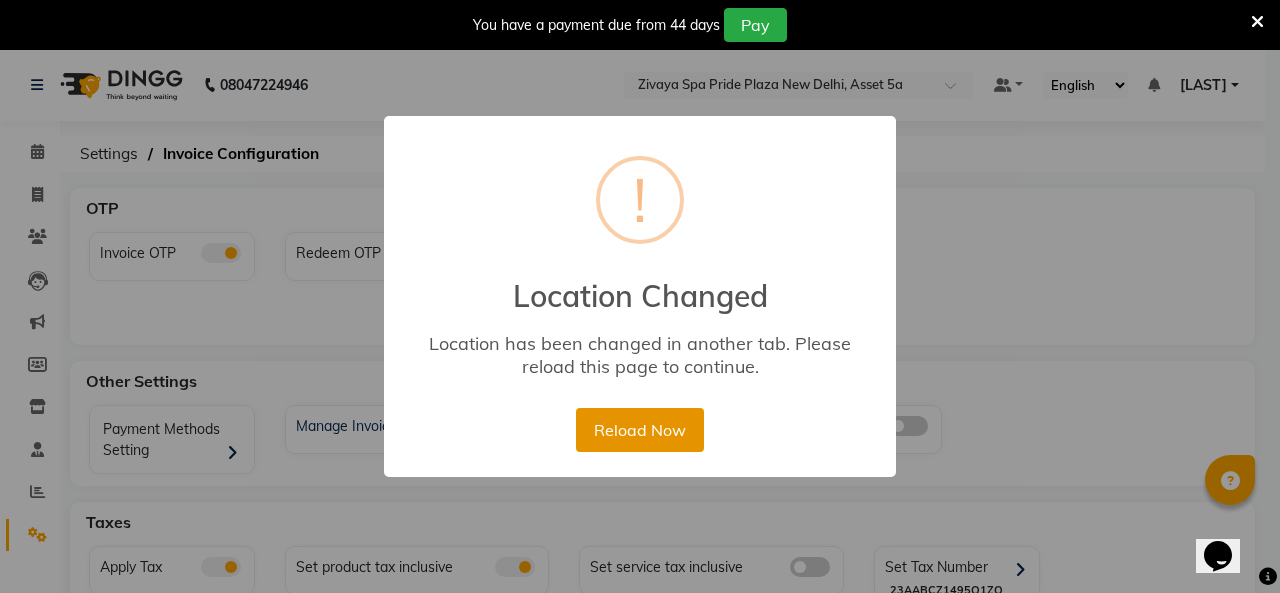 click on "Reload Now" at bounding box center [639, 430] 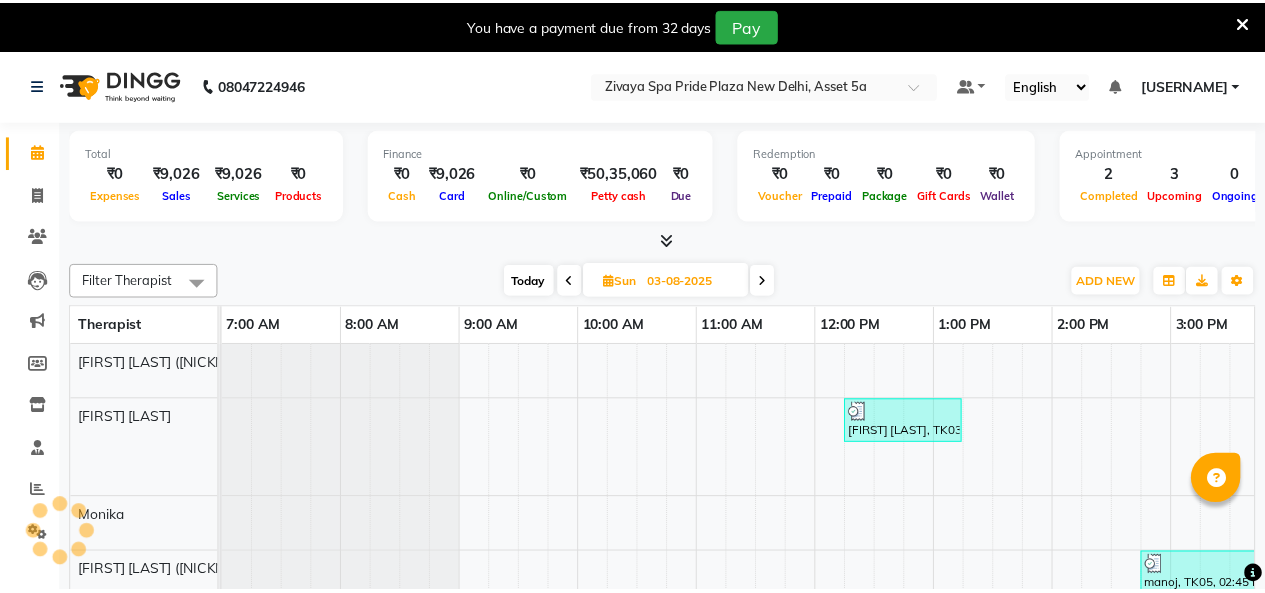 scroll, scrollTop: 0, scrollLeft: 0, axis: both 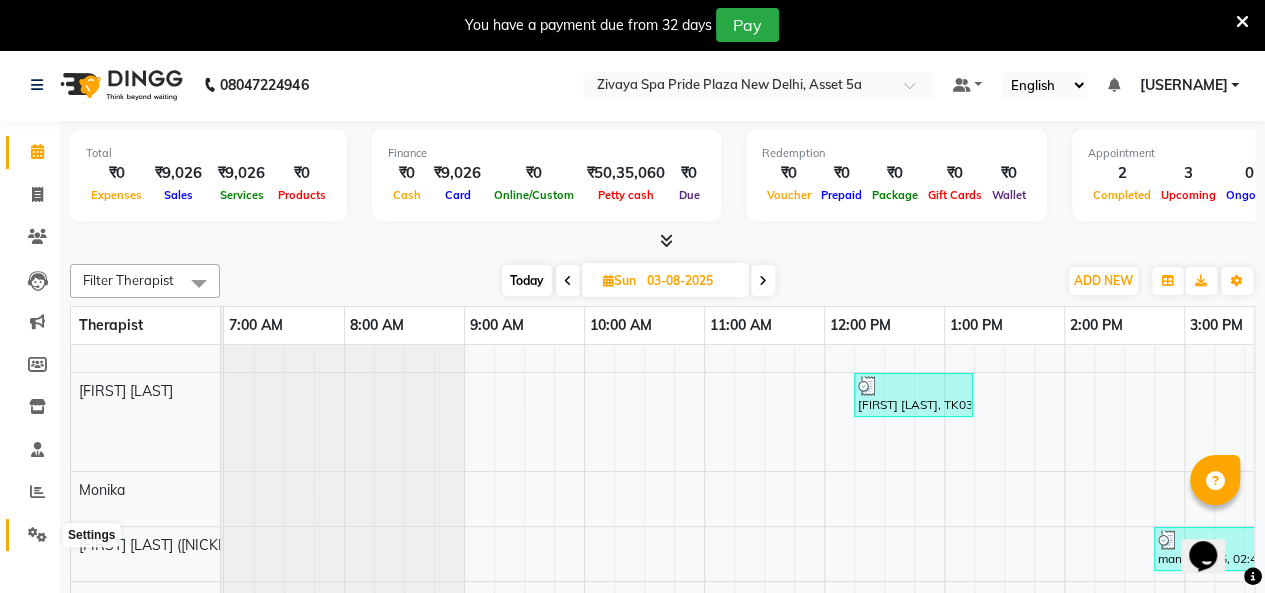 click 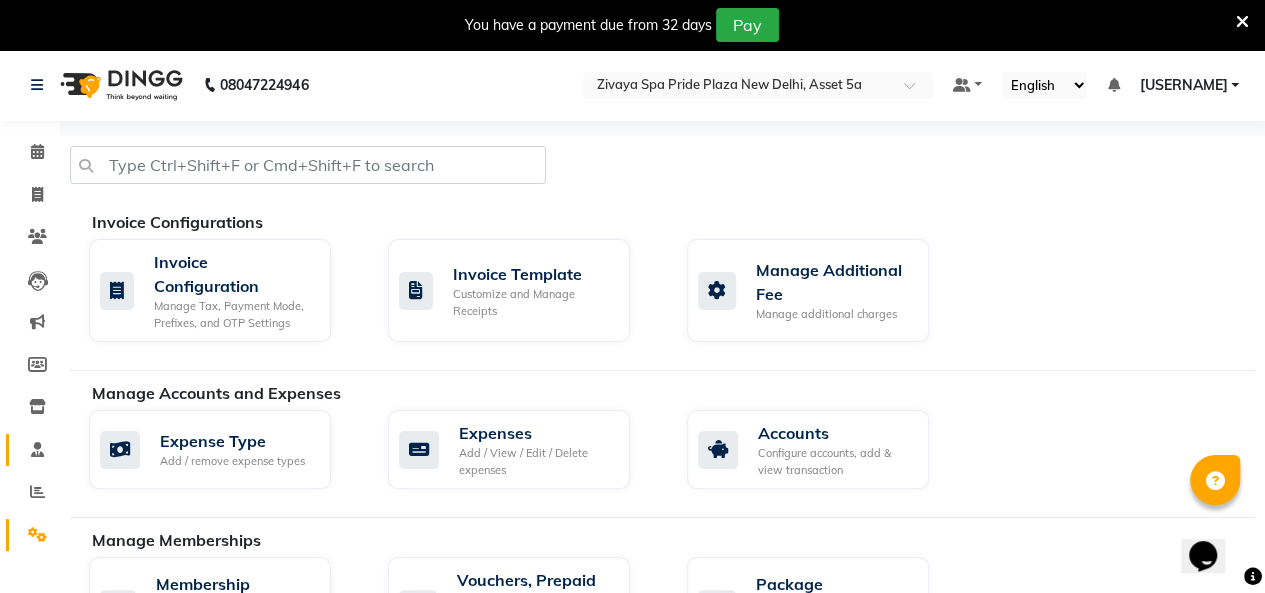 click on "Staff" 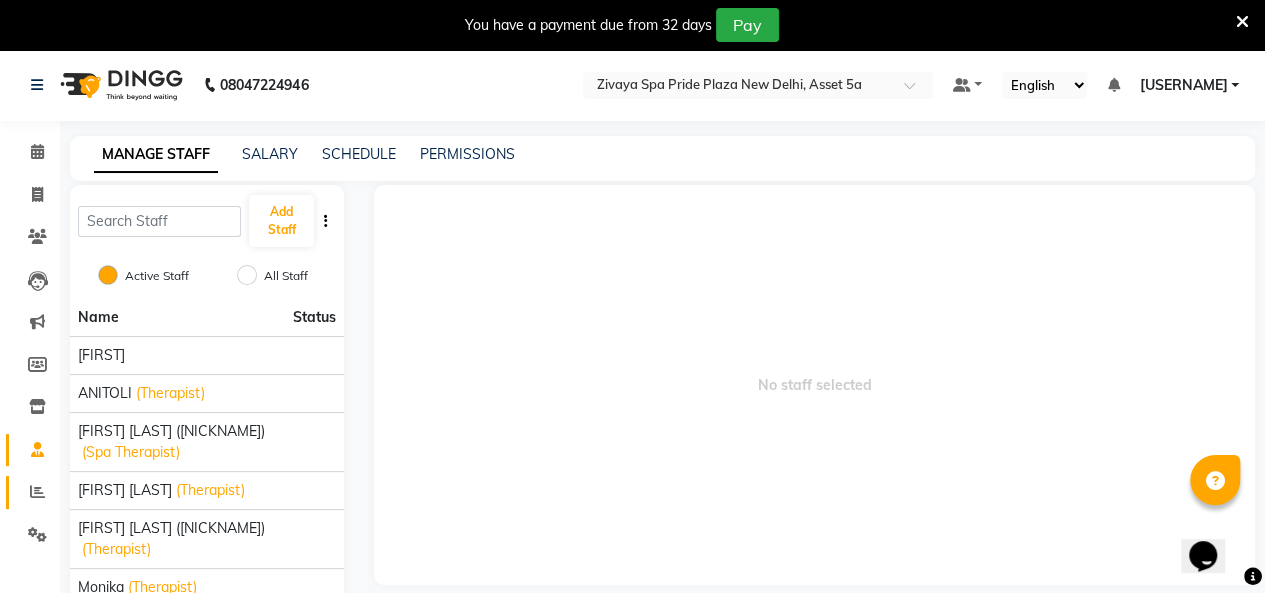 click on "Reports" 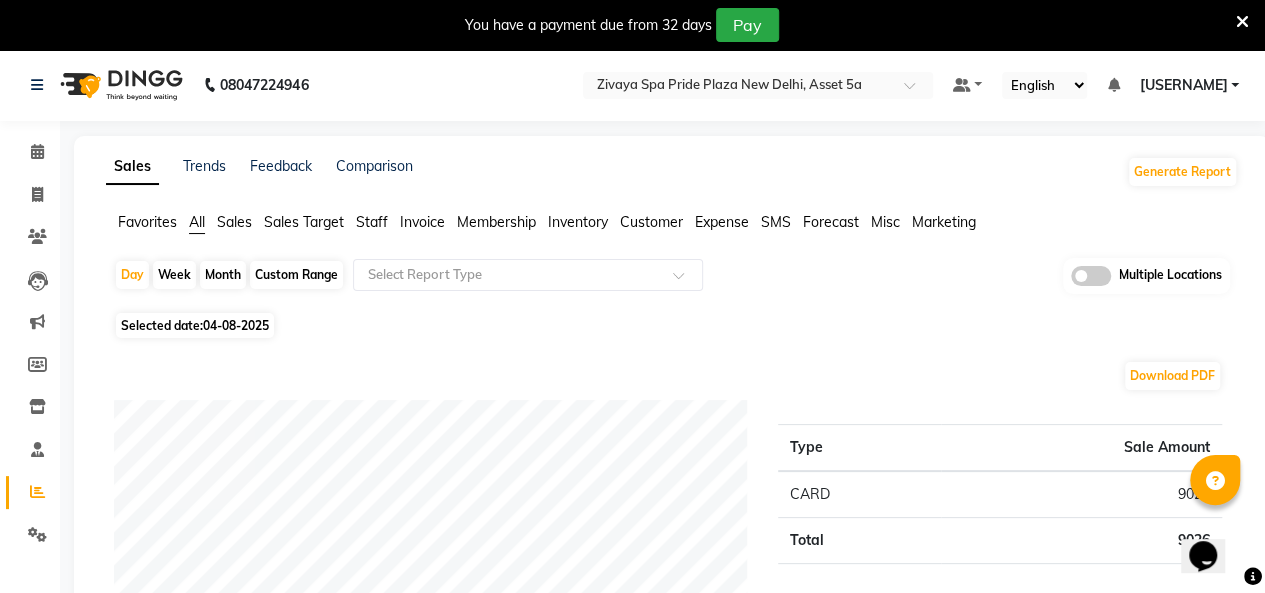 click on "Week" 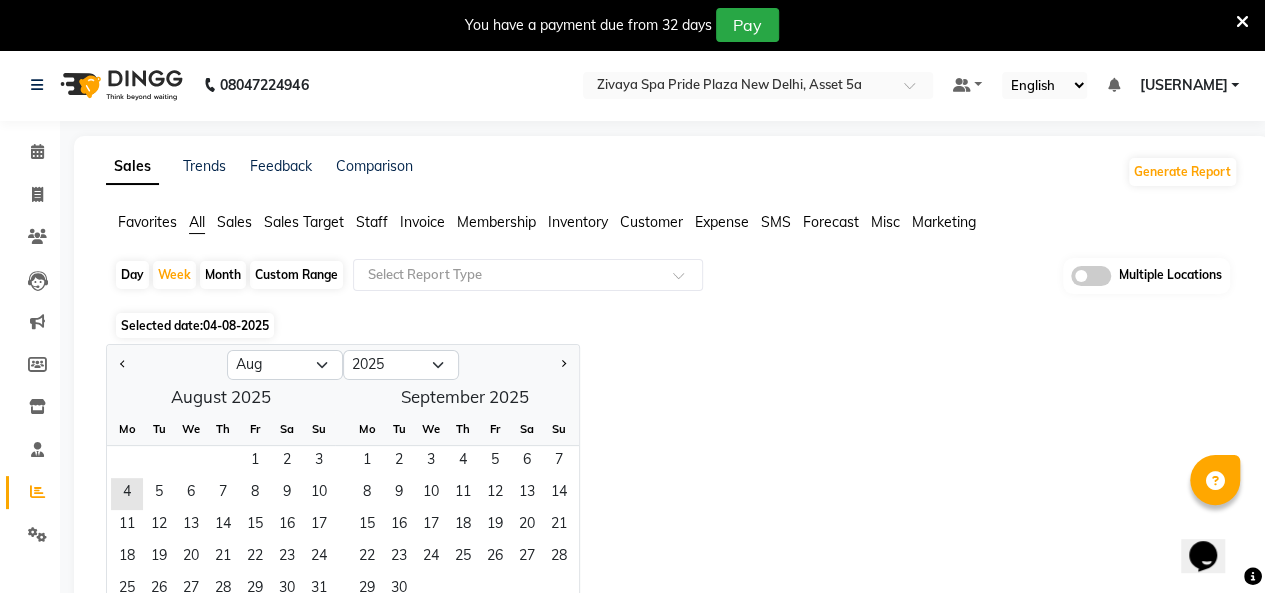 click on "Month" 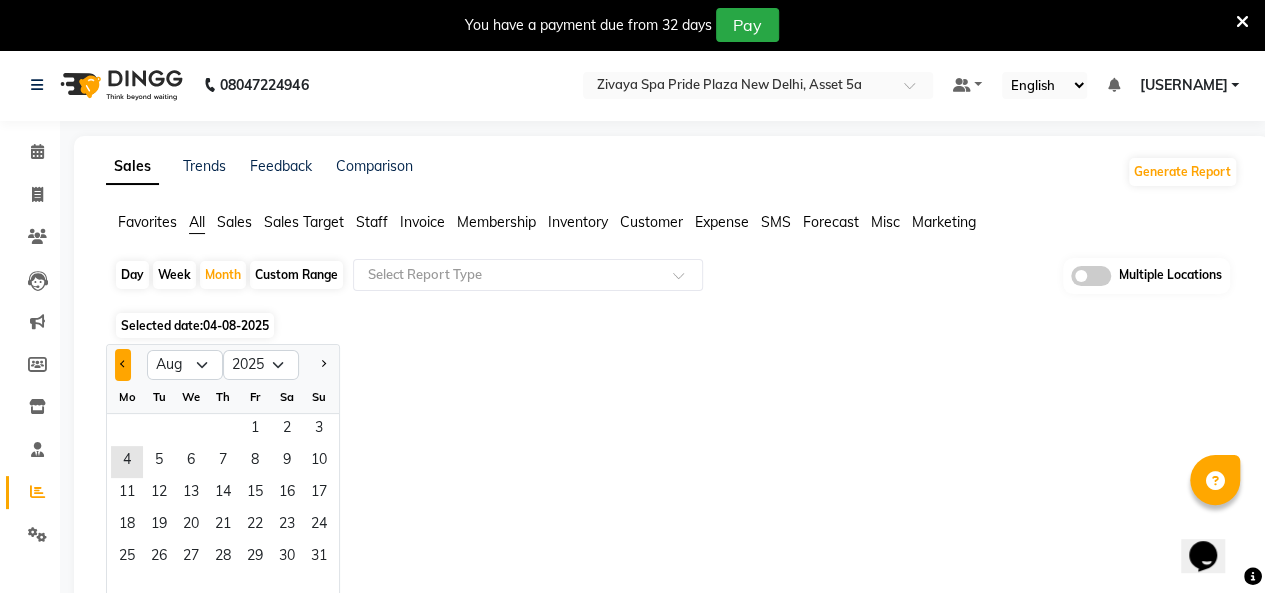 click 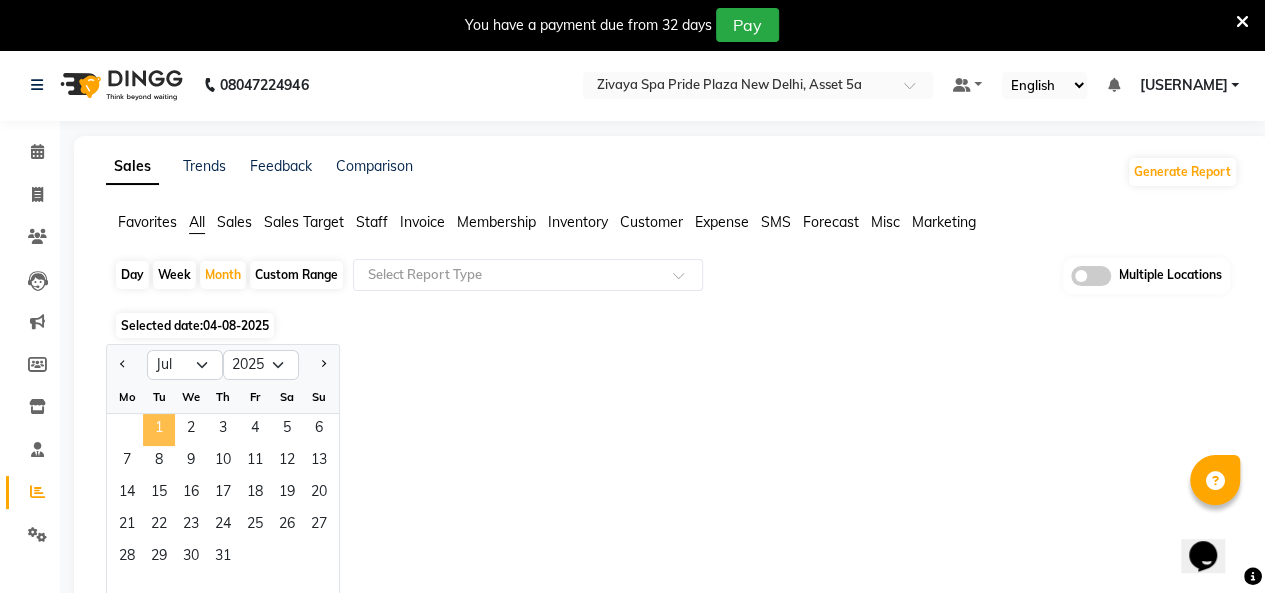 click on "1" 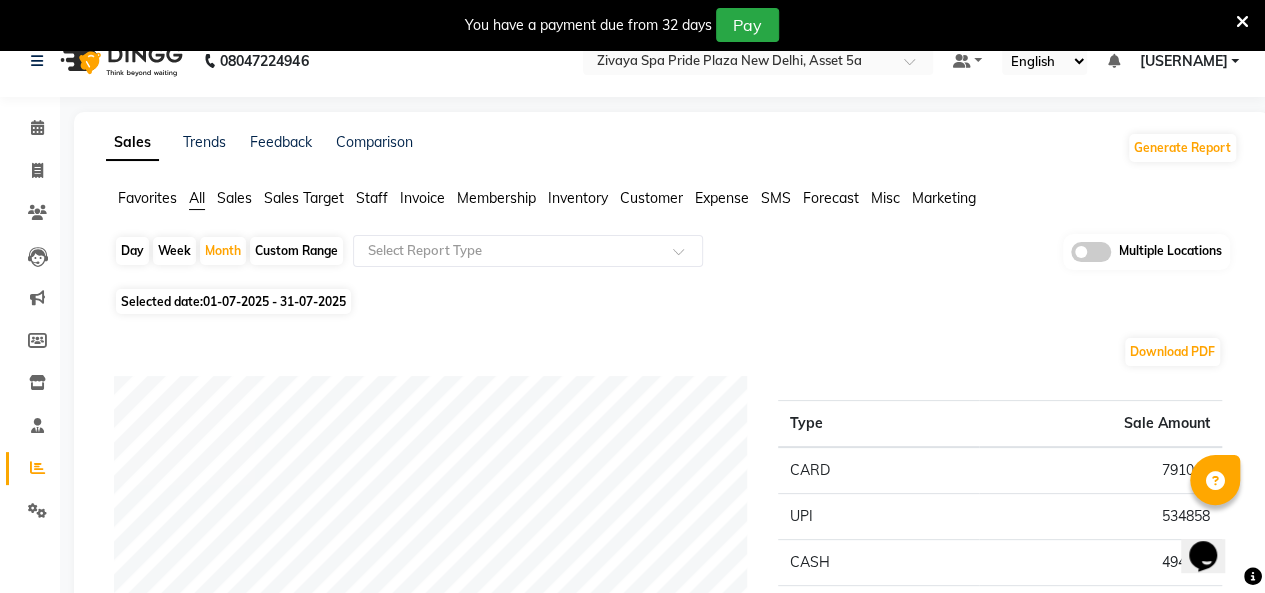 scroll, scrollTop: 0, scrollLeft: 0, axis: both 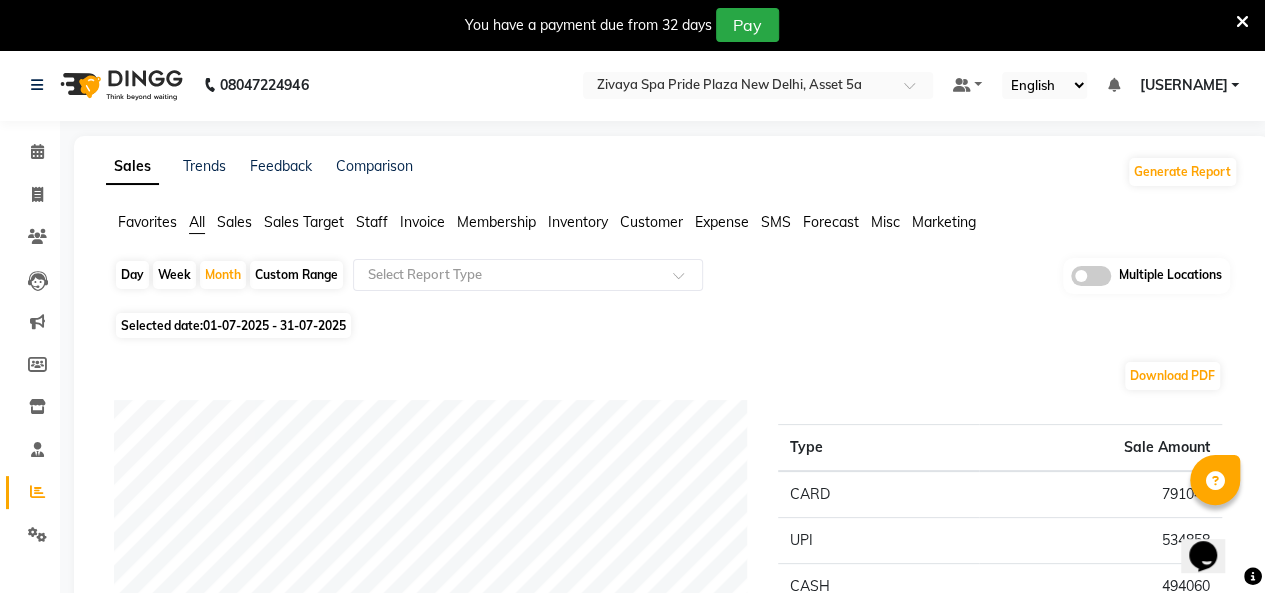 click on "01-07-2025 - 31-07-2025" 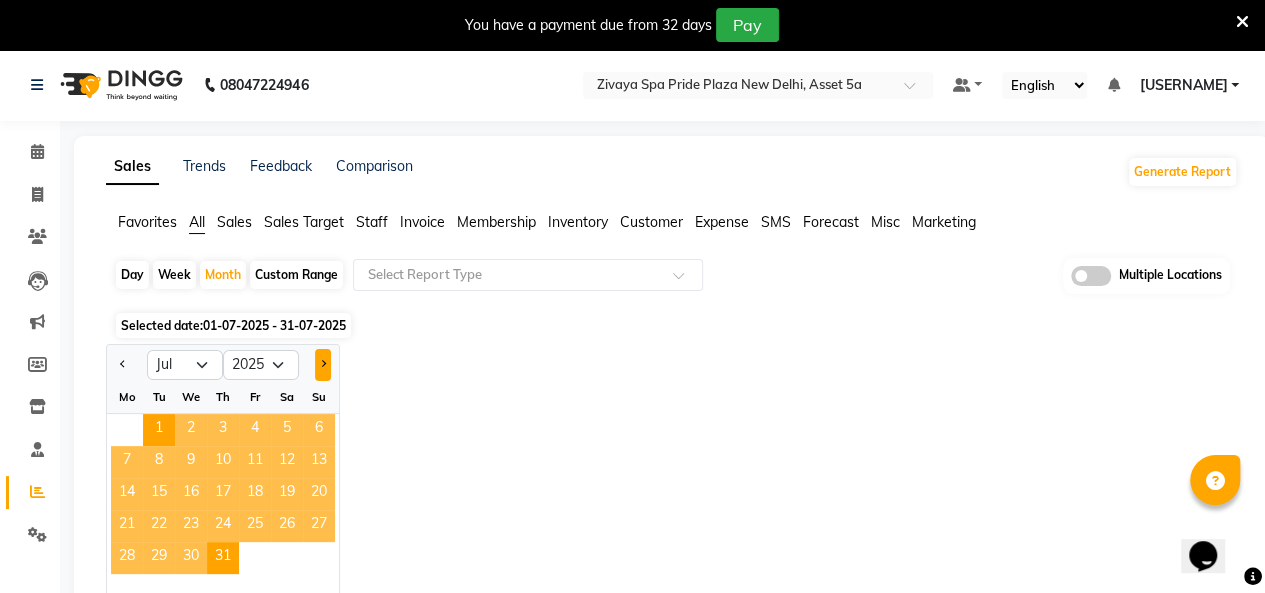 click 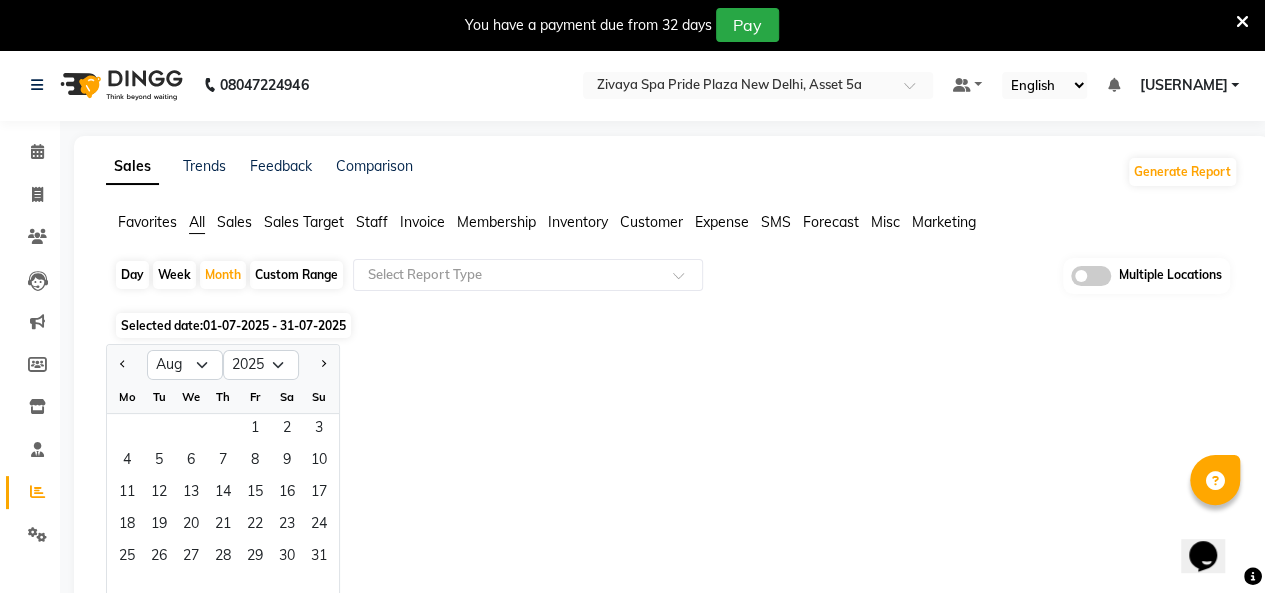click on "Day" 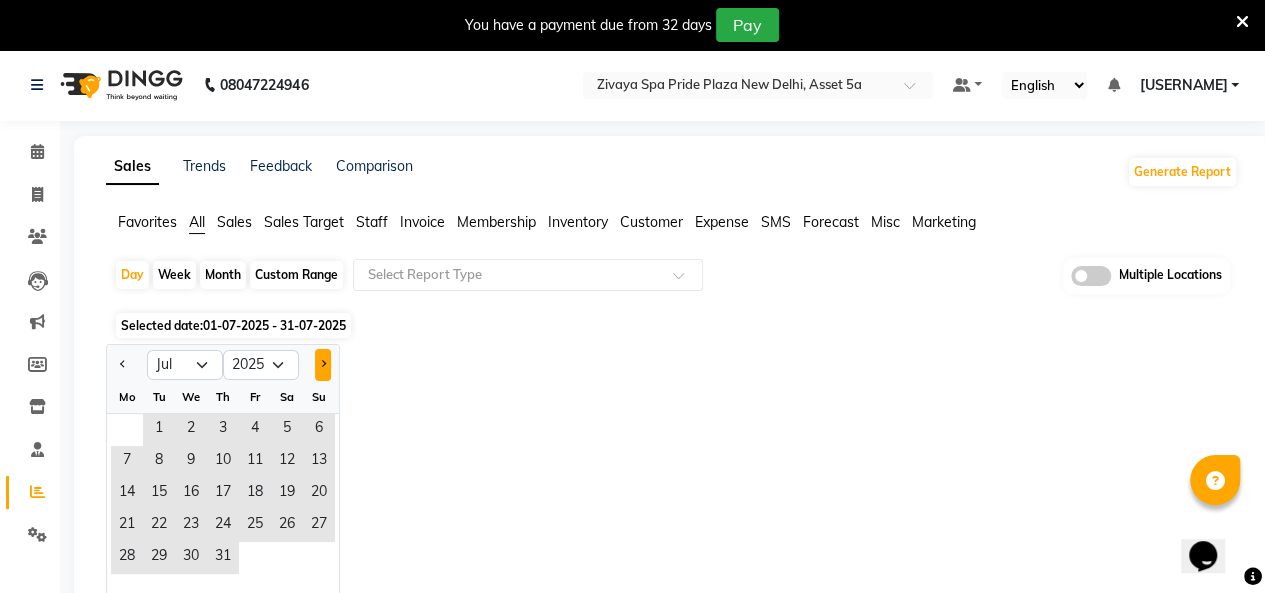 click 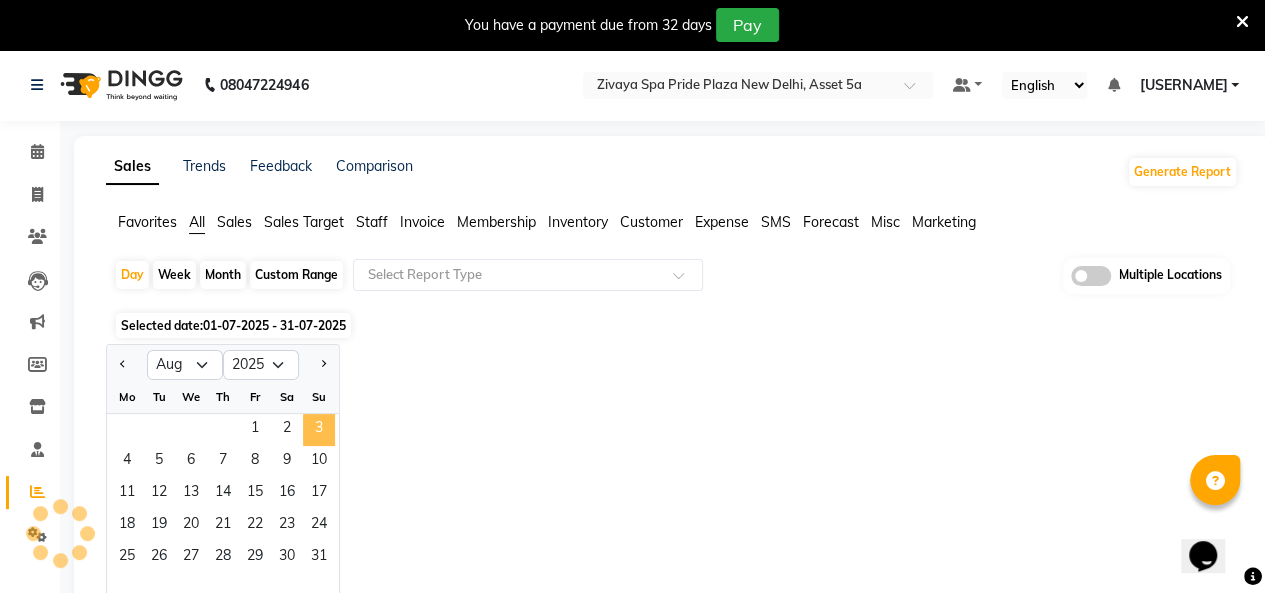 click on "3" 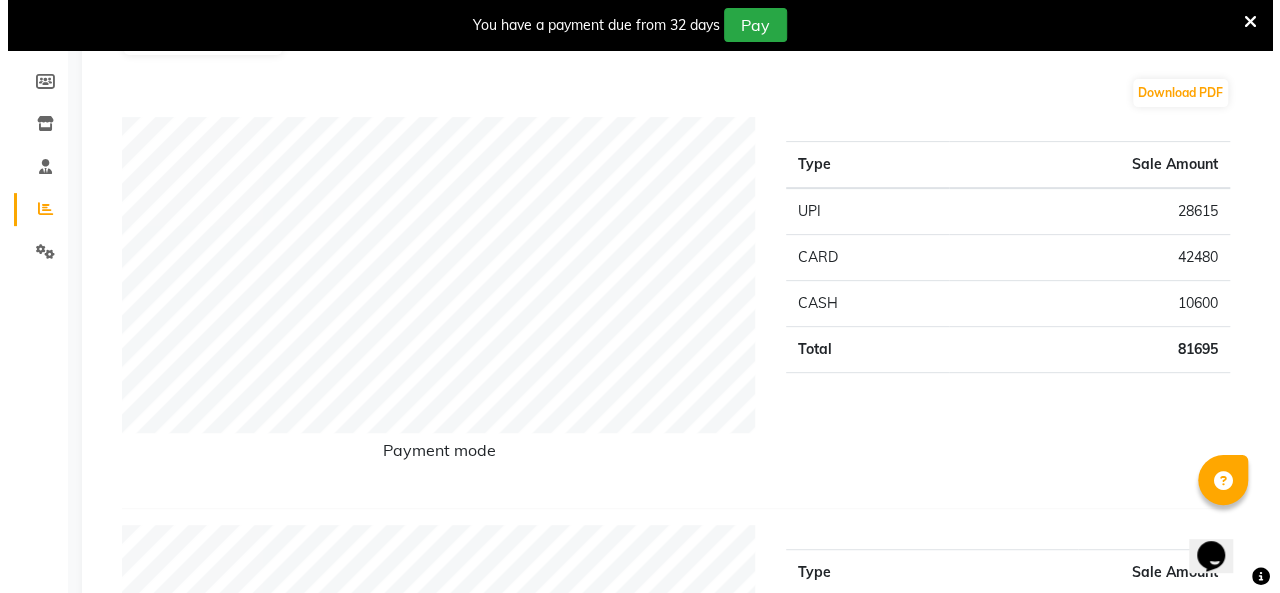 scroll, scrollTop: 0, scrollLeft: 0, axis: both 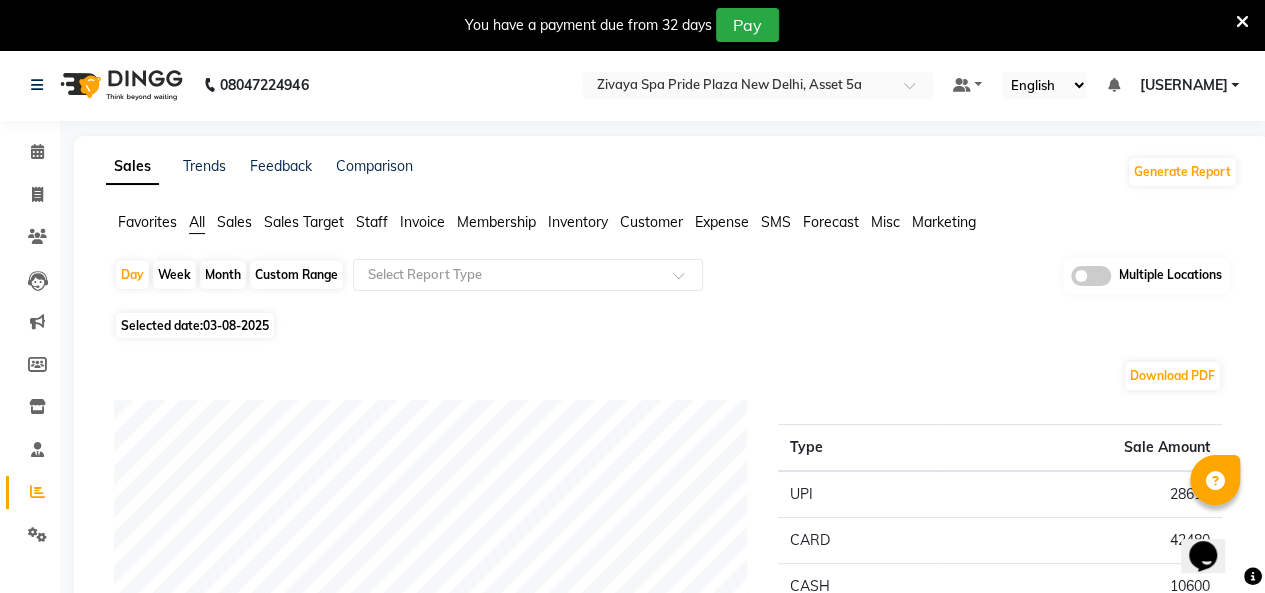 click at bounding box center (1242, 22) 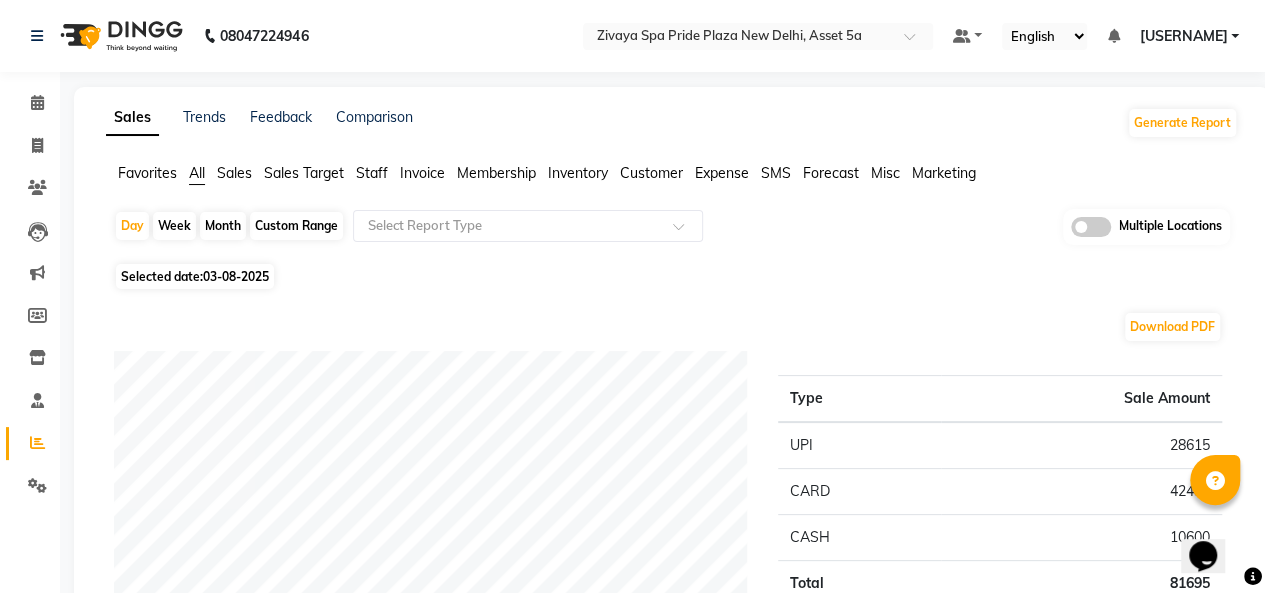 click on "08047224946 Select Location × Zivaya Spa Pride Plaza New Delhi, Asset 5a Default Panel My Panel English ENGLISH Español العربية मराठी हिंदी ગુજરાતી தமிழ் 中文 Notifications nothing to show vikas Manage Profile Change Password Sign out  Version:3.15.11" 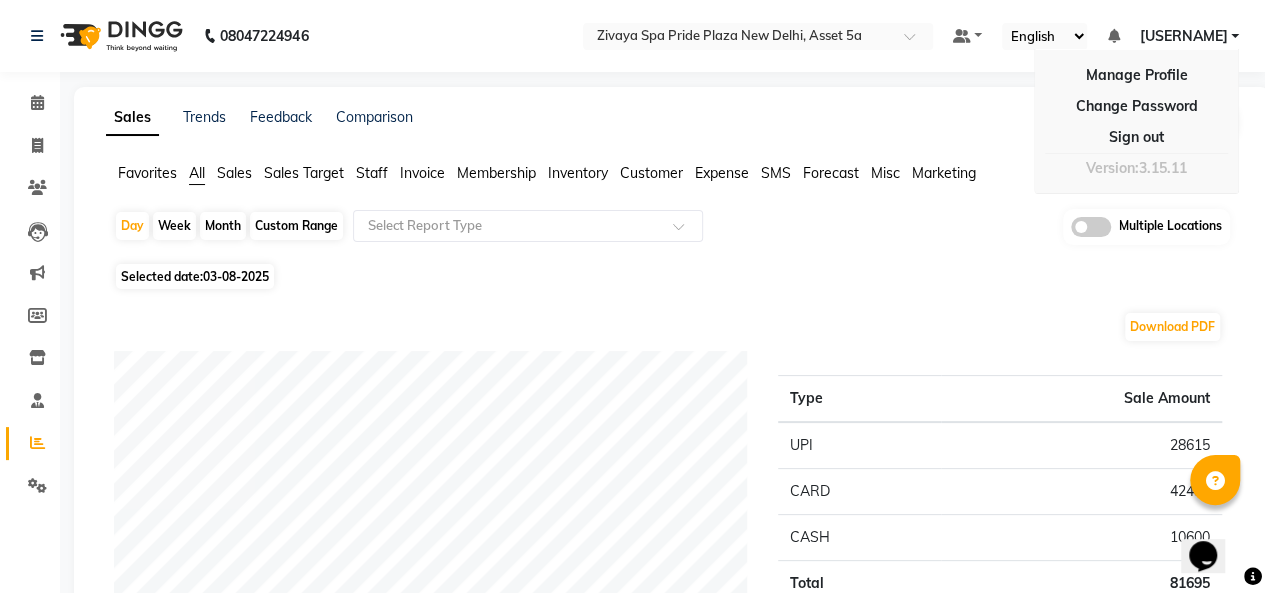 click on "08047224946 Select Location × Zivaya Spa Pride Plaza New Delhi, Asset 5a Default Panel My Panel English ENGLISH Español العربية मराठी हिंदी ગુજરાતી தமிழ் 中文 Notifications nothing to show vikas Manage Profile Change Password Sign out  Version:3.15.11" 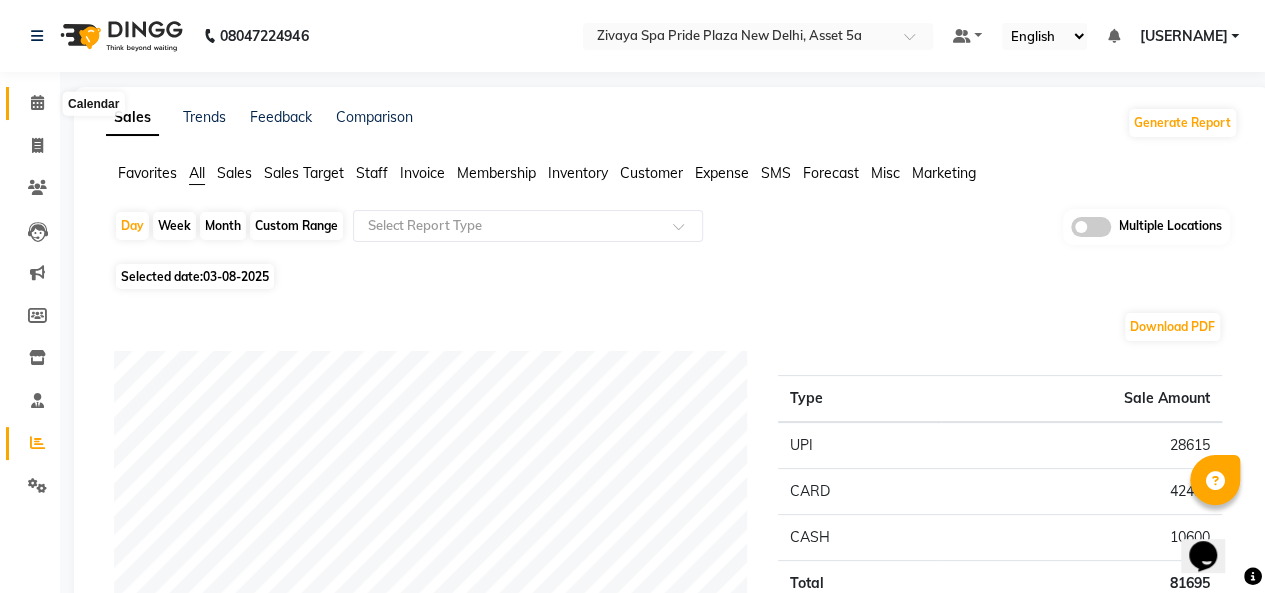 click 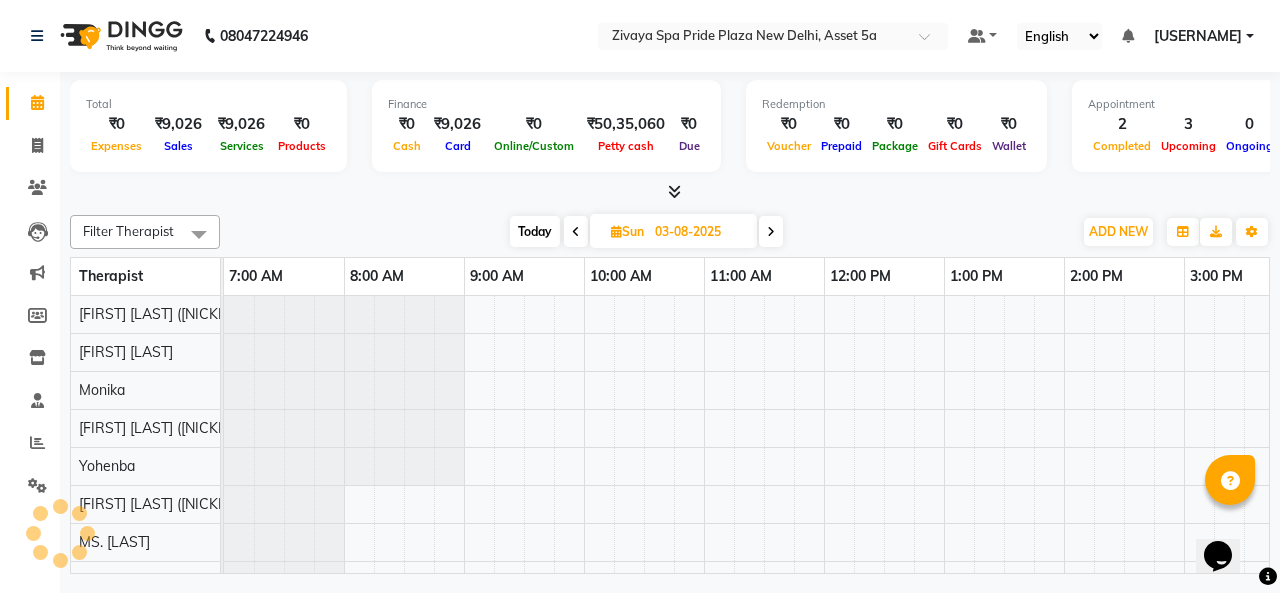 scroll, scrollTop: 0, scrollLeft: 0, axis: both 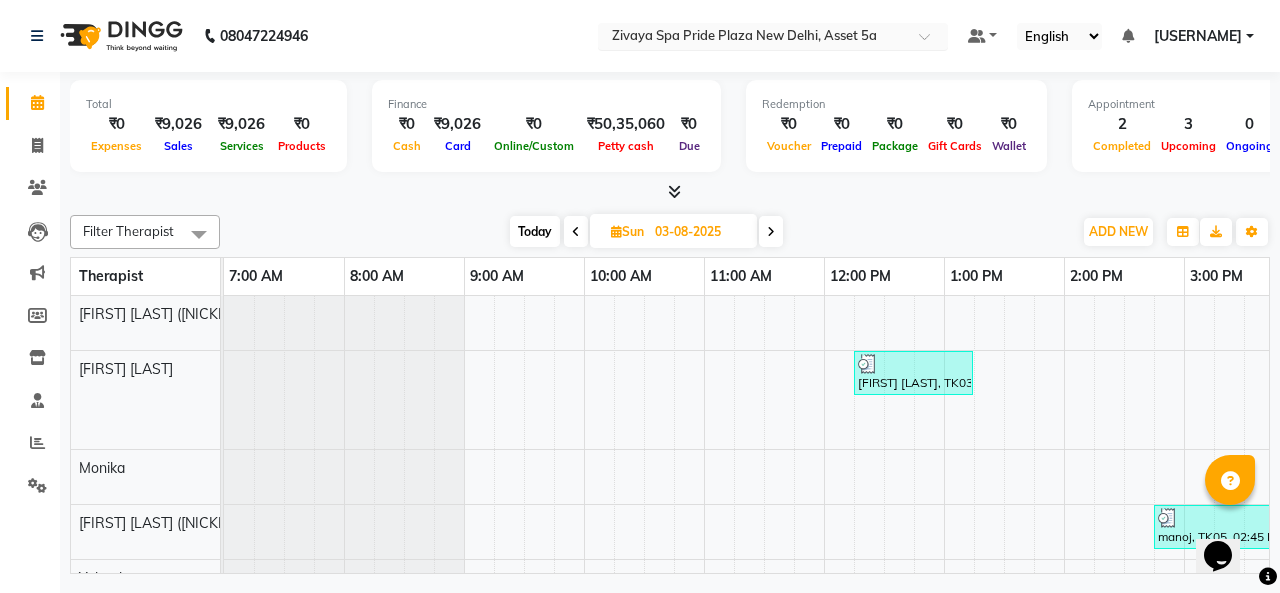 click at bounding box center [753, 38] 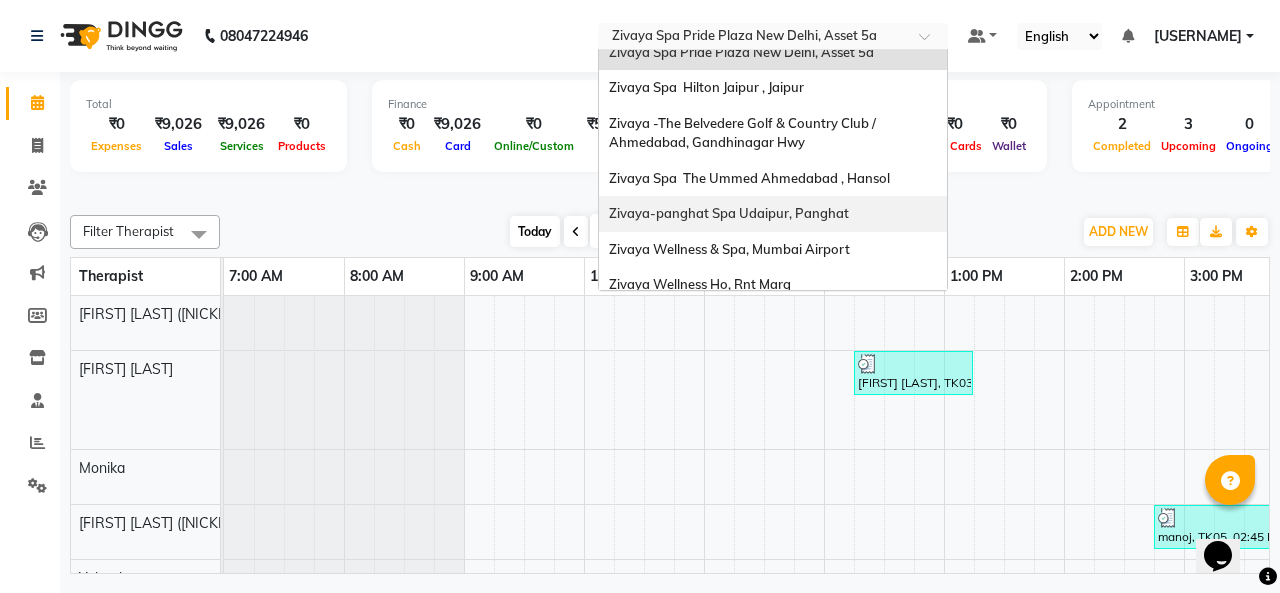 scroll, scrollTop: 240, scrollLeft: 0, axis: vertical 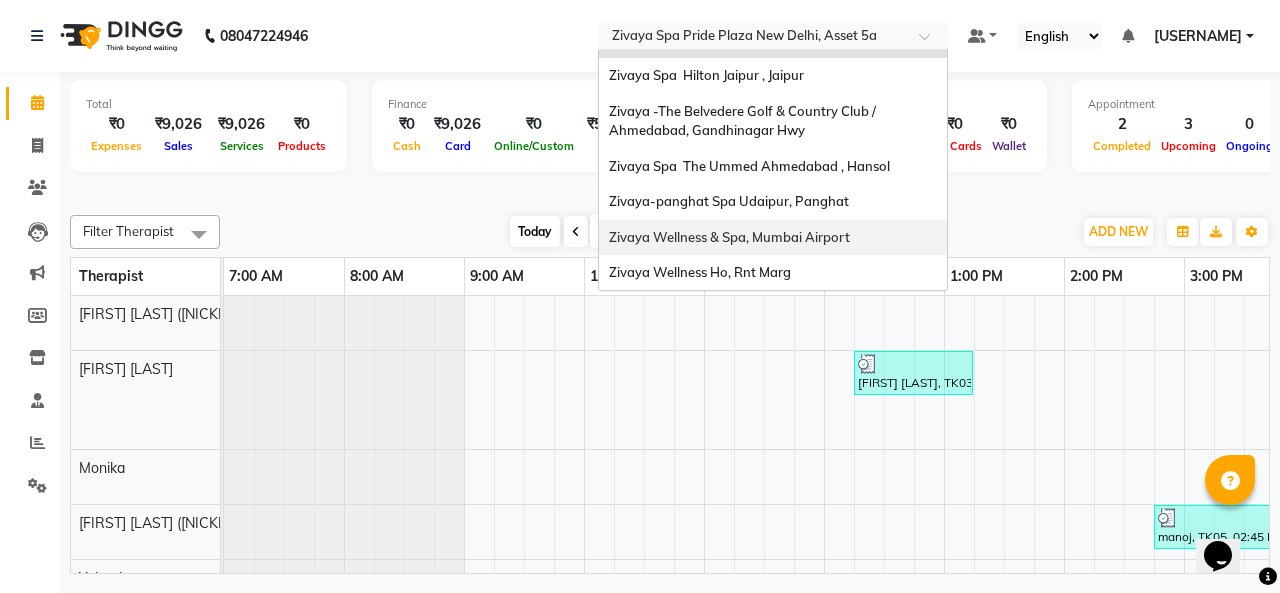 click on "Zivaya Wellness & Spa, Mumbai Airport" at bounding box center [729, 237] 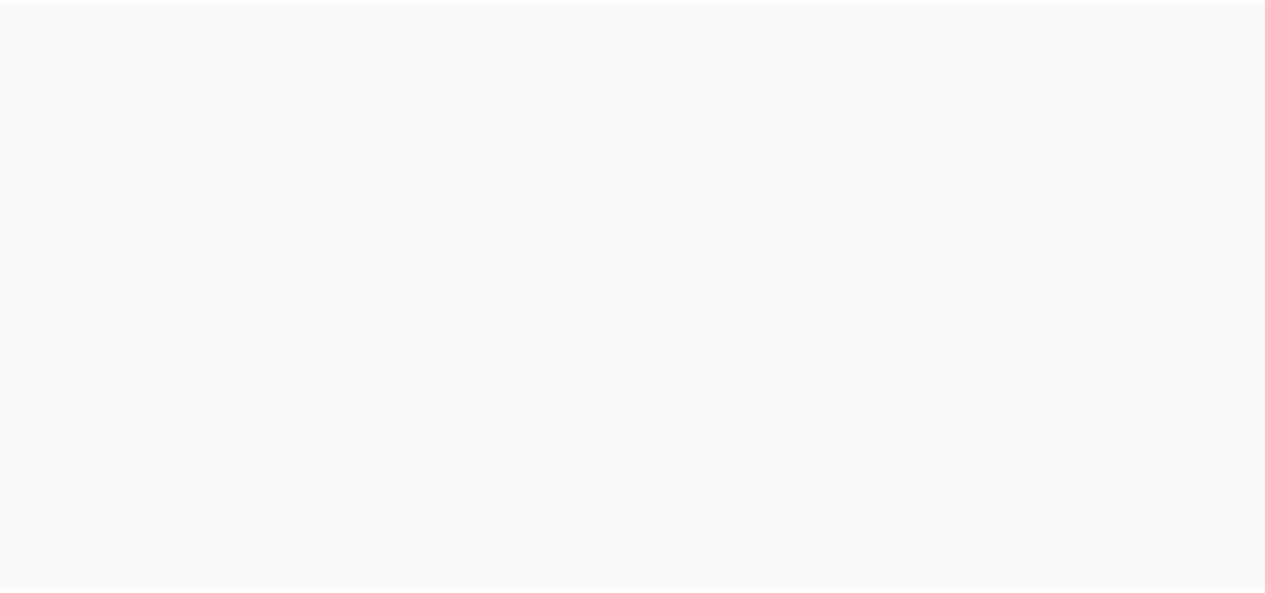 scroll, scrollTop: 0, scrollLeft: 0, axis: both 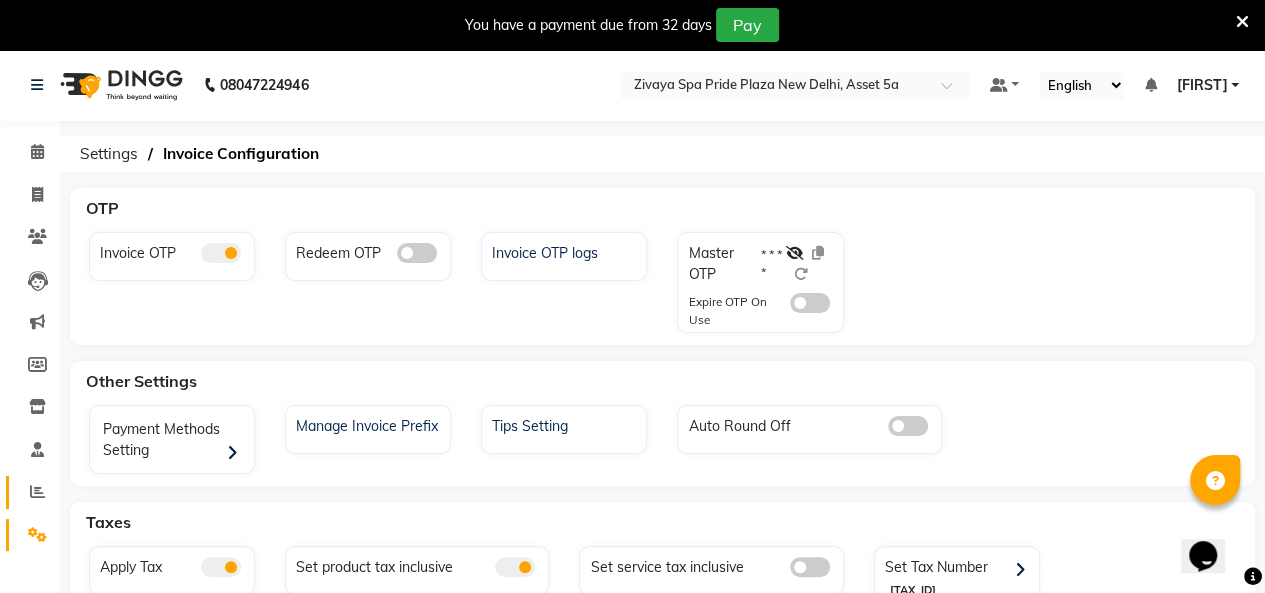 click 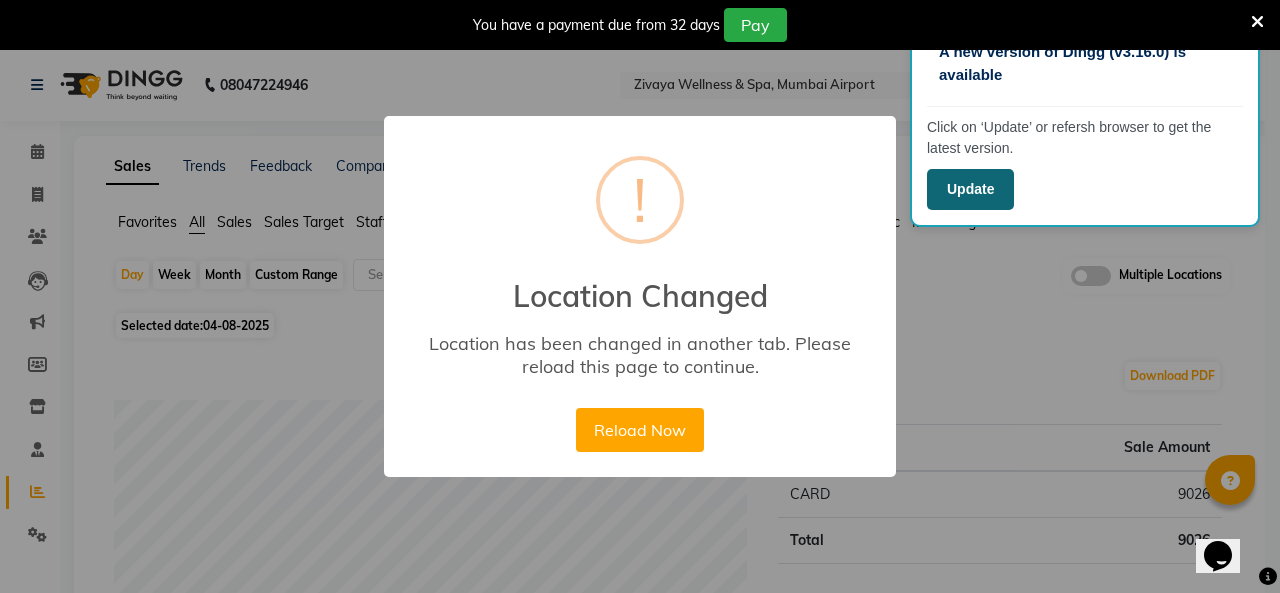 click on "Update" 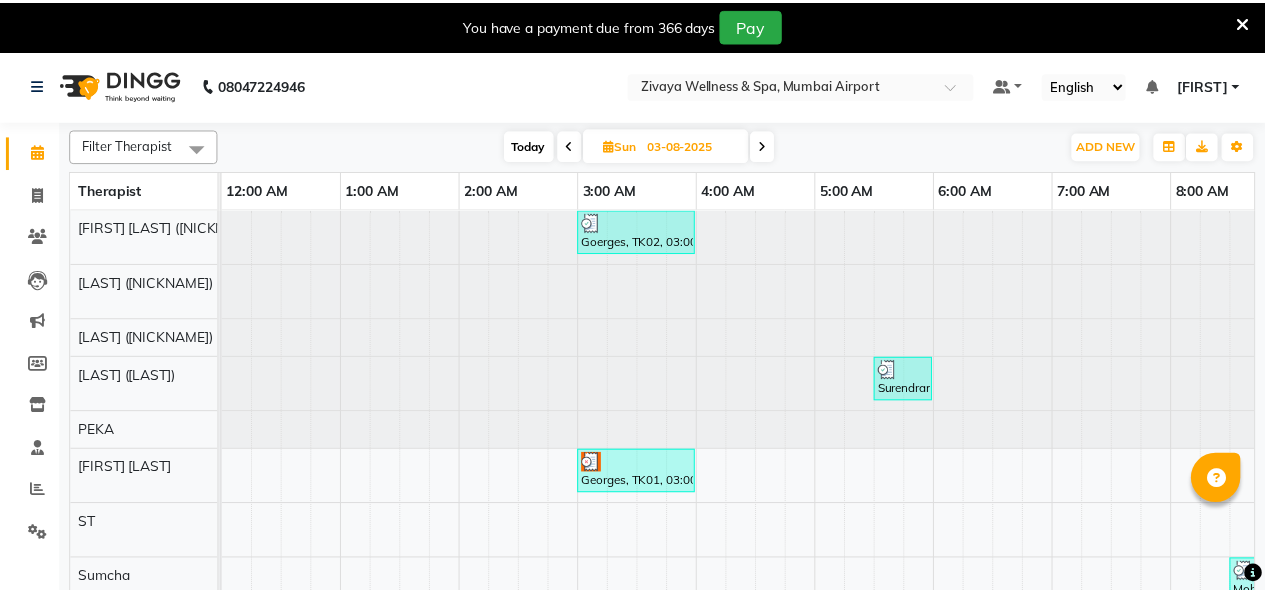 scroll, scrollTop: 0, scrollLeft: 0, axis: both 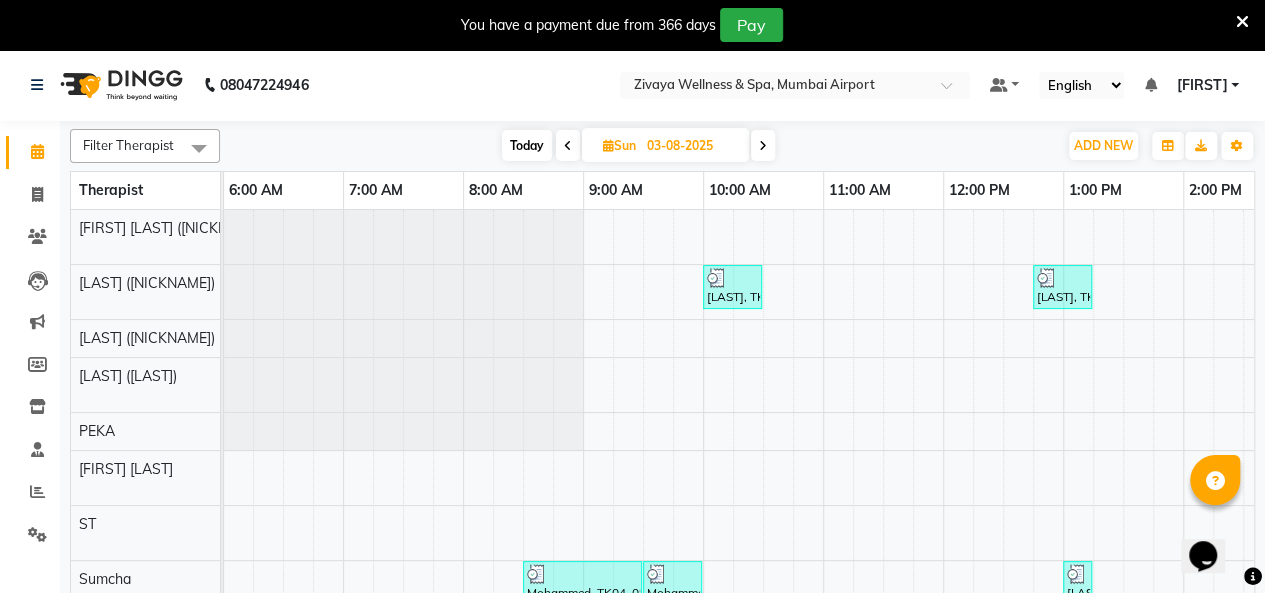 click at bounding box center [1242, 22] 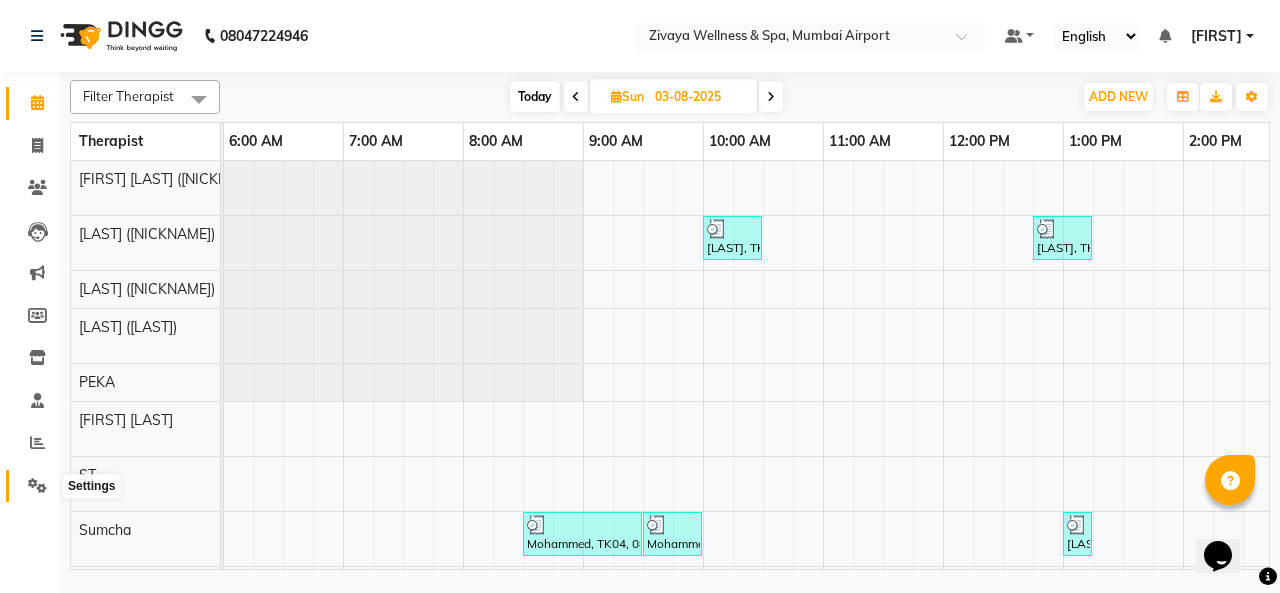 click 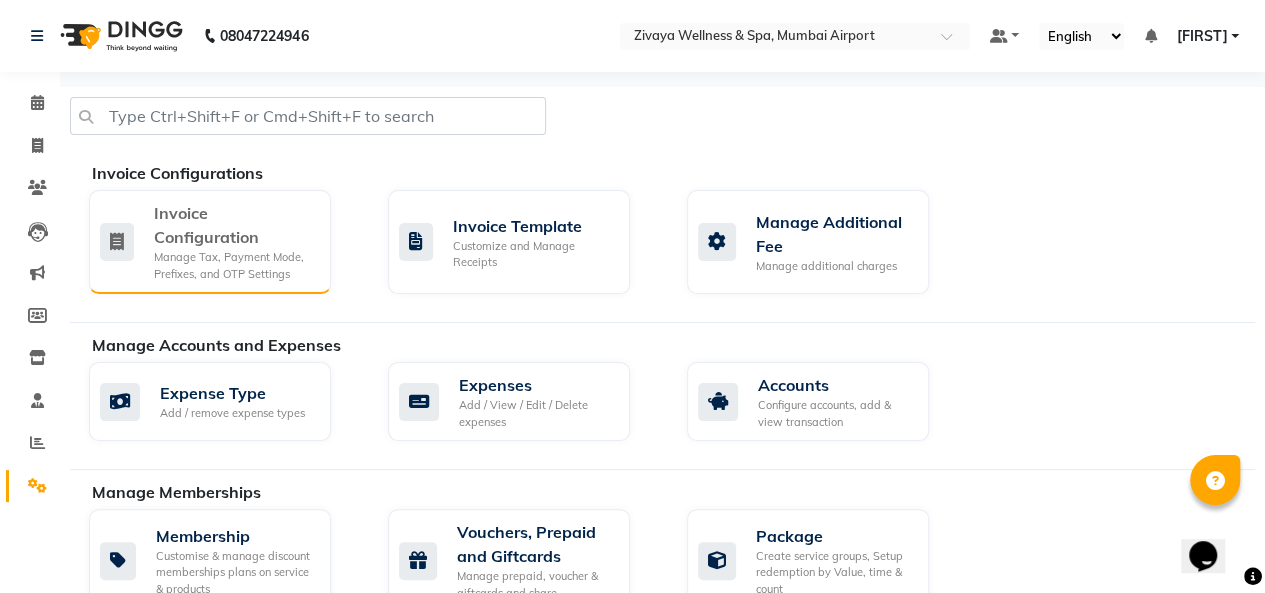 click on "Invoice Configuration" 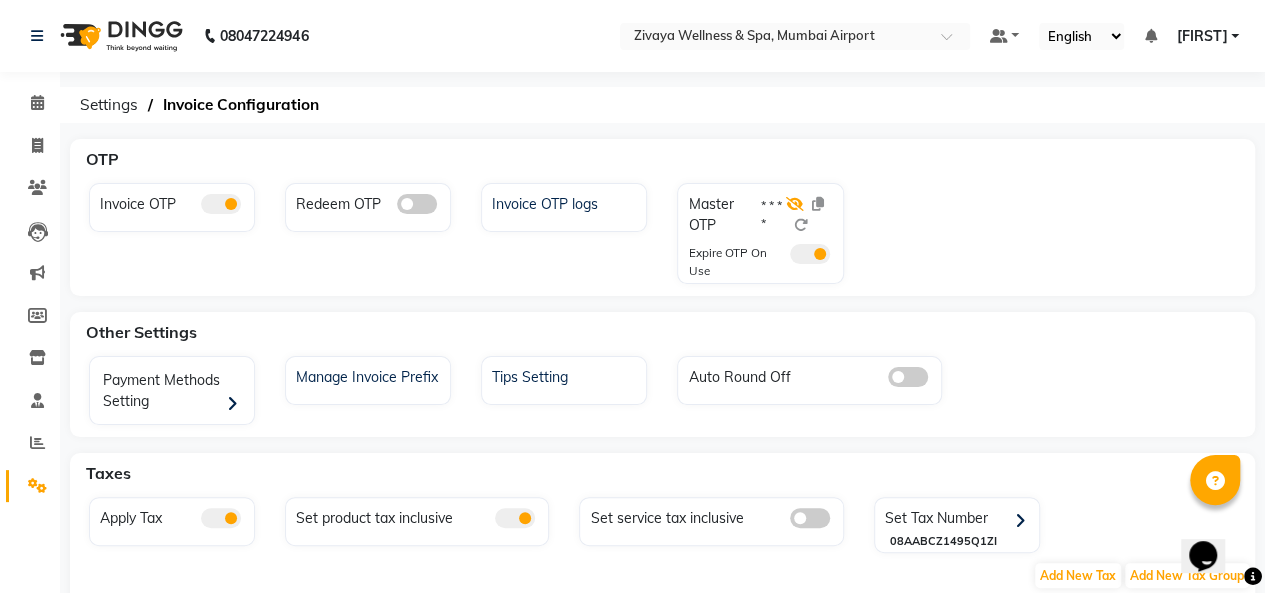 click 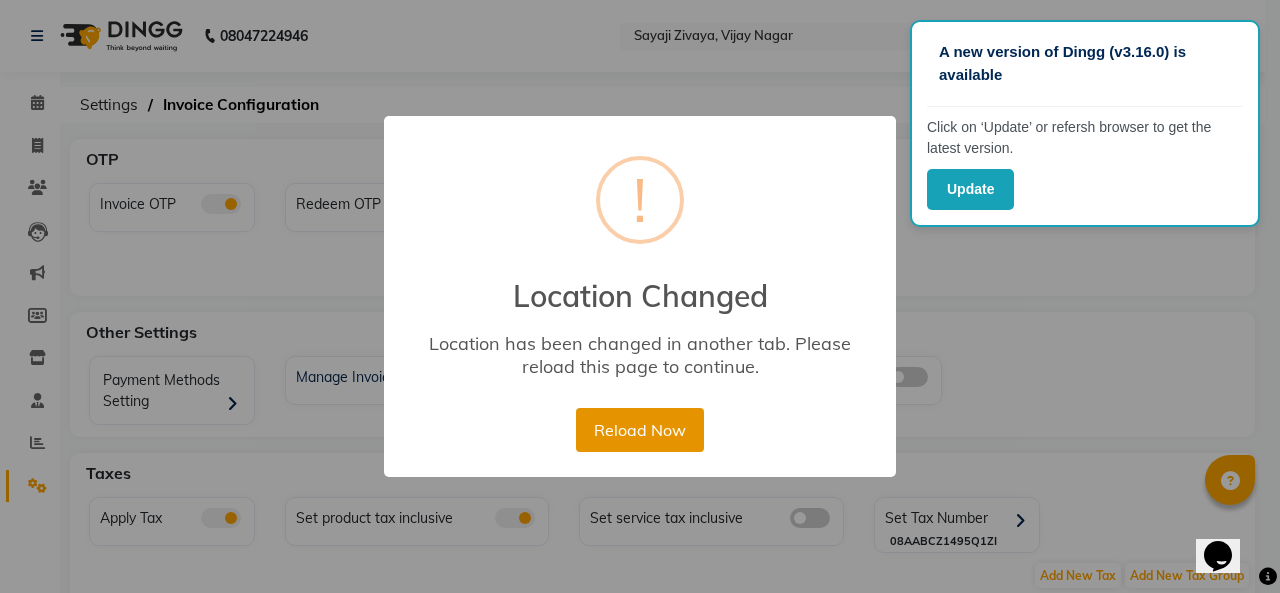 drag, startPoint x: 607, startPoint y: 438, endPoint x: 600, endPoint y: 412, distance: 26.925823 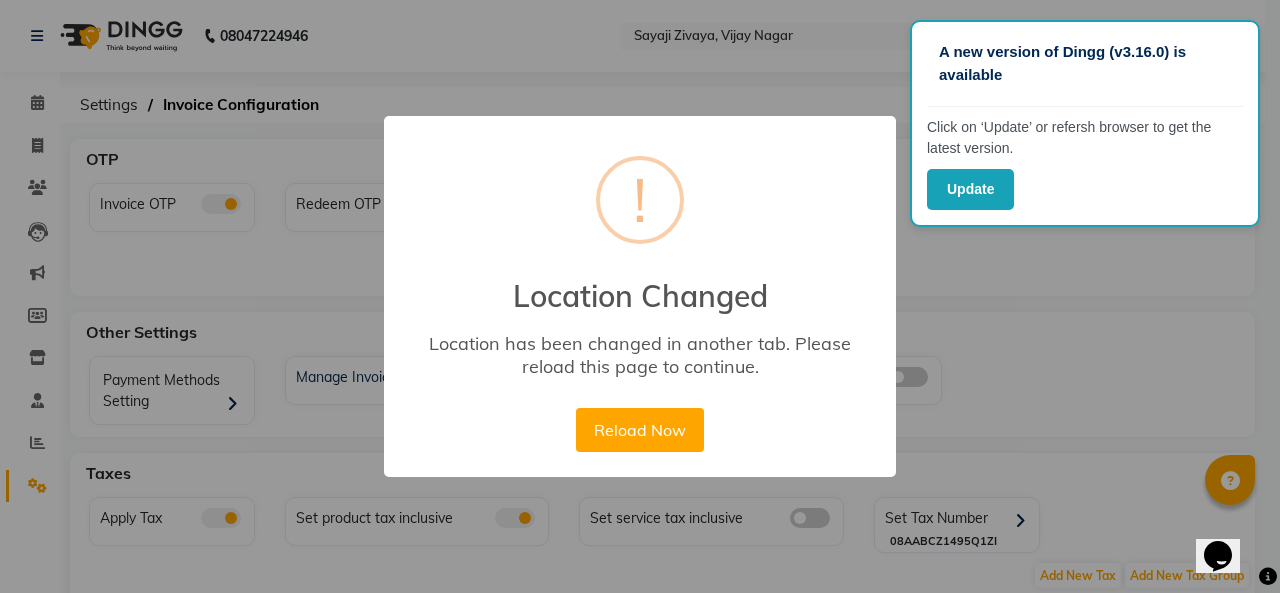click on "Reload Now" at bounding box center (639, 430) 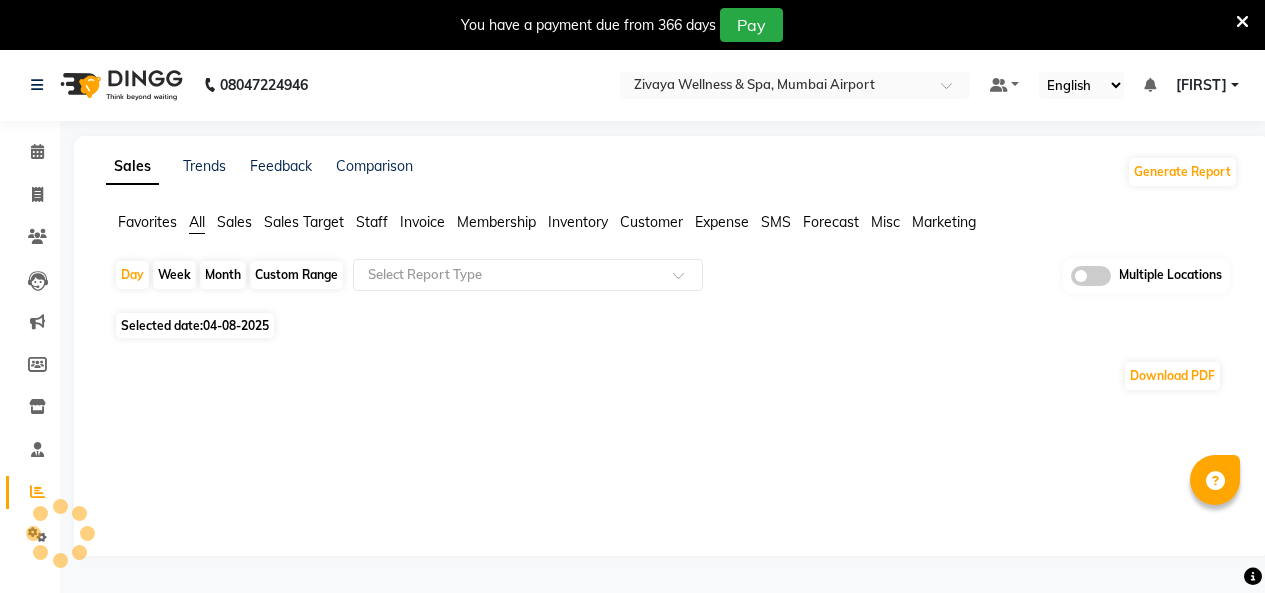 scroll, scrollTop: 0, scrollLeft: 0, axis: both 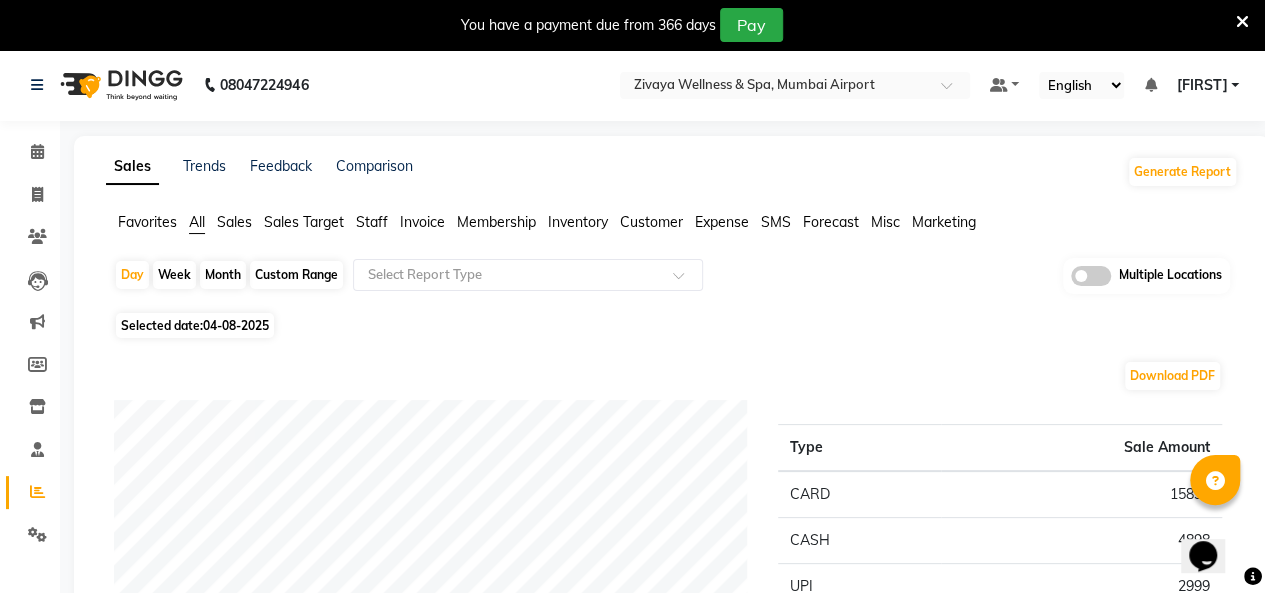 click on "You have a payment due from 366 days   Pay" at bounding box center [632, 25] 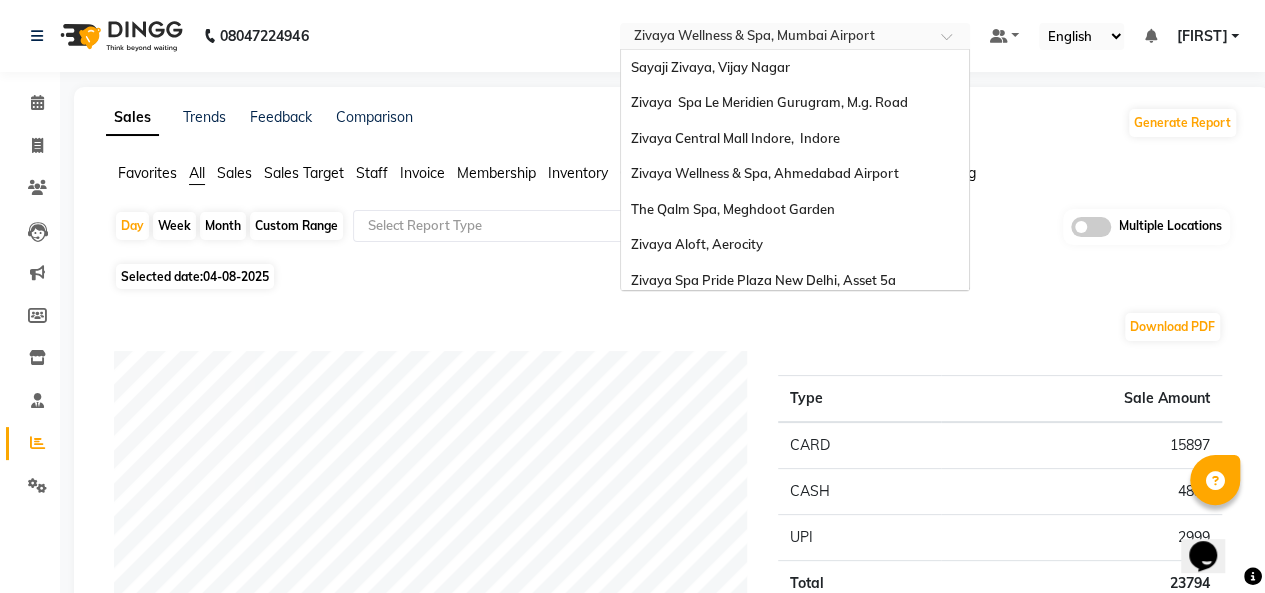 click at bounding box center (775, 38) 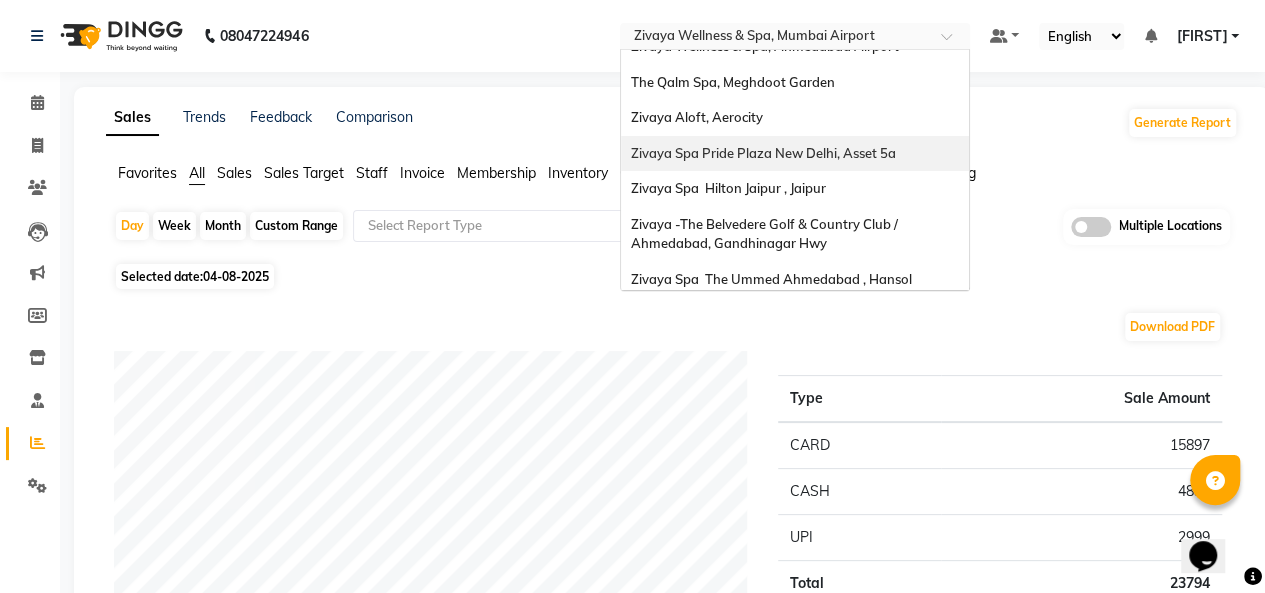 scroll, scrollTop: 0, scrollLeft: 0, axis: both 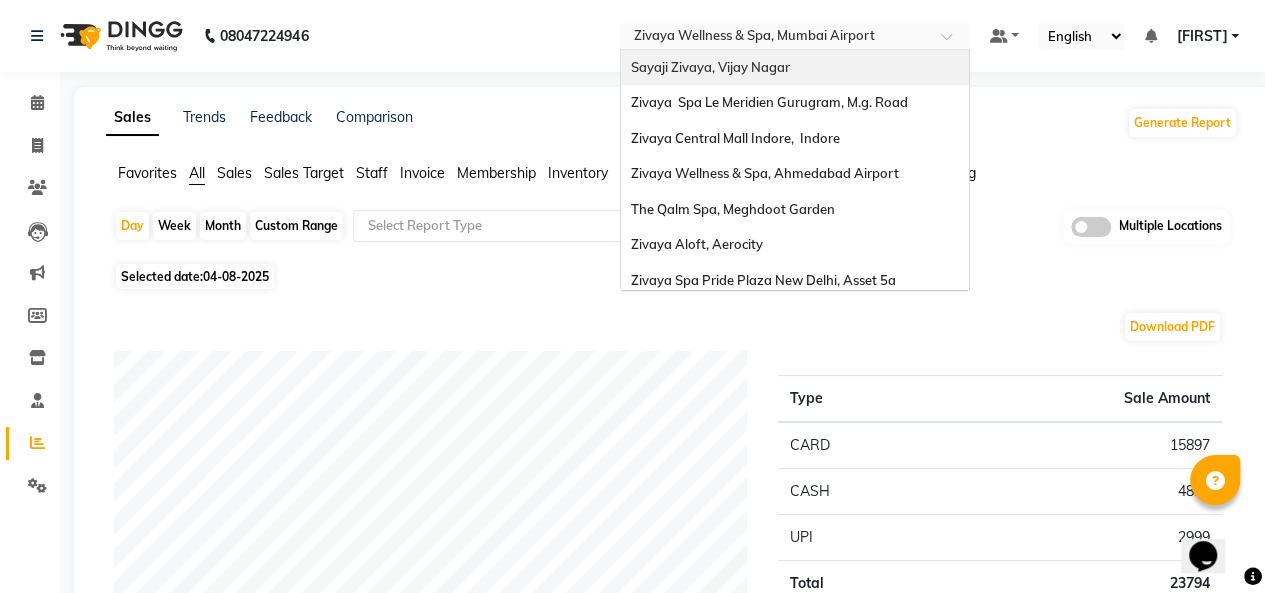 click on "Sayaji Zivaya, Vijay Nagar" at bounding box center (710, 67) 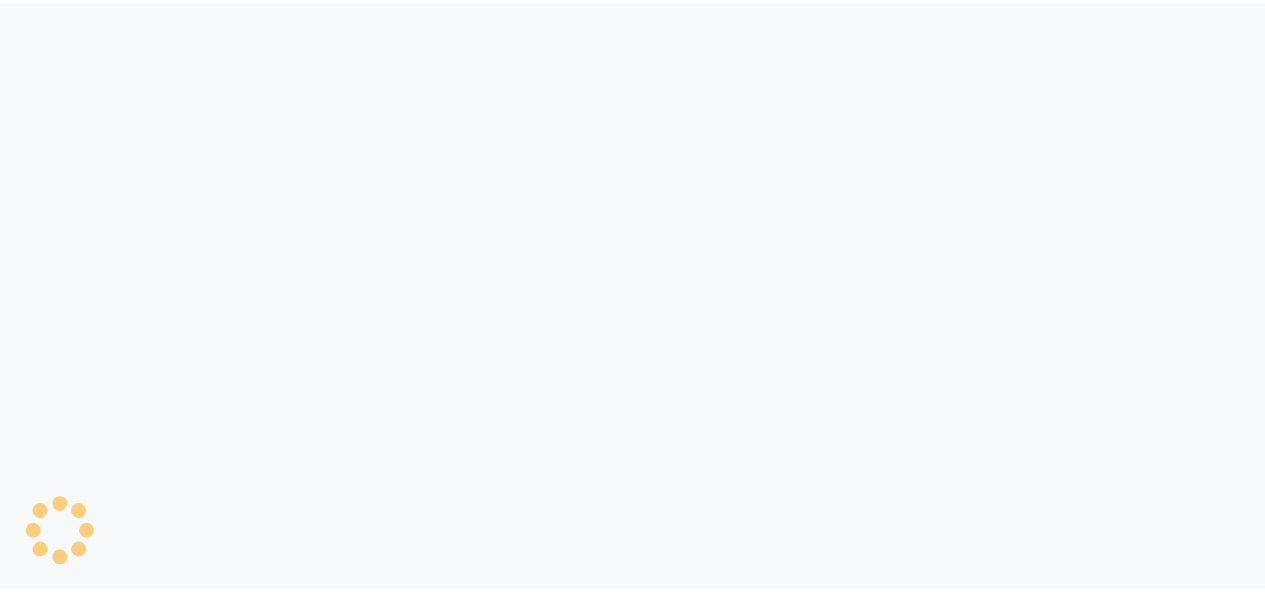 scroll, scrollTop: 0, scrollLeft: 0, axis: both 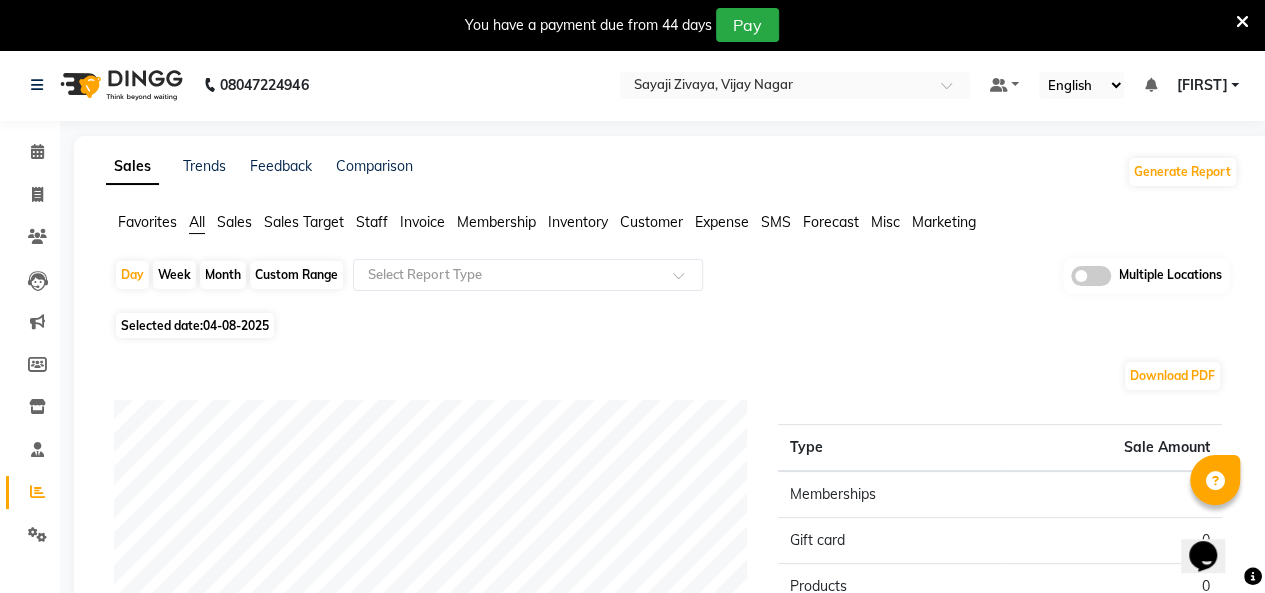 click at bounding box center [1242, 22] 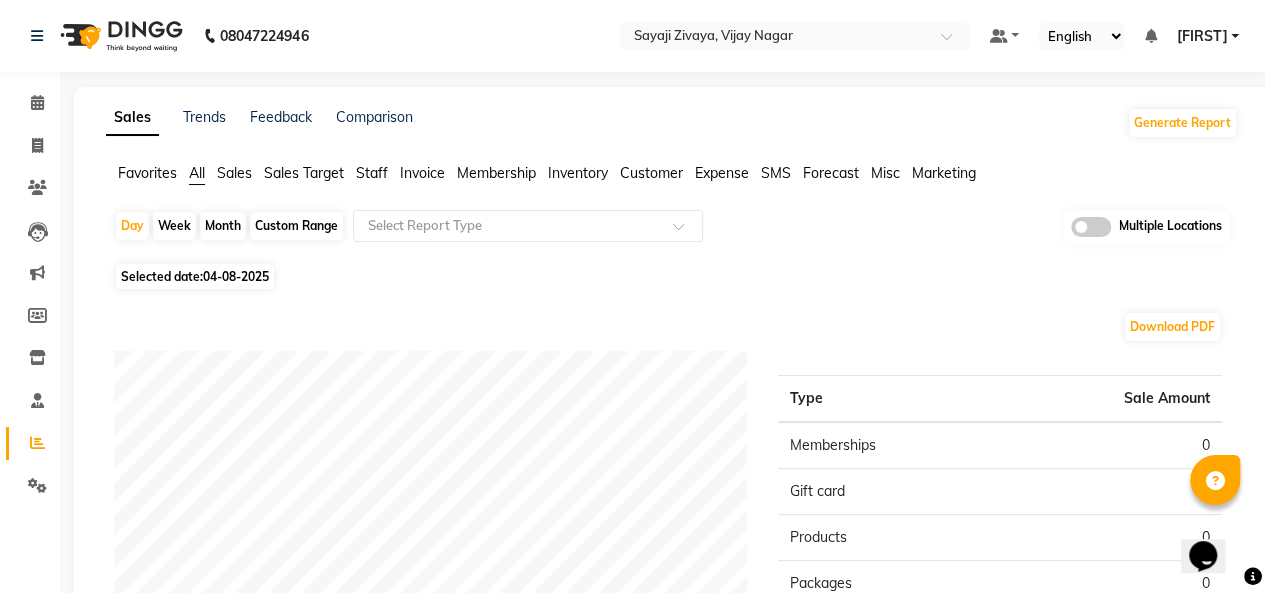 click on "04-08-2025" 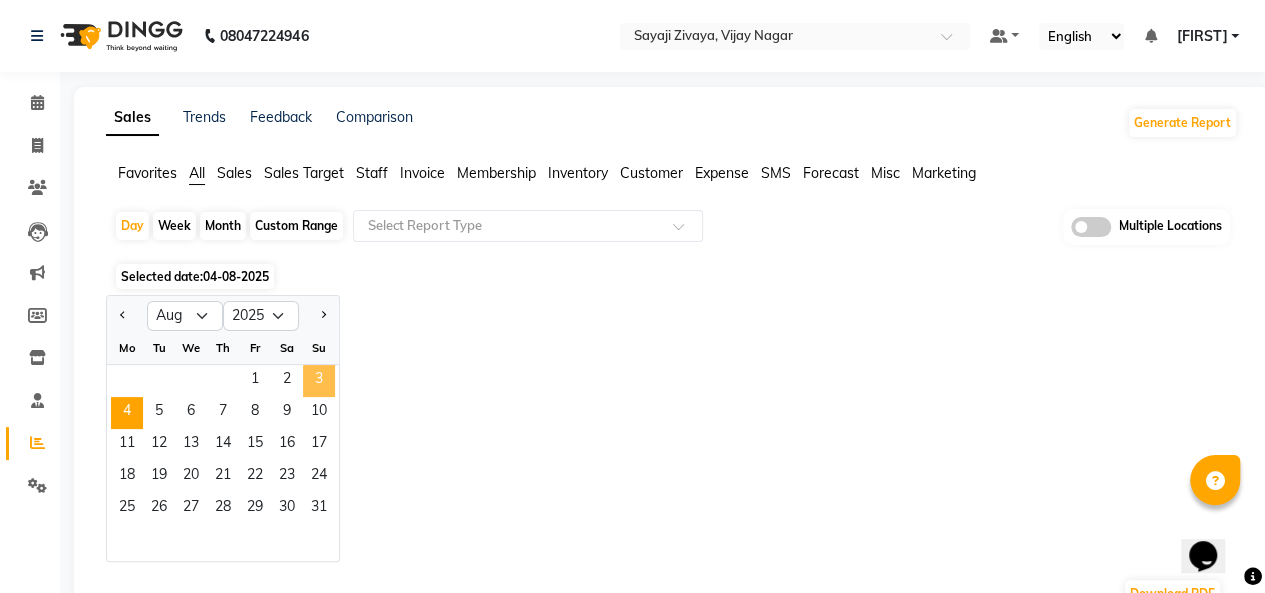 click on "1   2   3" 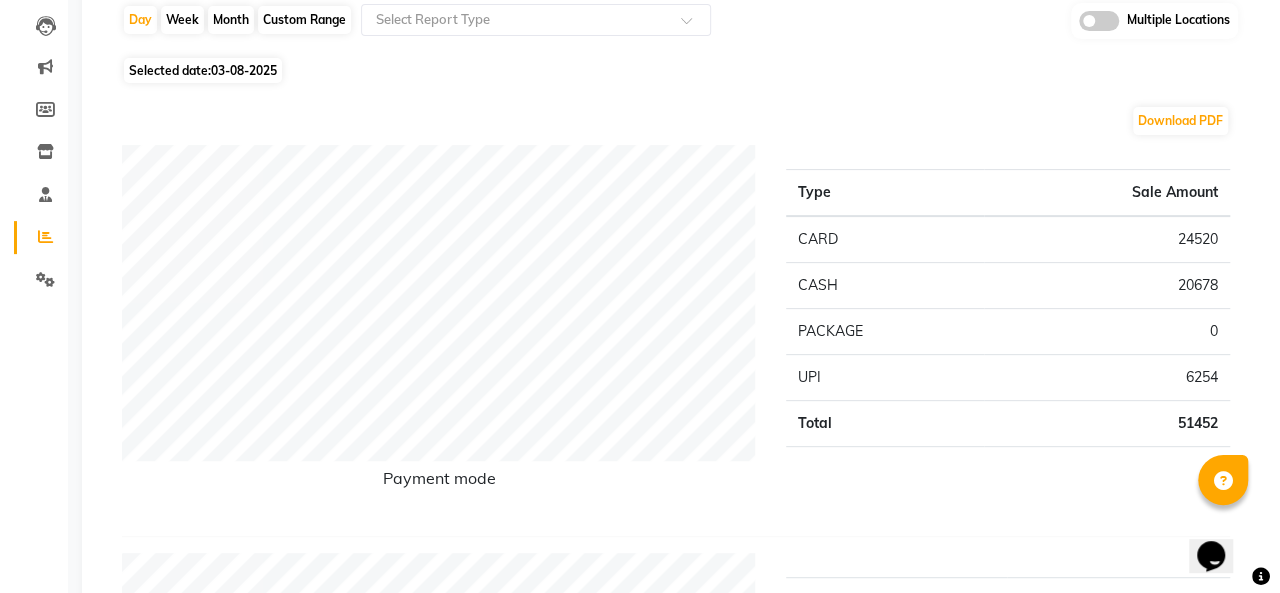scroll, scrollTop: 200, scrollLeft: 0, axis: vertical 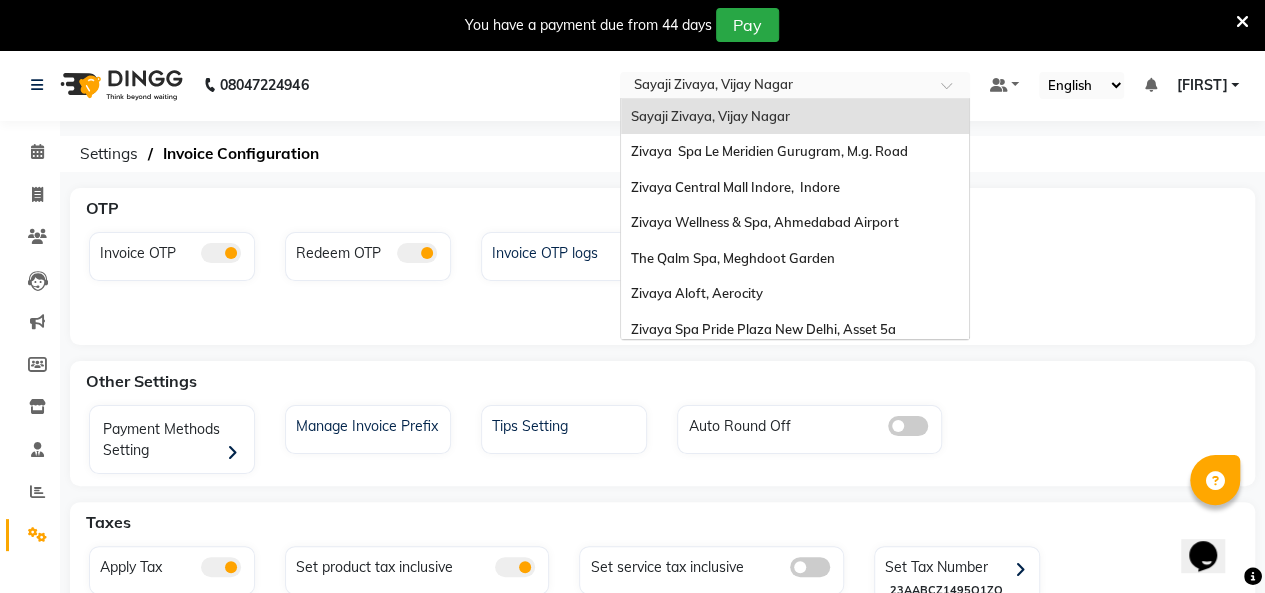 click at bounding box center (775, 87) 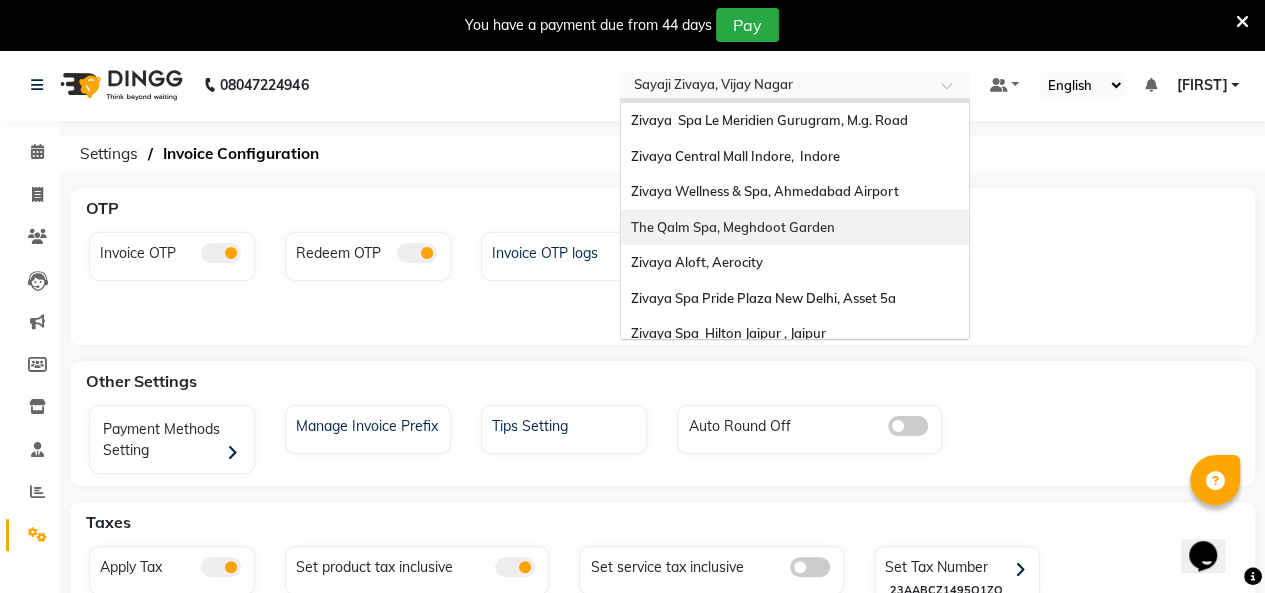 scroll, scrollTop: 0, scrollLeft: 0, axis: both 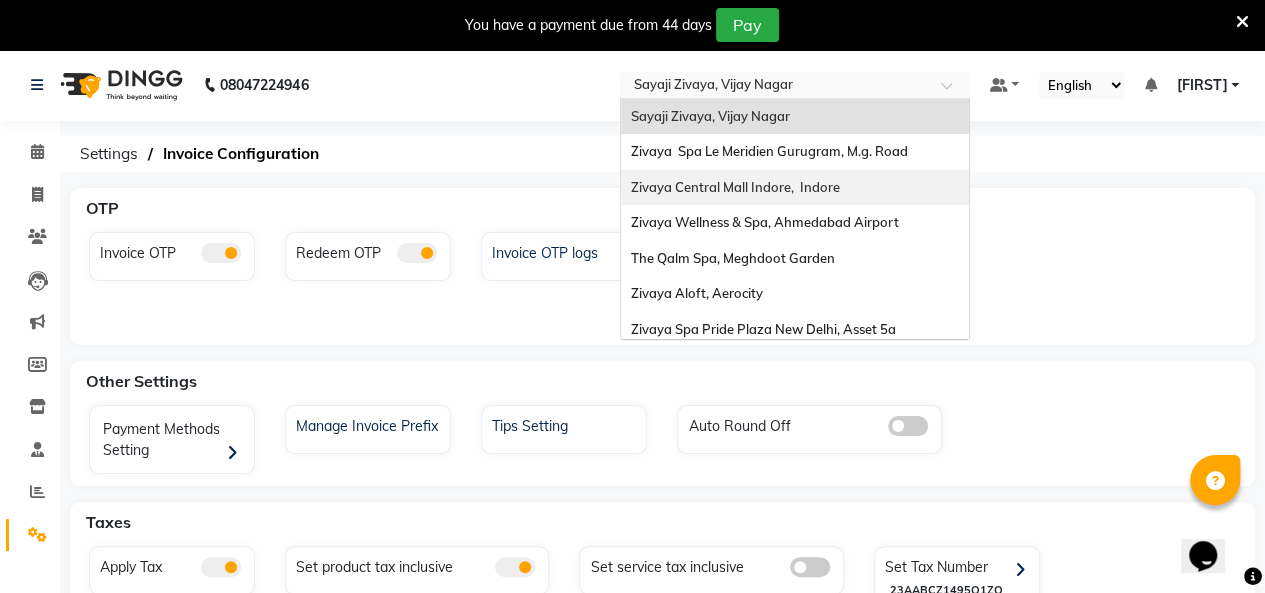 click on "Zivaya Central Mall Indore,  Indore" at bounding box center (735, 187) 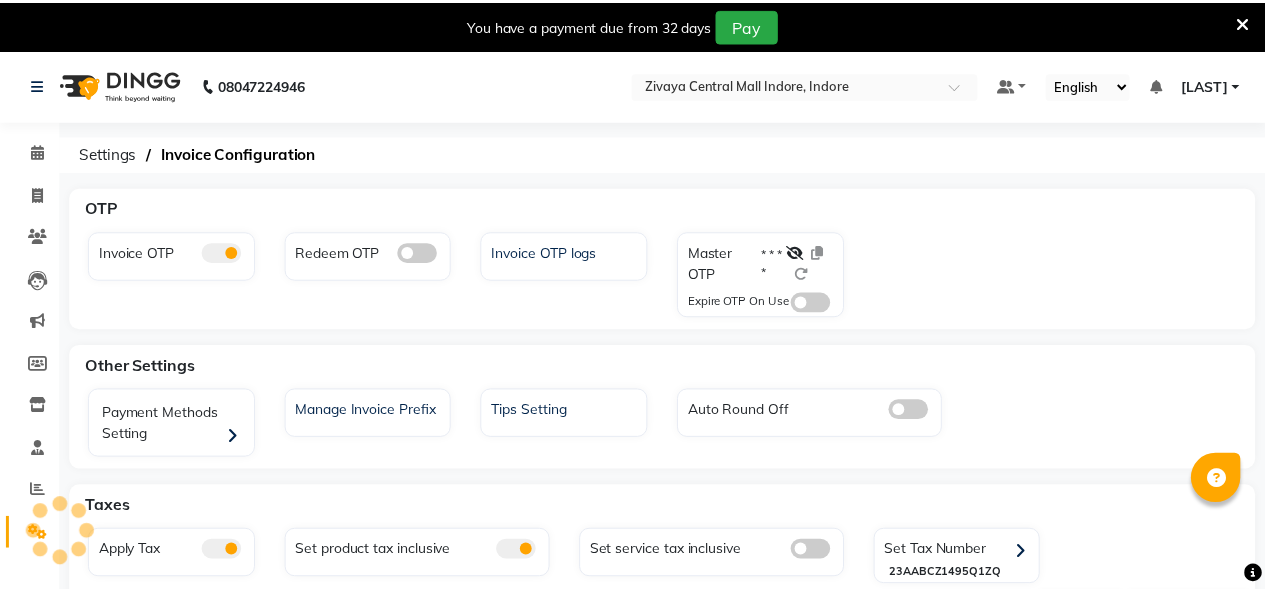 scroll, scrollTop: 0, scrollLeft: 0, axis: both 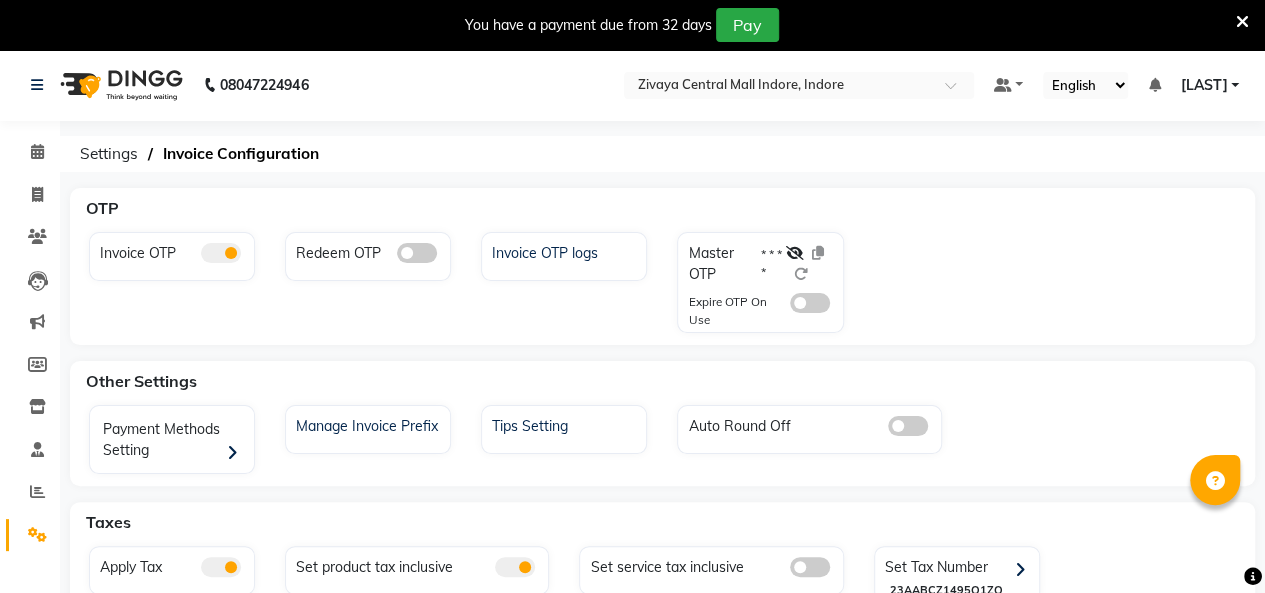 click at bounding box center [1242, 22] 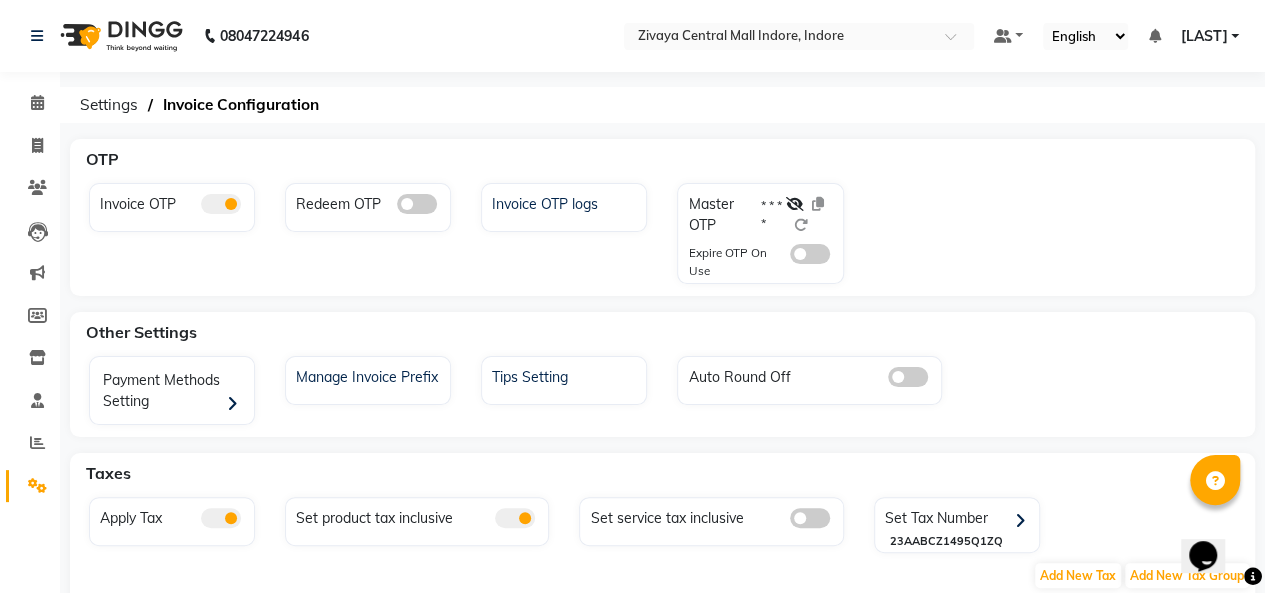 scroll, scrollTop: 0, scrollLeft: 0, axis: both 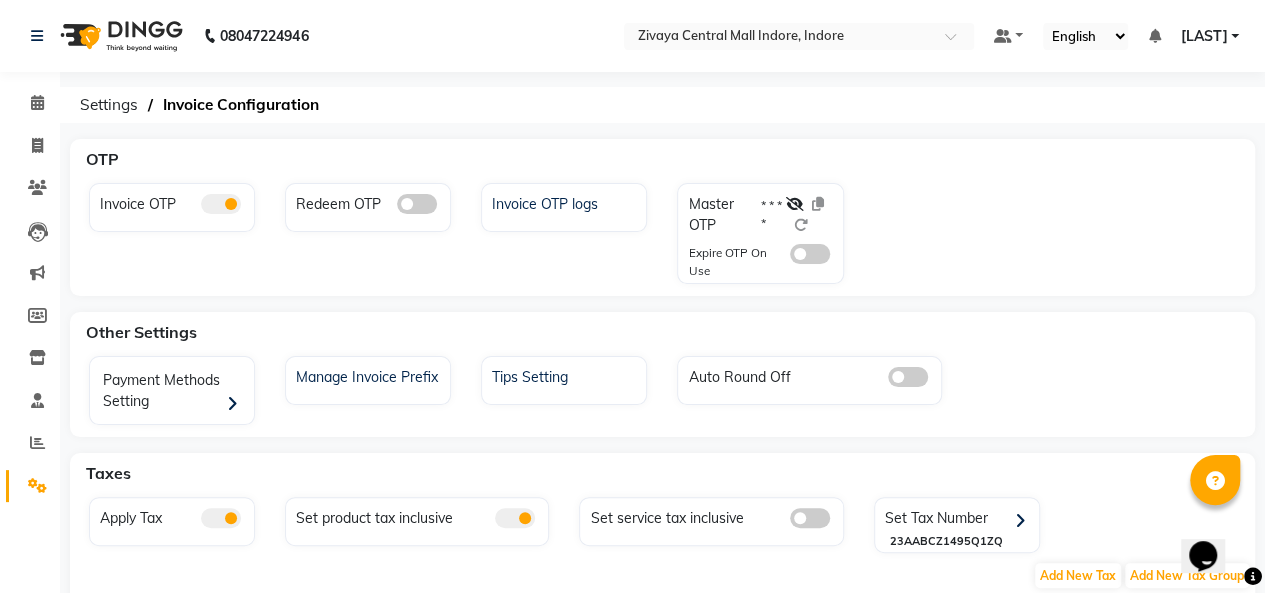 click 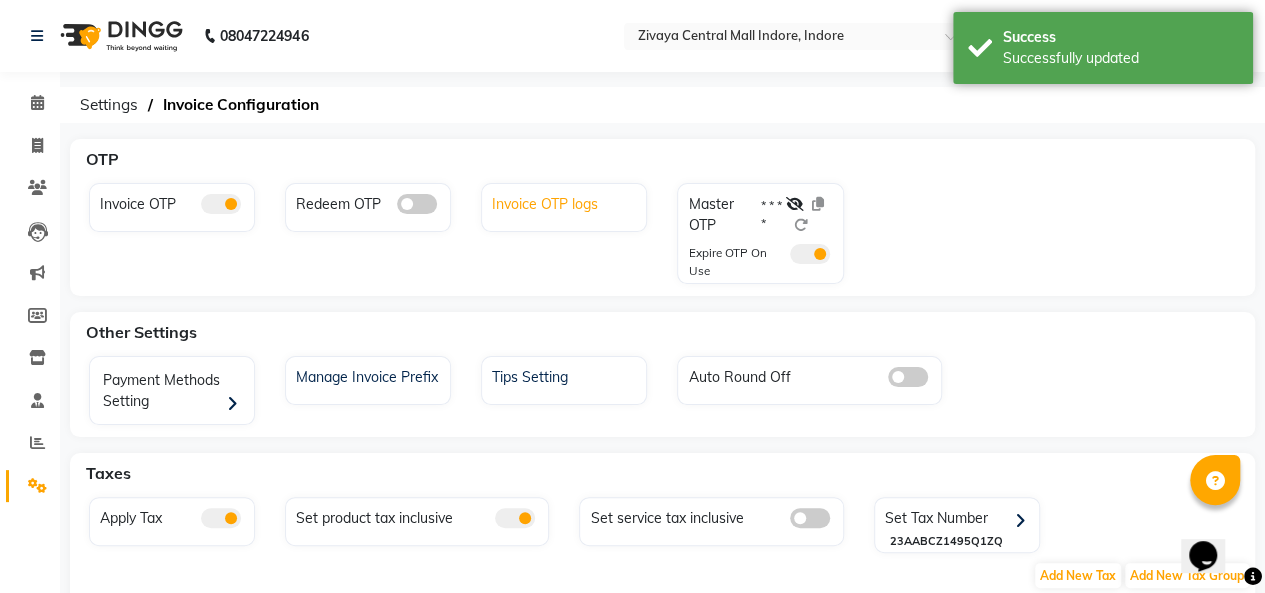 click on "Invoice OTP logs" 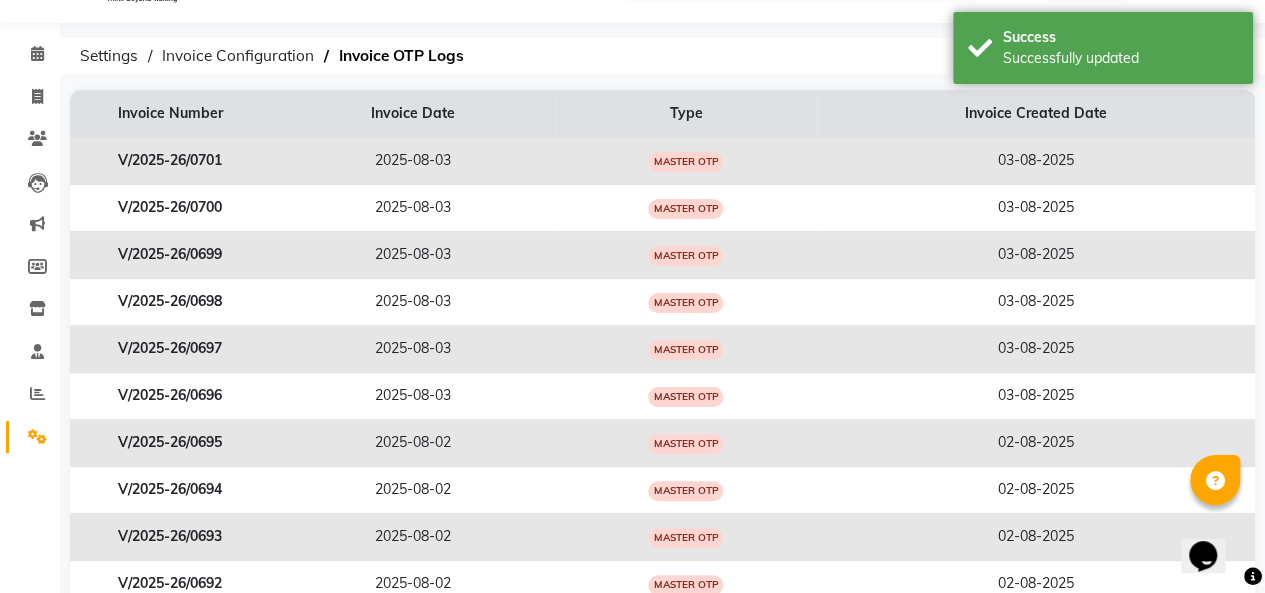 scroll, scrollTop: 0, scrollLeft: 0, axis: both 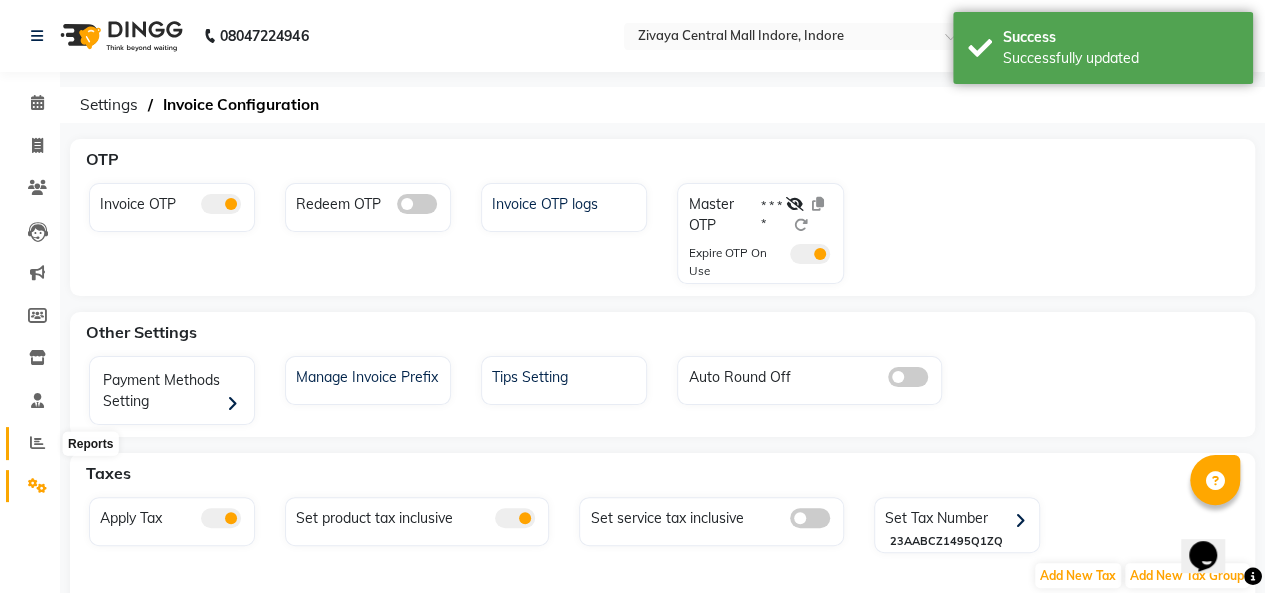 click 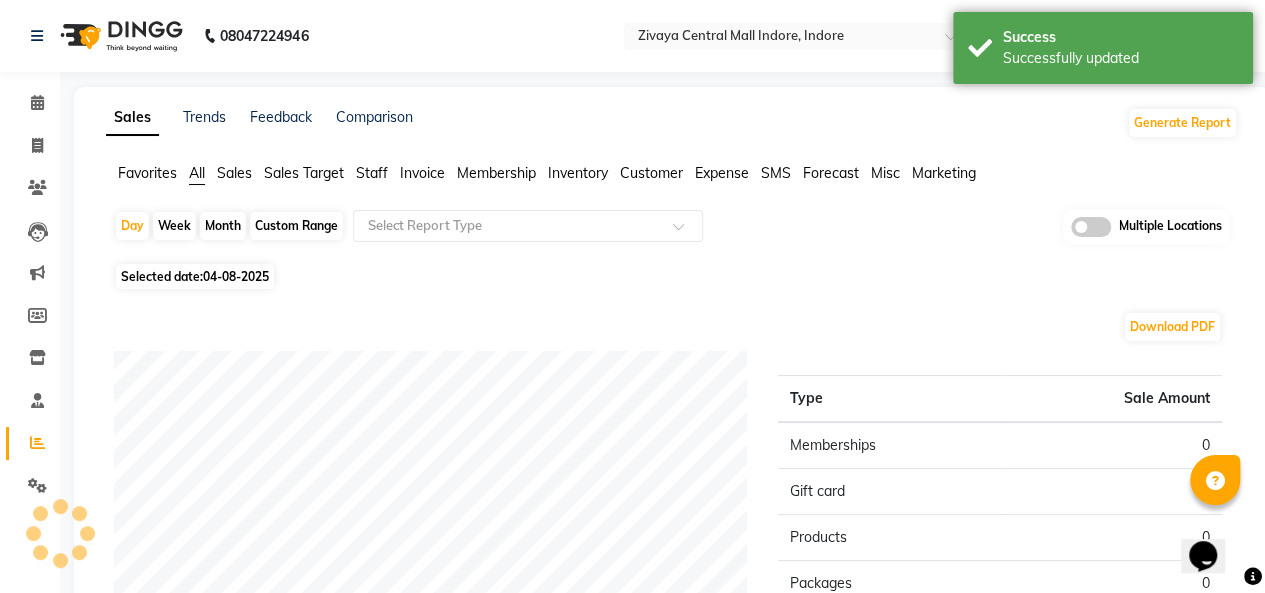 click on "Day   Week   Month   Custom Range  Select Report Type Multiple Locations" 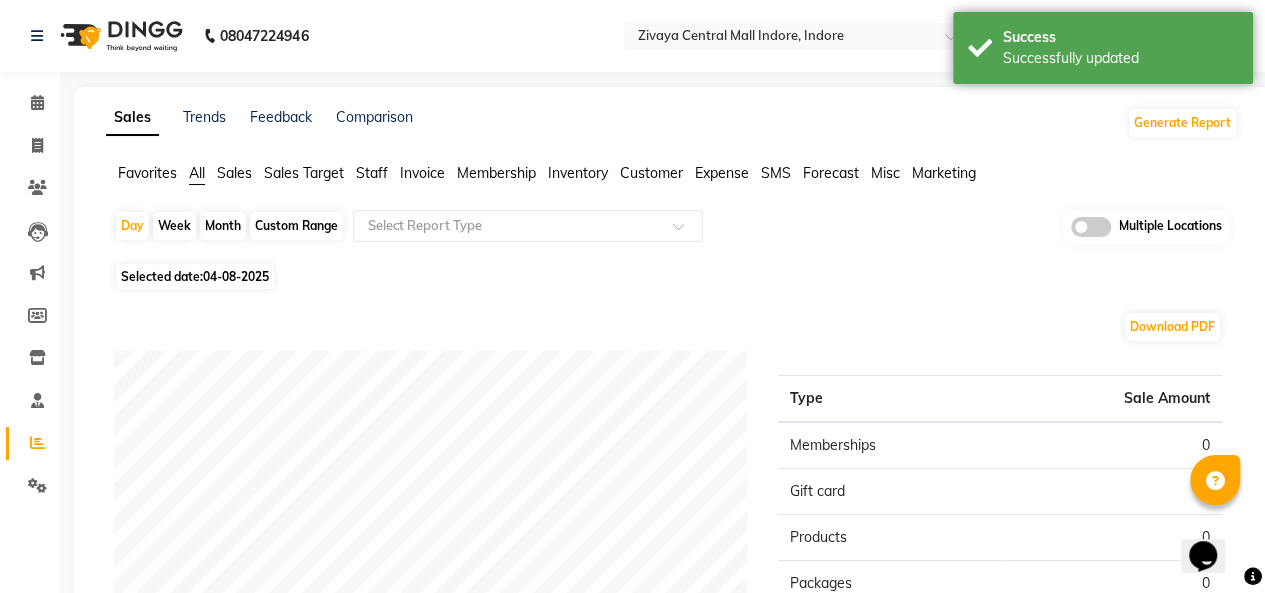 click on "04-08-2025" 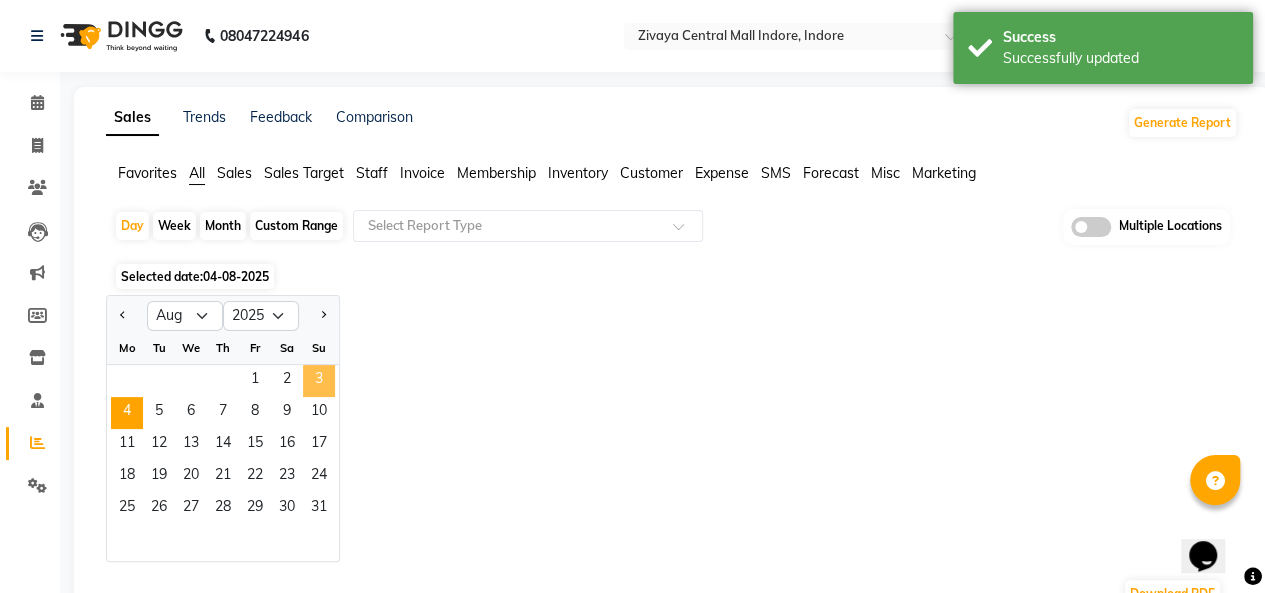 click on "3" 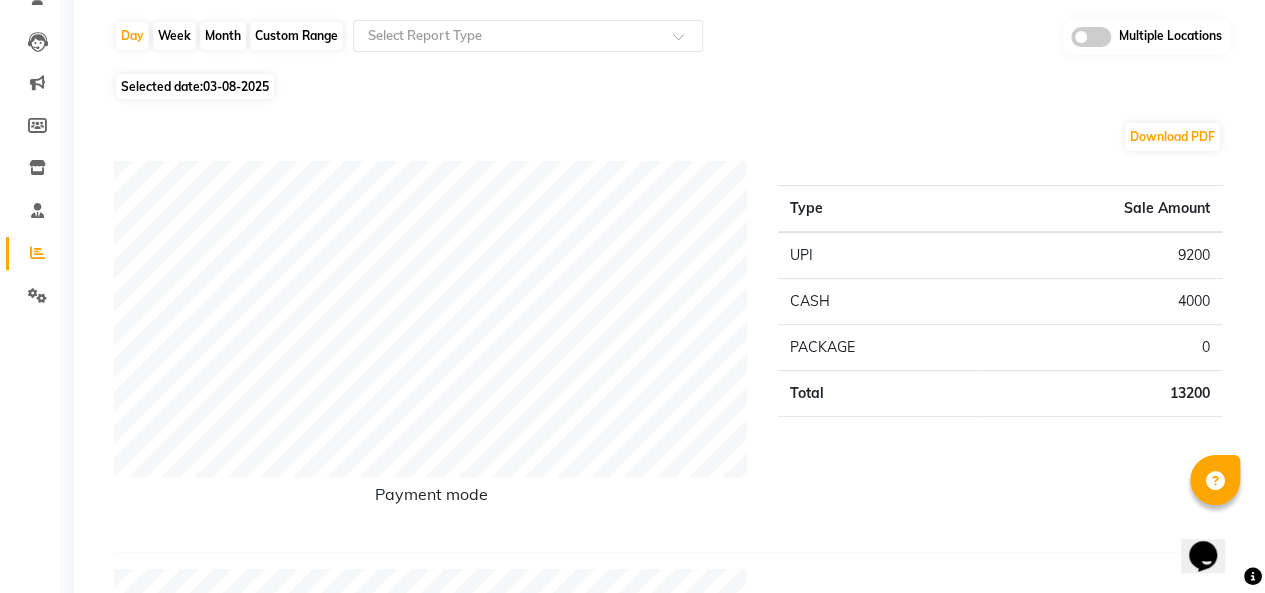 scroll, scrollTop: 200, scrollLeft: 0, axis: vertical 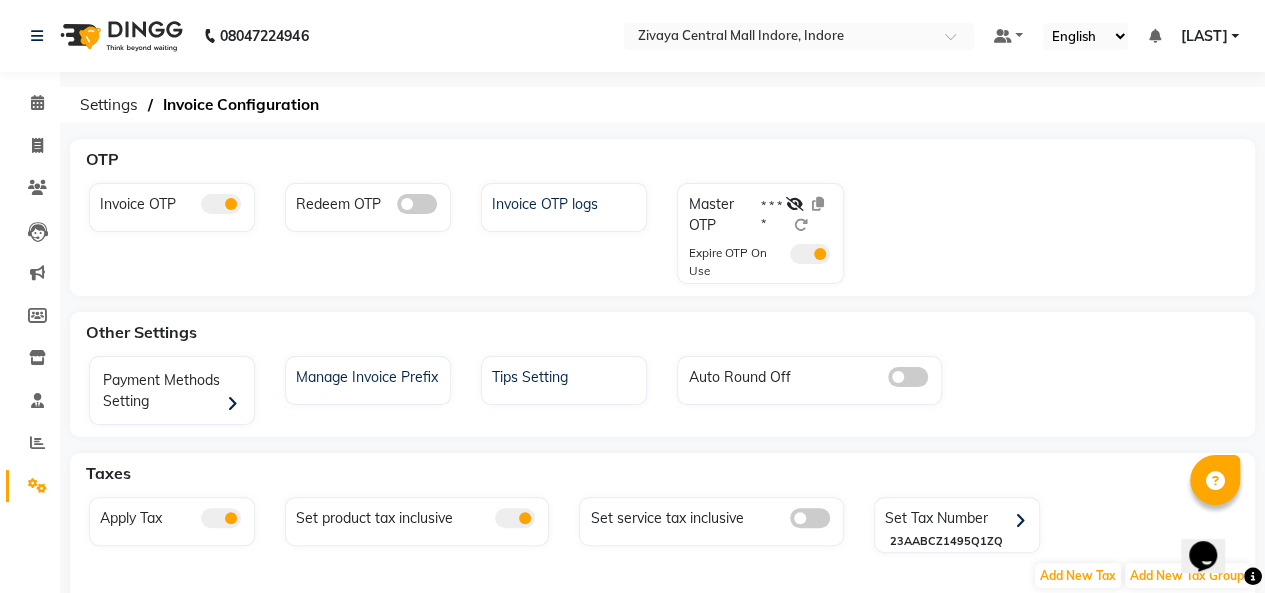 click on "Calendar" 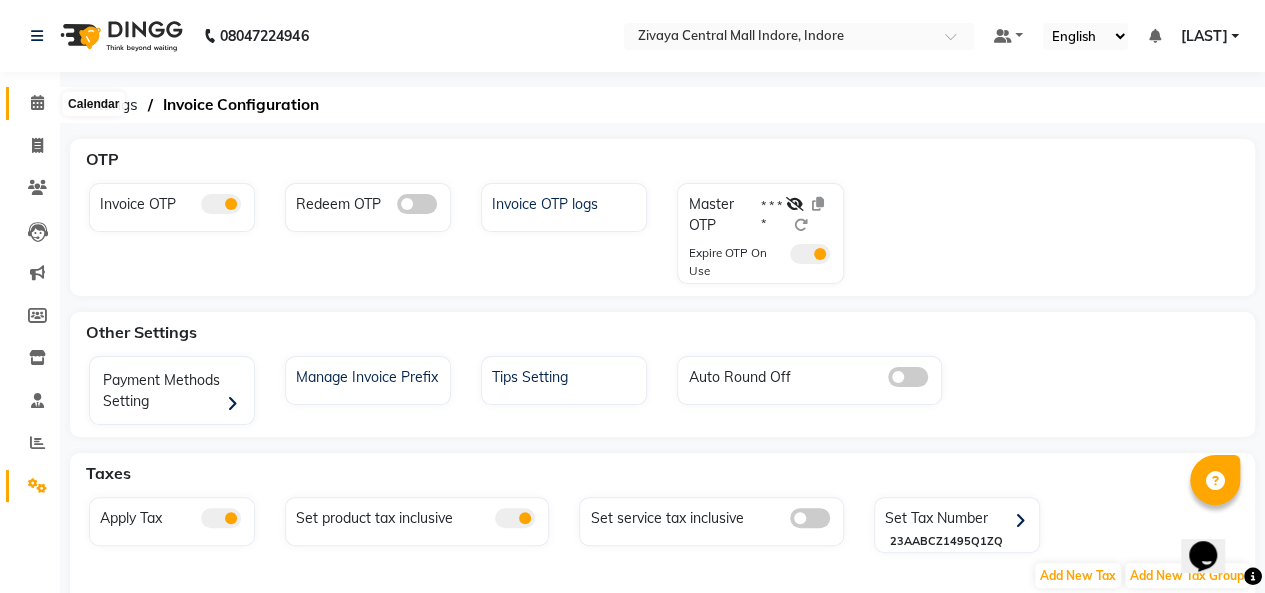click 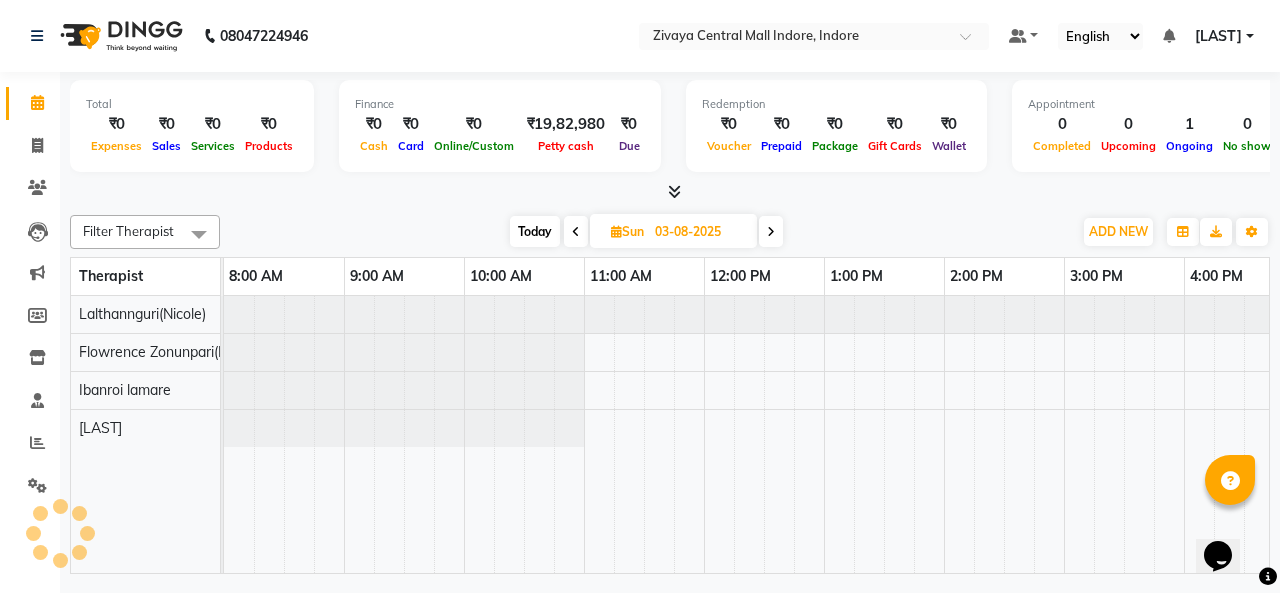 scroll, scrollTop: 0, scrollLeft: 0, axis: both 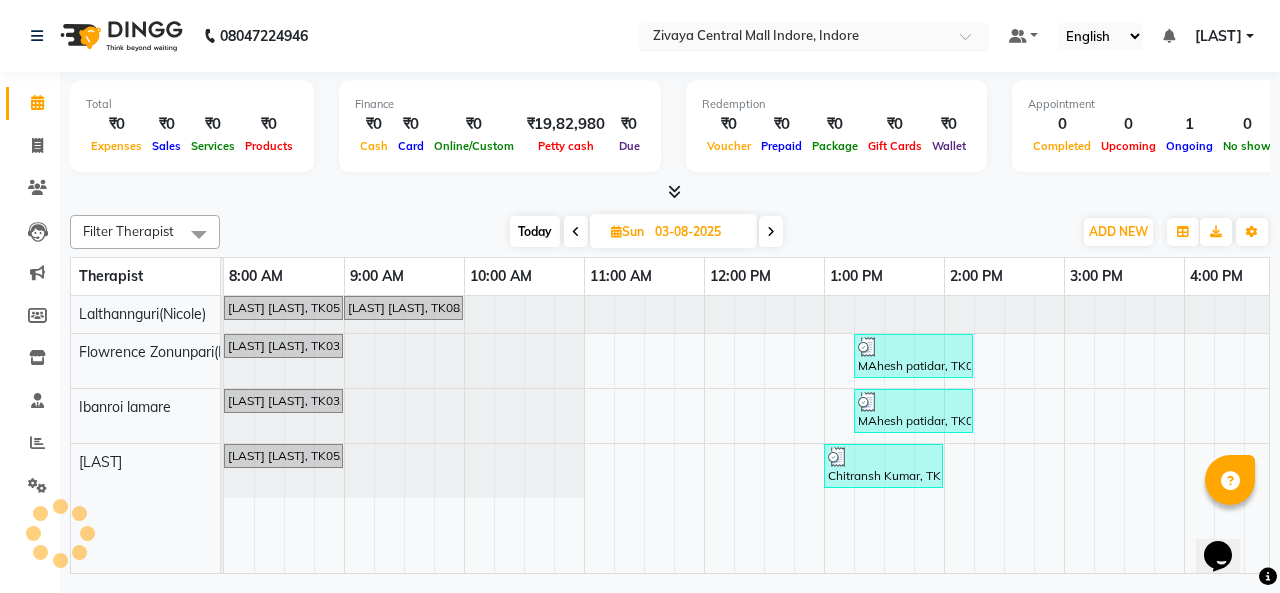 click at bounding box center (794, 38) 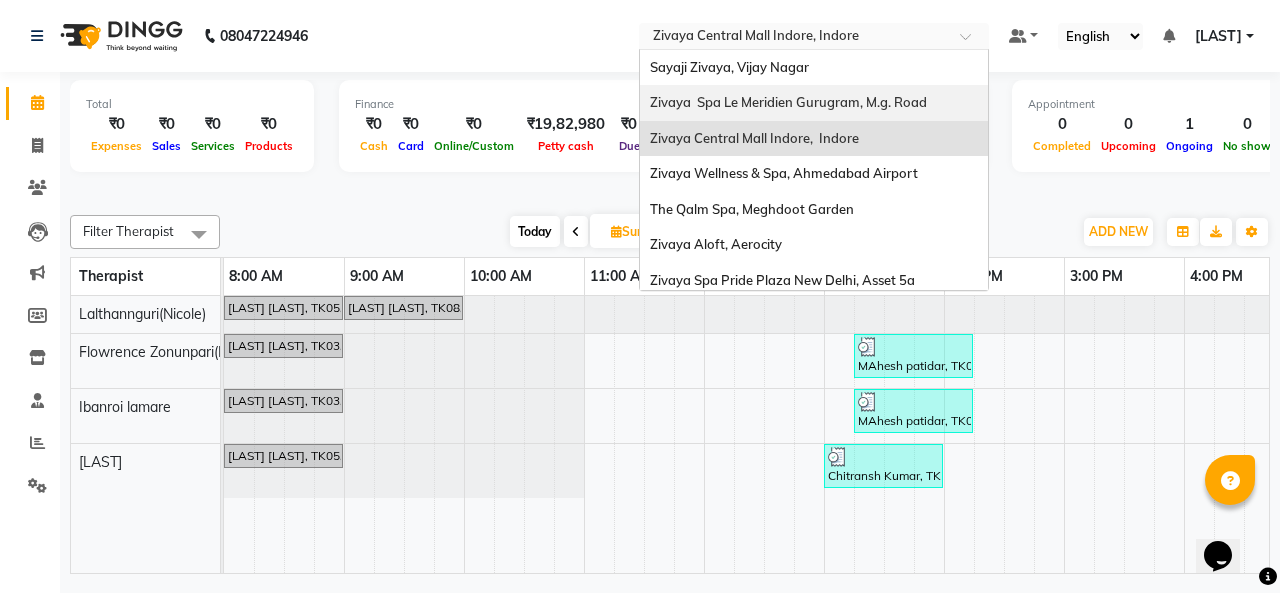 click on "Zivaya  Spa Le Meridien Gurugram, M.g. Road" at bounding box center (788, 102) 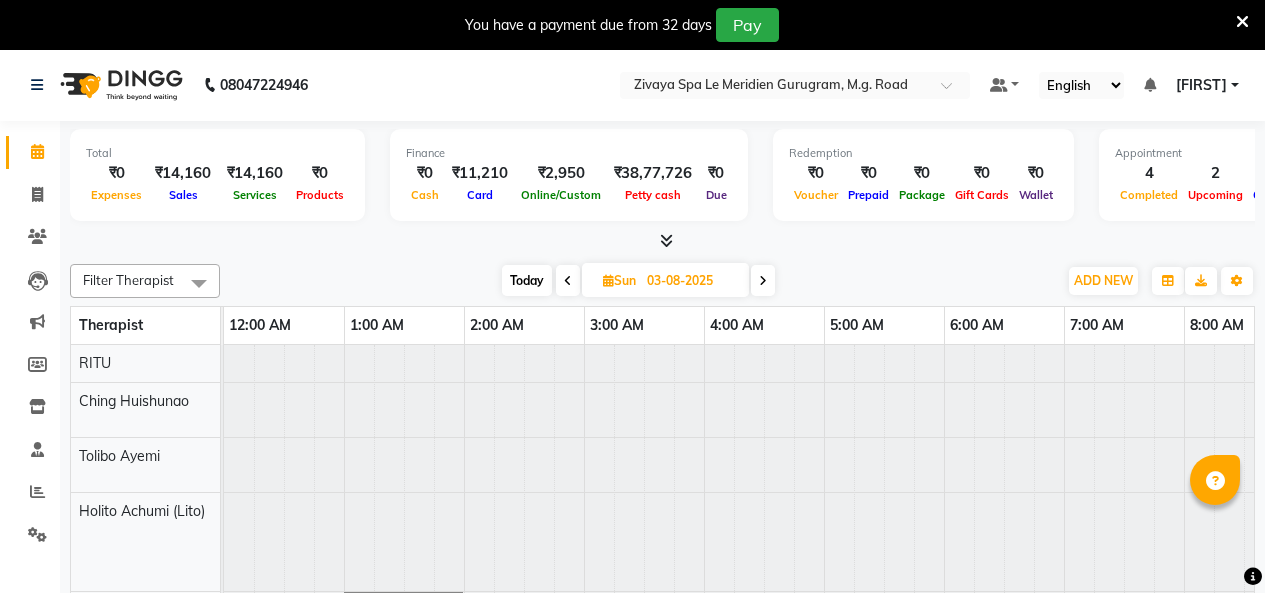 scroll, scrollTop: 0, scrollLeft: 0, axis: both 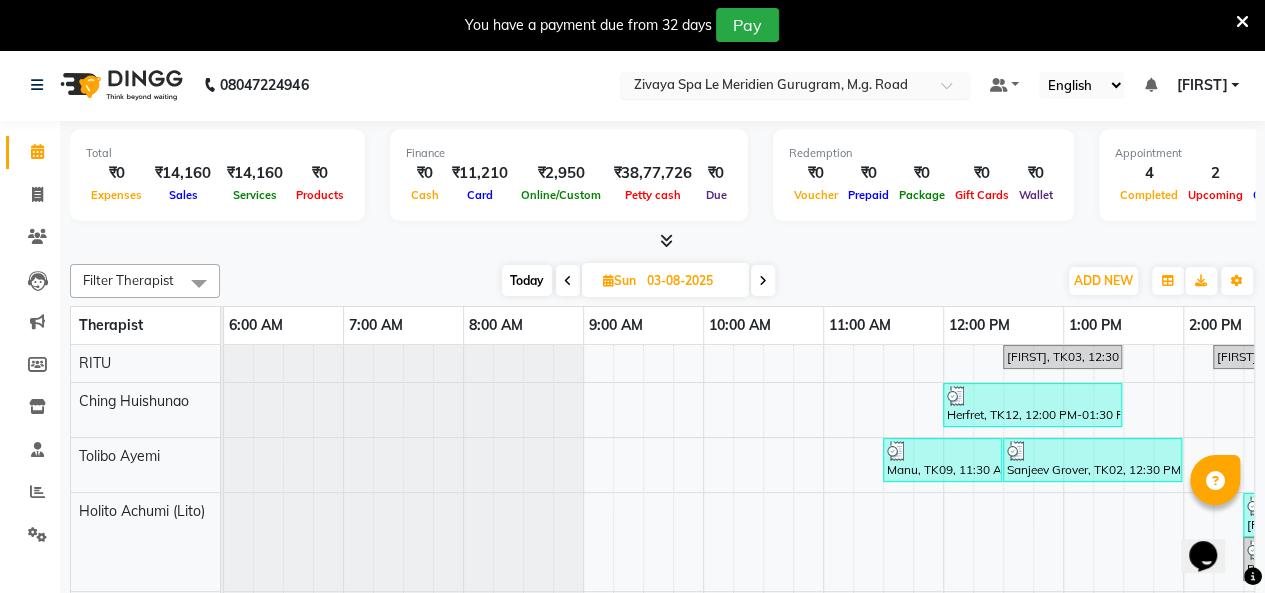 click at bounding box center (775, 87) 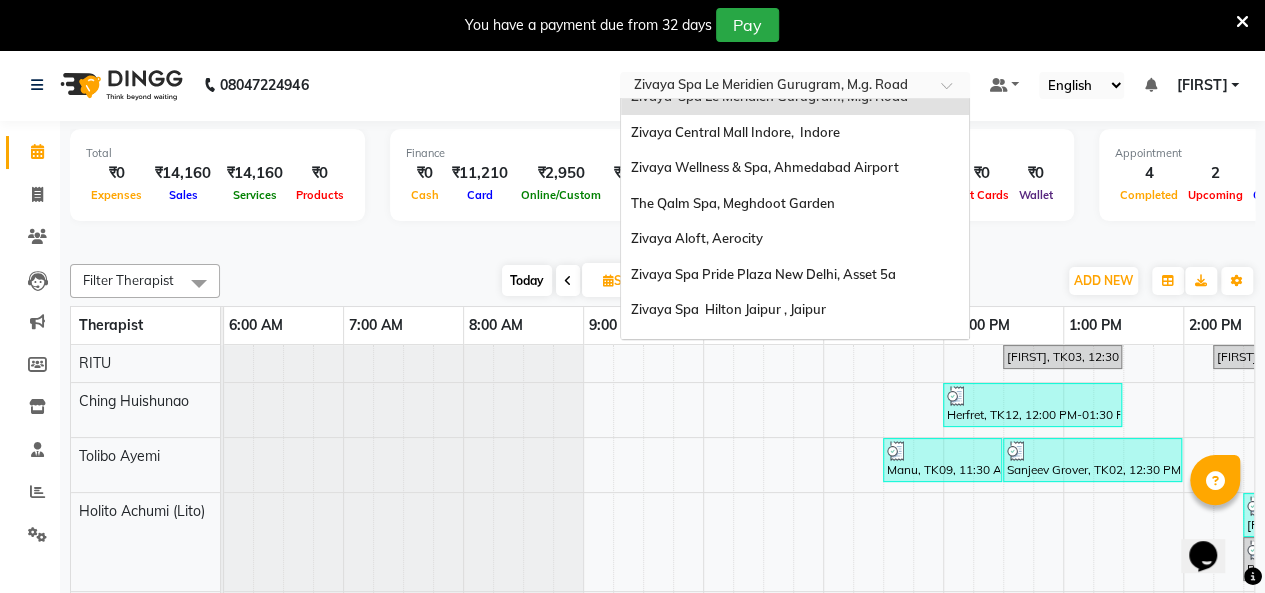scroll, scrollTop: 100, scrollLeft: 0, axis: vertical 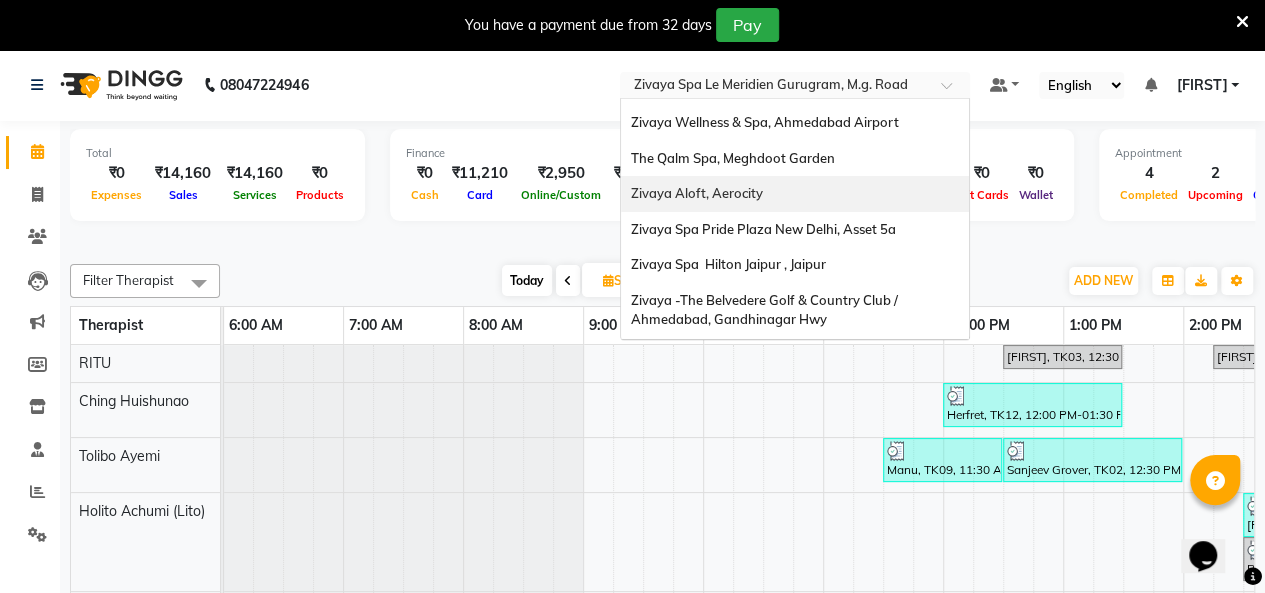 click on "Zivaya Aloft, Aerocity" at bounding box center [697, 193] 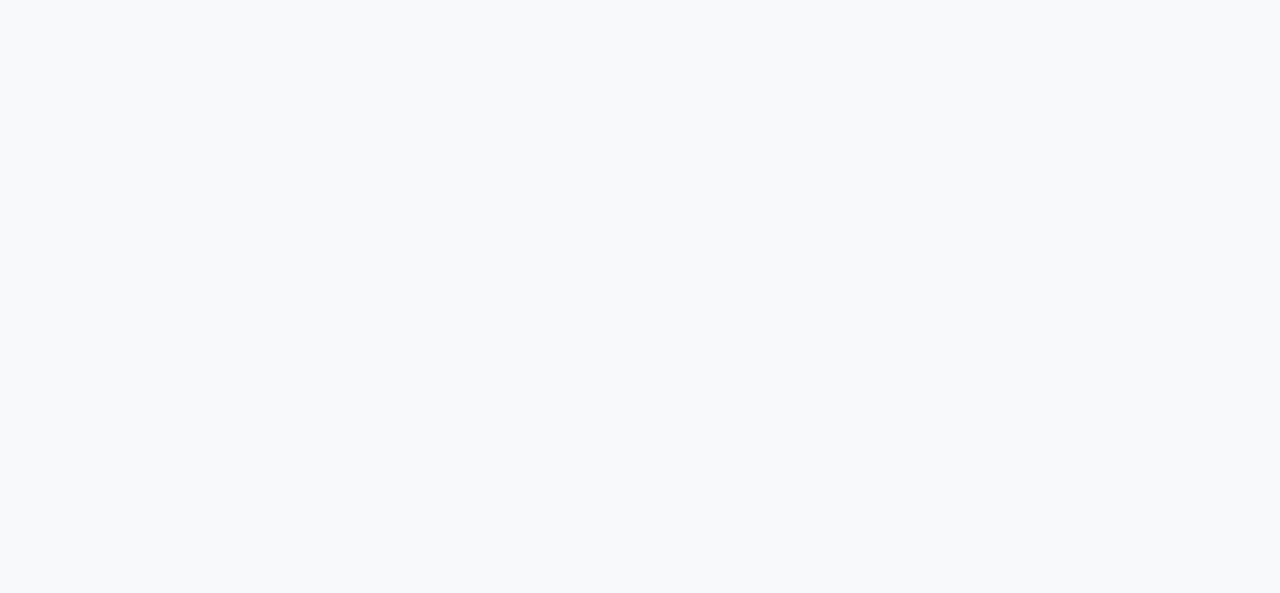 scroll, scrollTop: 0, scrollLeft: 0, axis: both 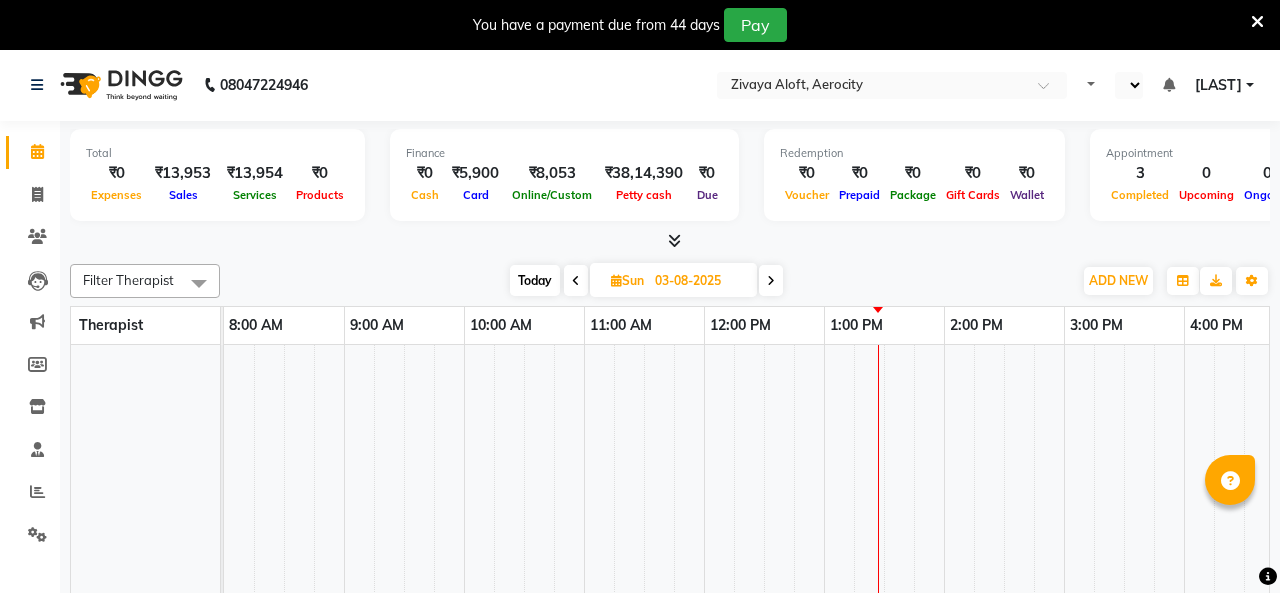 click at bounding box center (1257, 22) 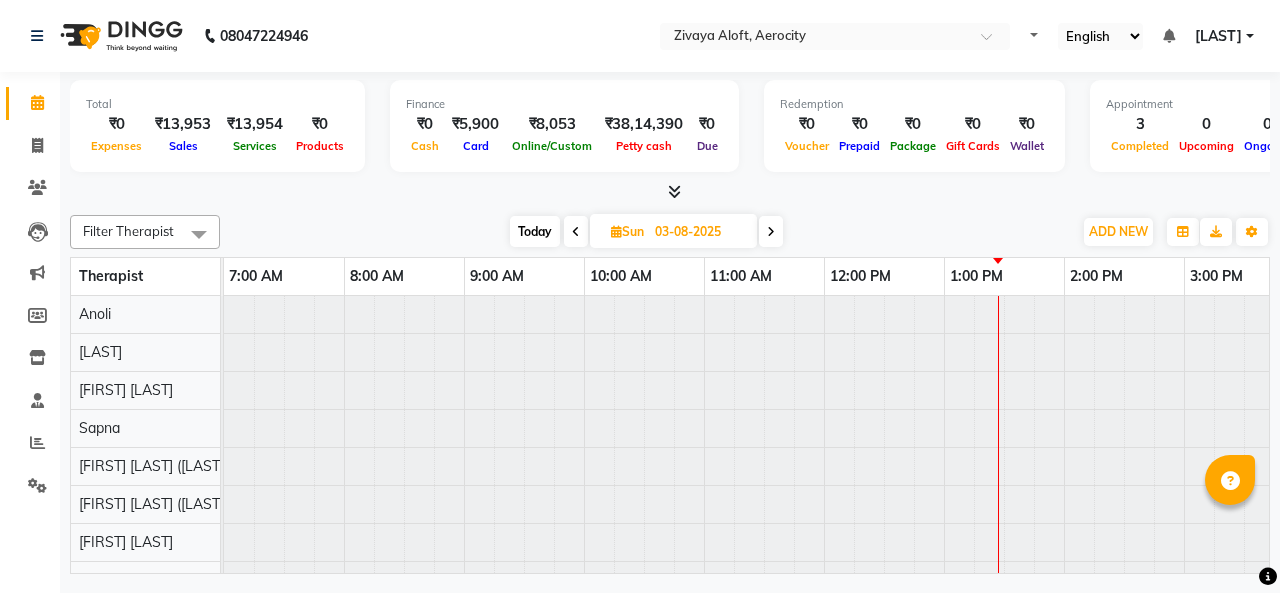 select on "en" 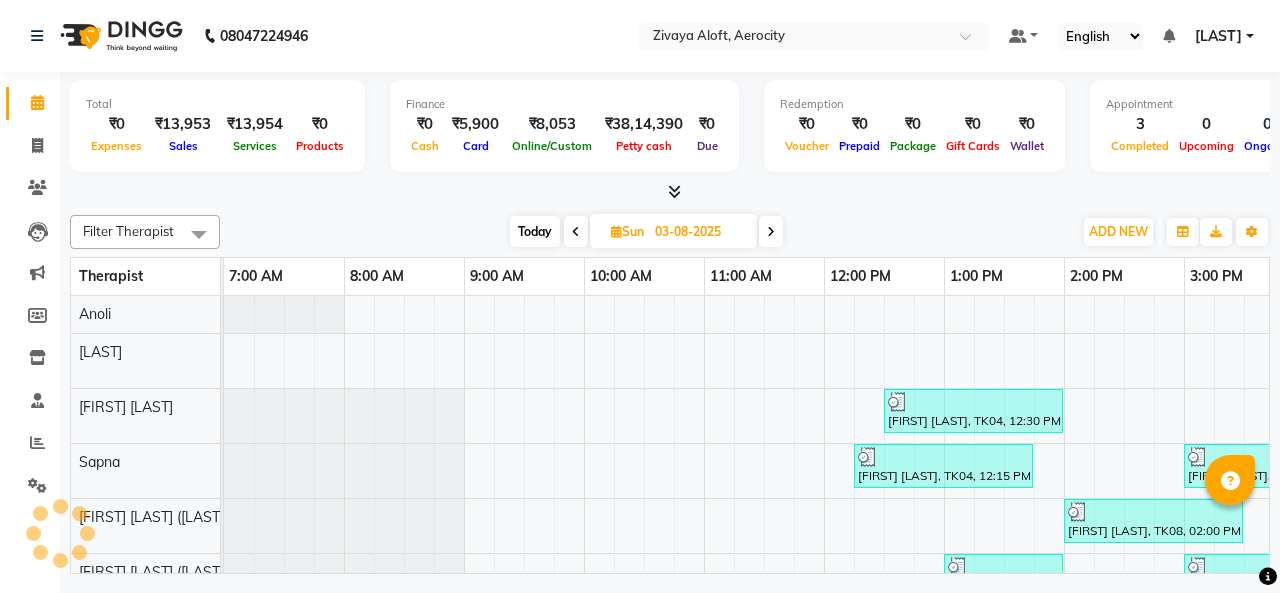 scroll, scrollTop: 0, scrollLeft: 0, axis: both 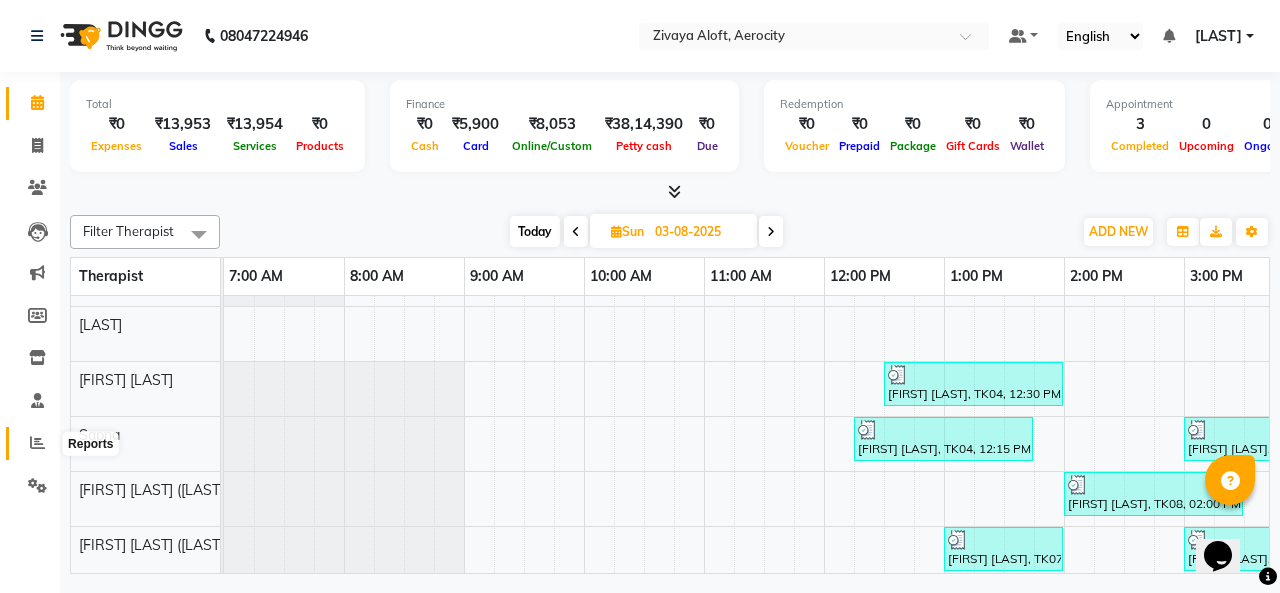 click 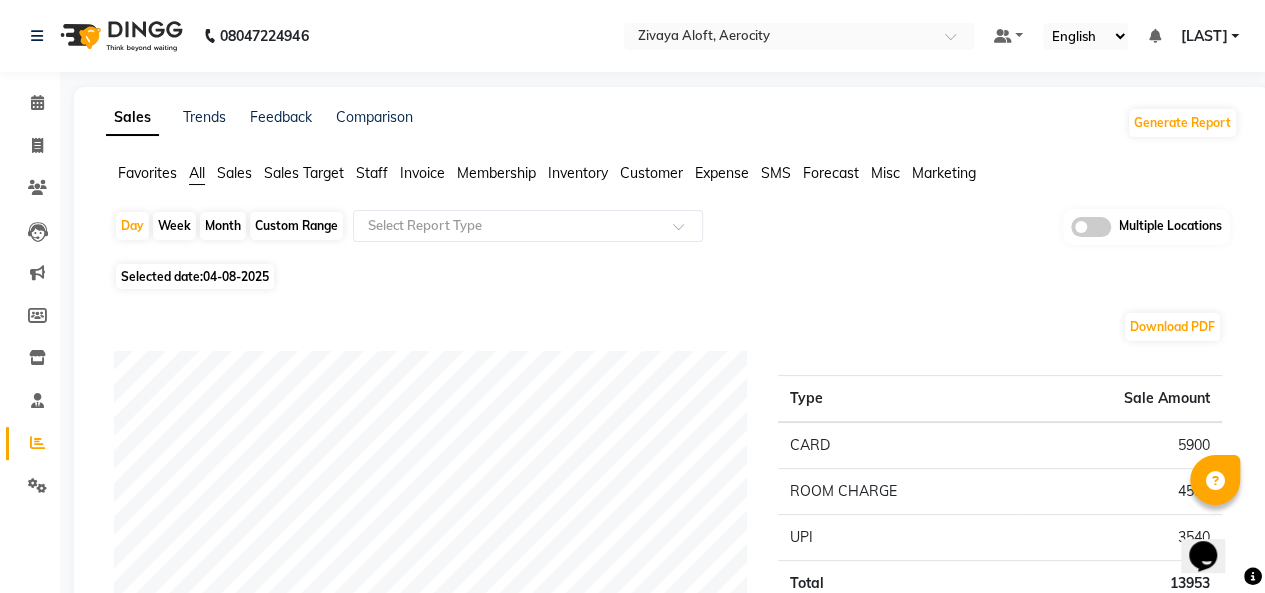 click on "Selected date:  04-08-2025" 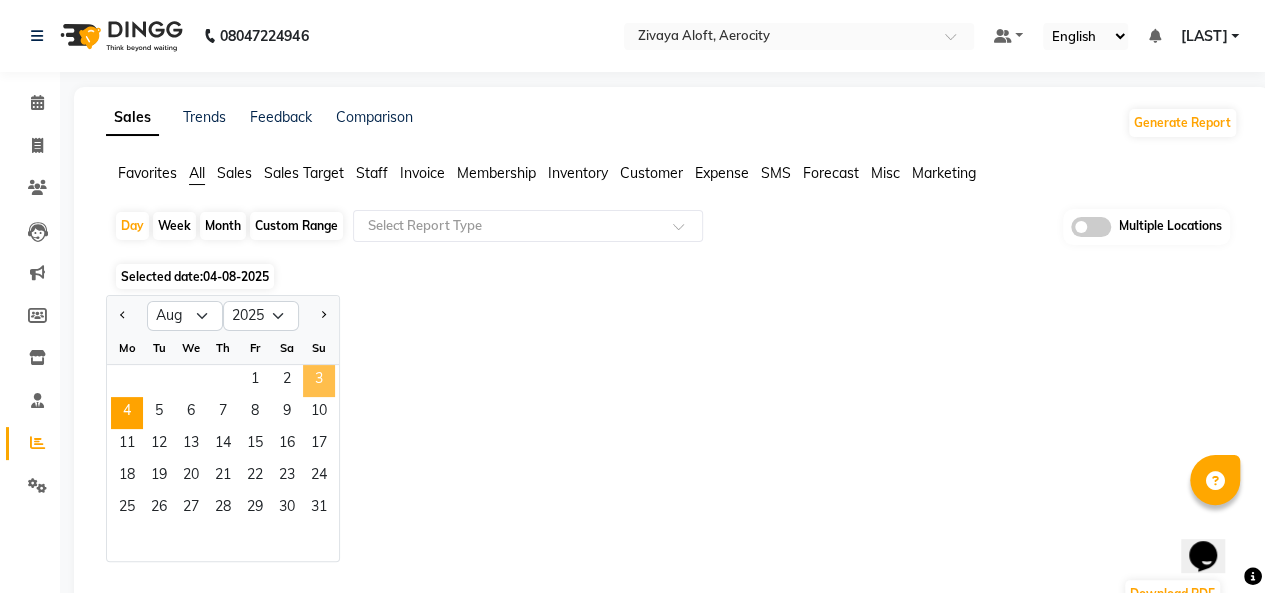 click on "3" 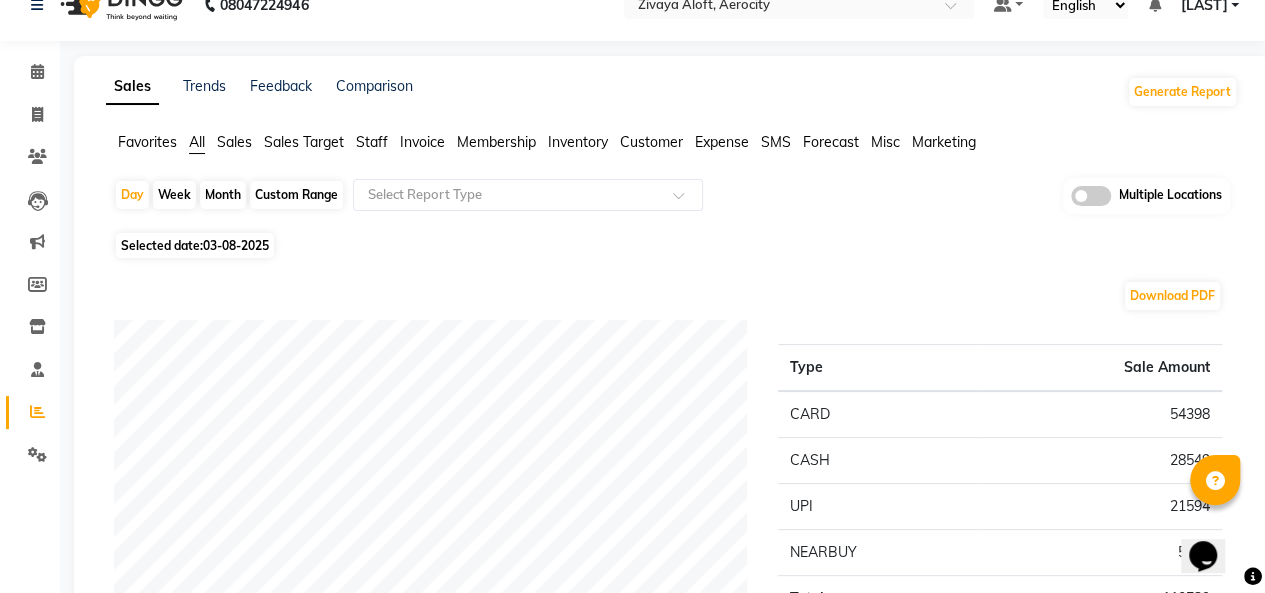 scroll, scrollTop: 0, scrollLeft: 0, axis: both 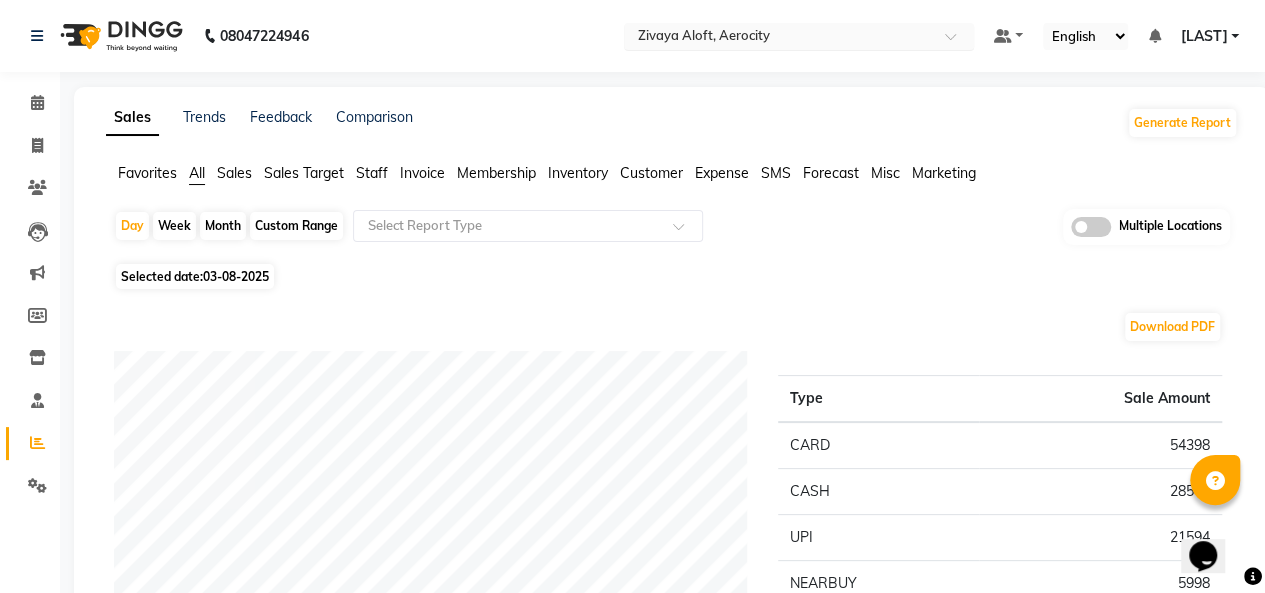 click at bounding box center [779, 38] 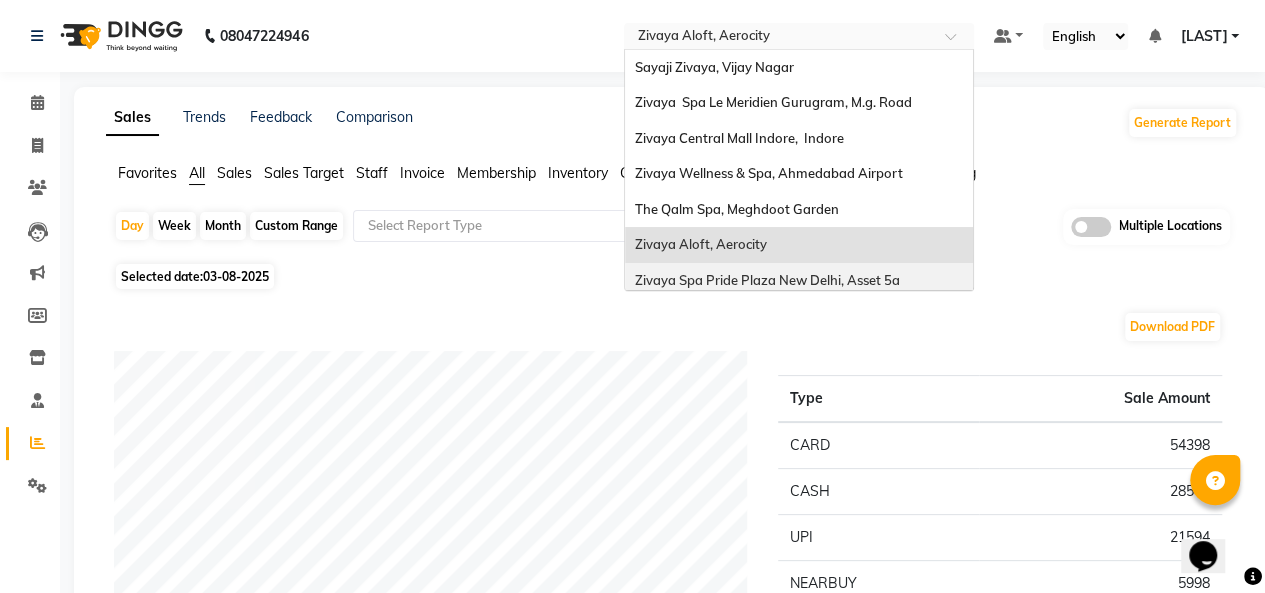 click on "Zivaya Spa Pride Plaza New Delhi, Asset 5a" at bounding box center [799, 281] 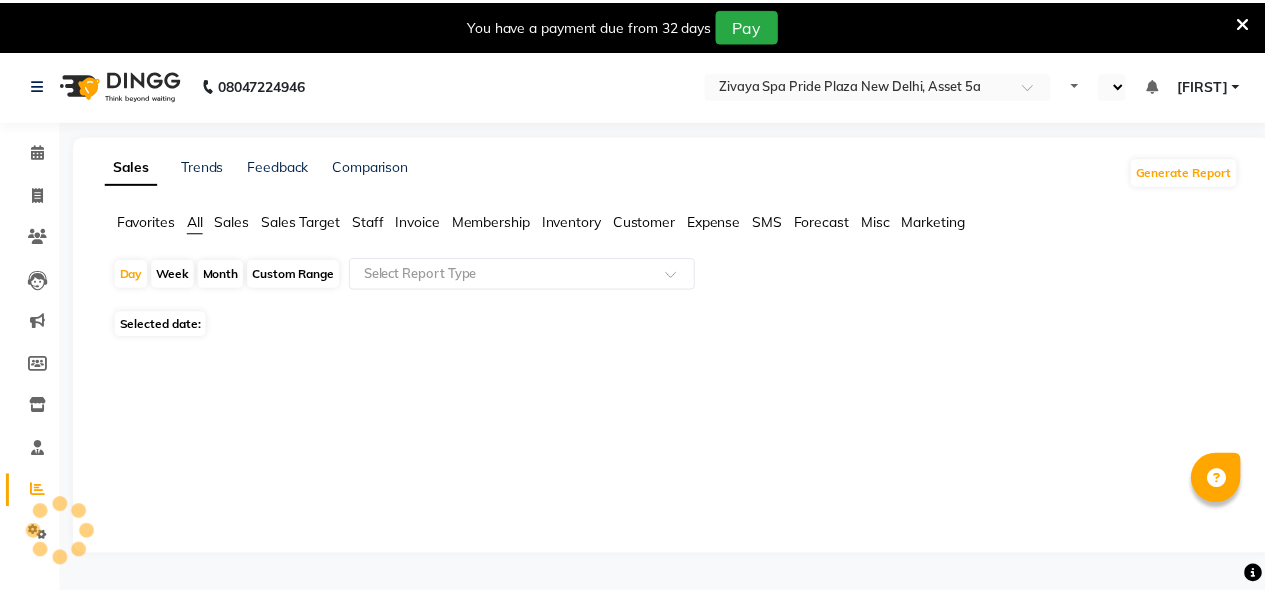 scroll, scrollTop: 0, scrollLeft: 0, axis: both 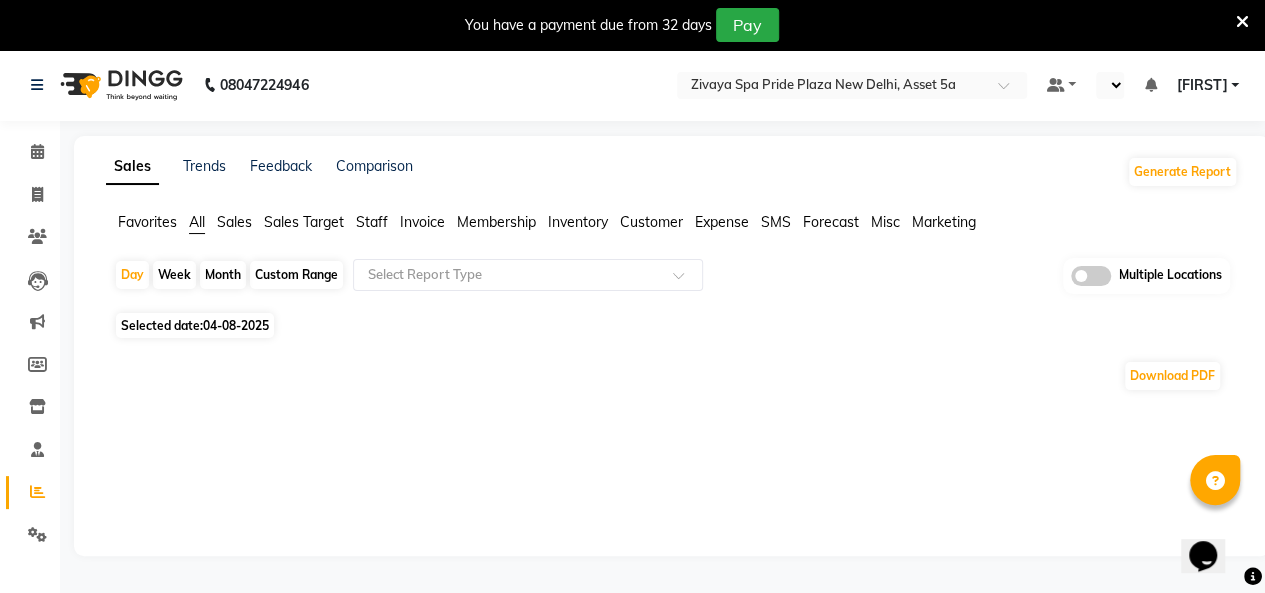 select on "en" 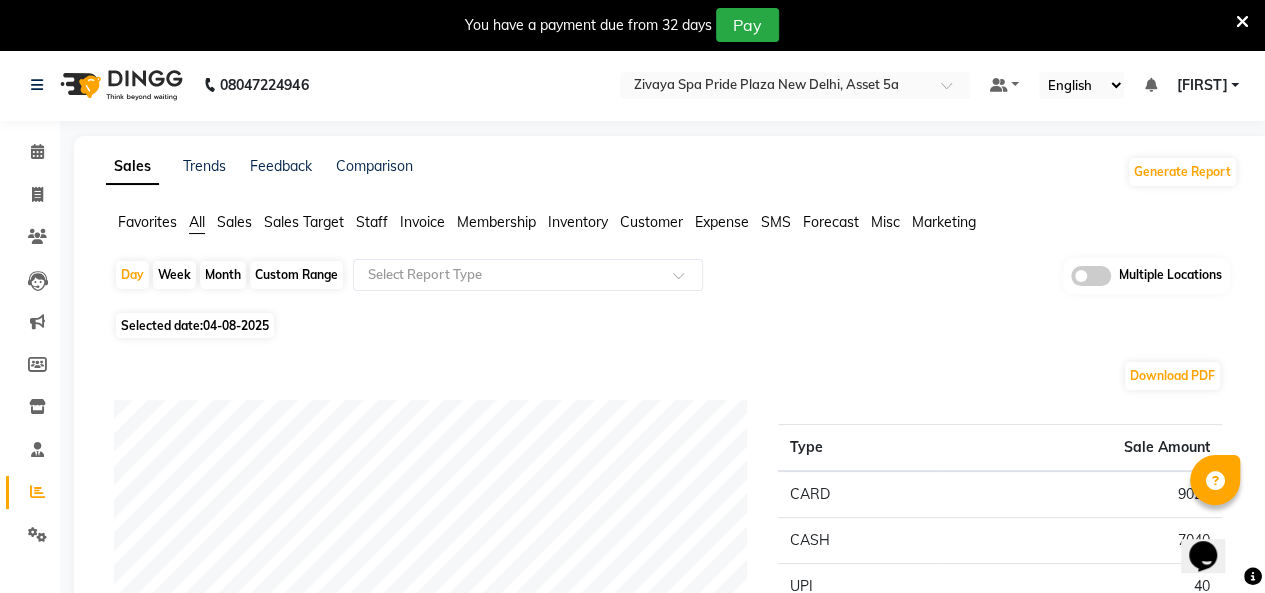 click on "04-08-2025" 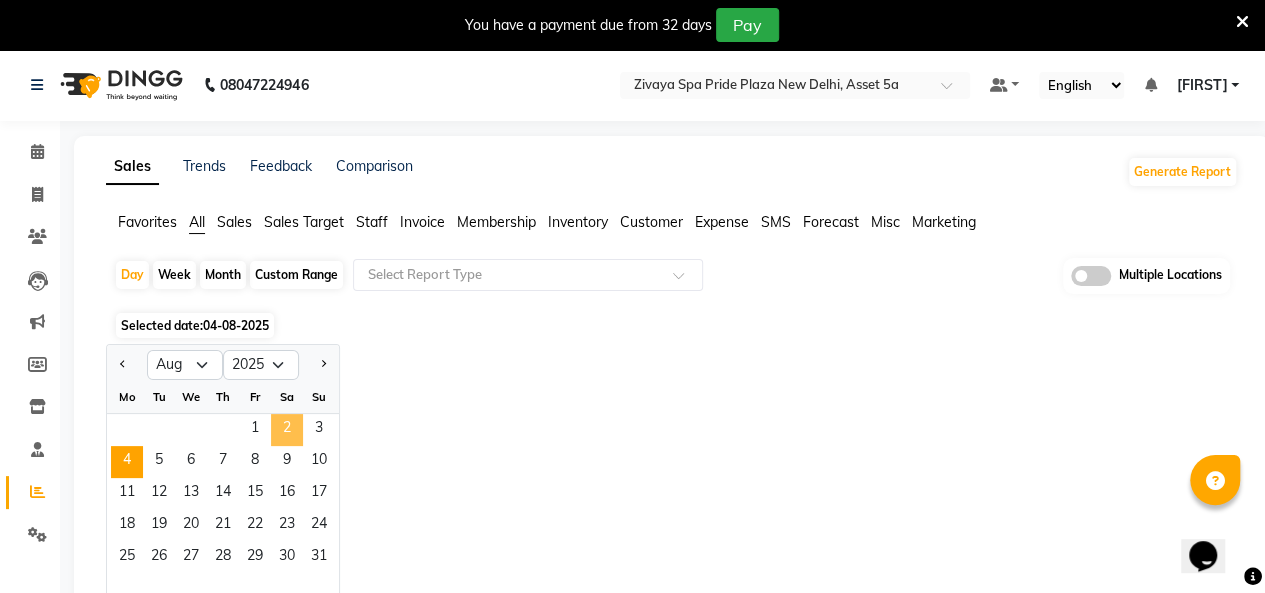 click on "2" 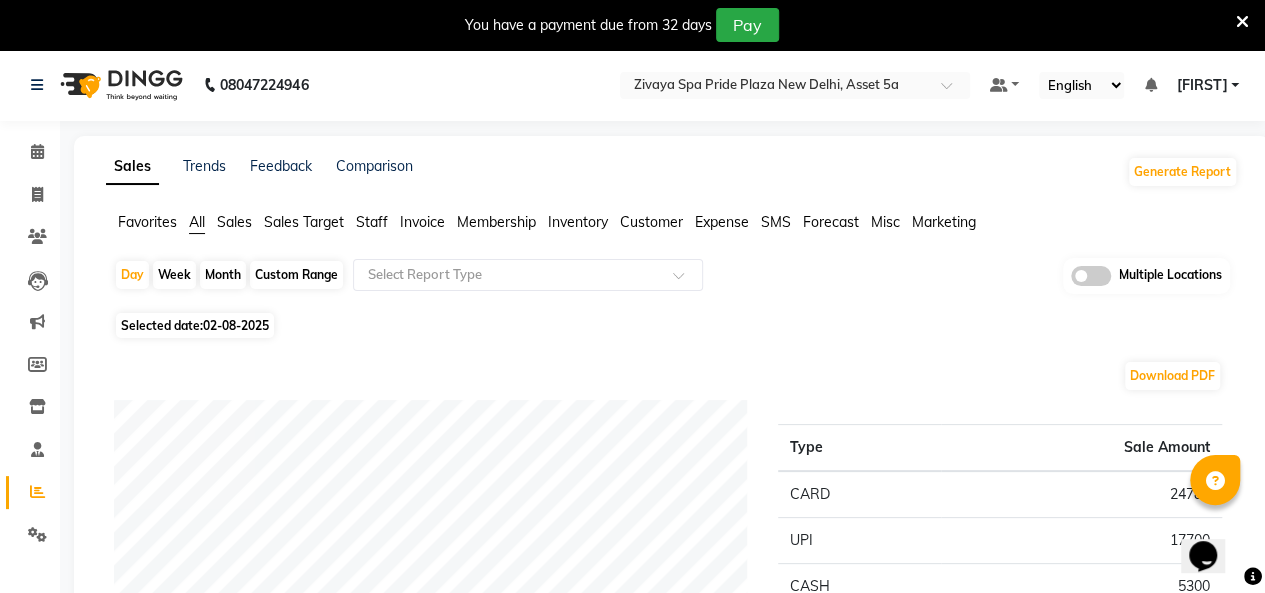 click on "Selected date:  02-08-2025" 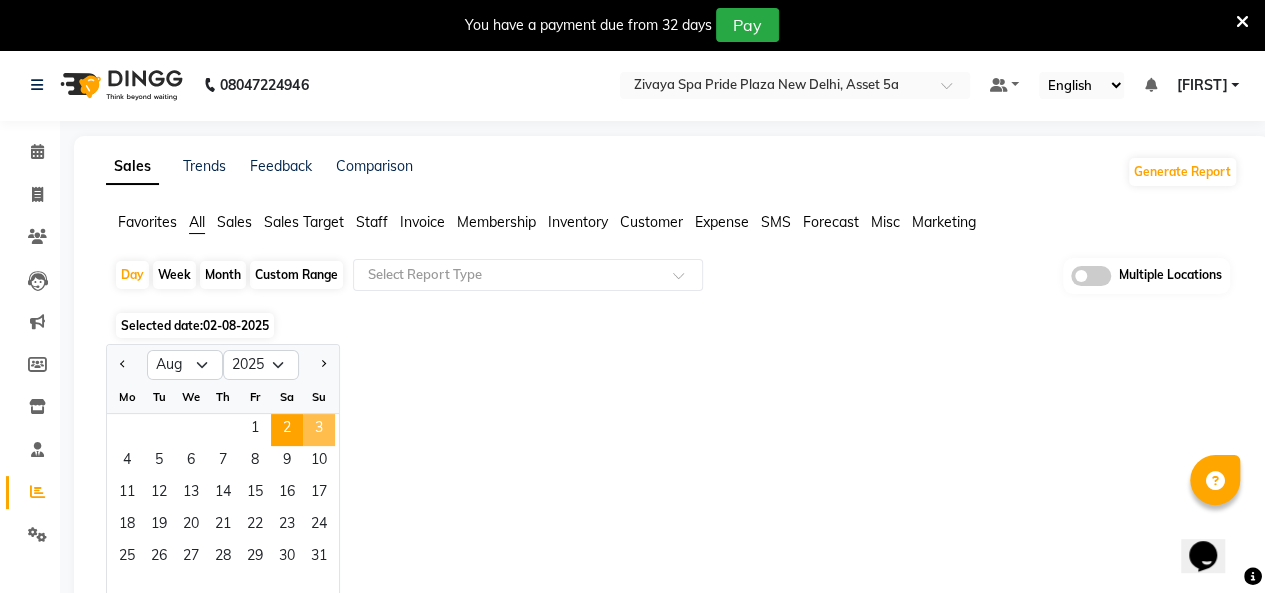 click on "3" 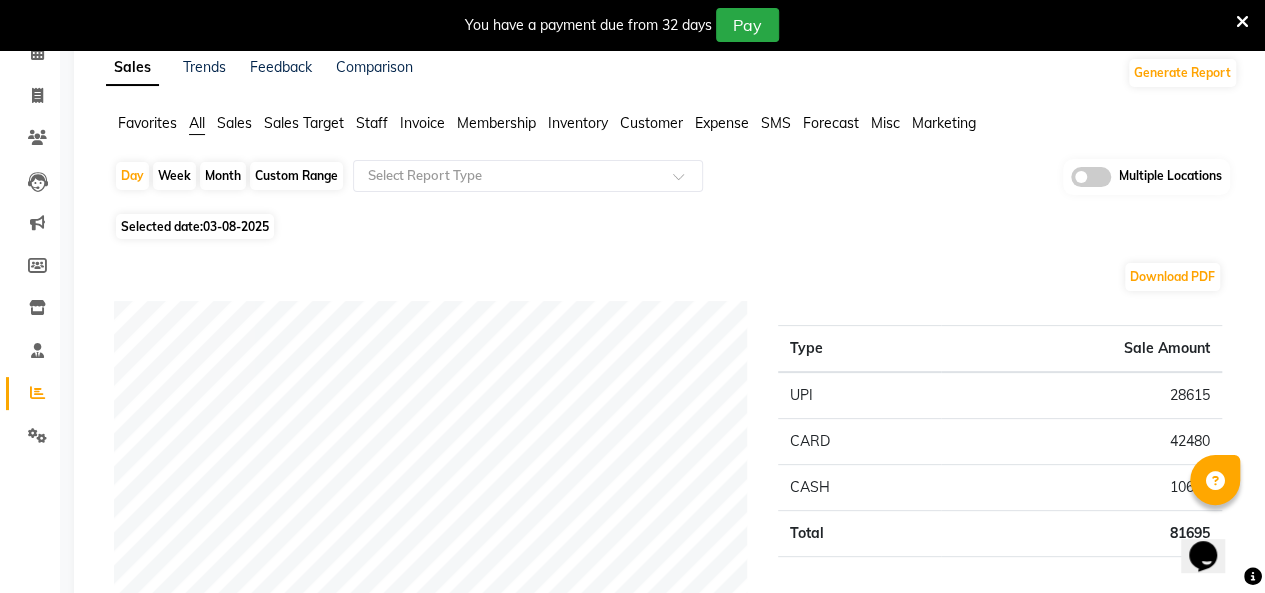 scroll, scrollTop: 0, scrollLeft: 0, axis: both 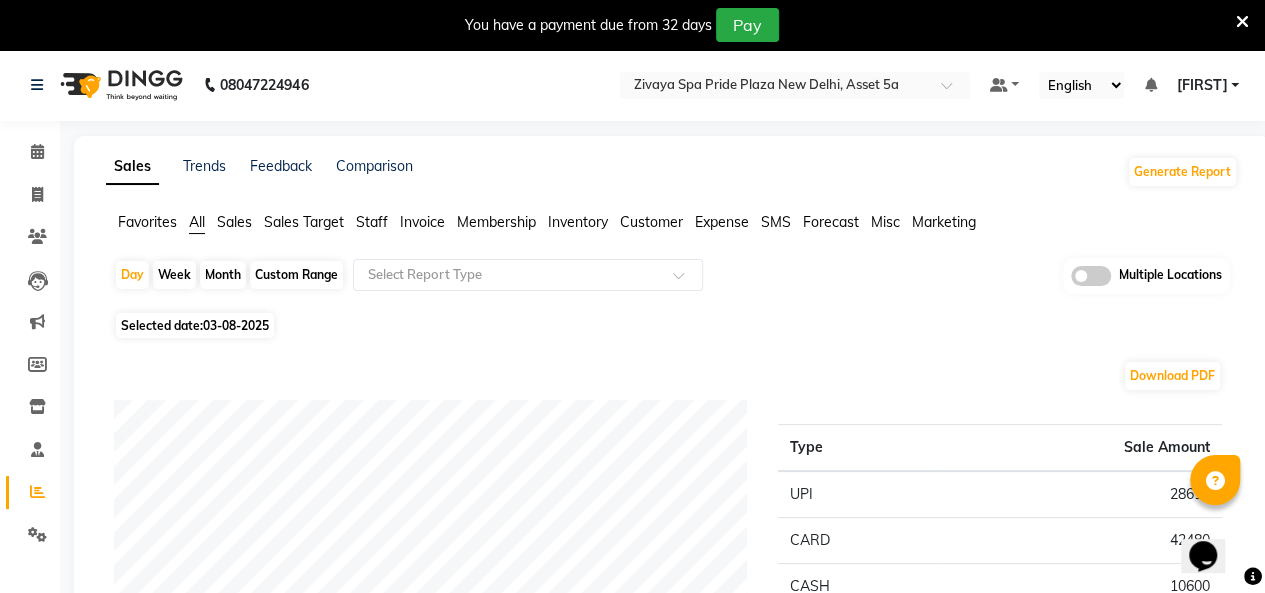 click on "You have a payment due from 32 days   Pay" at bounding box center (632, 25) 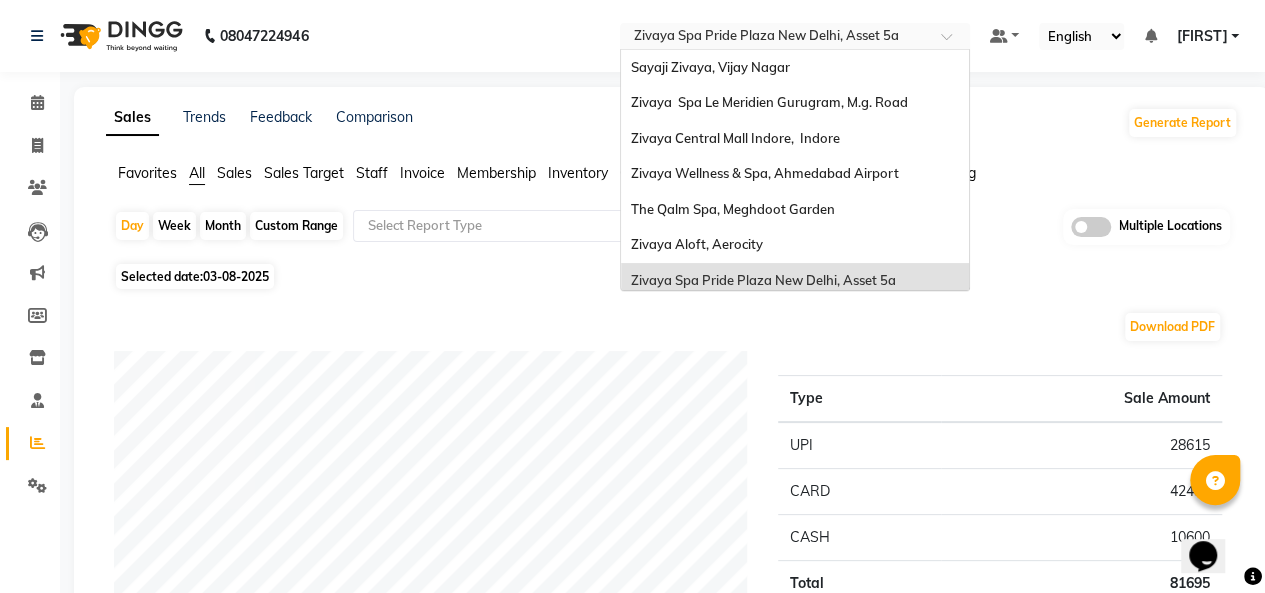 click at bounding box center [775, 38] 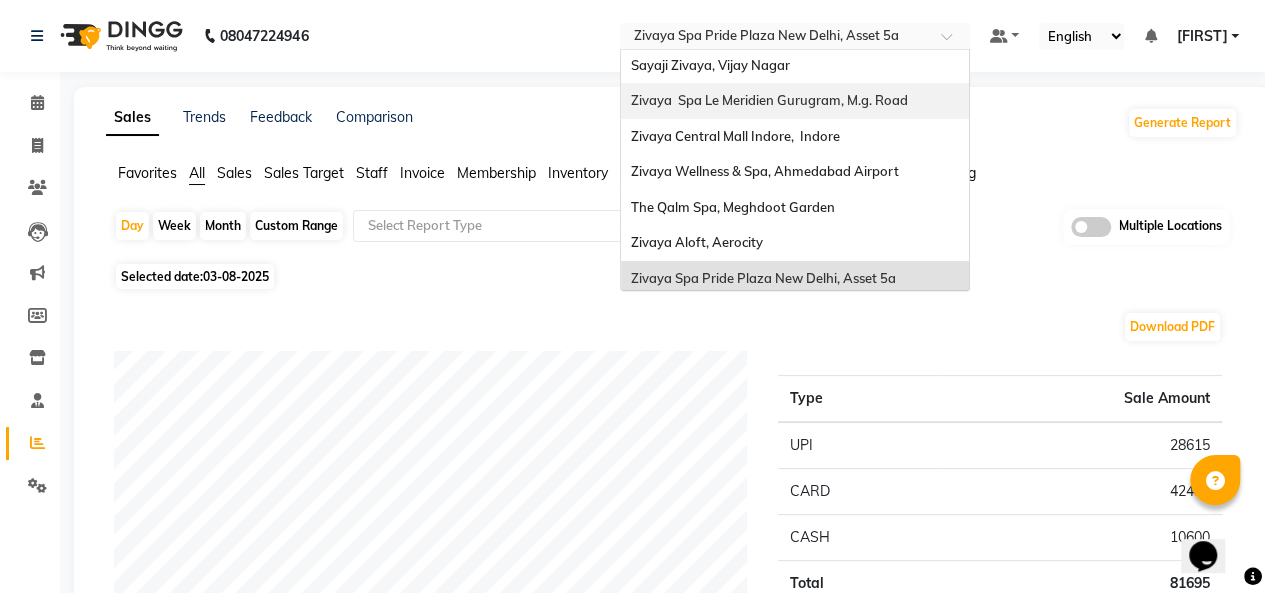 scroll, scrollTop: 0, scrollLeft: 0, axis: both 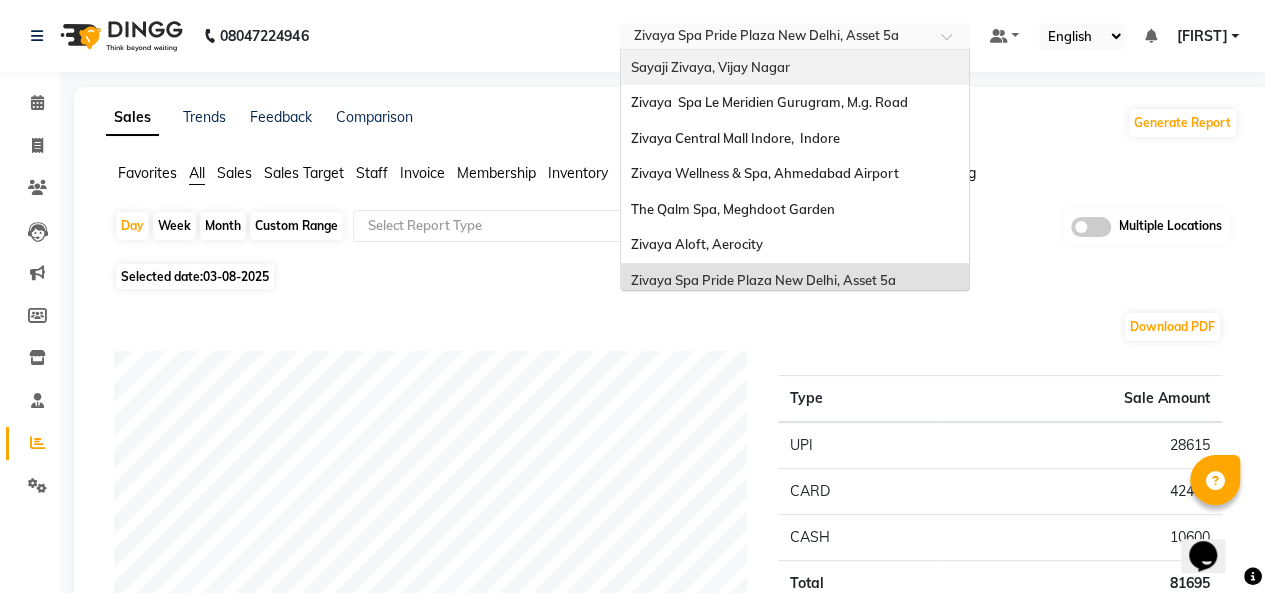click on "Sayaji Zivaya, Vijay Nagar" at bounding box center (710, 67) 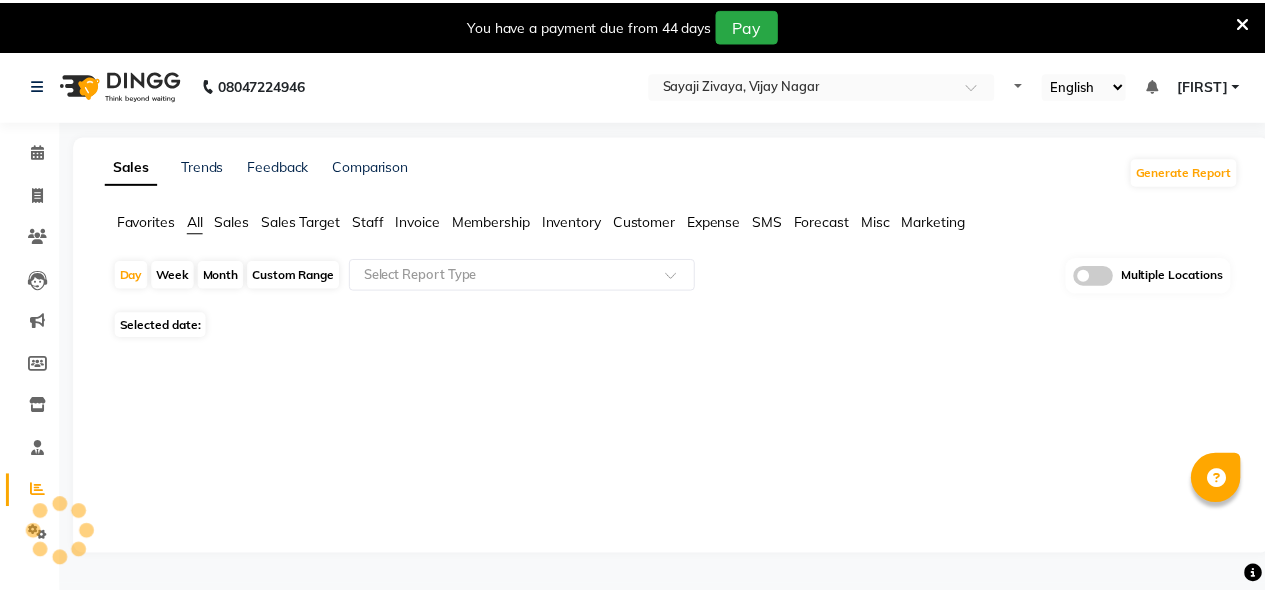 scroll, scrollTop: 0, scrollLeft: 0, axis: both 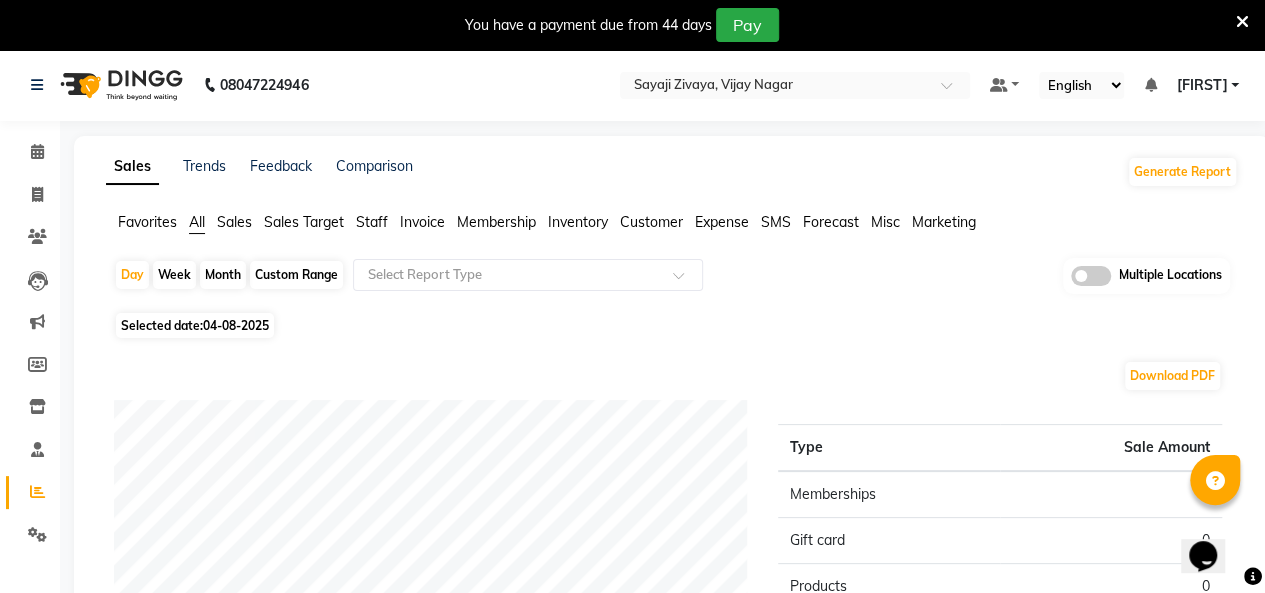 click on "Selected date:  04-08-2025" 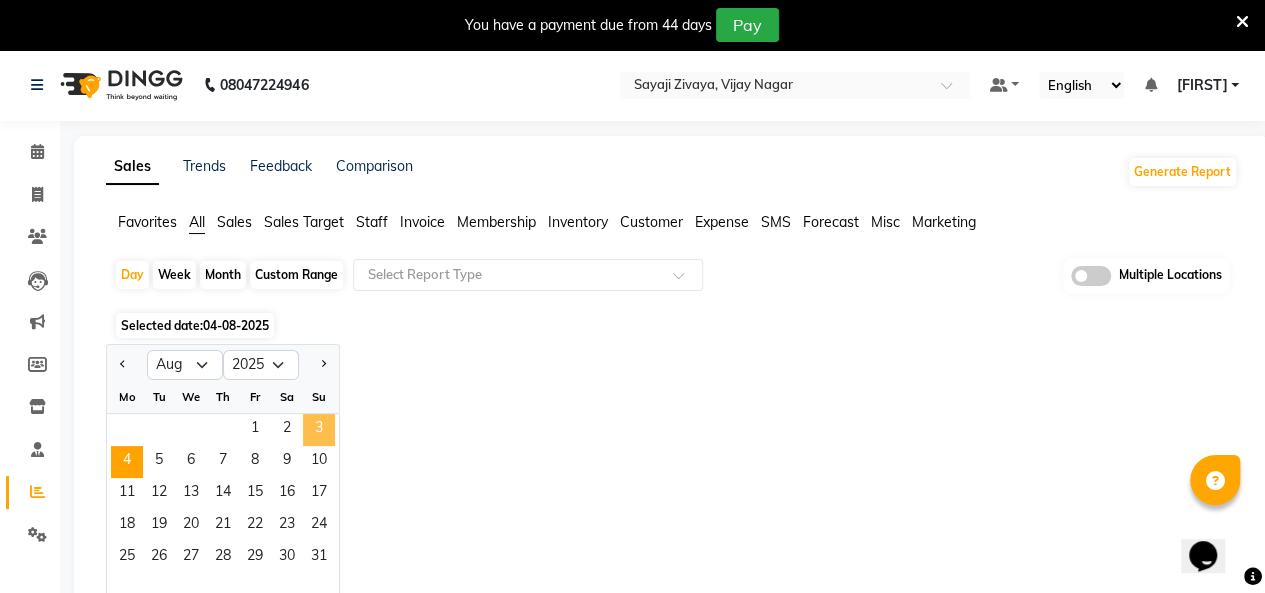 click on "3" 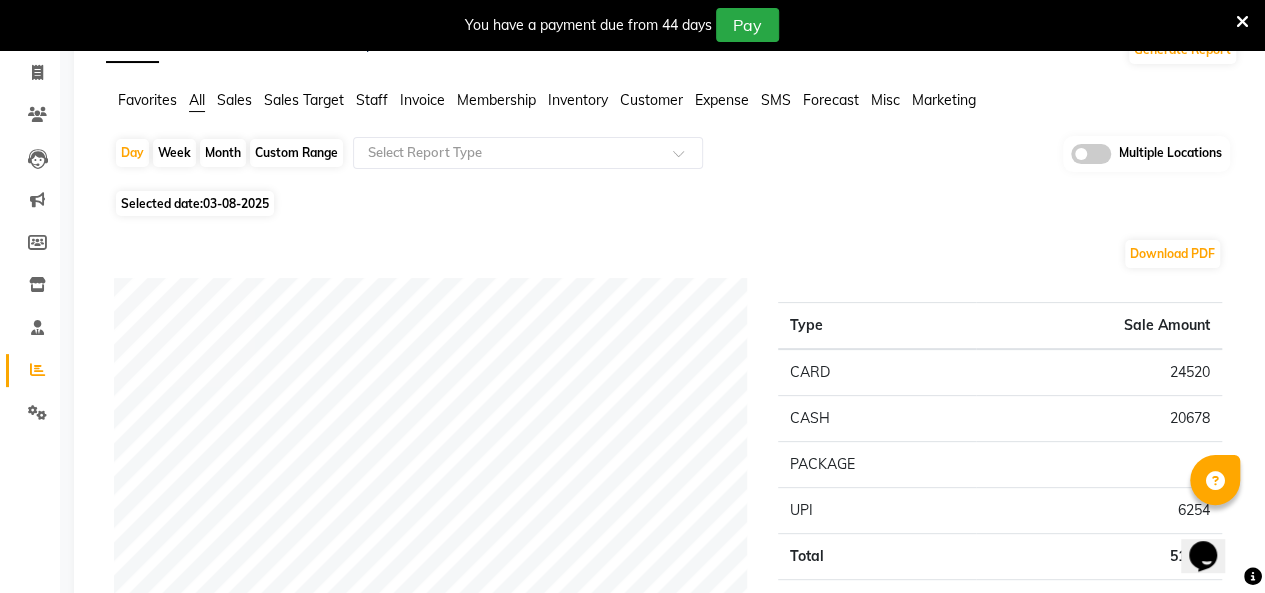 scroll, scrollTop: 0, scrollLeft: 0, axis: both 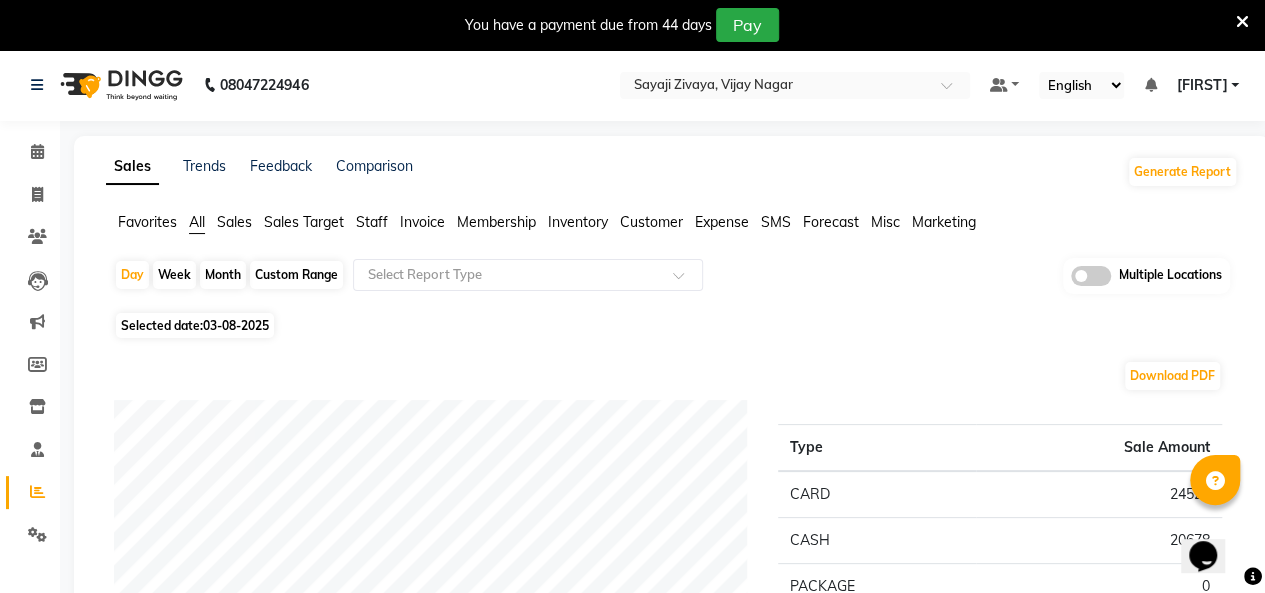 click at bounding box center (1242, 22) 